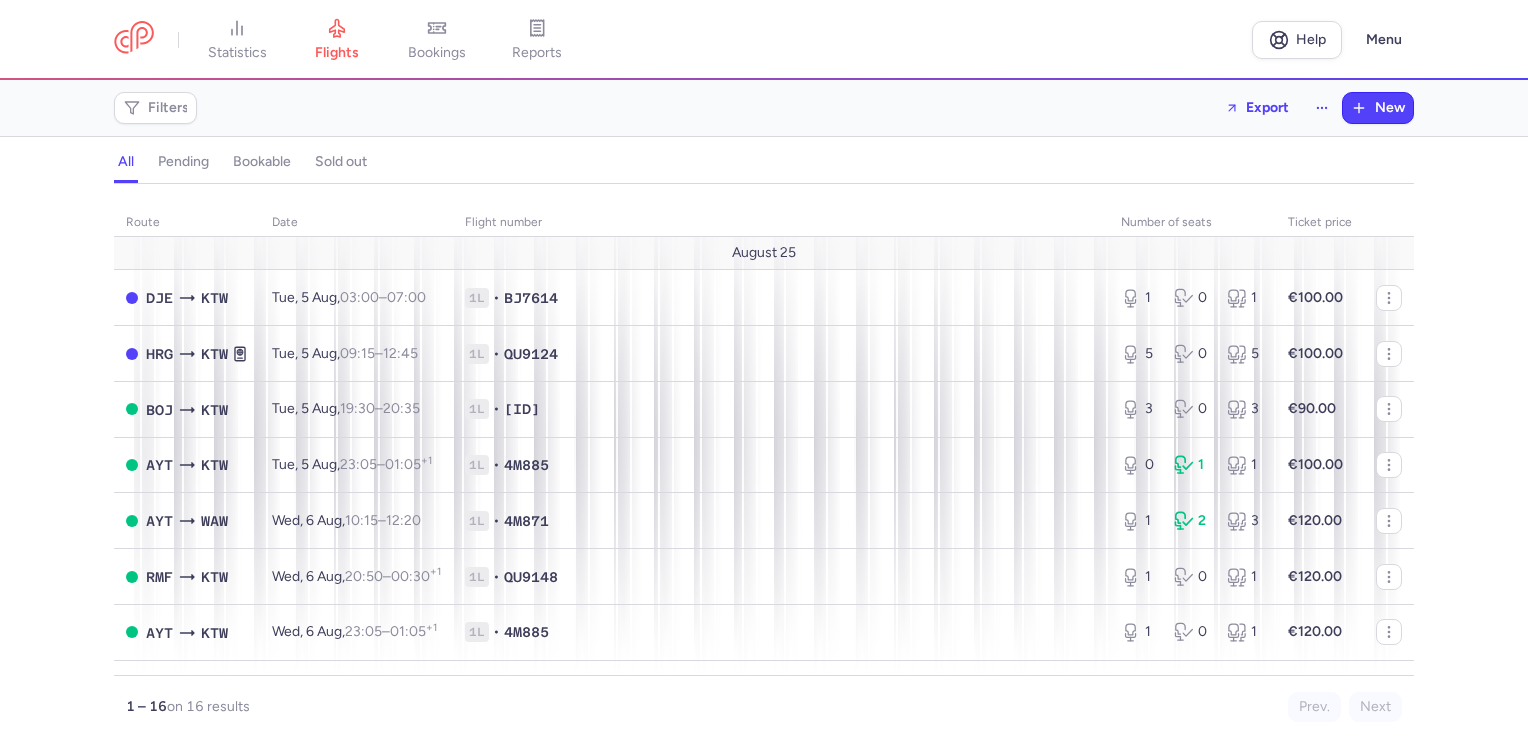 scroll, scrollTop: 0, scrollLeft: 0, axis: both 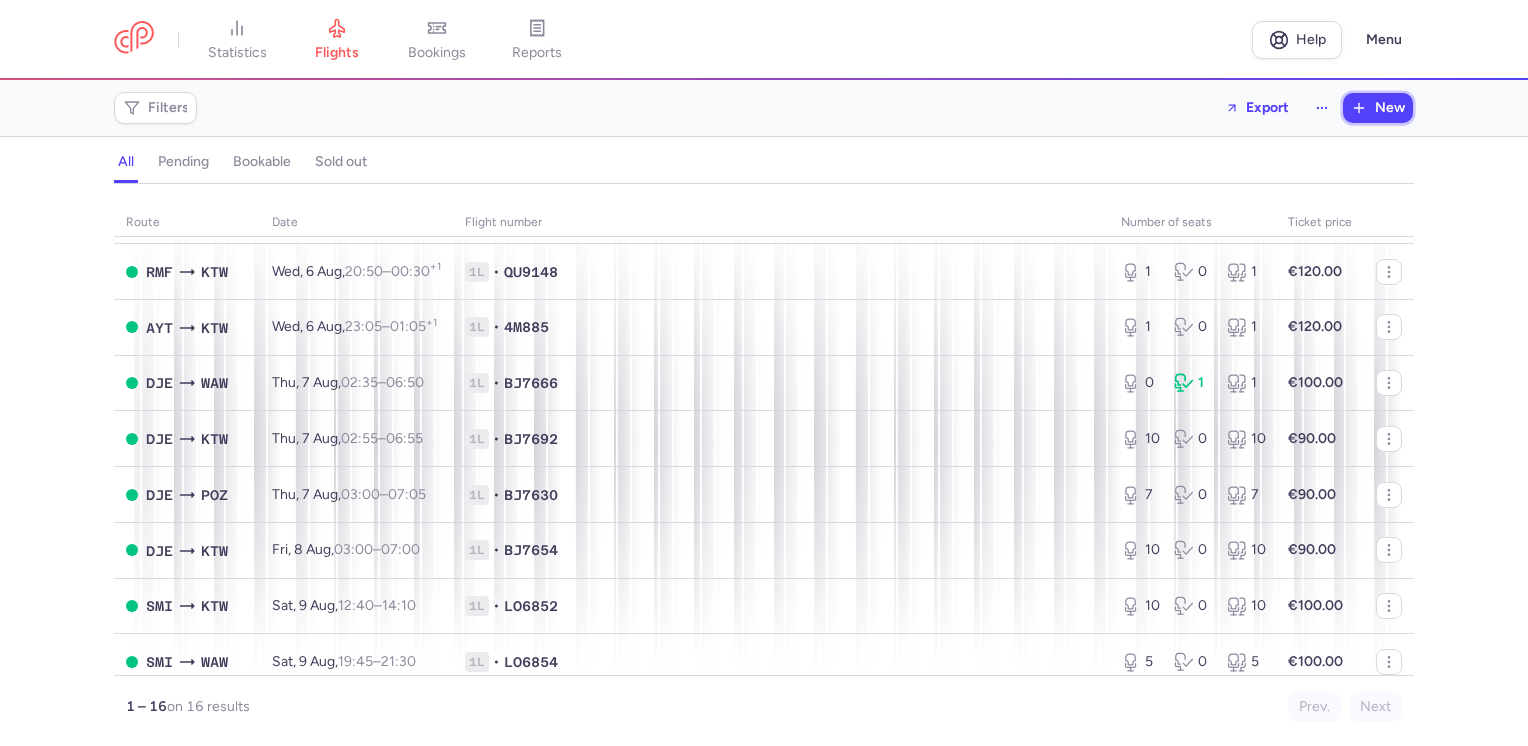 drag, startPoint x: 1386, startPoint y: 110, endPoint x: 1340, endPoint y: 125, distance: 48.38388 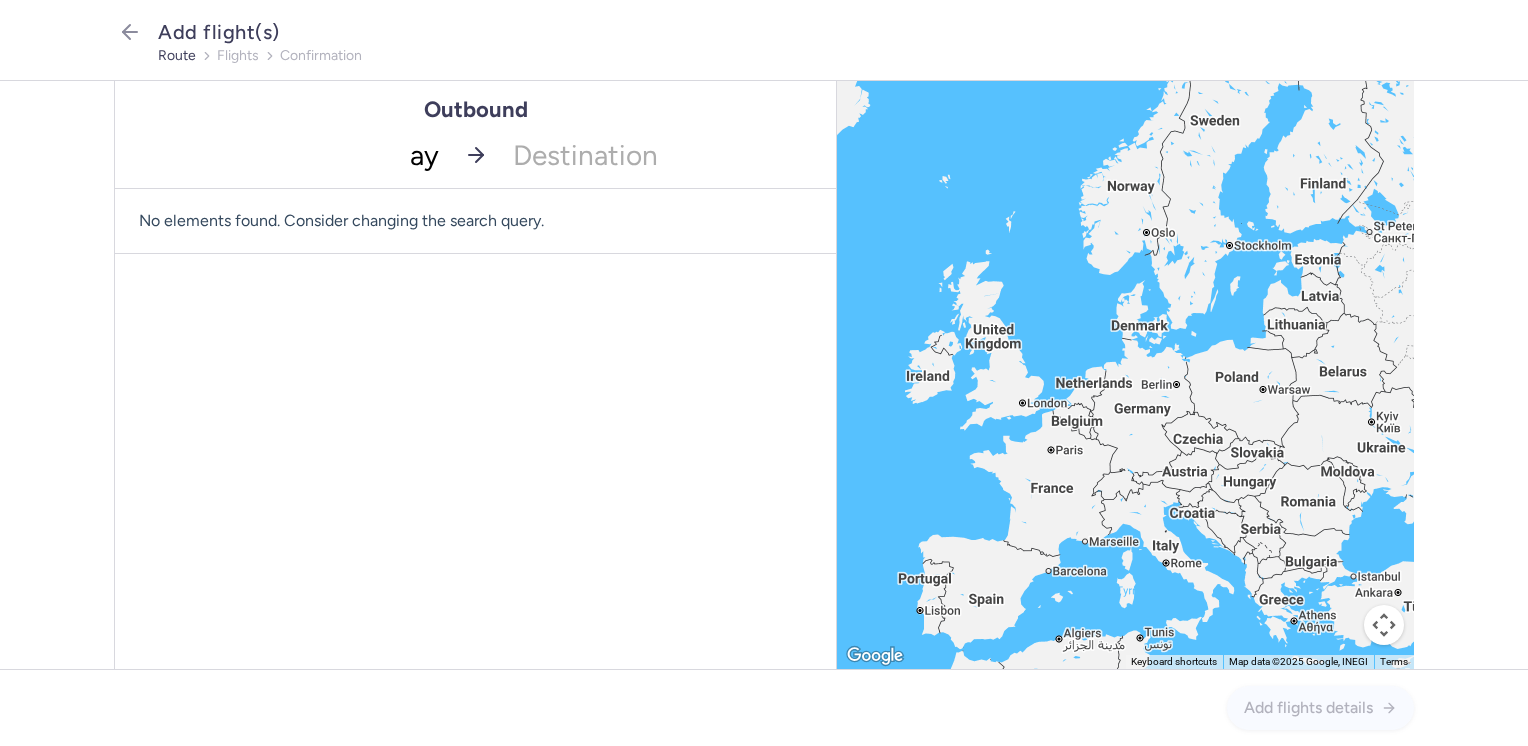 type on "ayt" 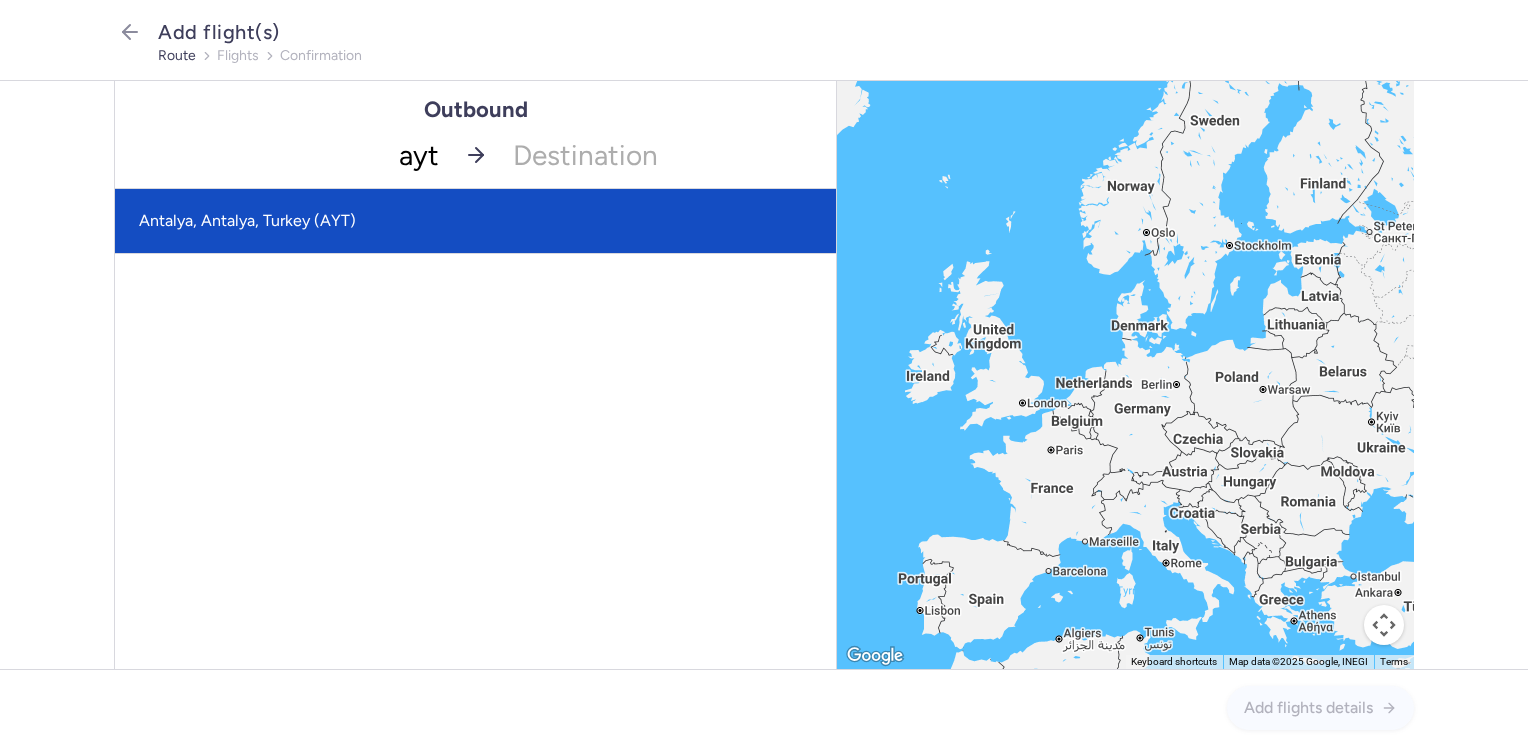click on "Antalya, Antalya, Turkey (AYT)" at bounding box center (475, 221) 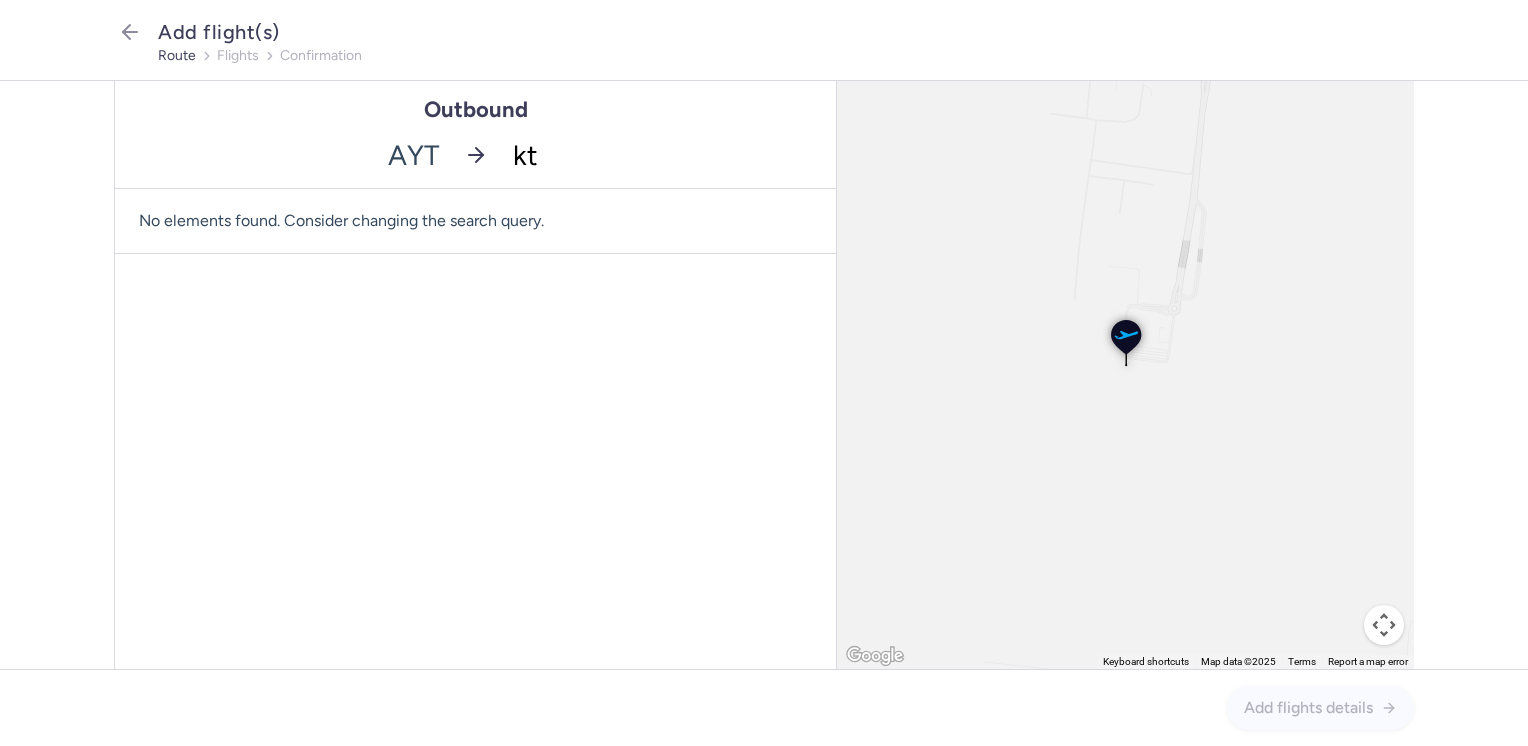 type on "ktw" 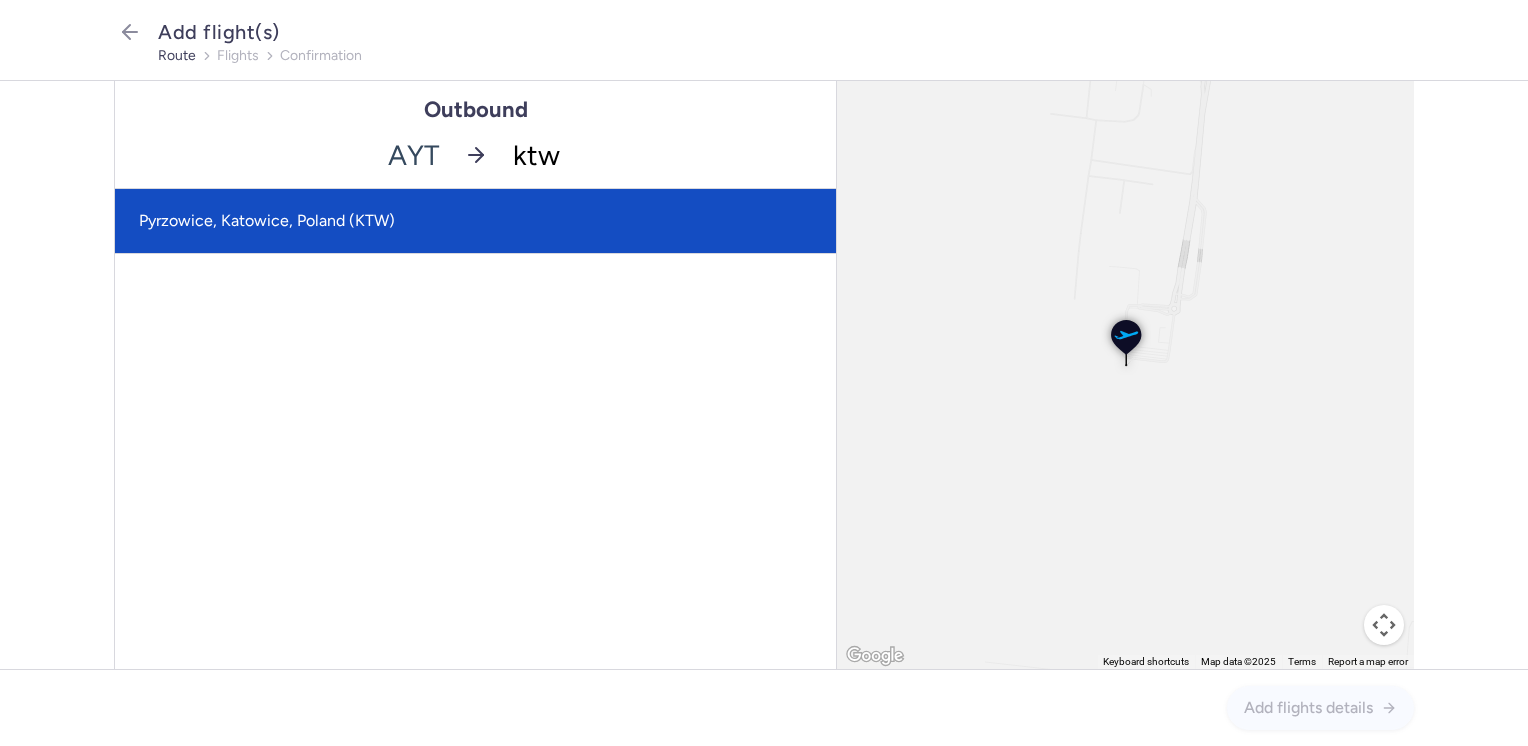 click on "Pyrzowice, Katowice, Poland (KTW)" at bounding box center [475, 221] 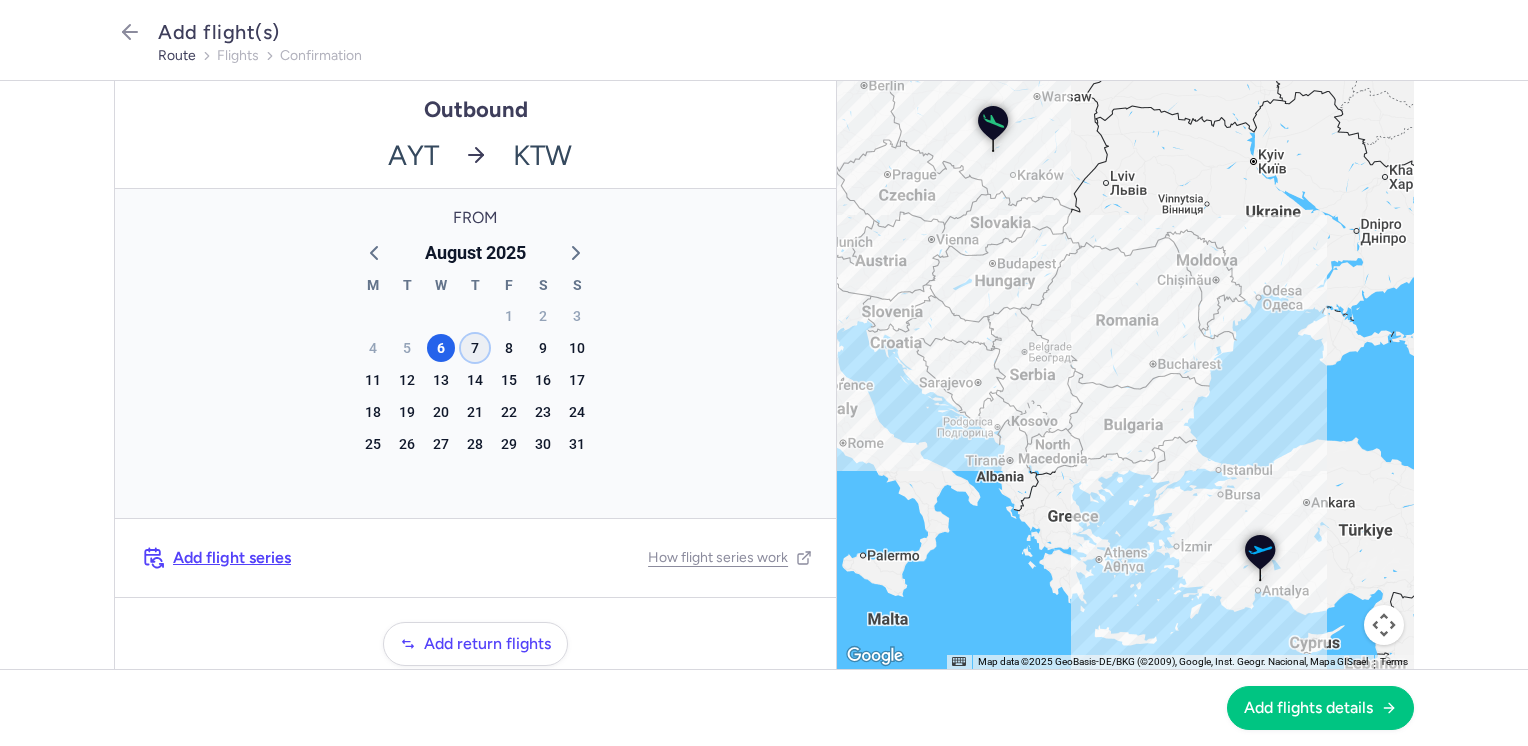click on "7" 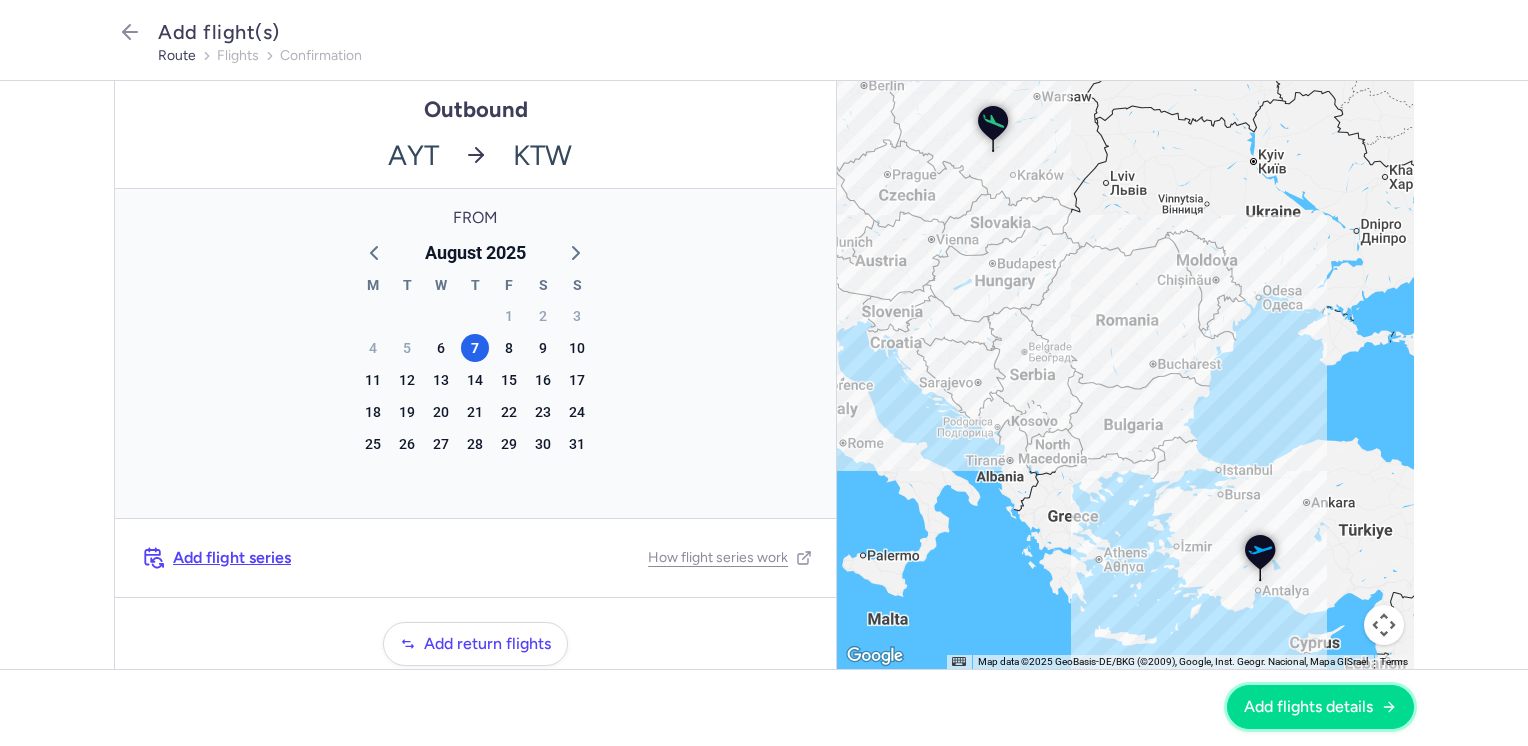 click on "Add flights details" at bounding box center (1320, 707) 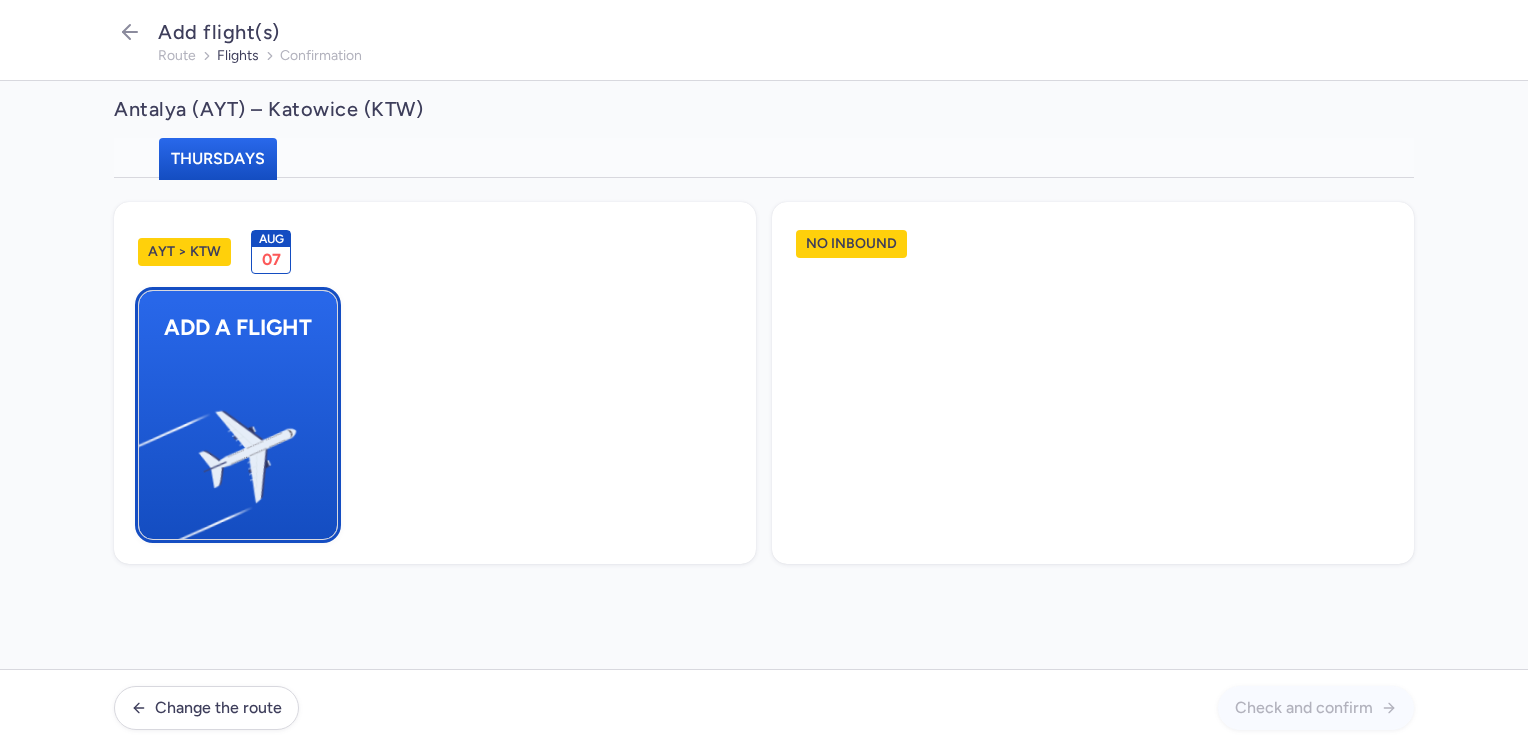 click at bounding box center [149, 448] 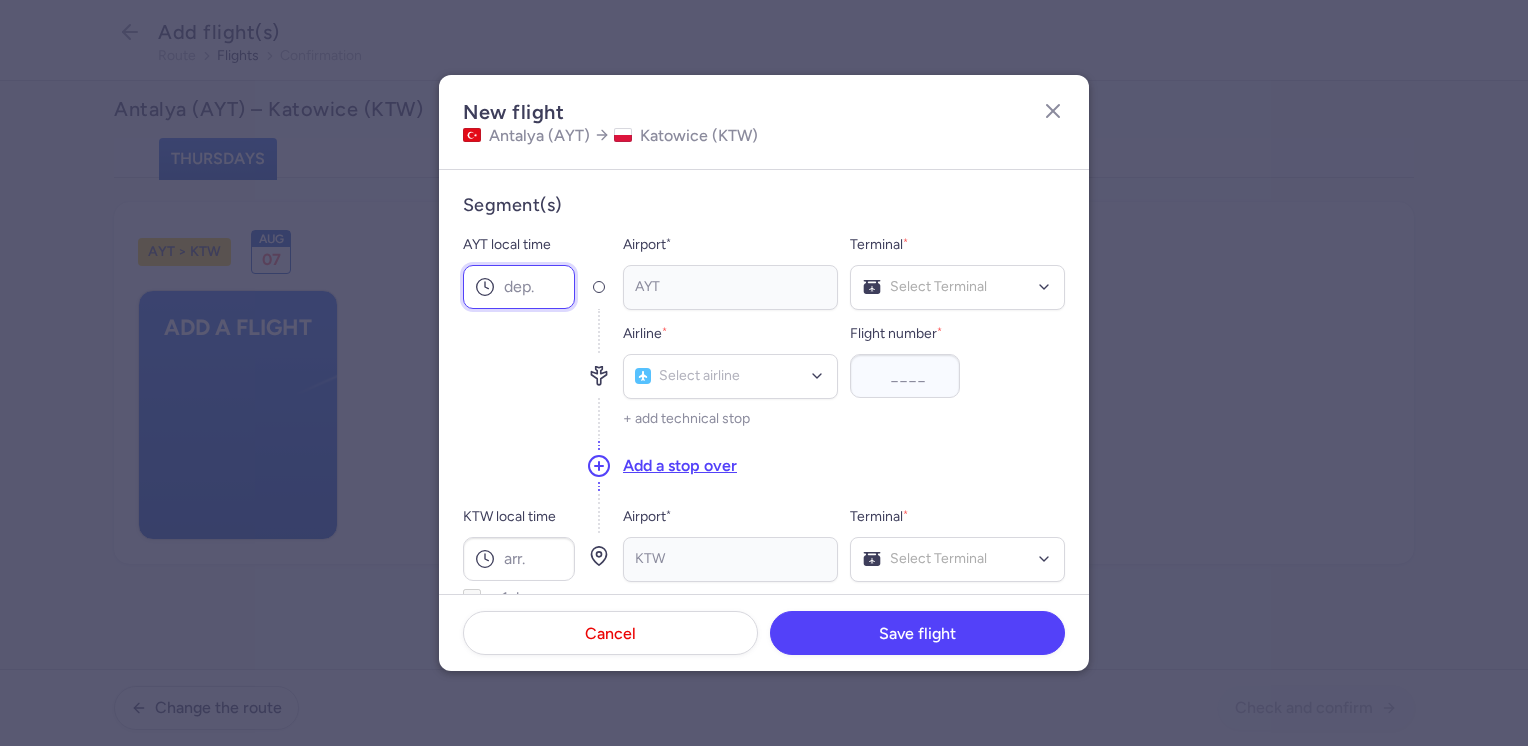 click on "AYT local time" at bounding box center (519, 287) 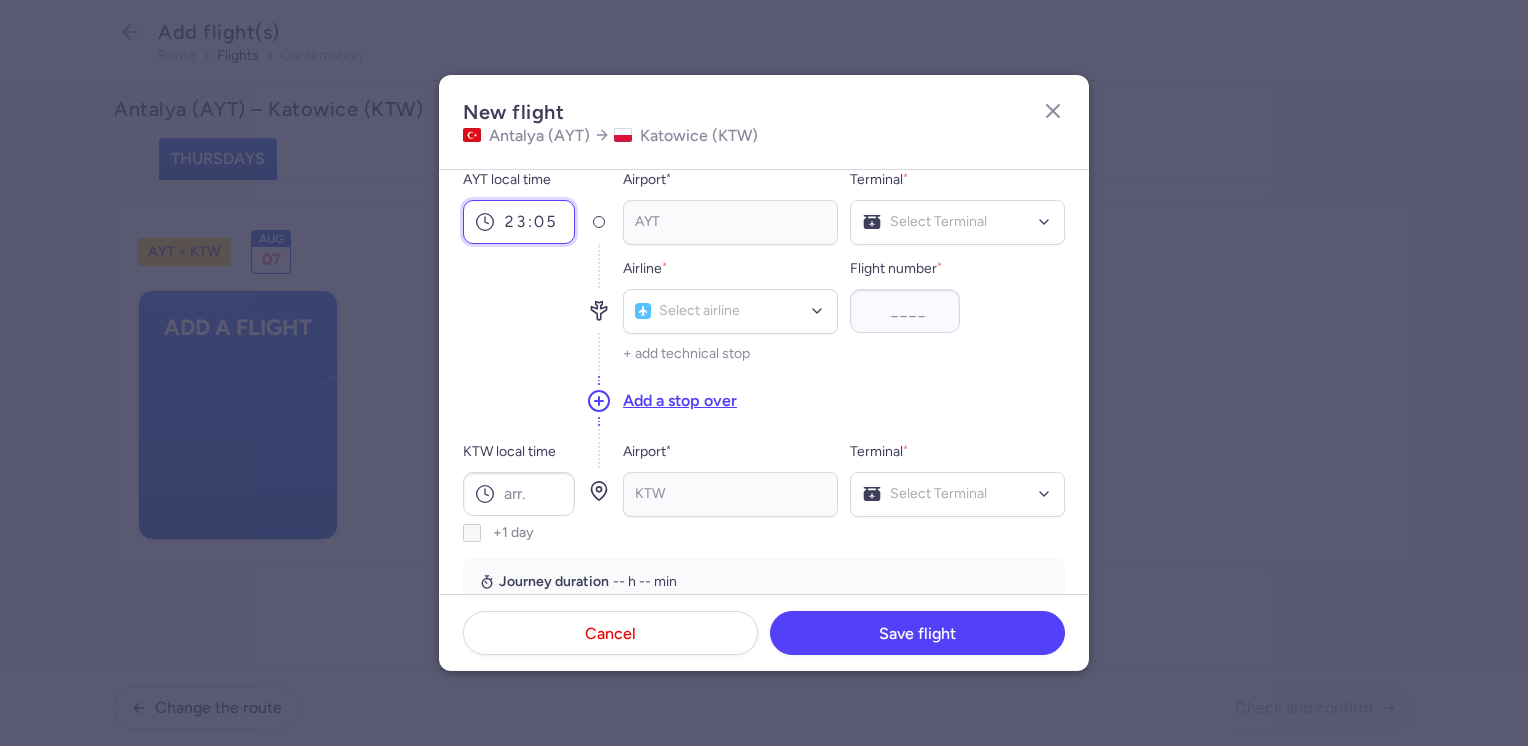scroll, scrollTop: 100, scrollLeft: 0, axis: vertical 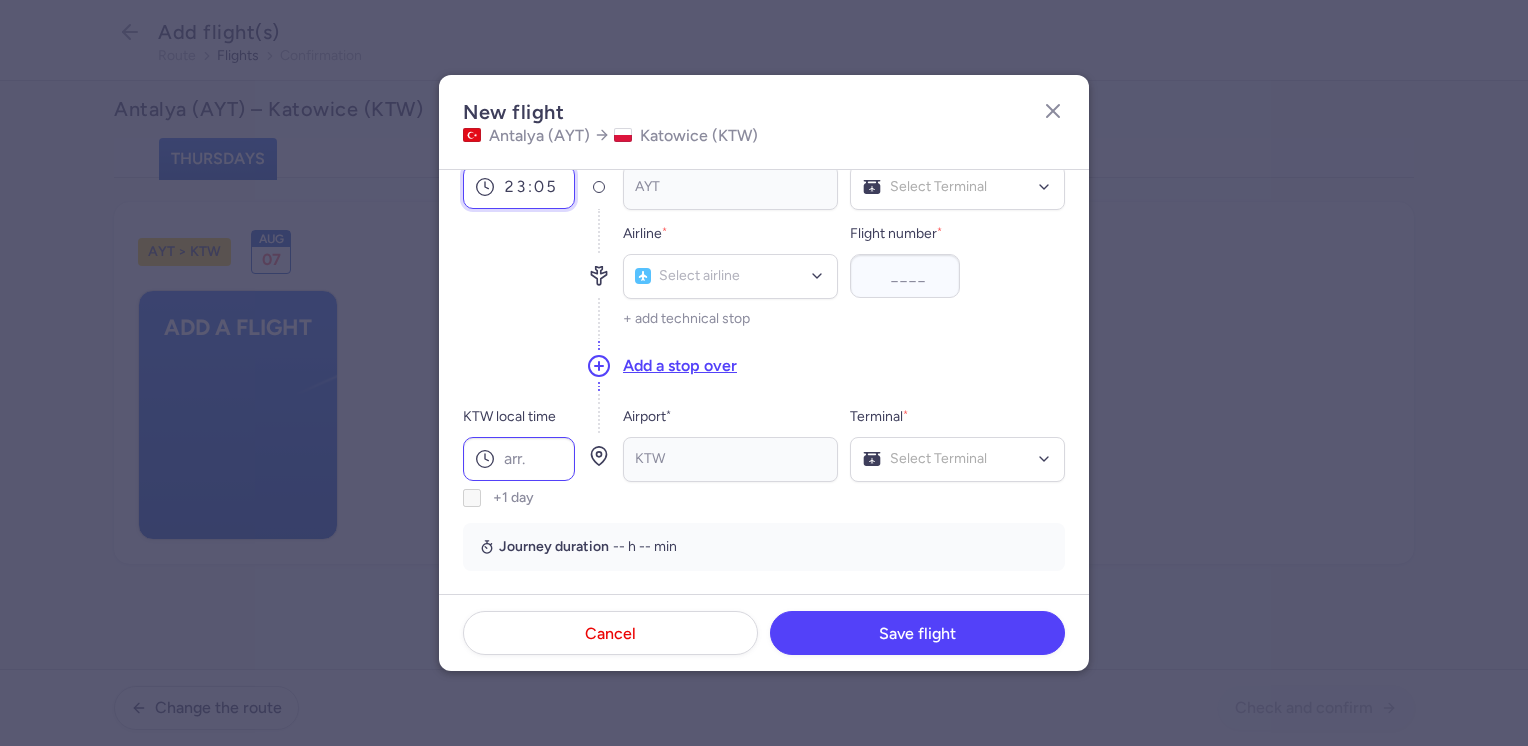type on "23:05" 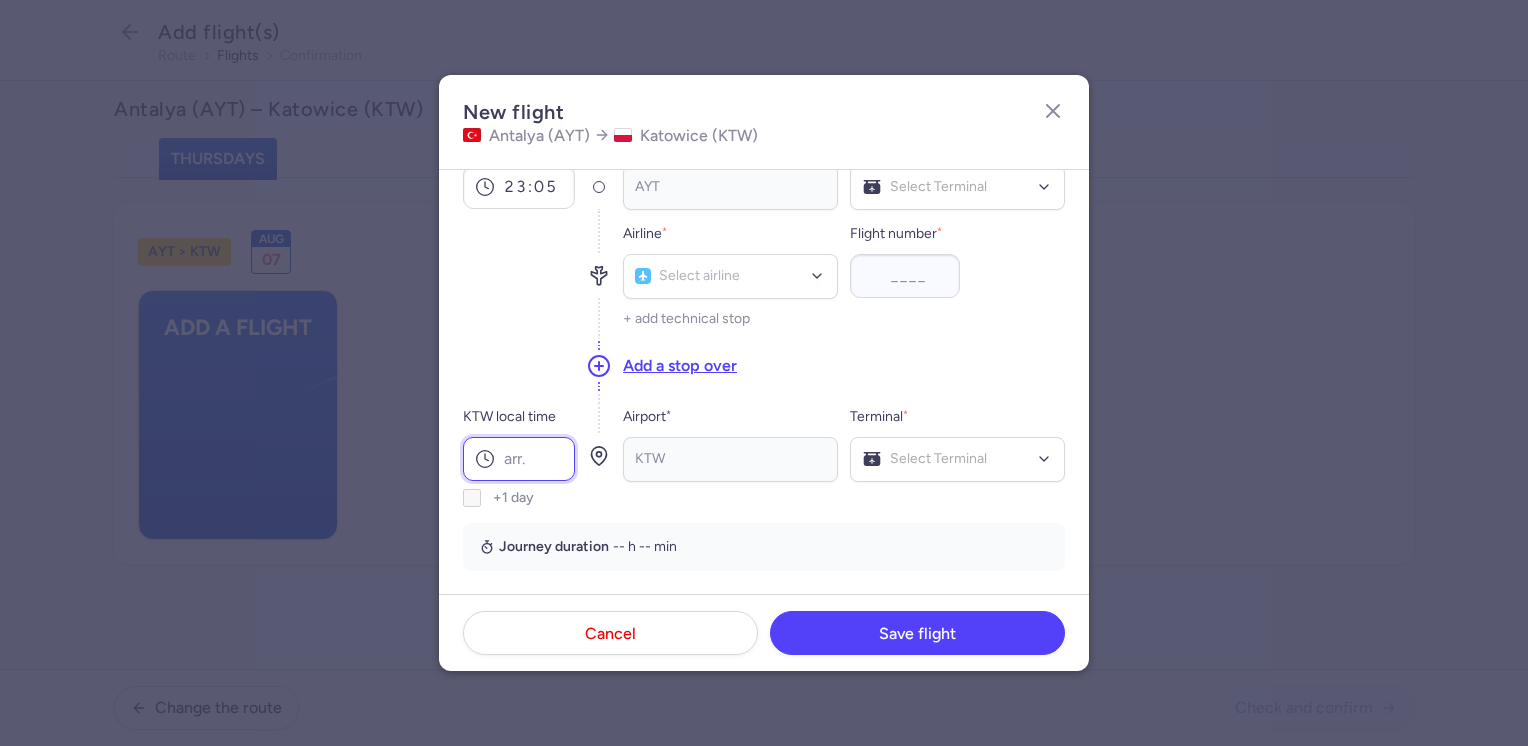 click on "KTW local time" at bounding box center (519, 459) 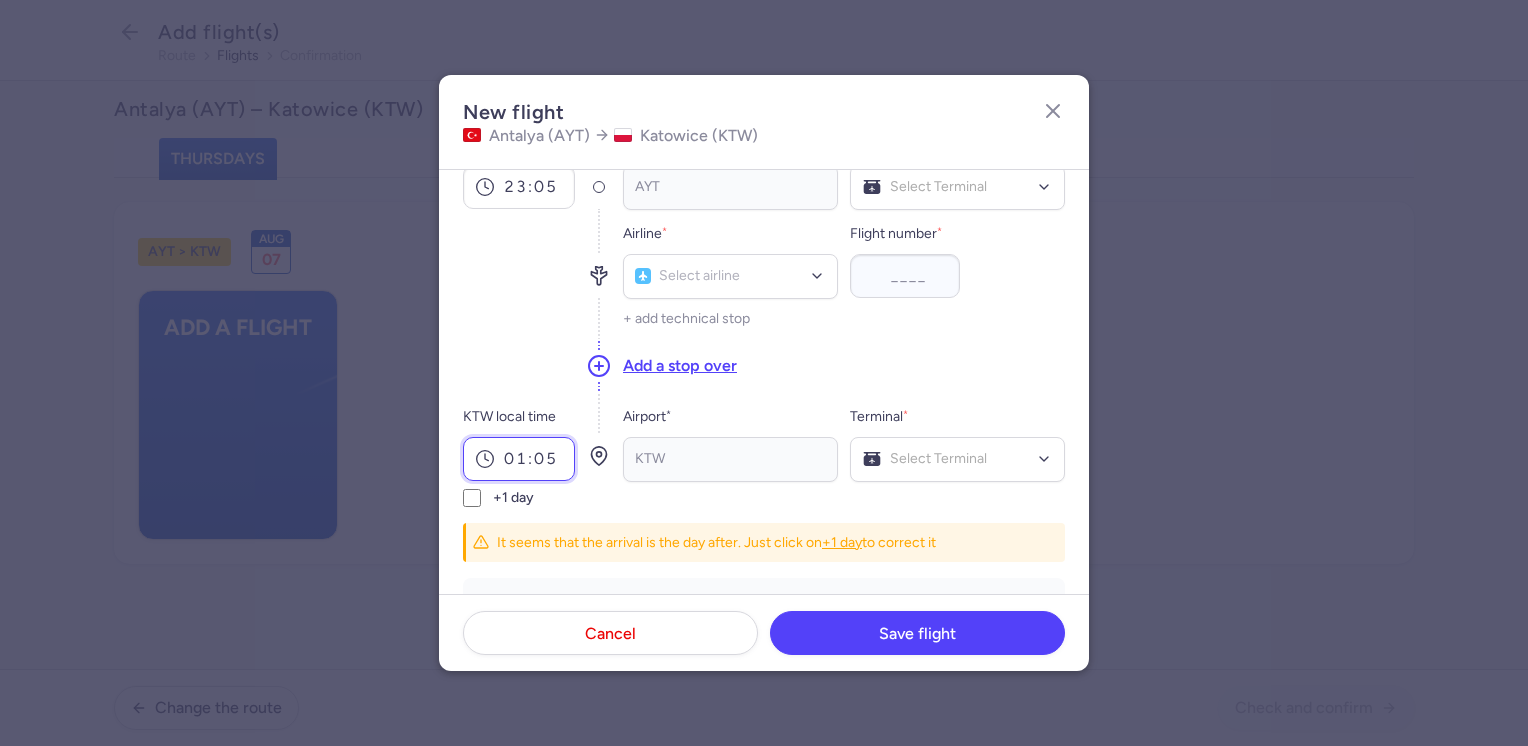 type on "01:05" 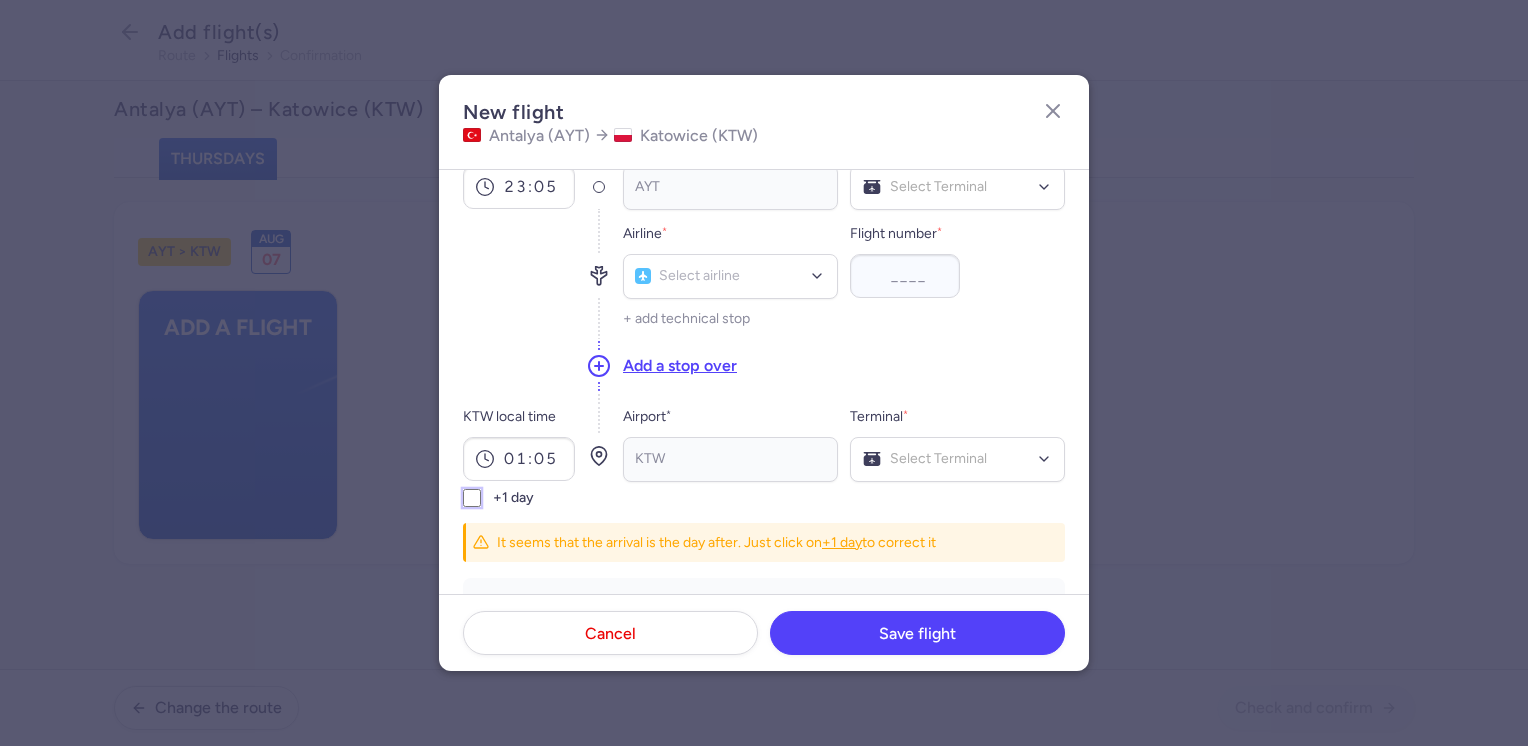 click on "+1 day" at bounding box center (472, 498) 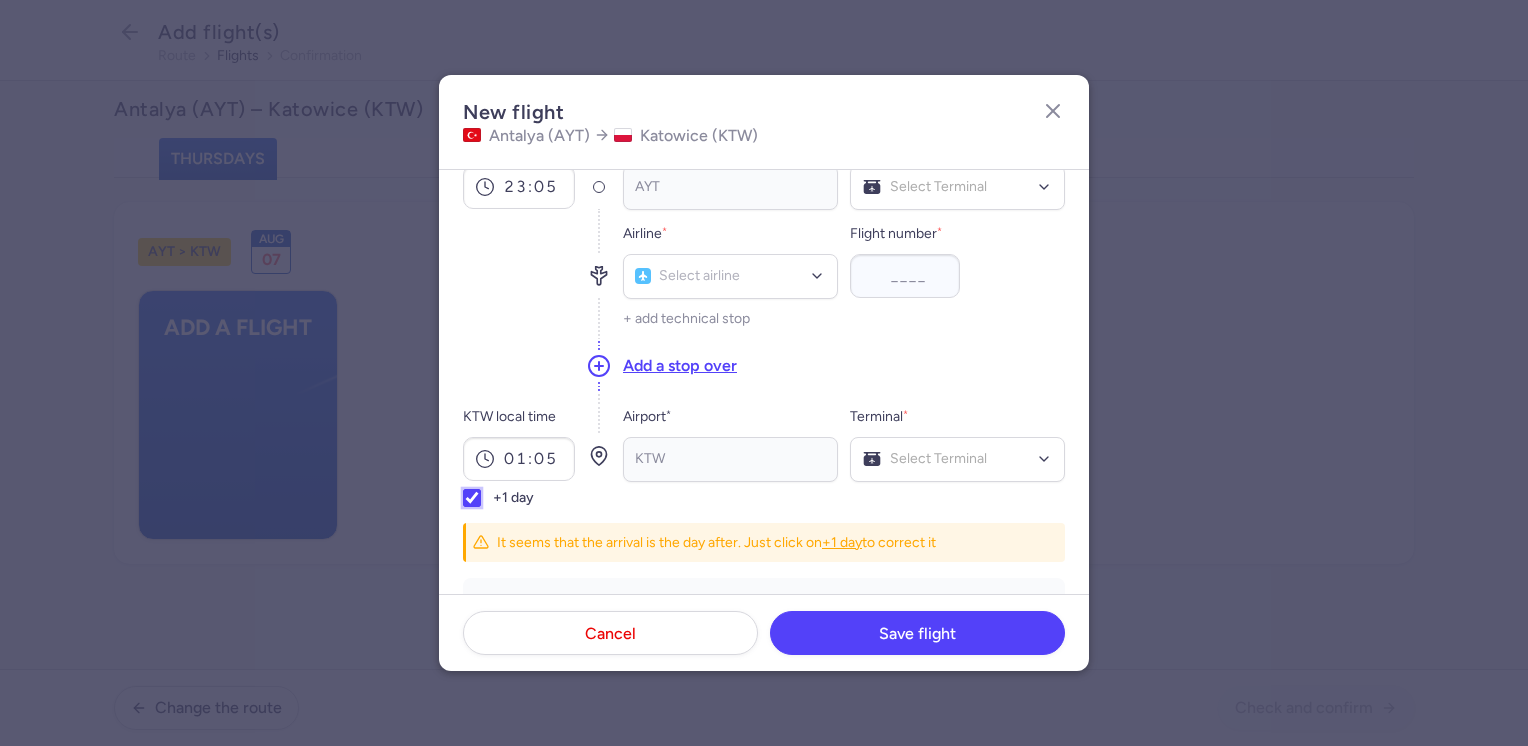 checkbox on "true" 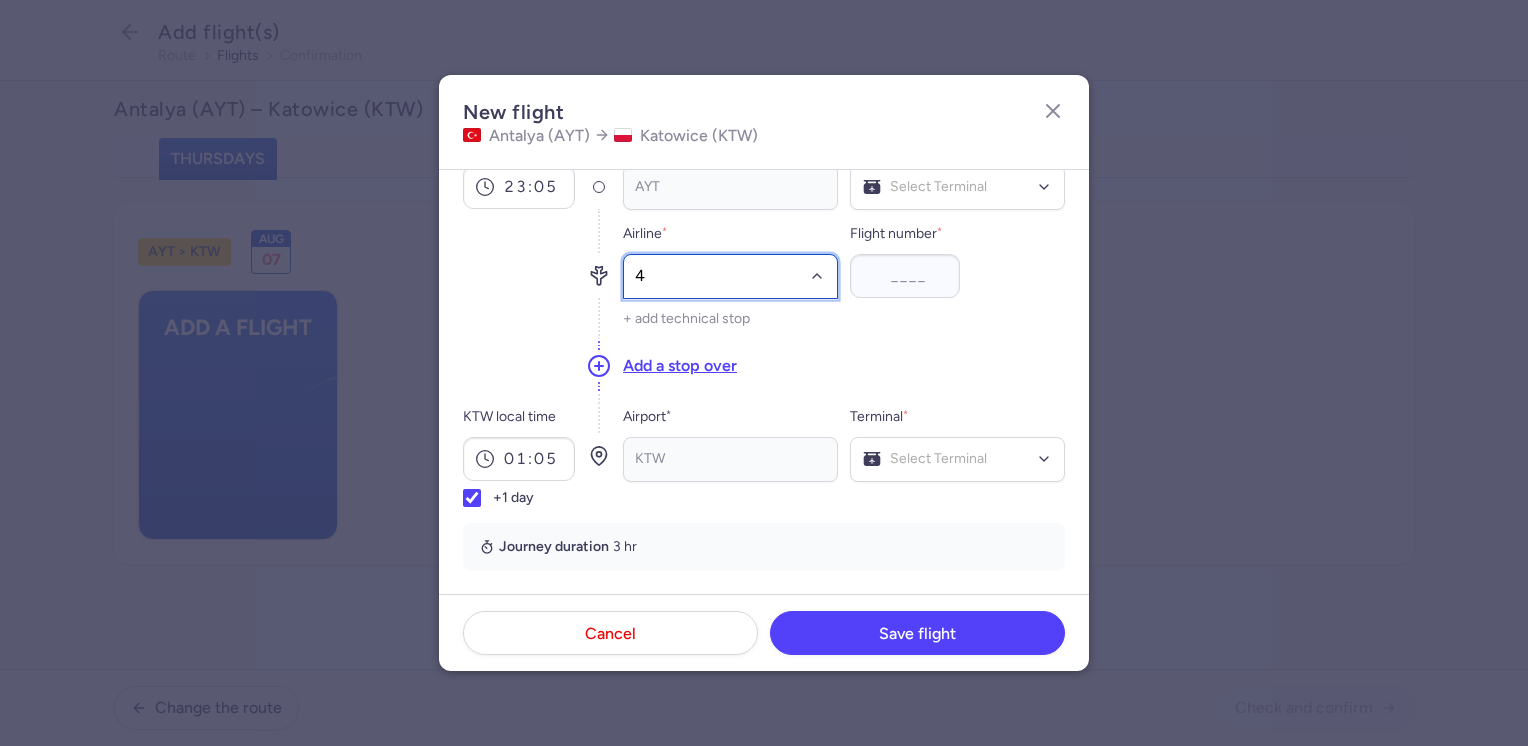 type on "4m" 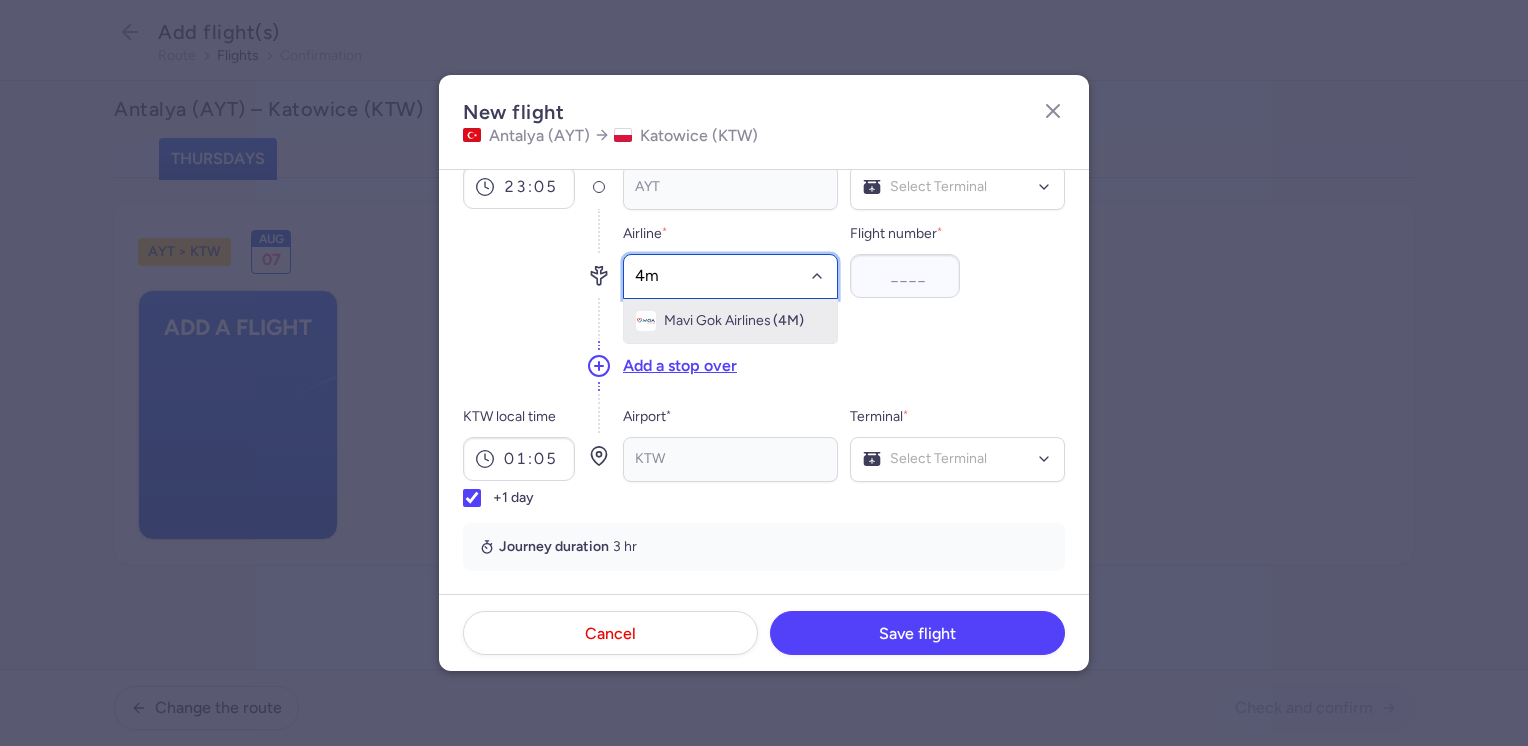 click on "Mavi Gok Airlines" at bounding box center [717, 321] 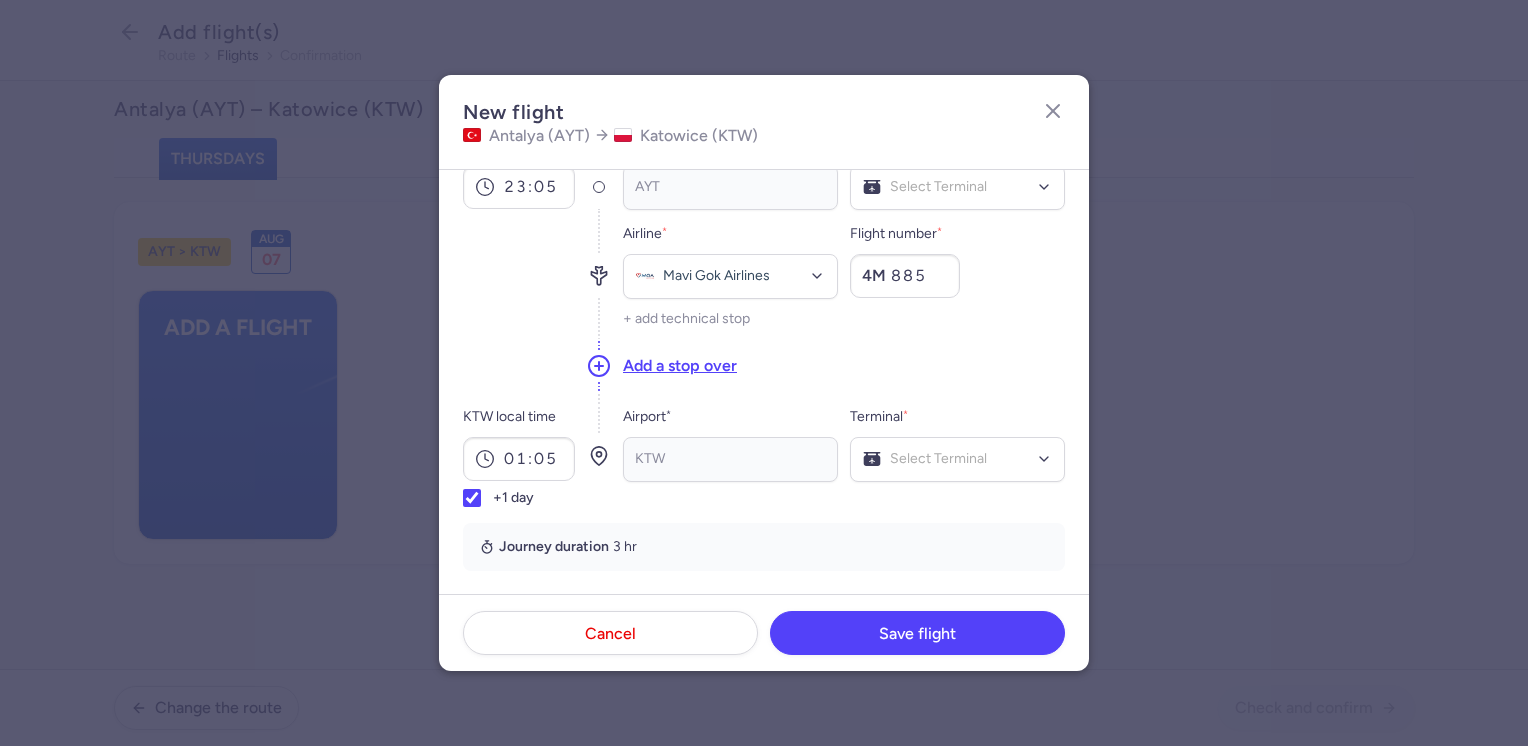 type on "885" 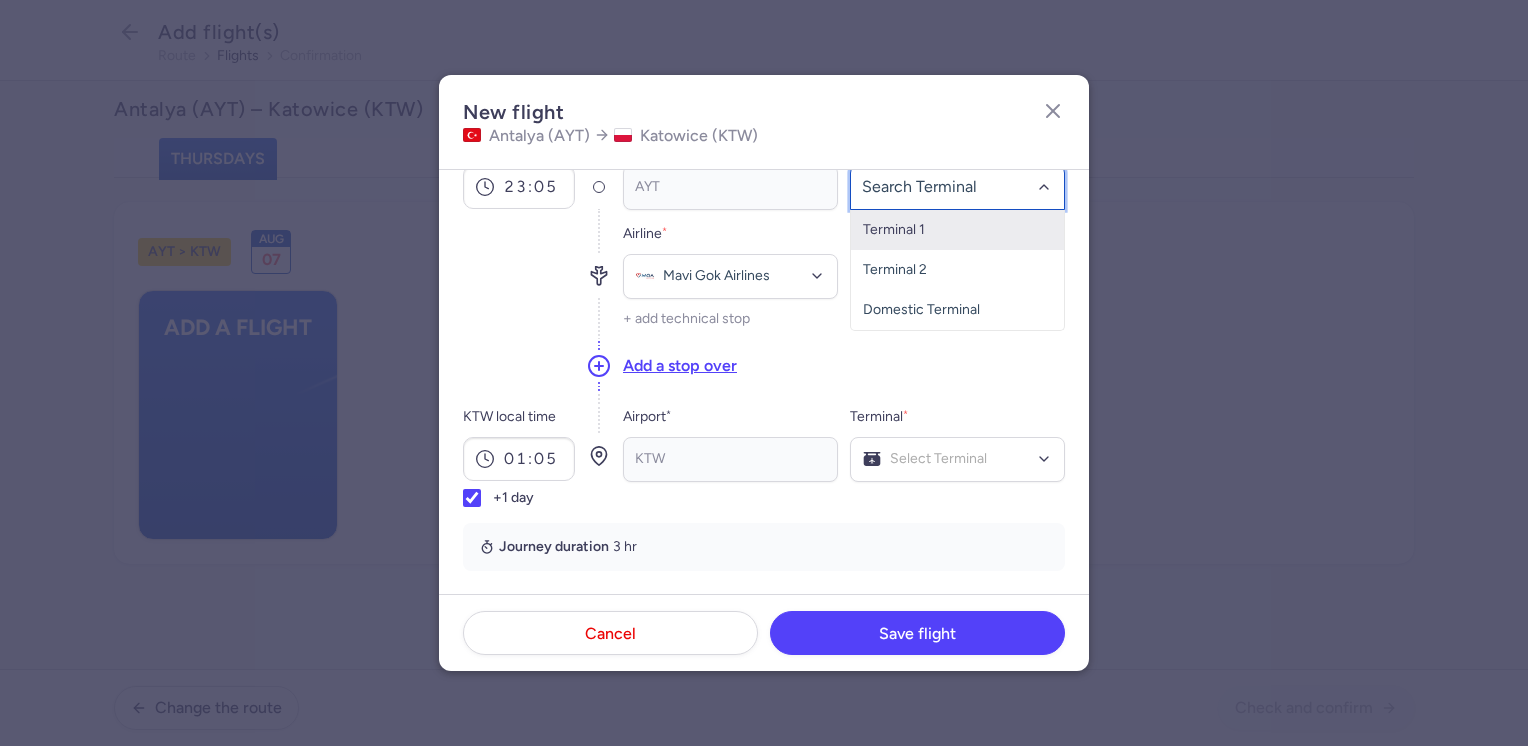 click on "Terminal 1" at bounding box center [957, 230] 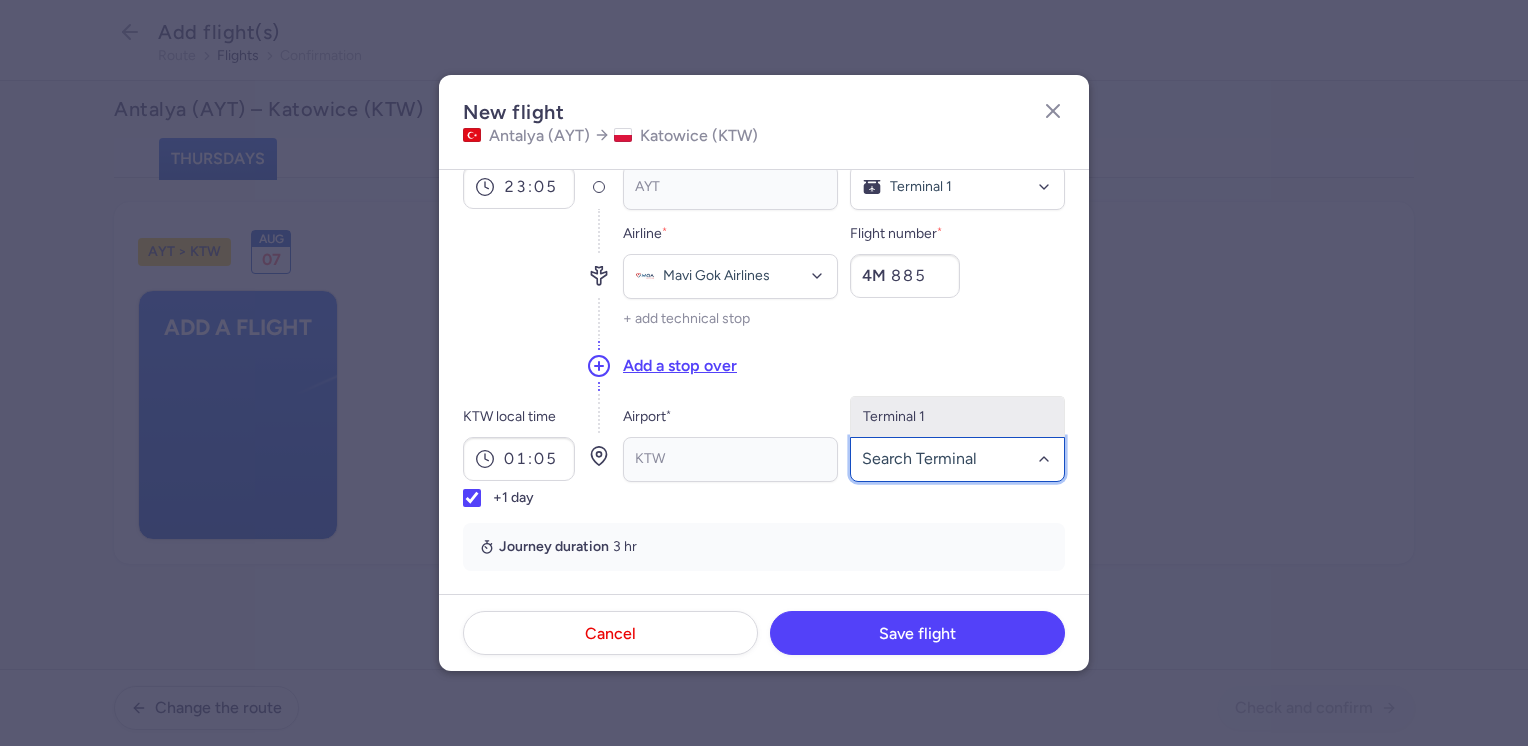 click on "Terminal 1" at bounding box center (957, 417) 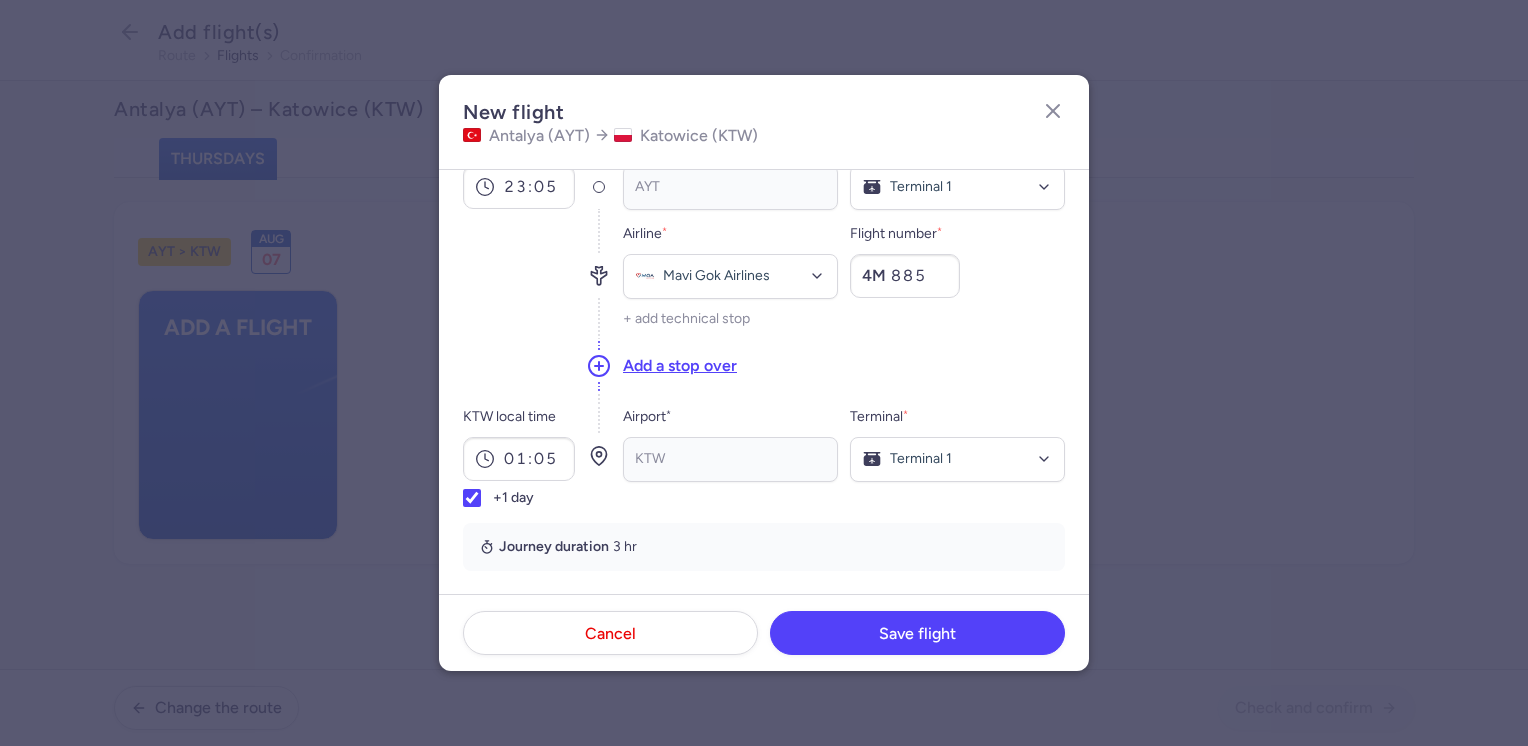 scroll, scrollTop: 400, scrollLeft: 0, axis: vertical 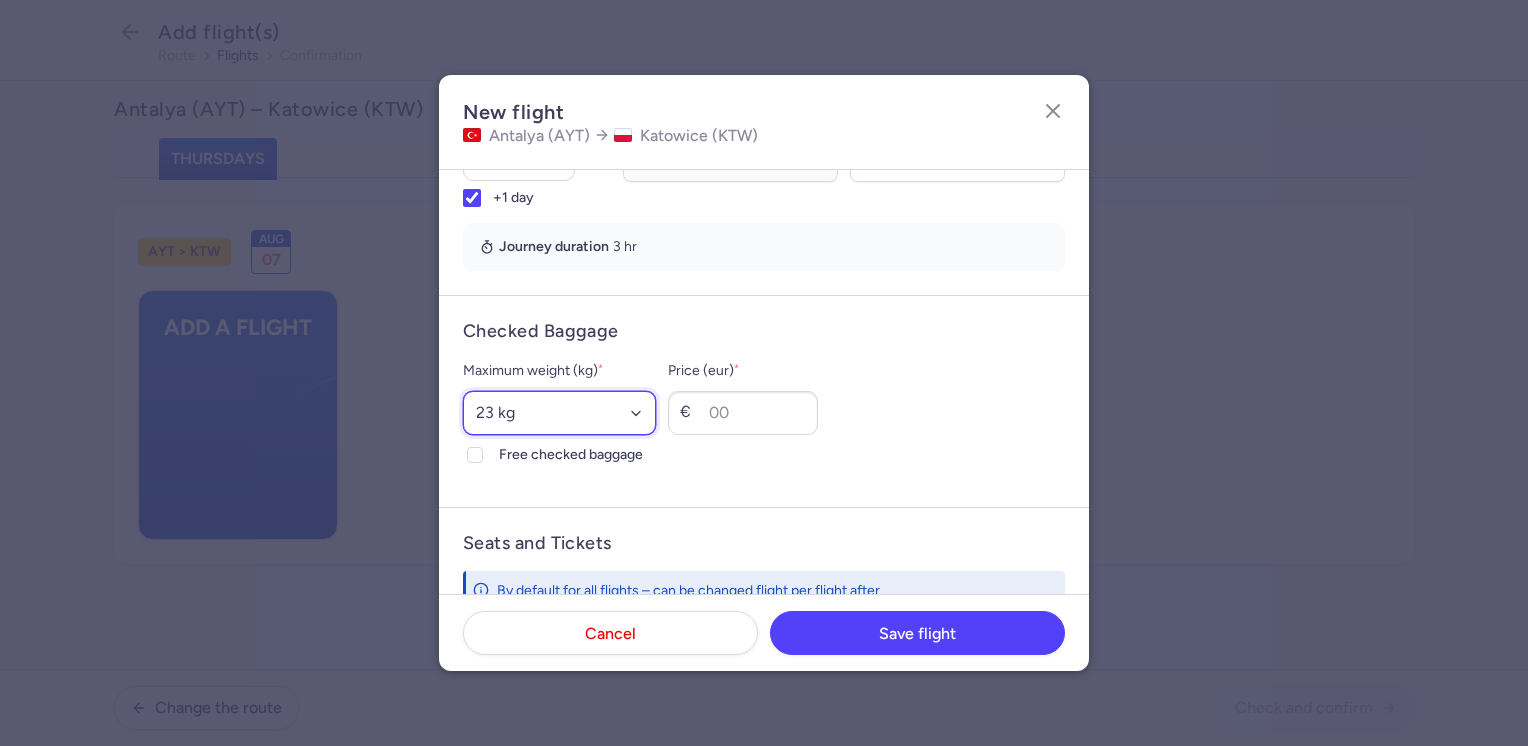 click on "Select an option 15 kg 16 kg 17 kg 18 kg 19 kg 20 kg 21 kg 22 kg 23 kg 24 kg 25 kg 26 kg 27 kg 28 kg 29 kg 30 kg 31 kg 32 kg 33 kg 34 kg 35 kg" at bounding box center (559, 413) 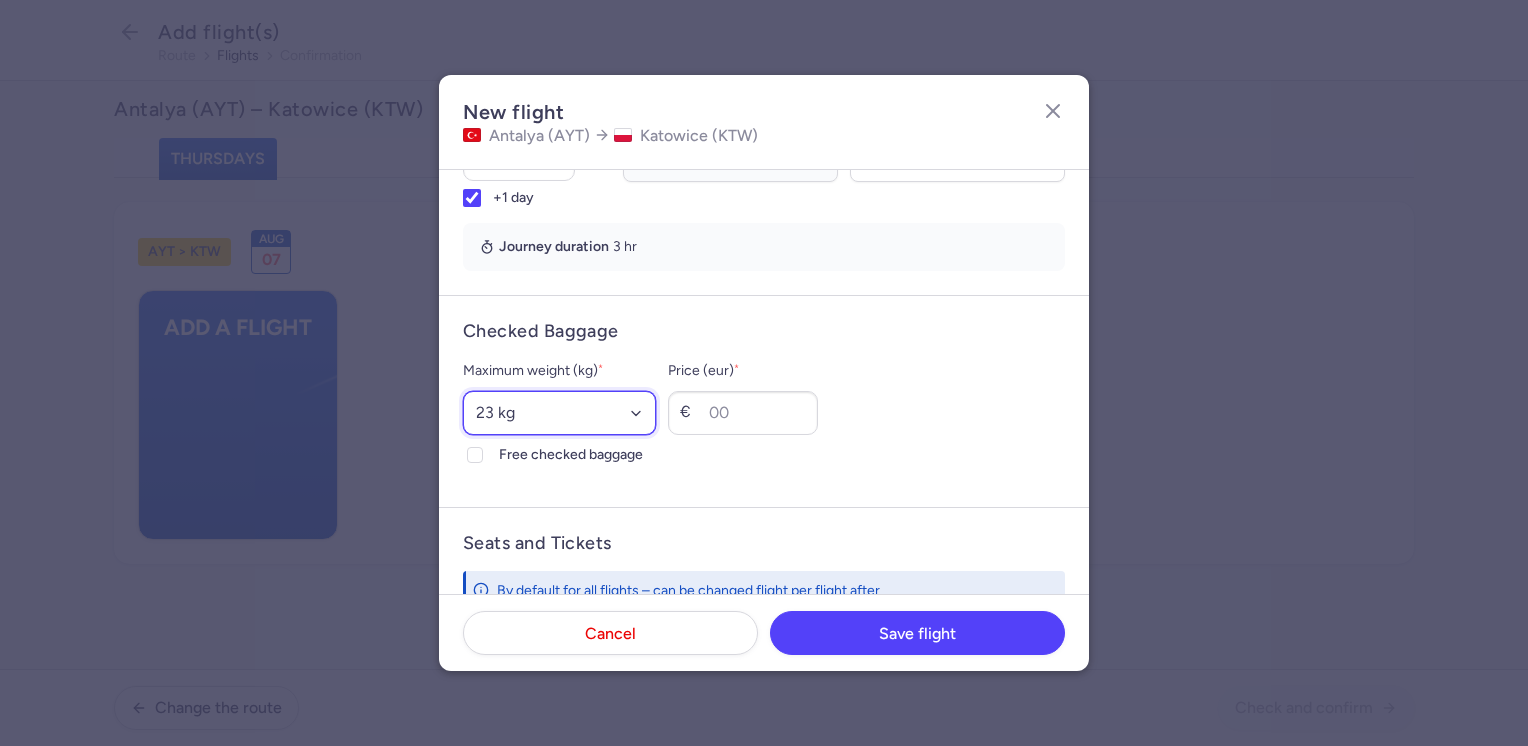 select on "20" 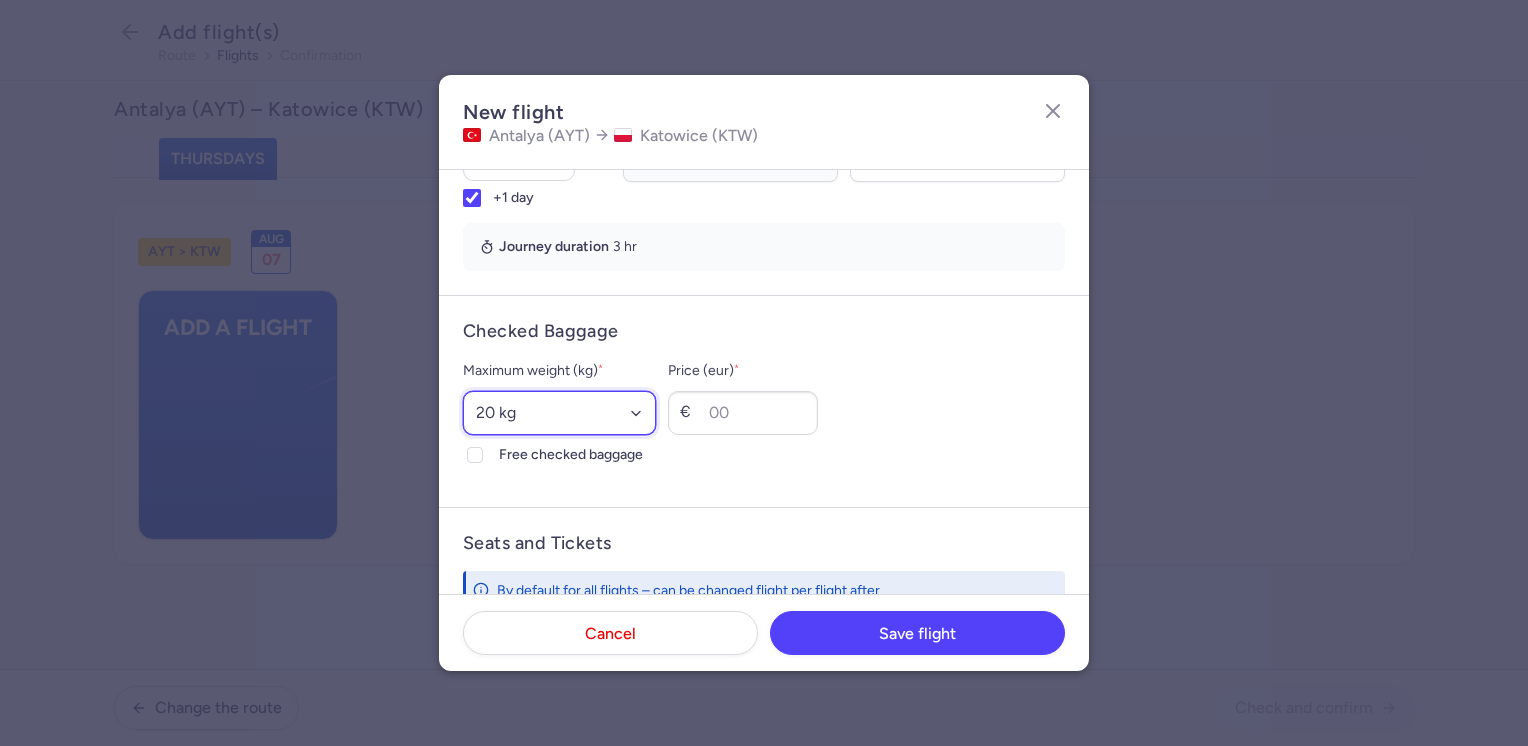 click on "Select an option 15 kg 16 kg 17 kg 18 kg 19 kg 20 kg 21 kg 22 kg 23 kg 24 kg 25 kg 26 kg 27 kg 28 kg 29 kg 30 kg 31 kg 32 kg 33 kg 34 kg 35 kg" at bounding box center (559, 413) 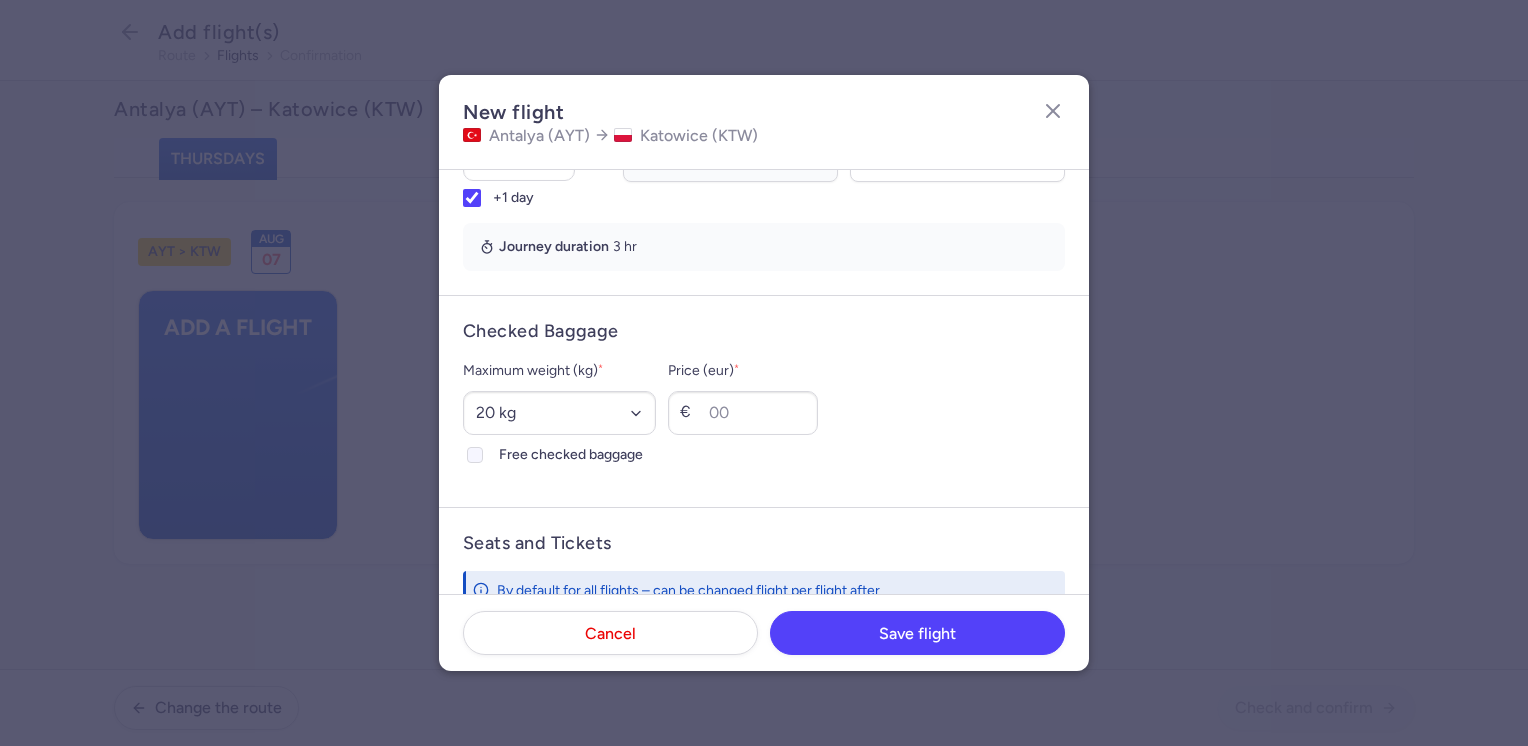 click on "Free checked baggage" 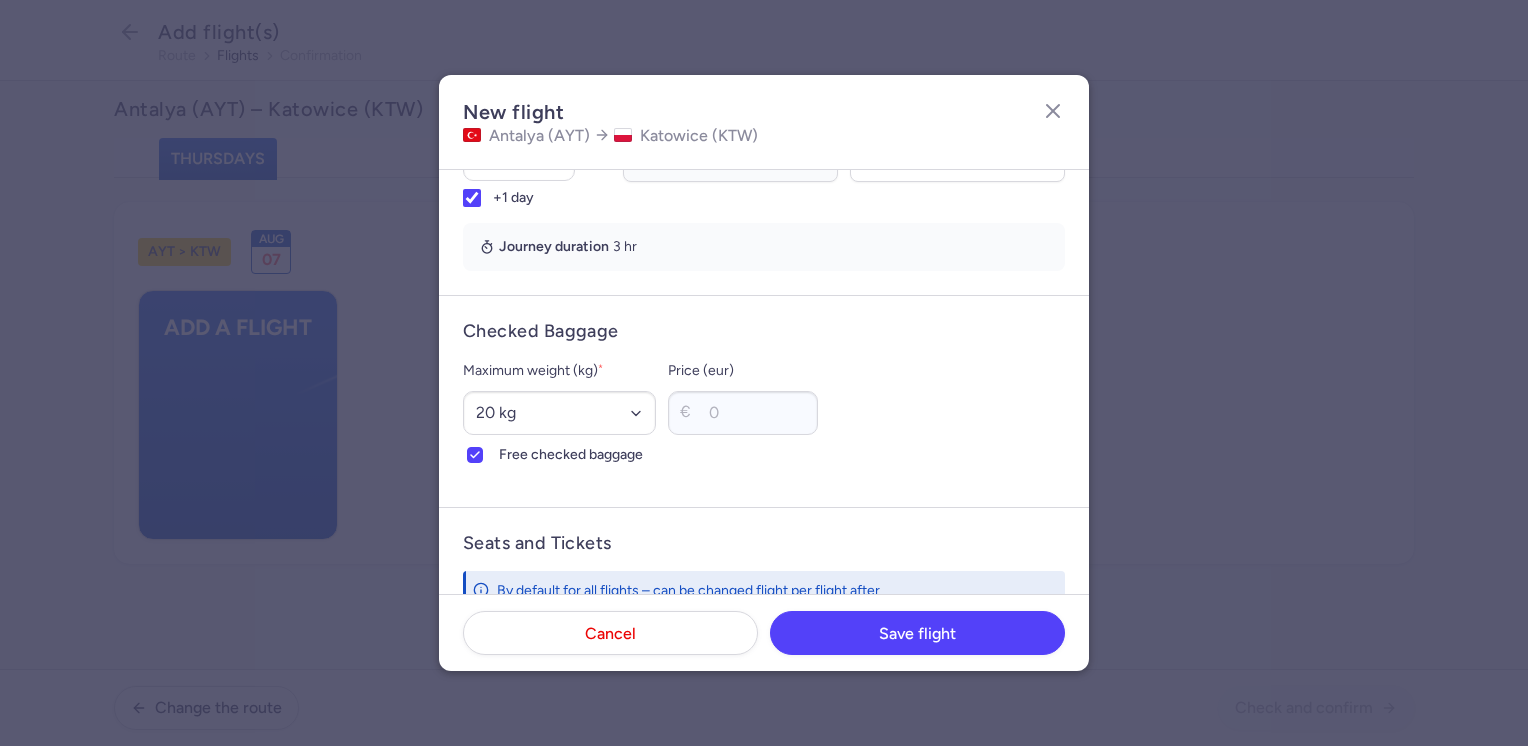 scroll, scrollTop: 600, scrollLeft: 0, axis: vertical 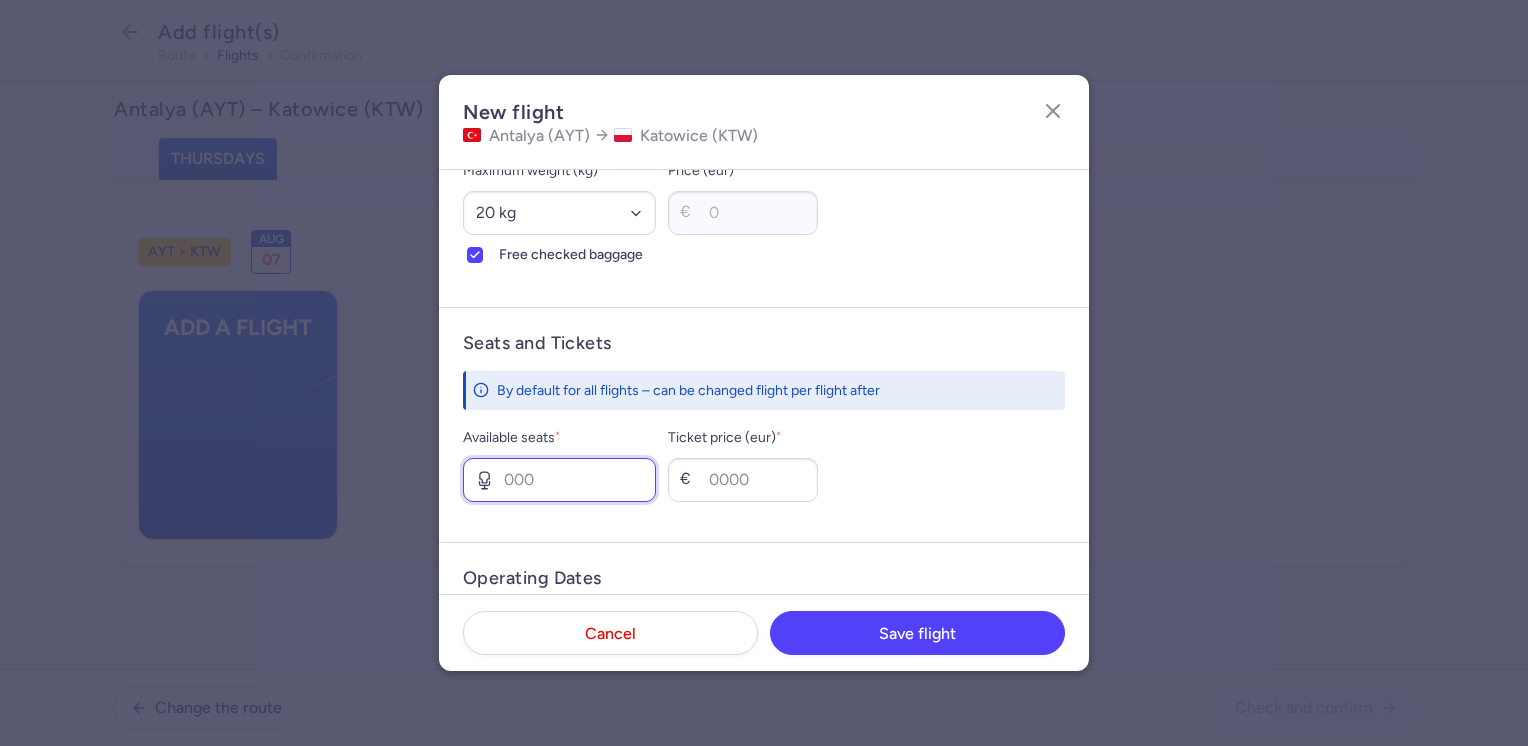 click on "Available seats  *" at bounding box center [559, 480] 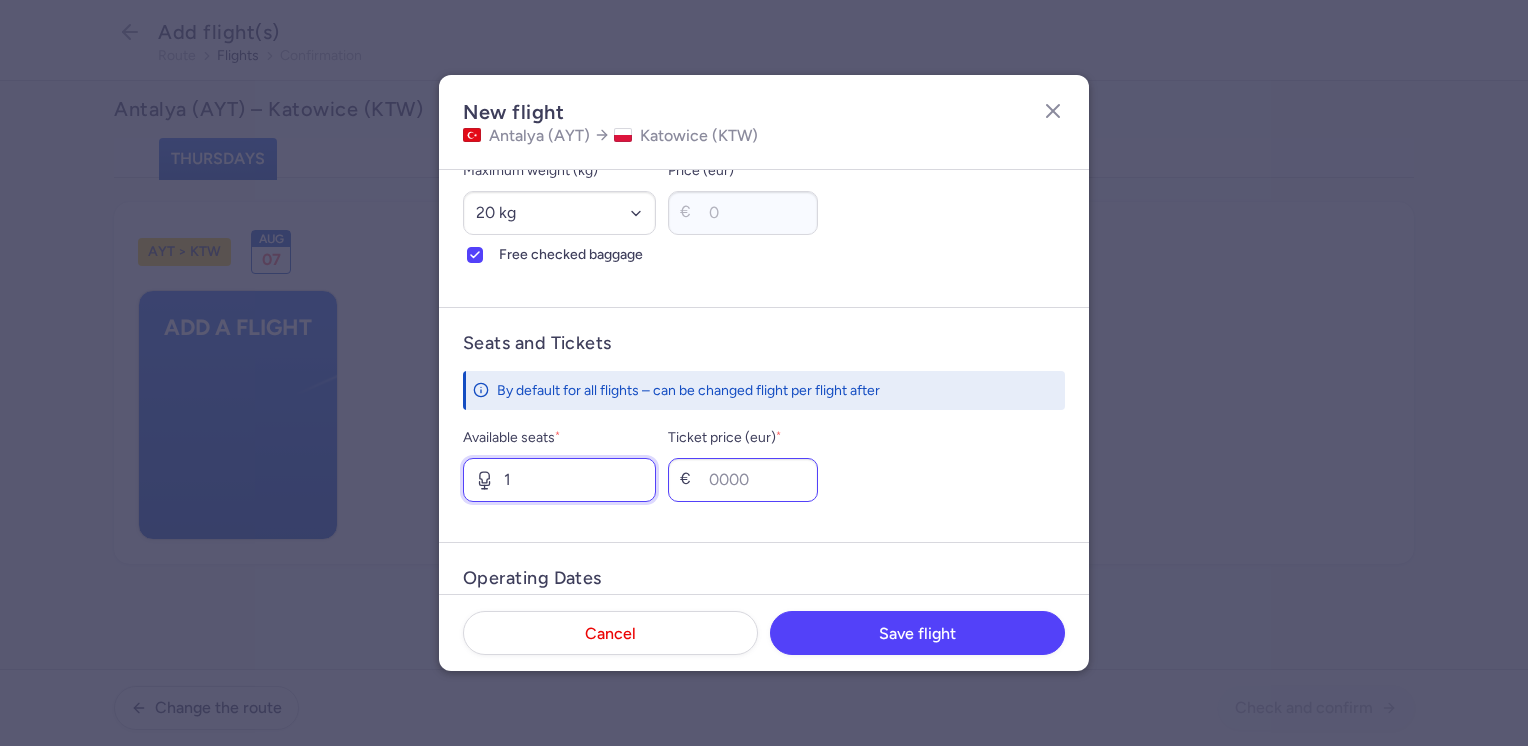 type on "1" 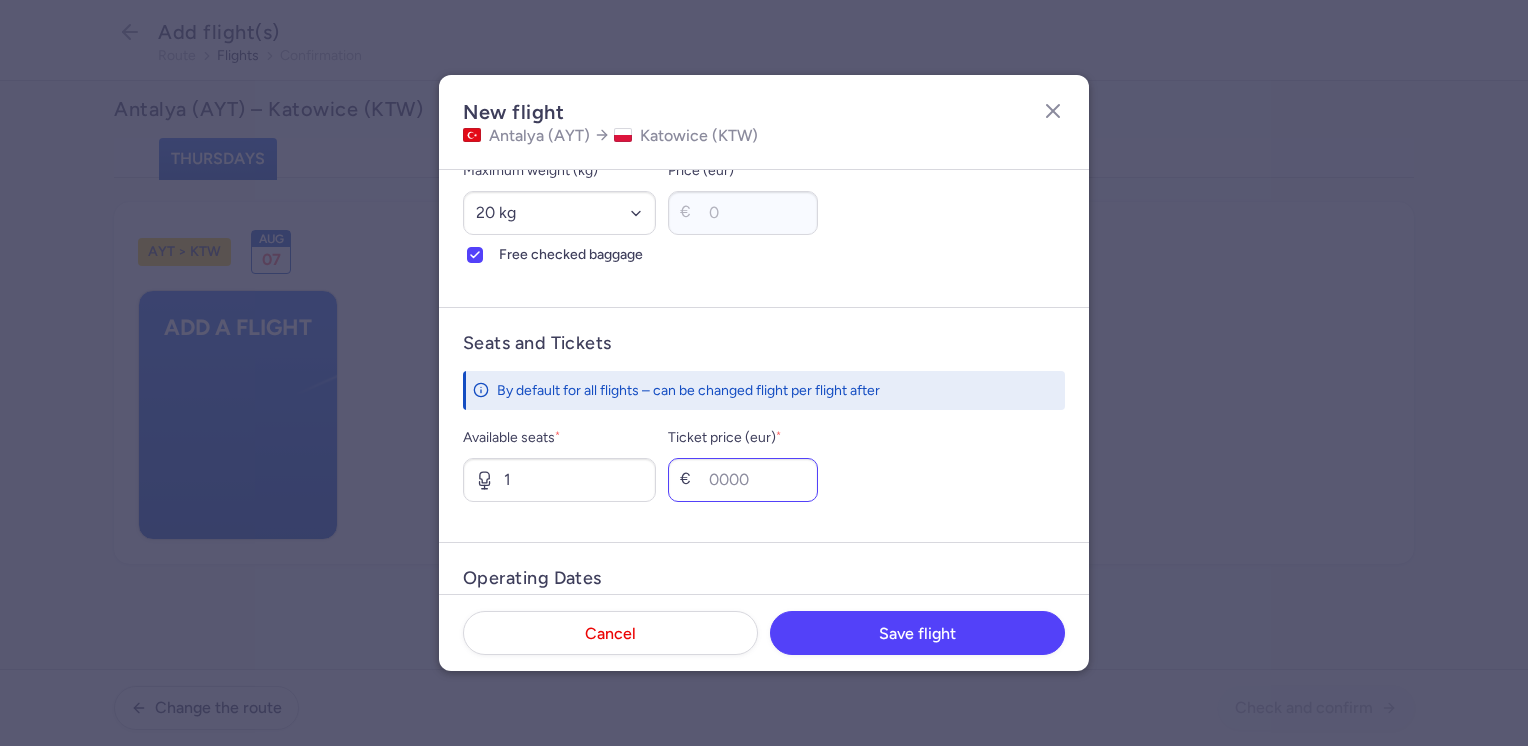 click on "€" at bounding box center [690, 480] 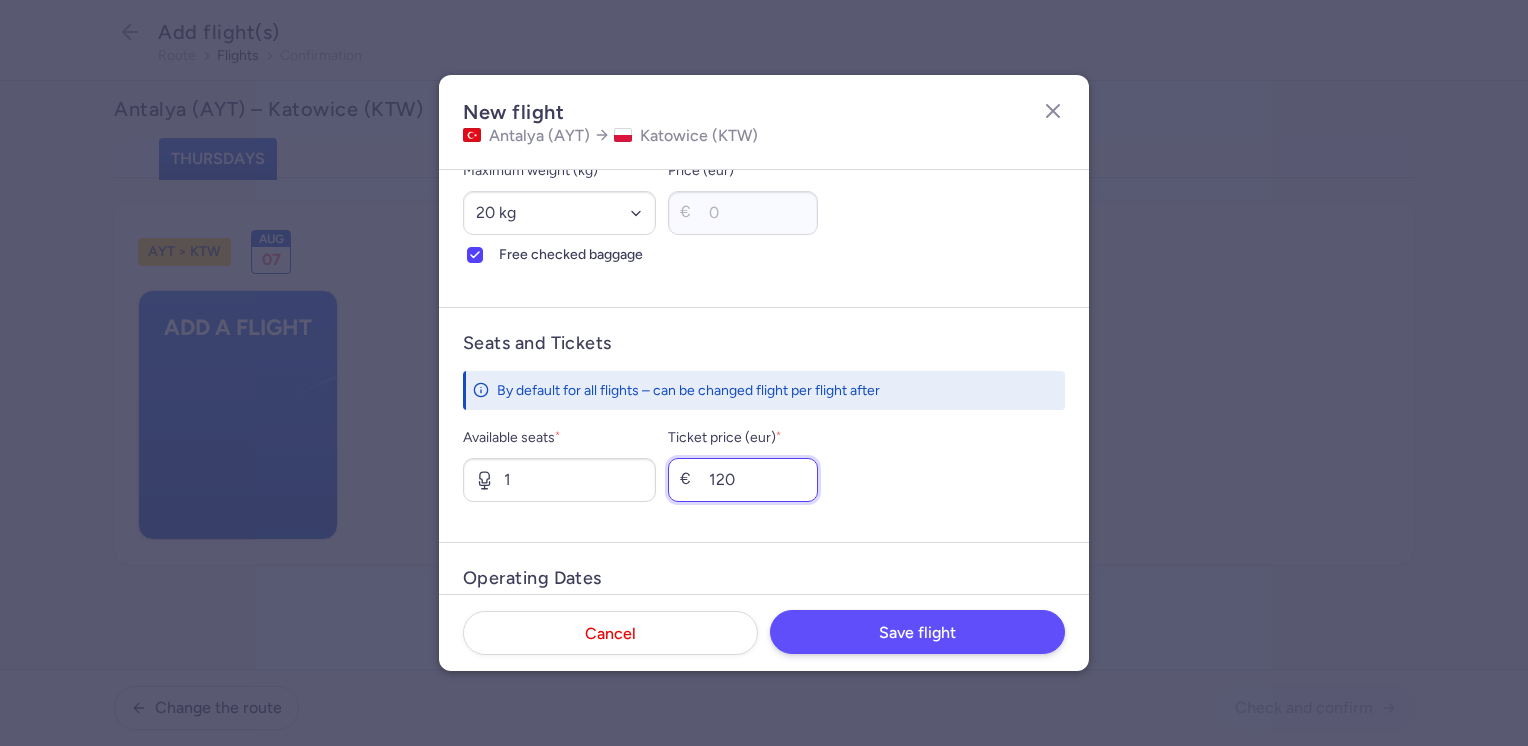 type on "120" 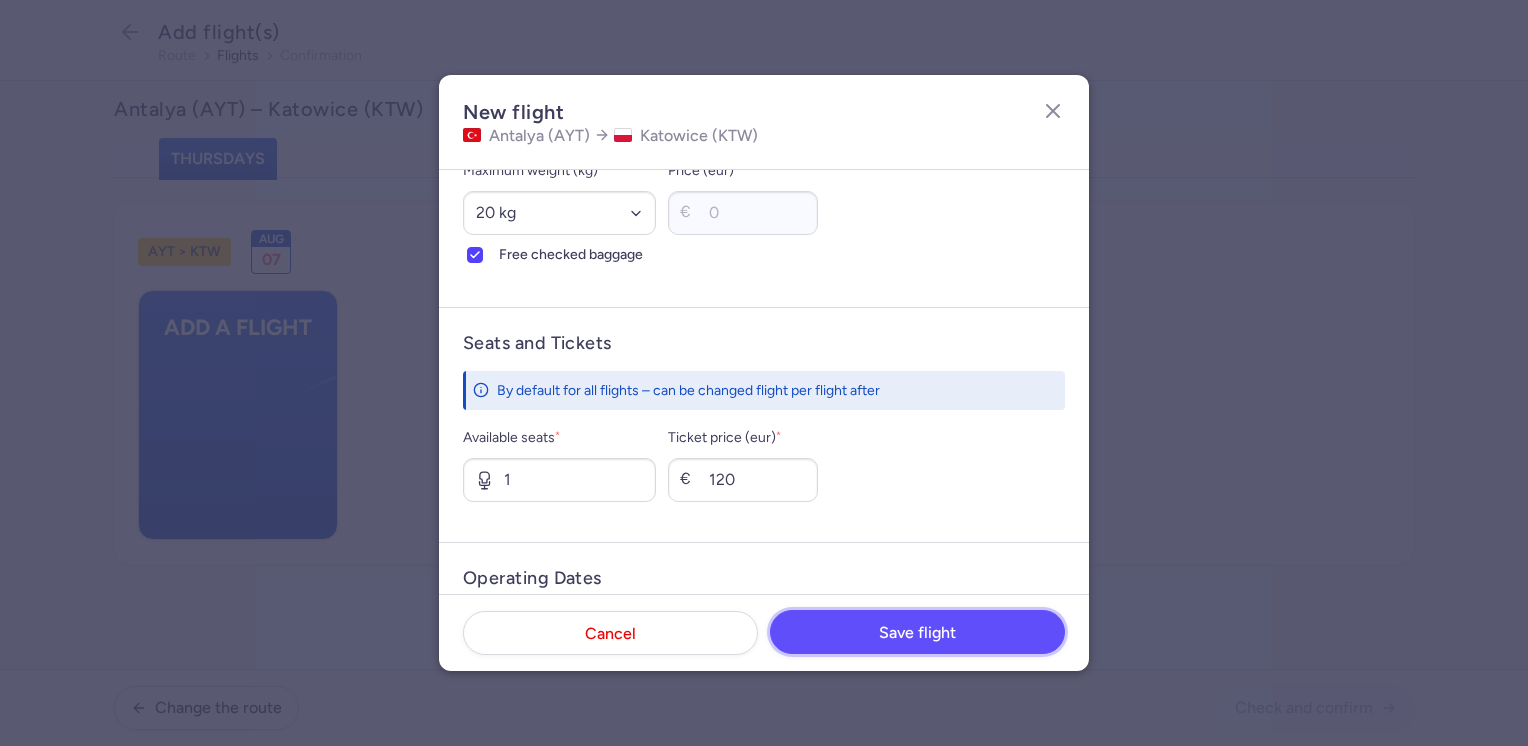 click on "Save flight" at bounding box center [917, 633] 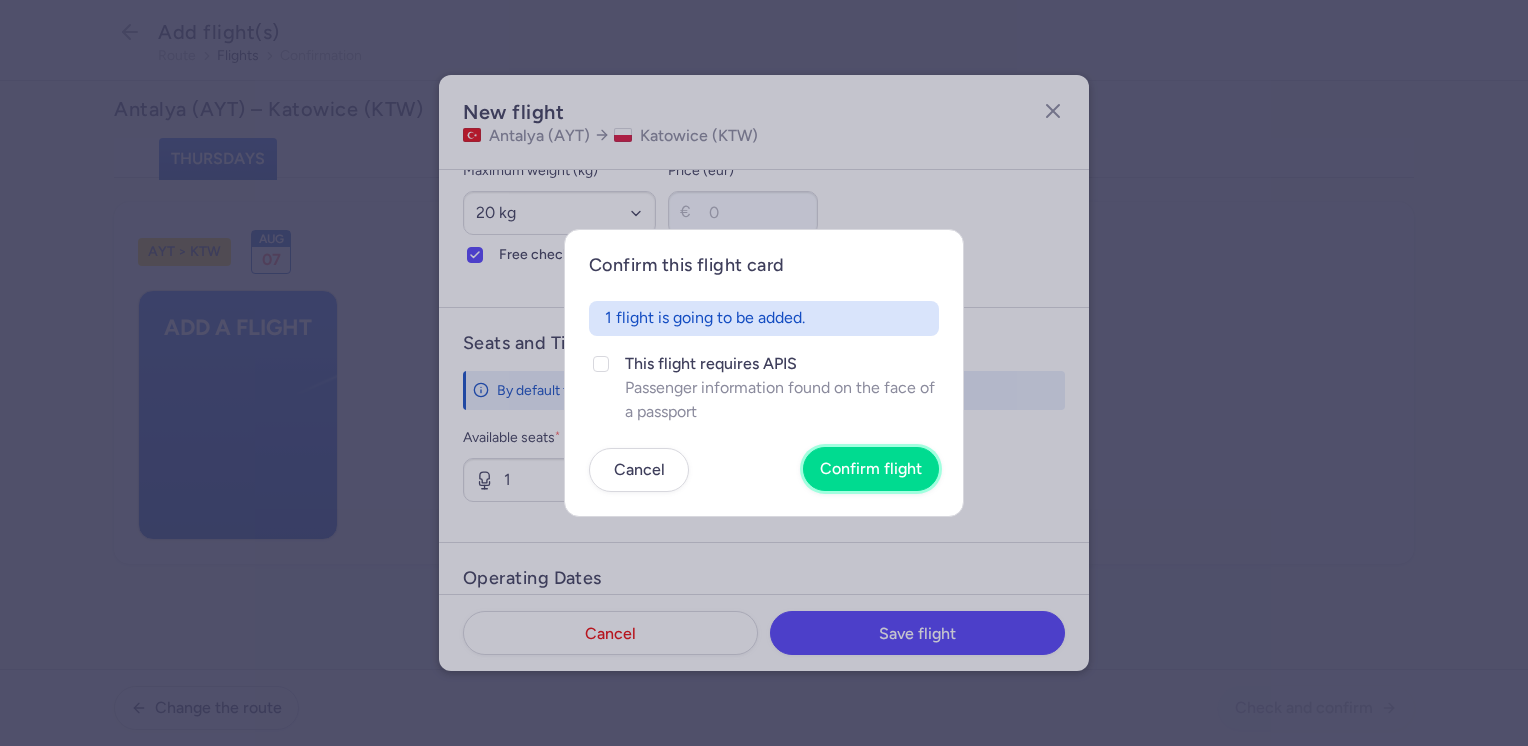 click on "Confirm flight" at bounding box center [871, 469] 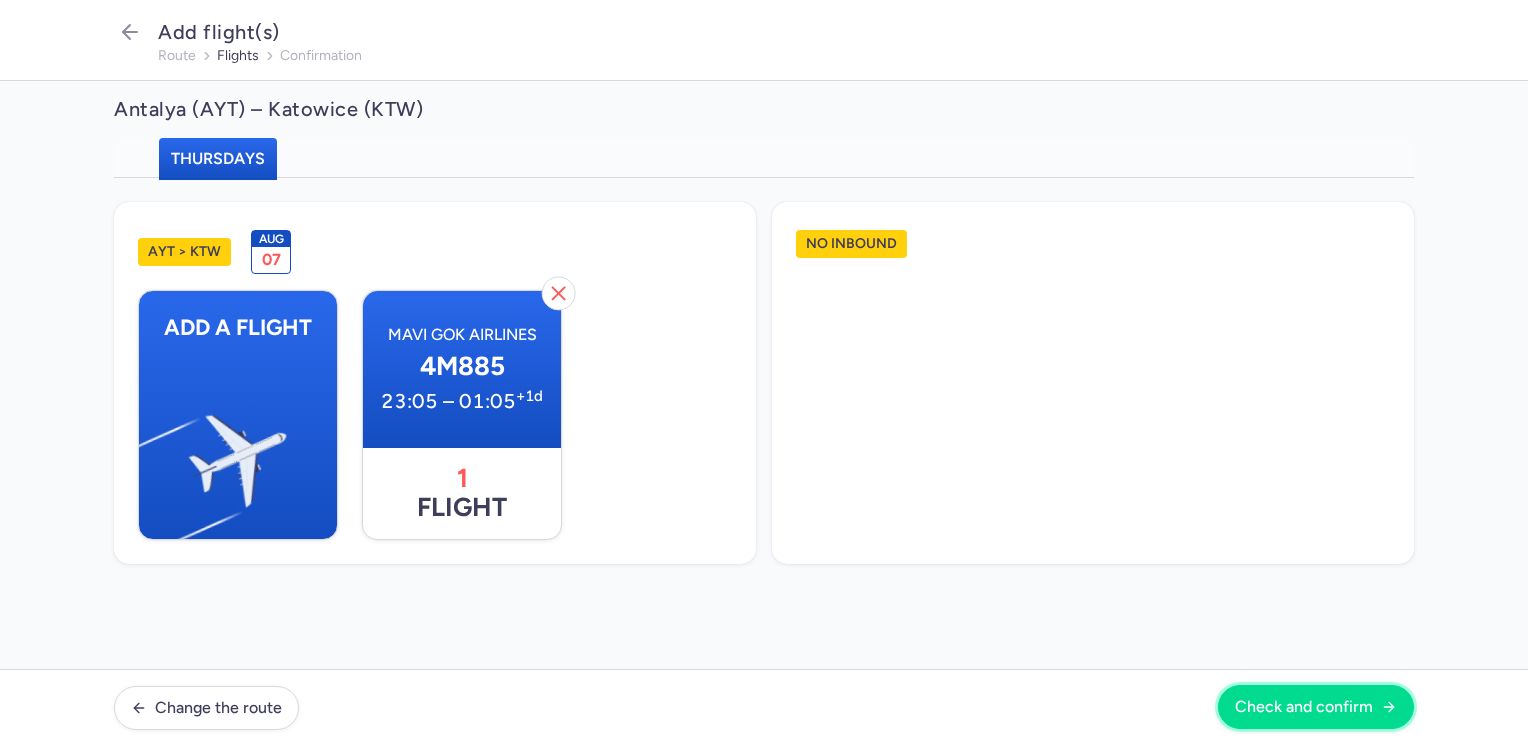 click on "Check and confirm" at bounding box center [1304, 707] 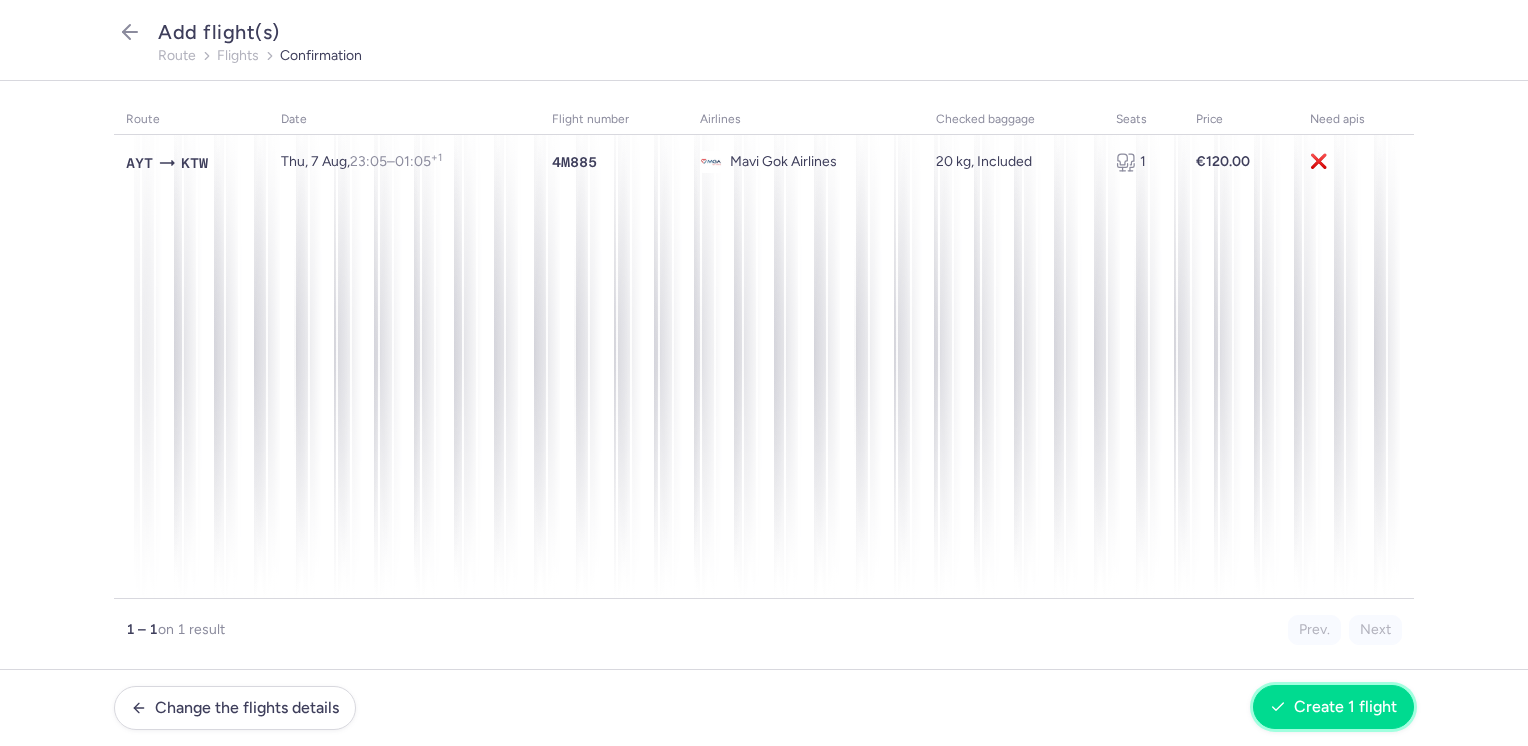 click on "Create 1 flight" at bounding box center (1345, 707) 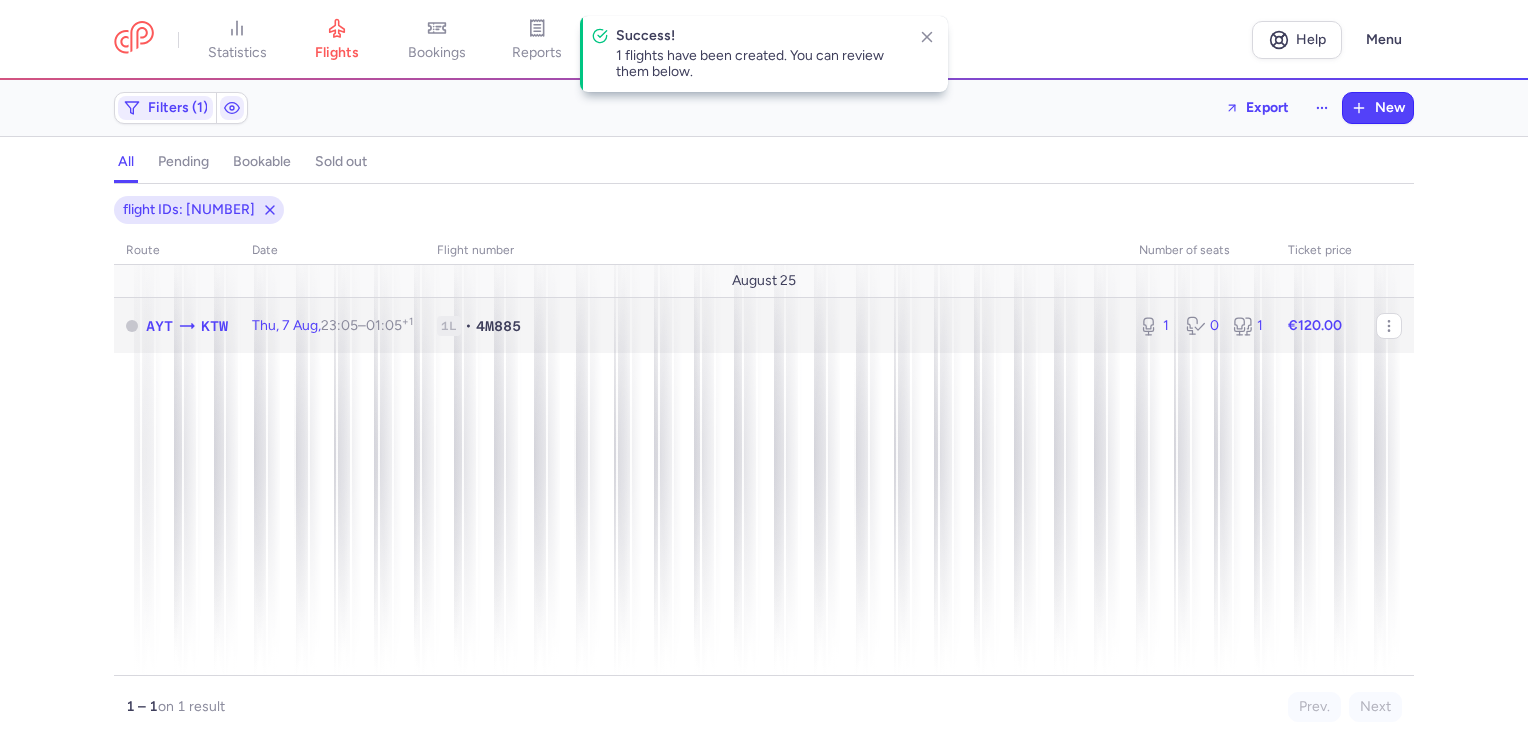 click on "€120.00" 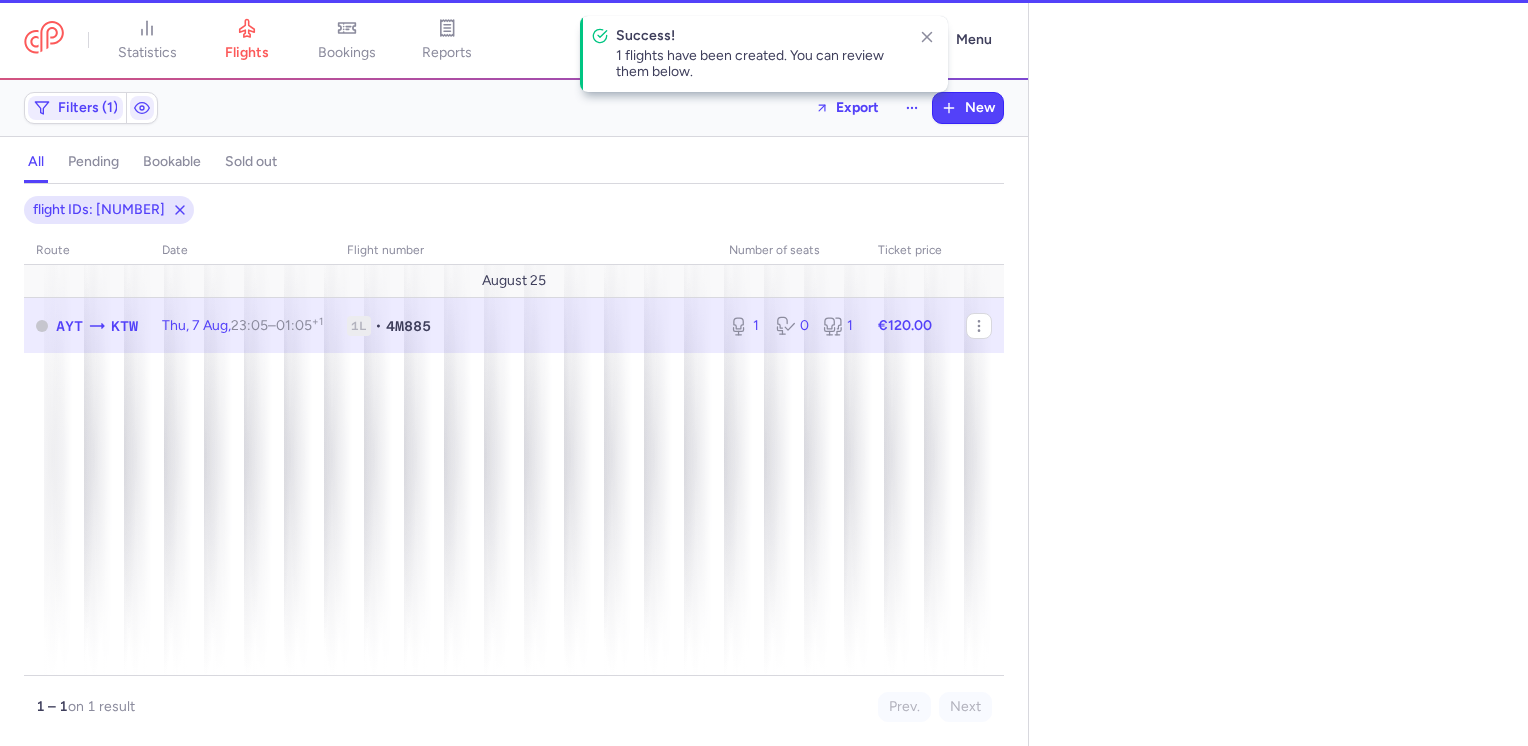 select on "days" 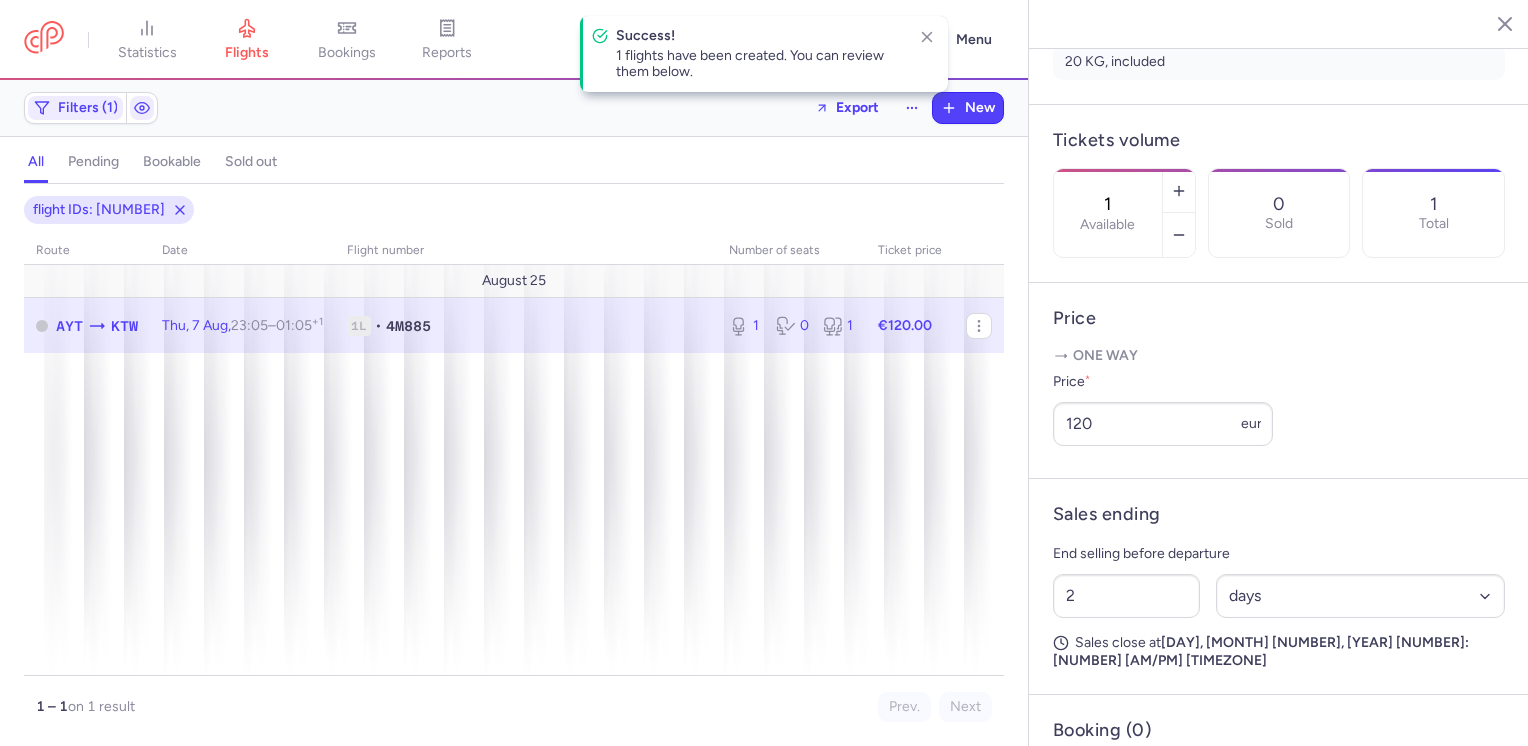 scroll, scrollTop: 632, scrollLeft: 0, axis: vertical 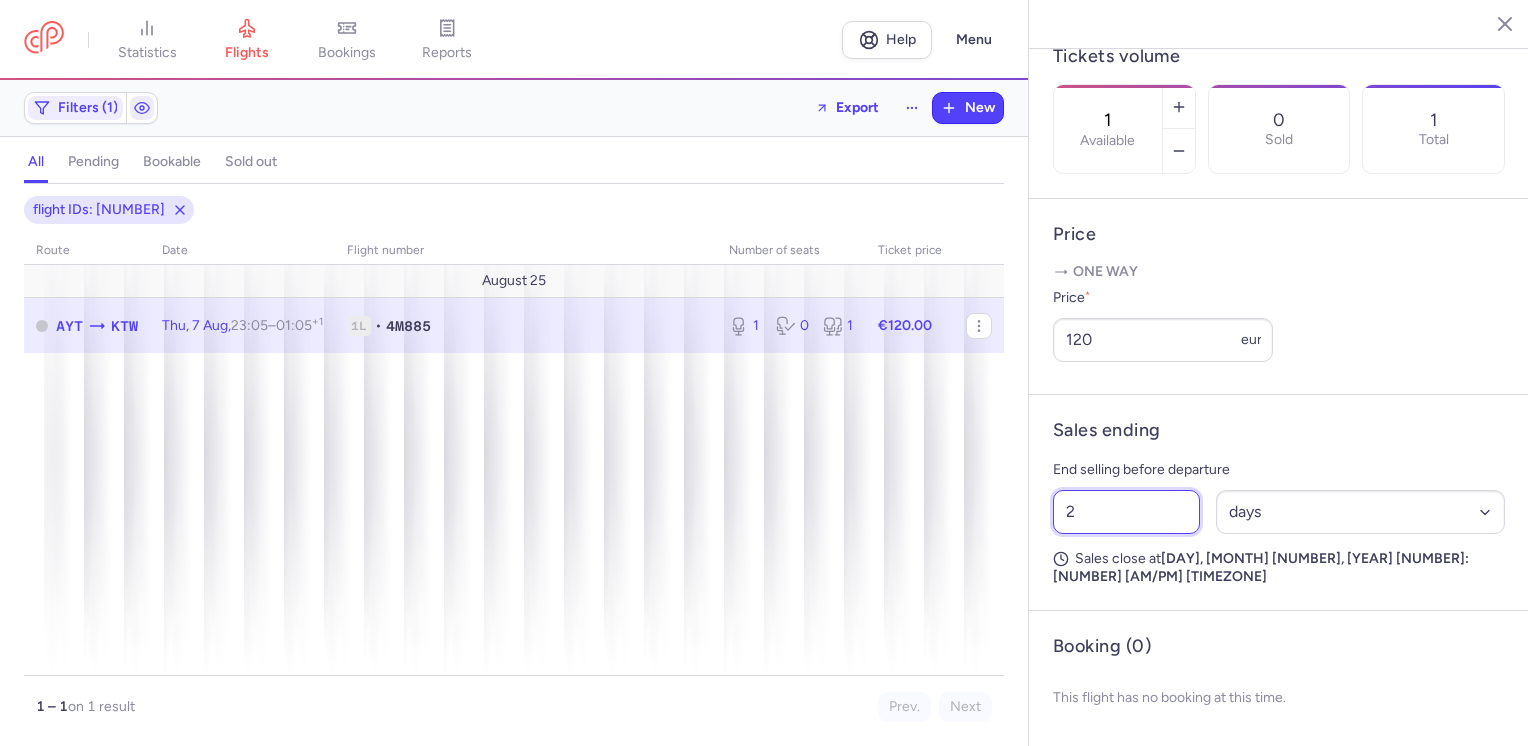 drag, startPoint x: 1084, startPoint y: 527, endPoint x: 1092, endPoint y: 564, distance: 37.85499 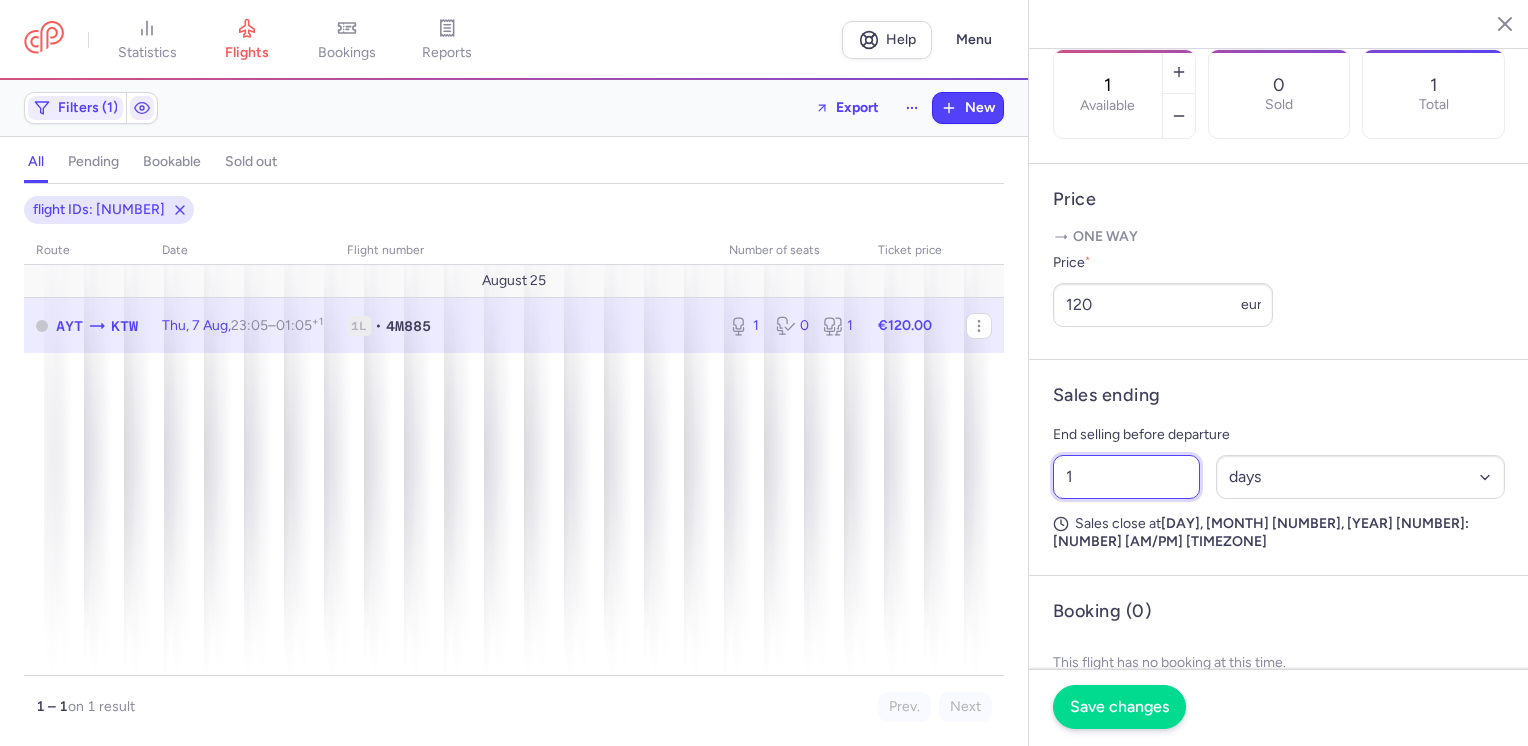 type on "1" 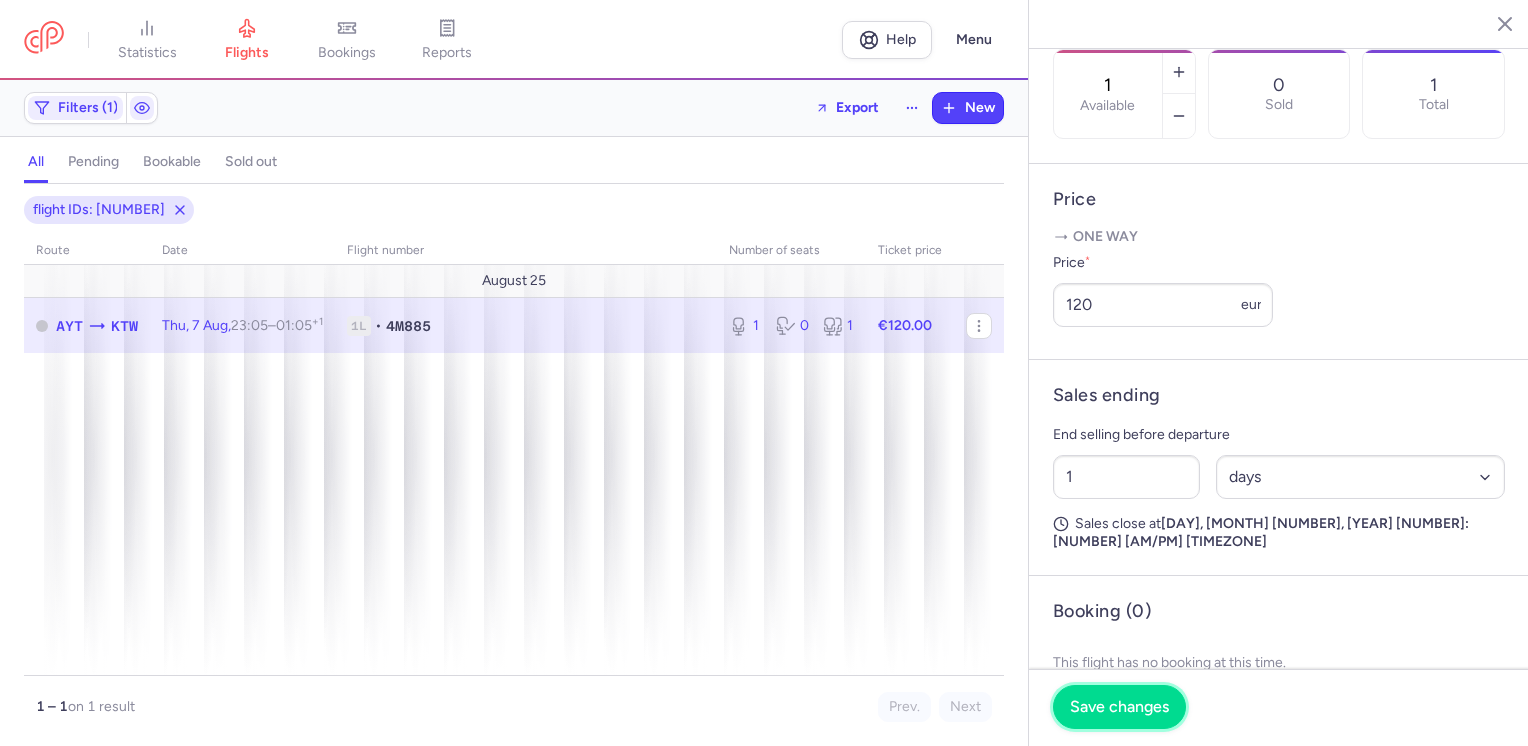 click on "Save changes" at bounding box center (1119, 707) 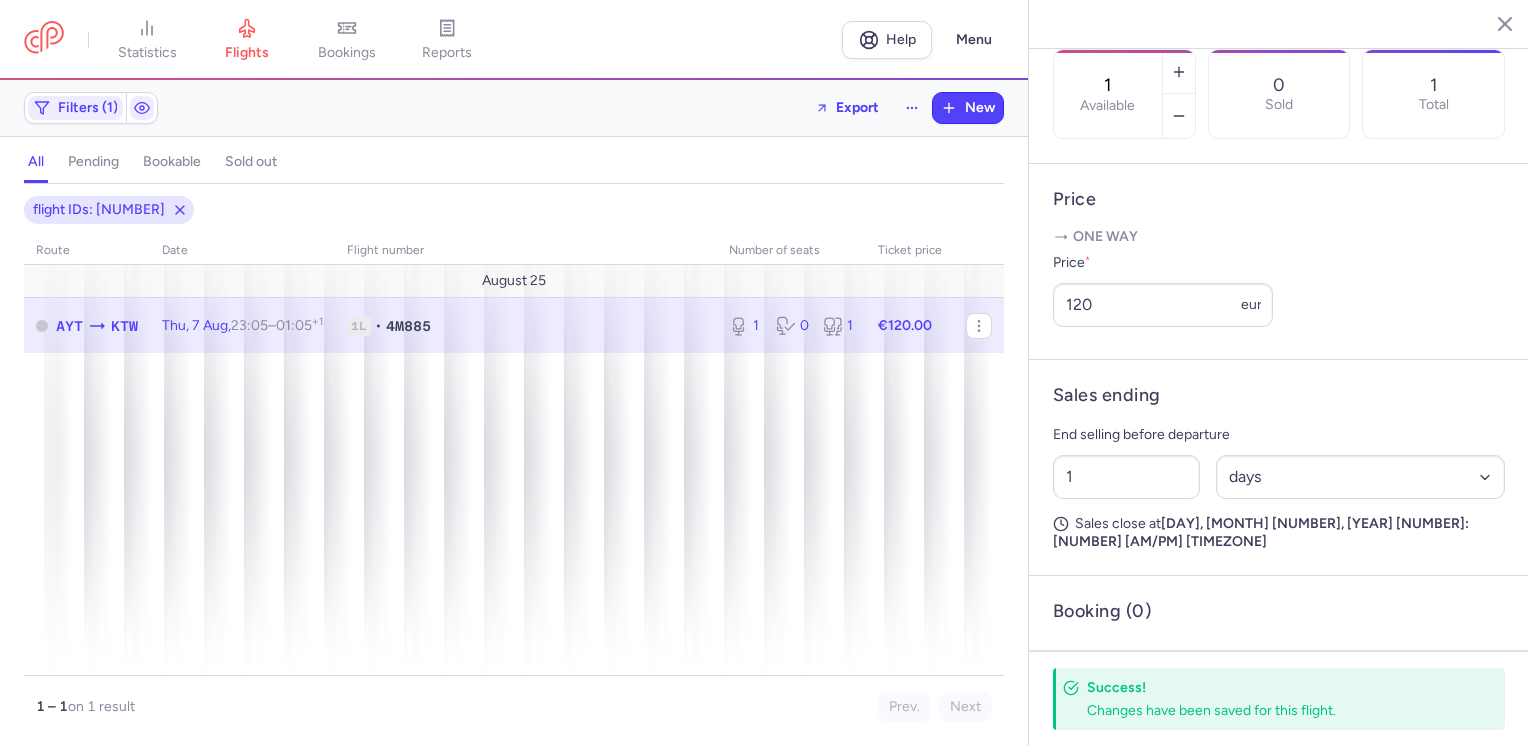 click 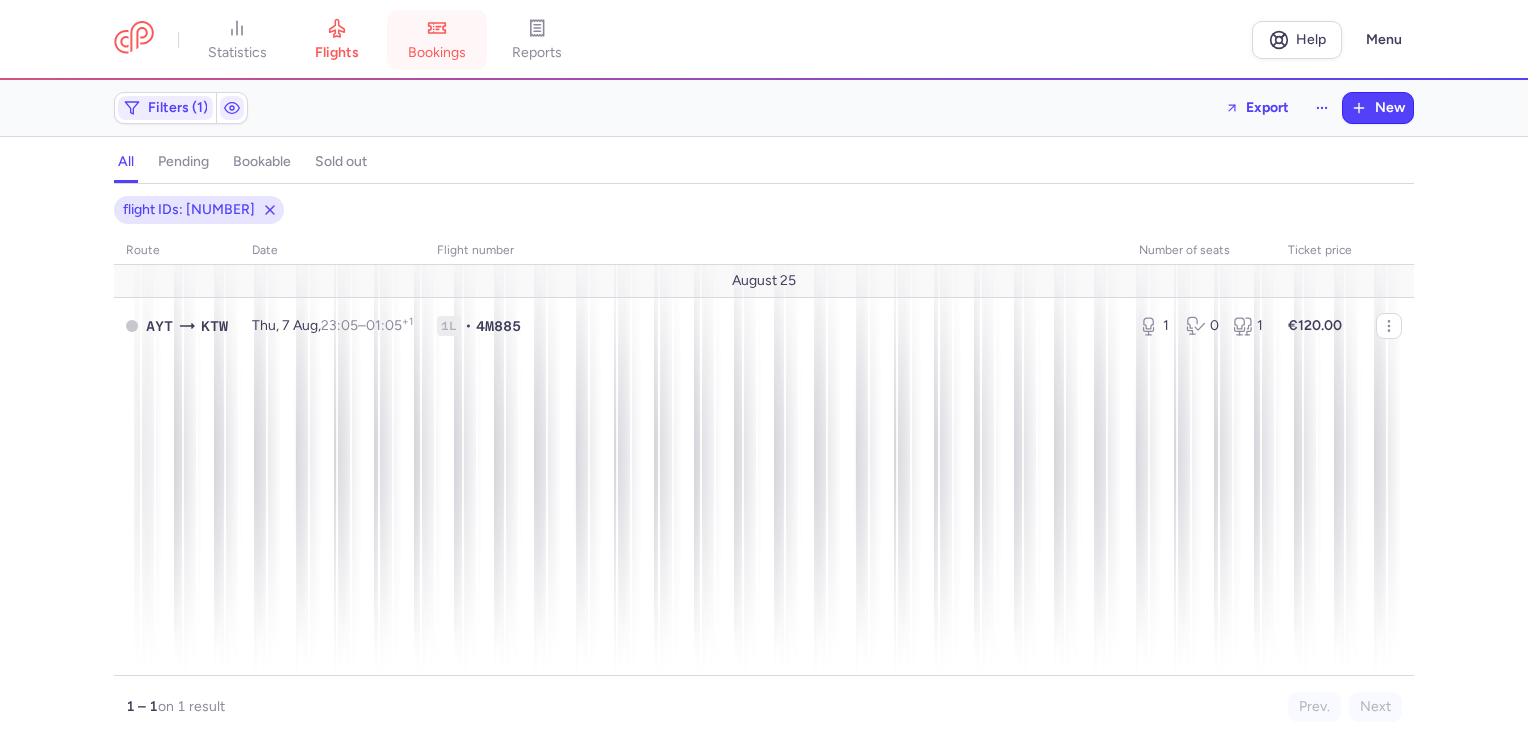 drag, startPoint x: 355, startPoint y: 34, endPoint x: 417, endPoint y: 56, distance: 65.78754 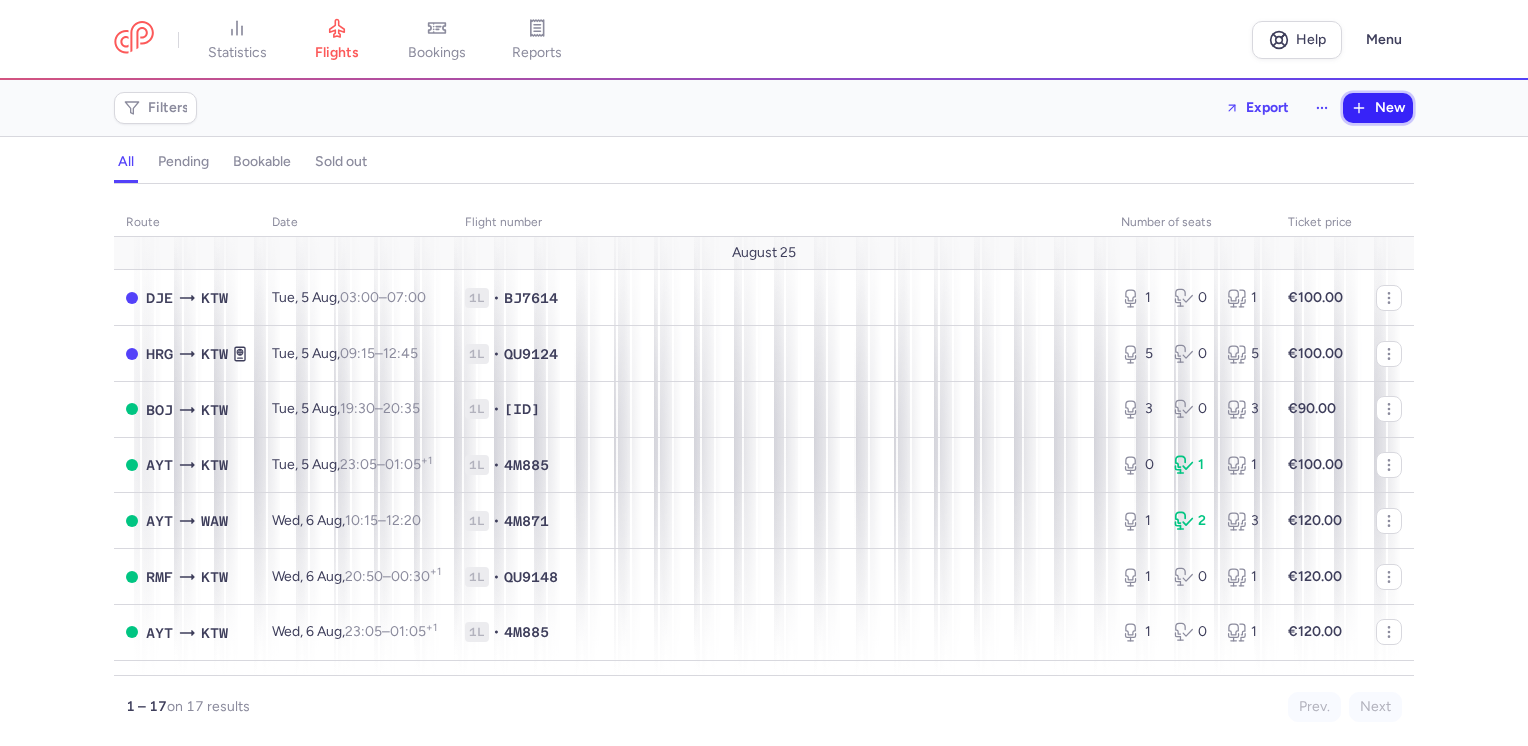 click on "New" at bounding box center [1390, 108] 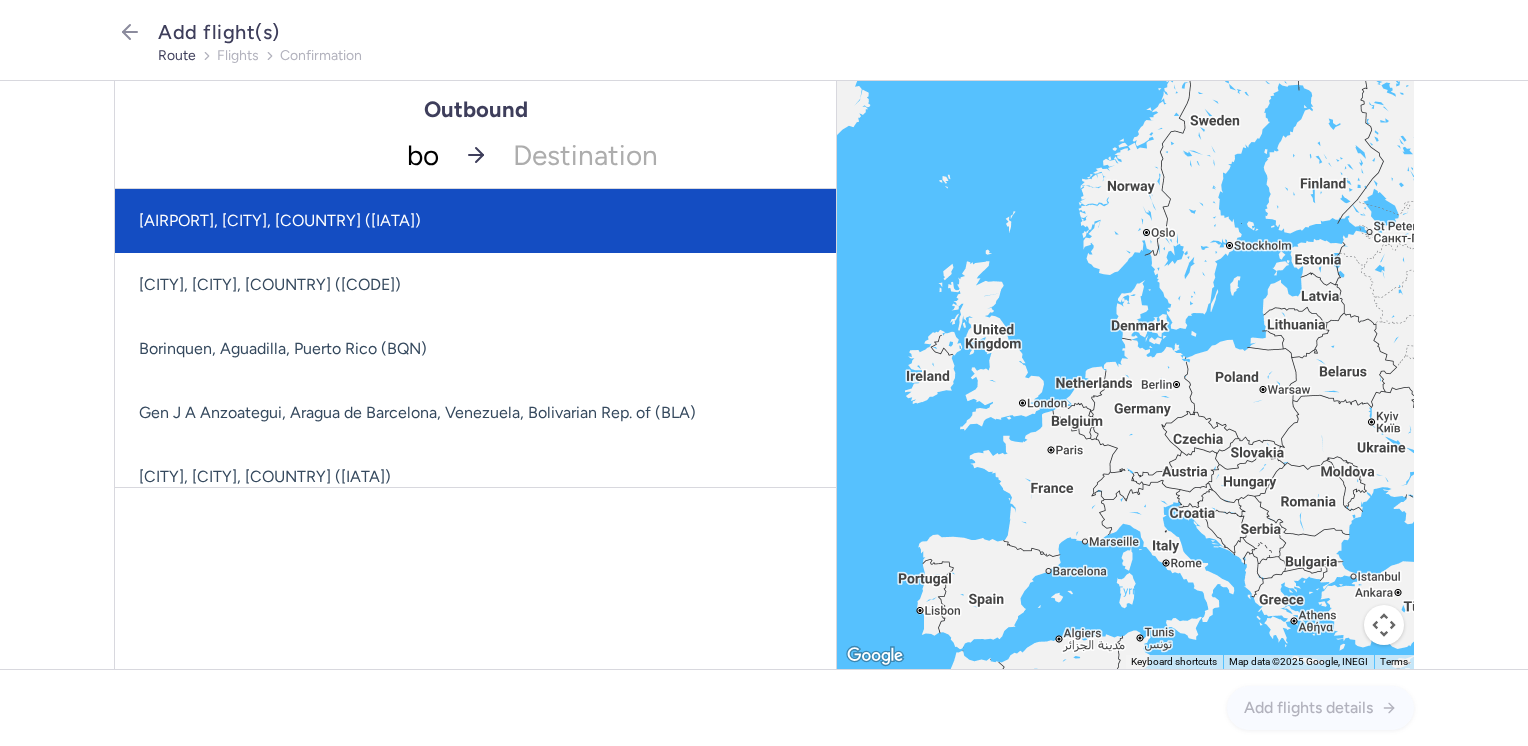 type on "boj" 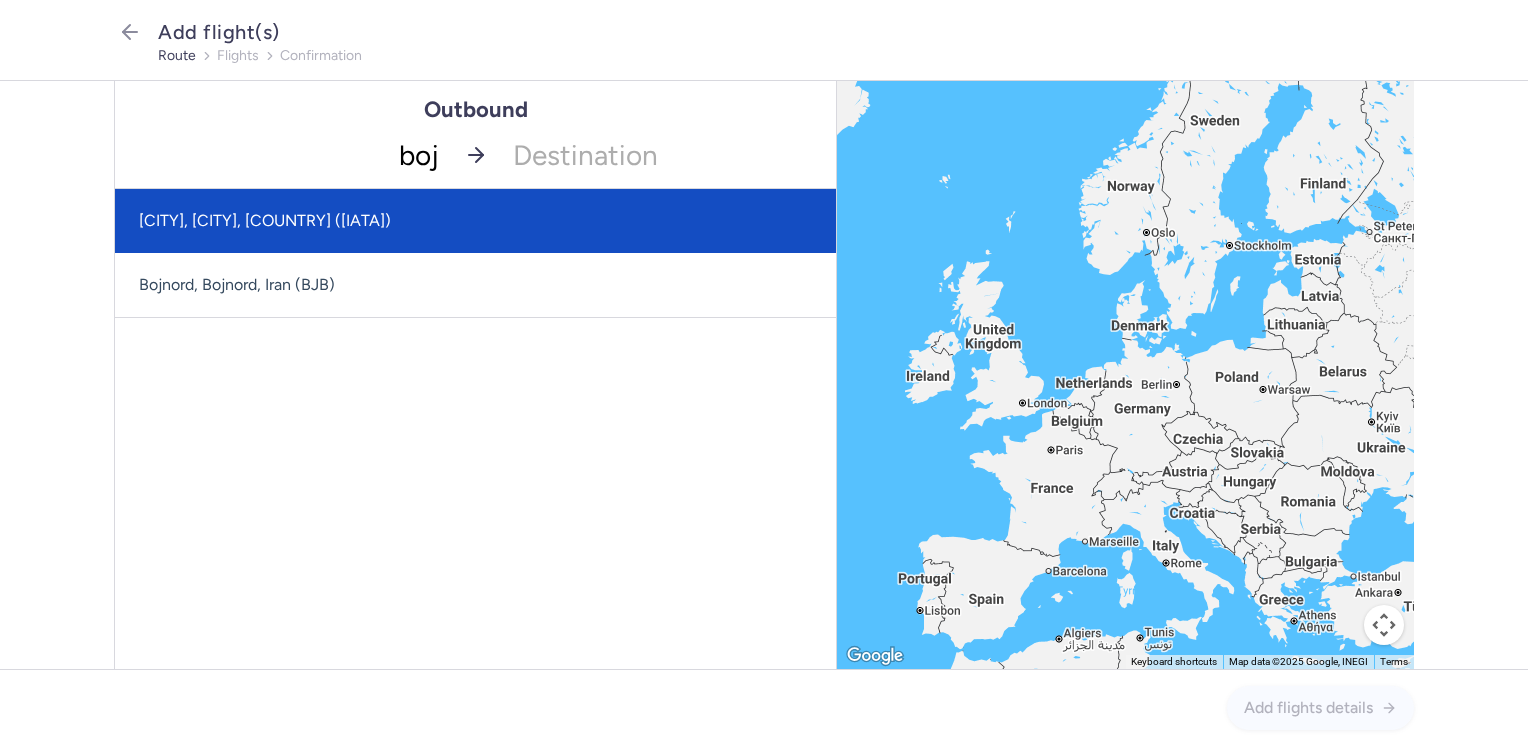 click on "[CITY], [CITY], [COUNTRY] ([IATA])" 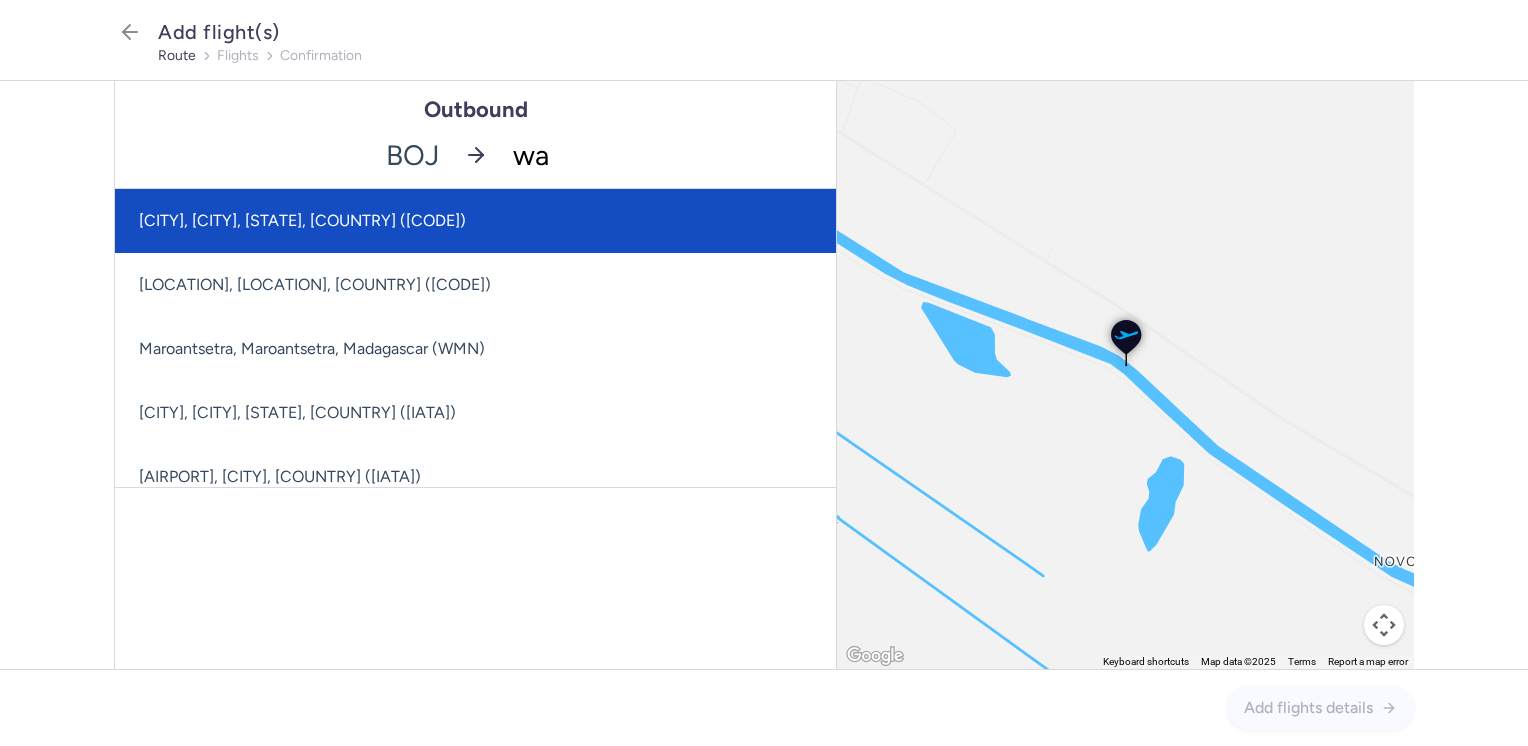 type on "waw" 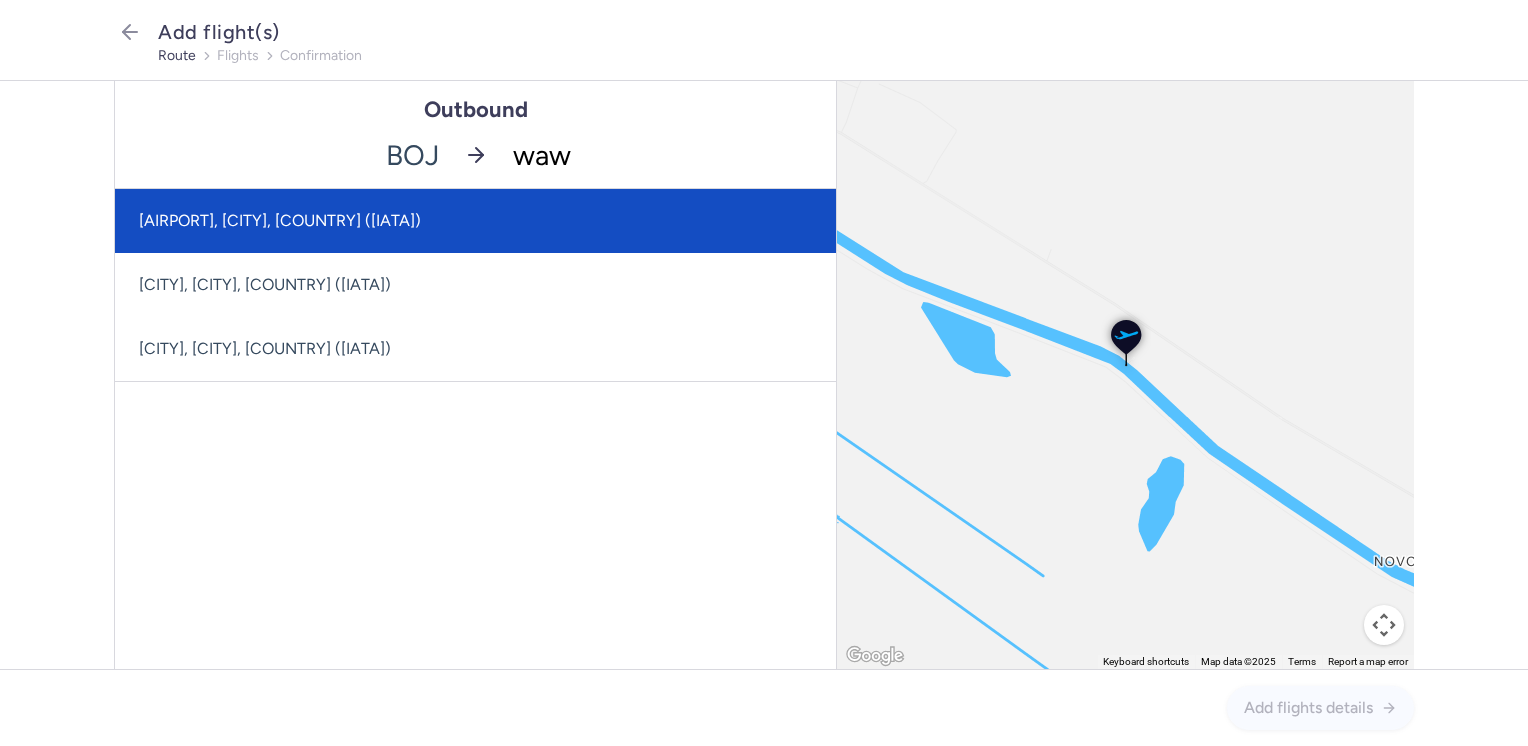 click on "[AIRPORT], [CITY], [COUNTRY] ([IATA])" 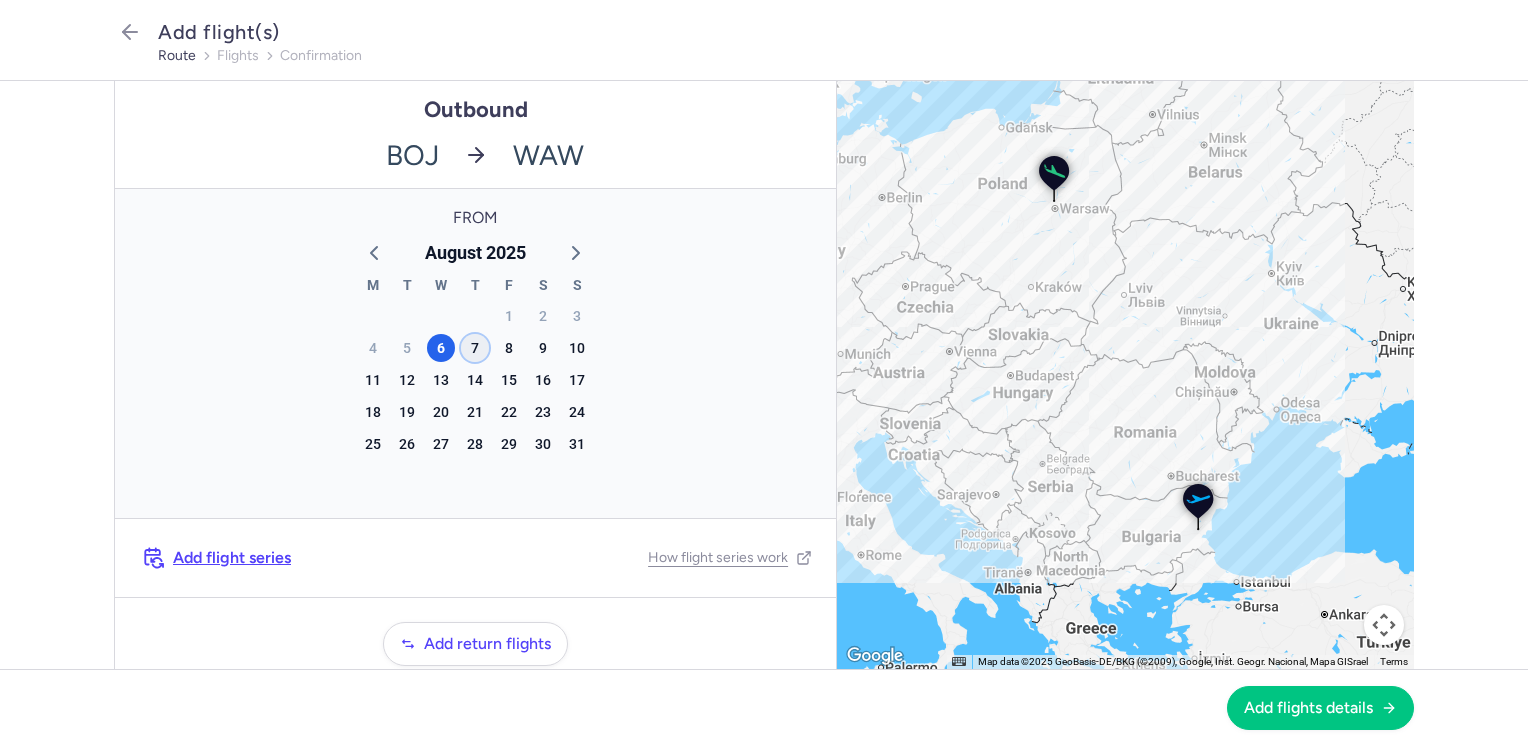 click on "7" 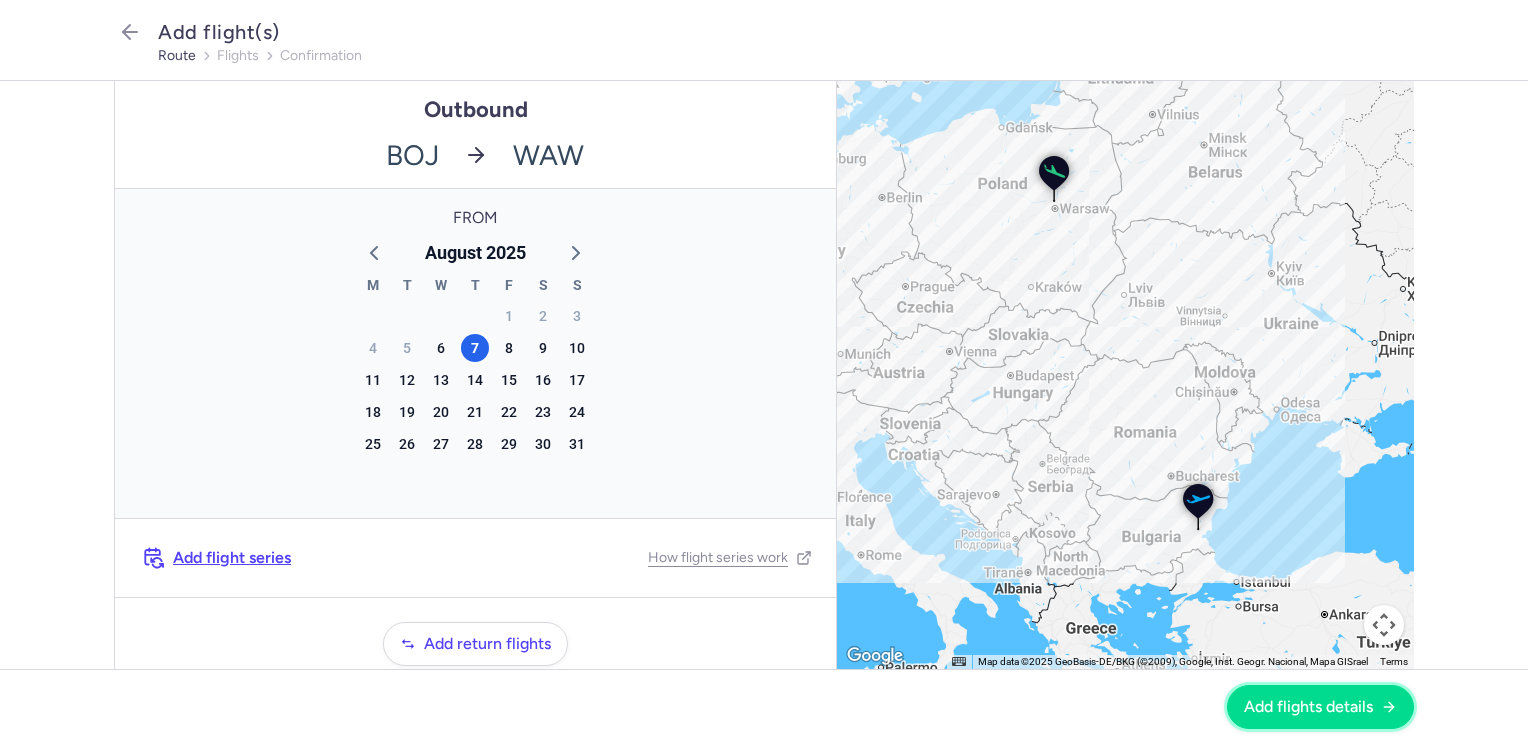 drag, startPoint x: 1309, startPoint y: 705, endPoint x: 1302, endPoint y: 694, distance: 13.038404 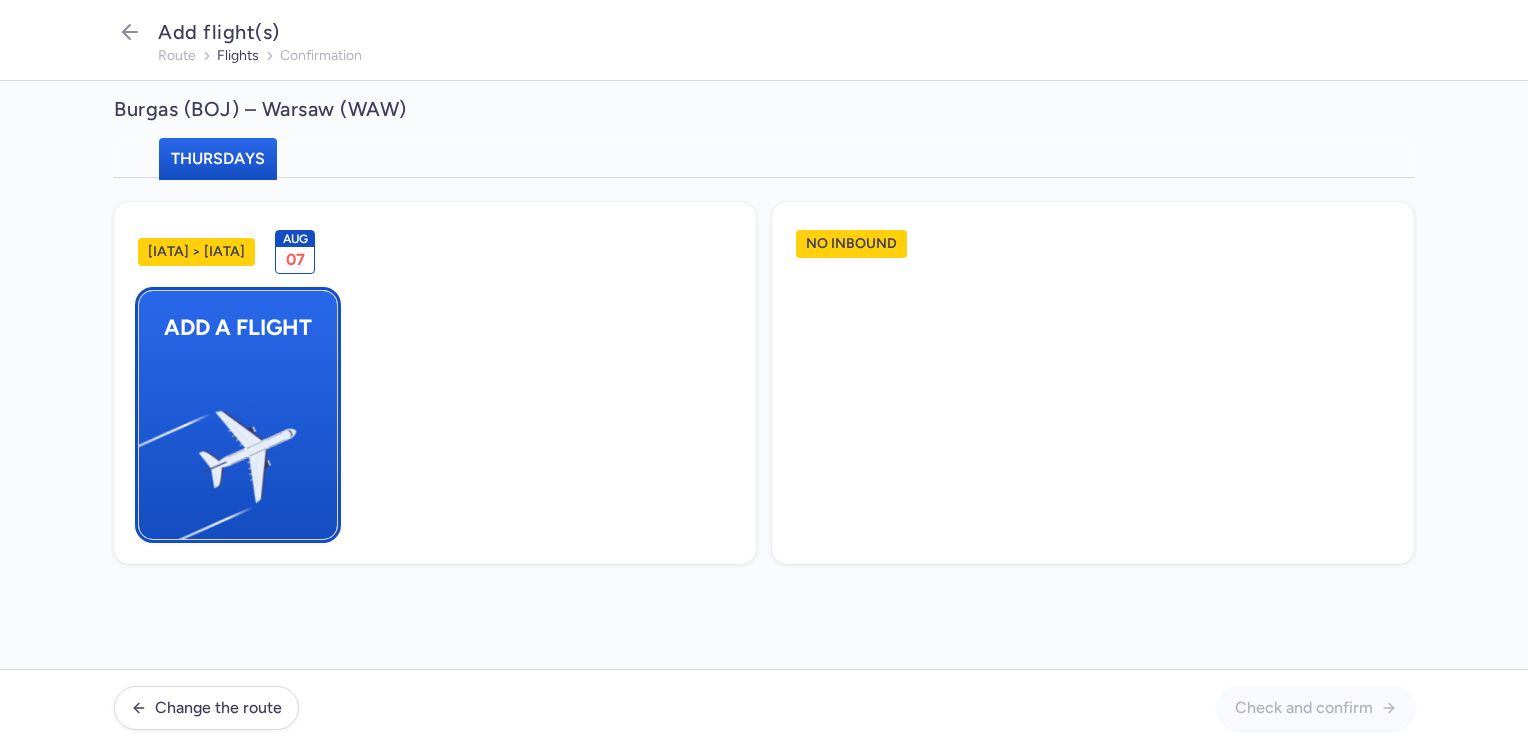 click at bounding box center (149, 448) 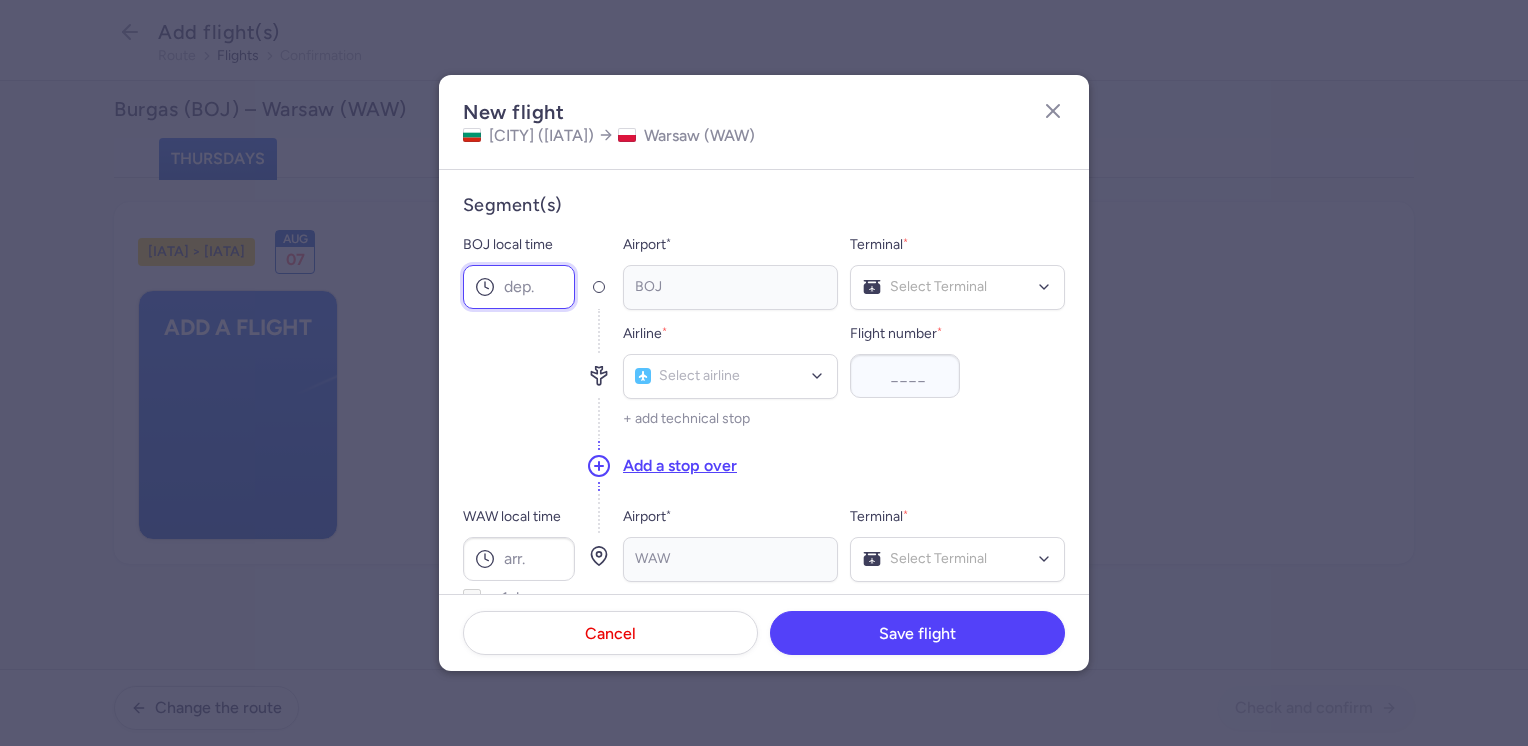 click on "BOJ local time" at bounding box center (519, 287) 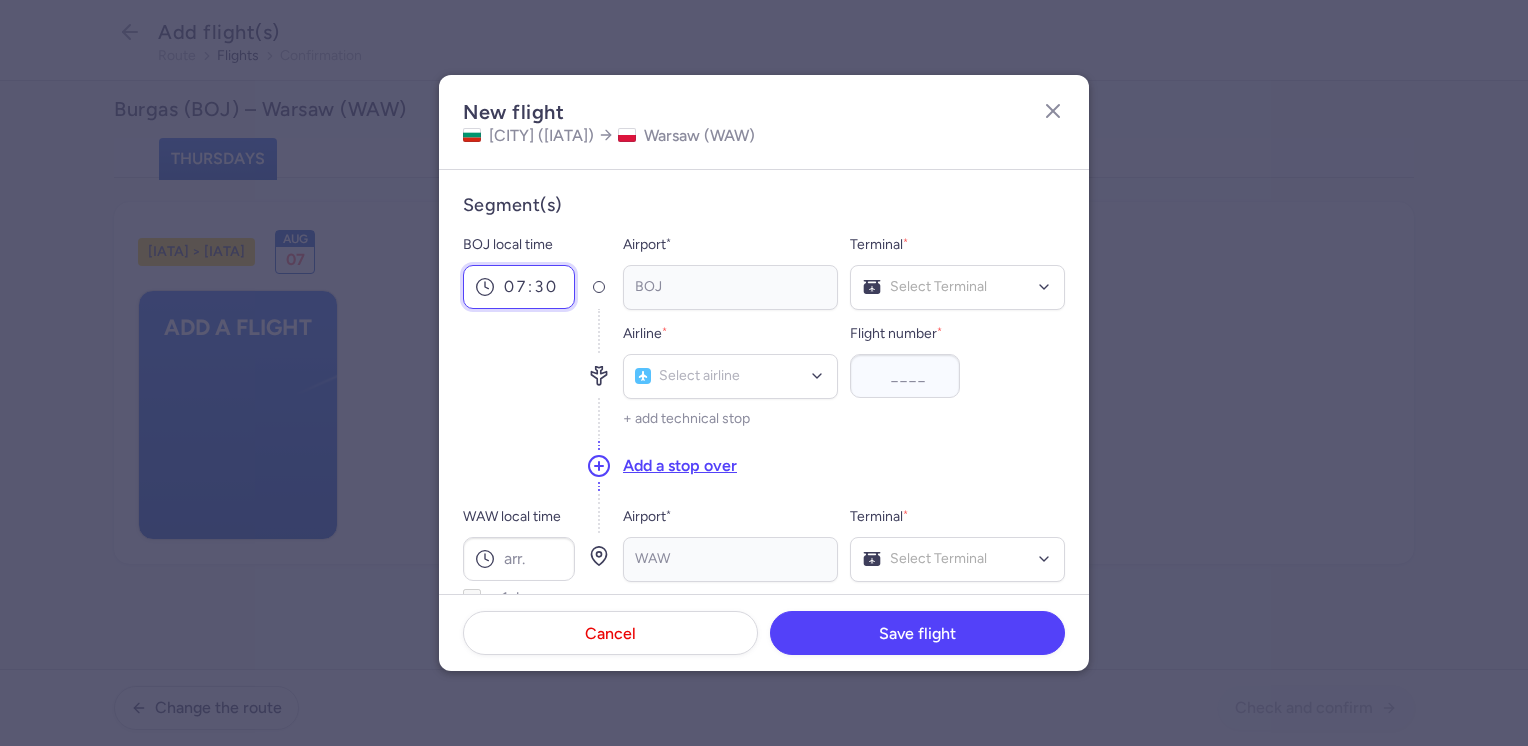 scroll, scrollTop: 200, scrollLeft: 0, axis: vertical 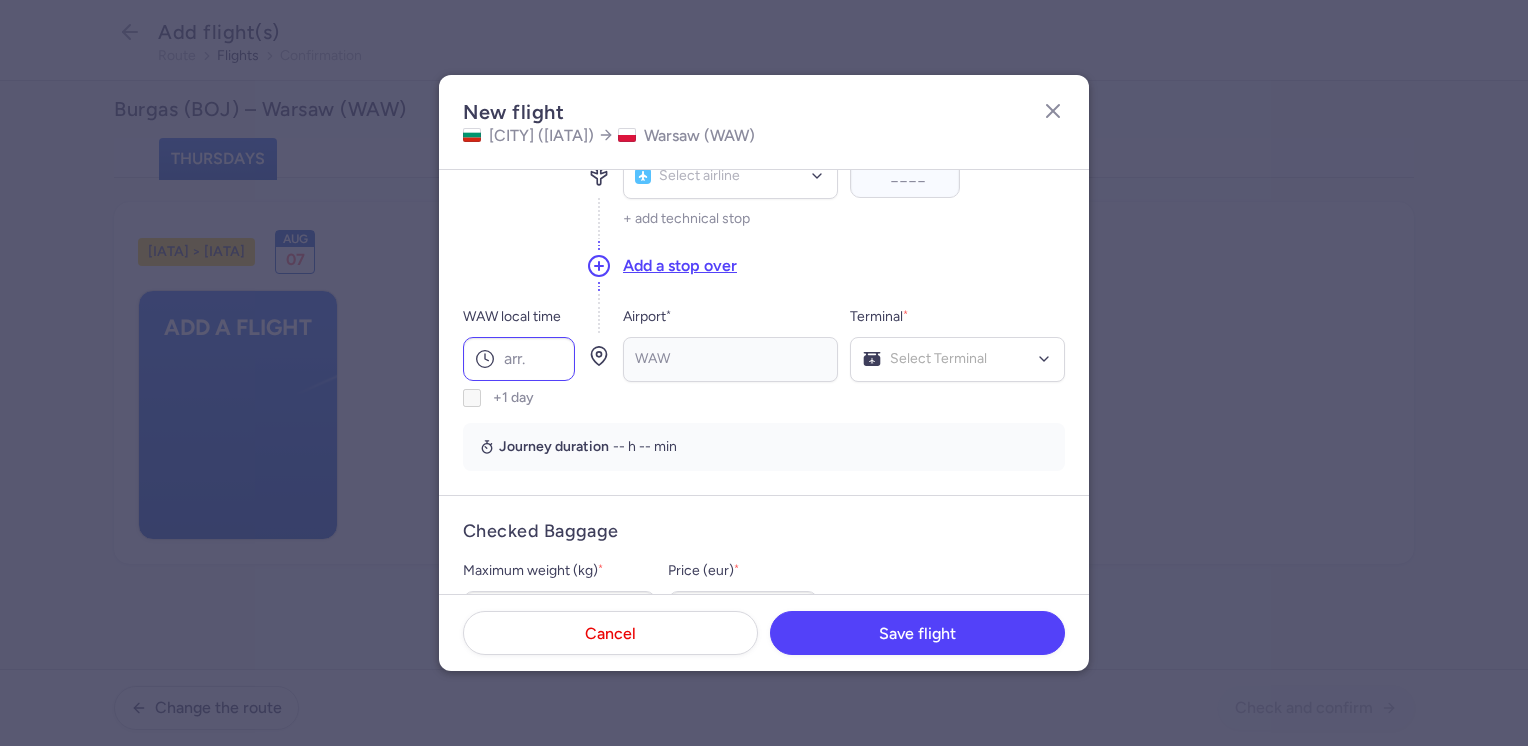 type on "07:30" 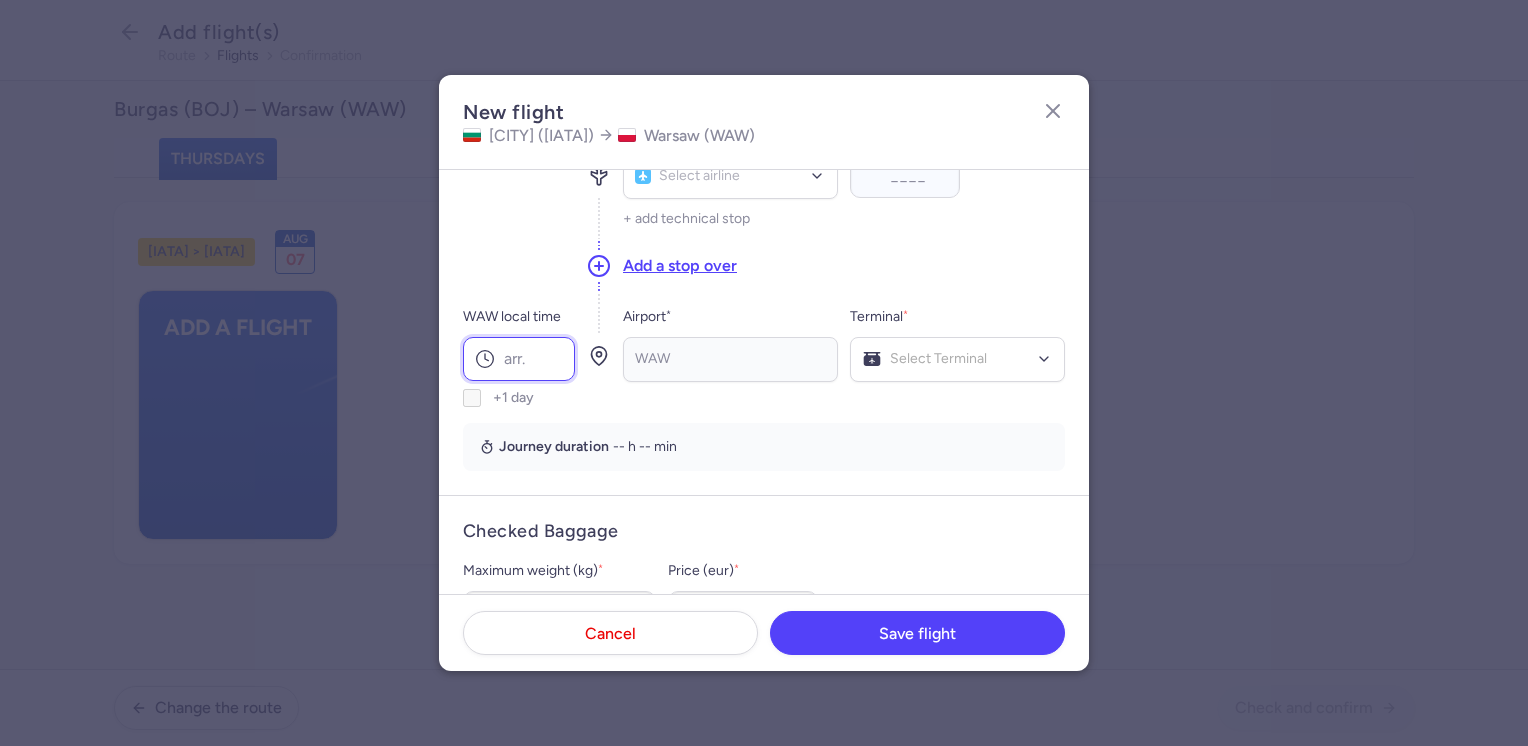 click on "WAW local time" at bounding box center (519, 359) 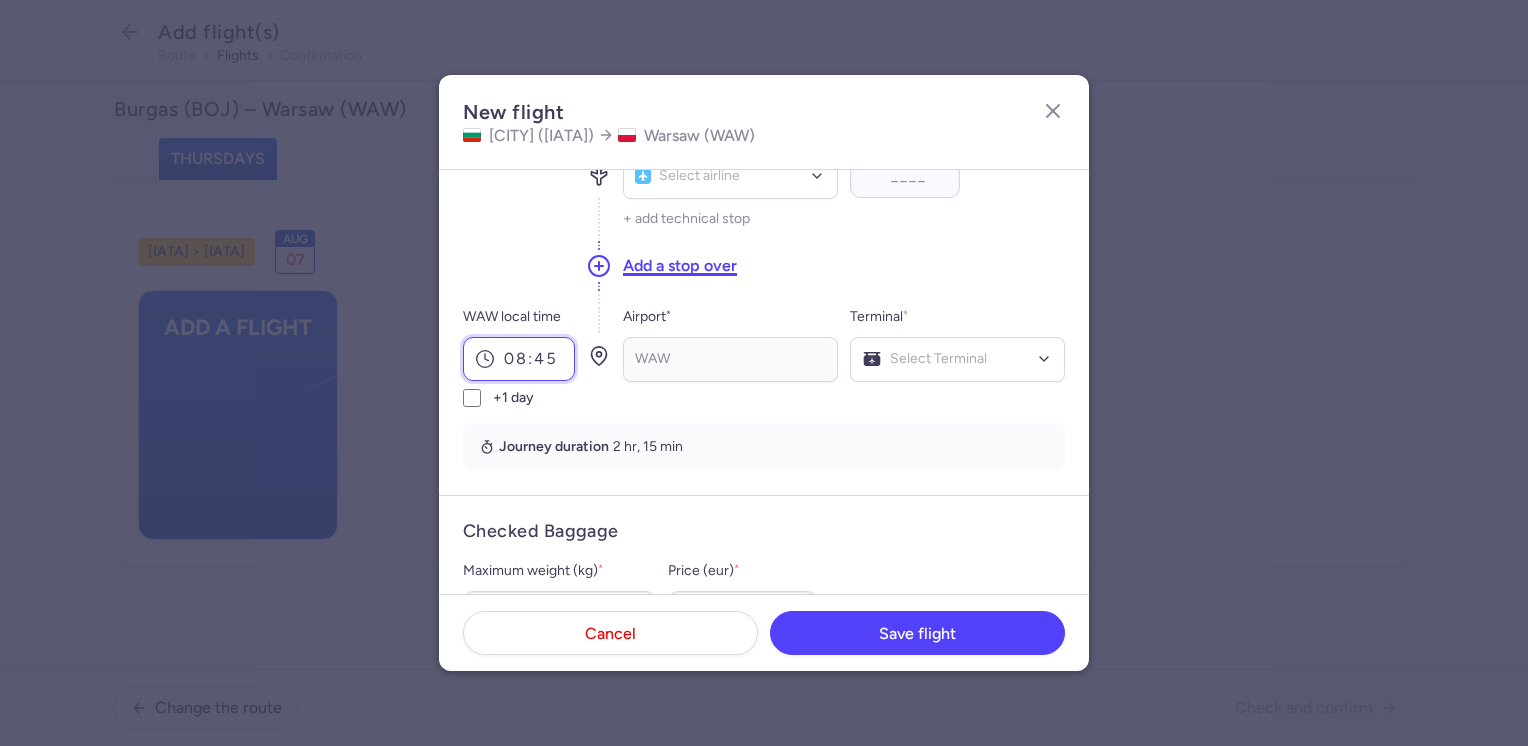 scroll, scrollTop: 0, scrollLeft: 0, axis: both 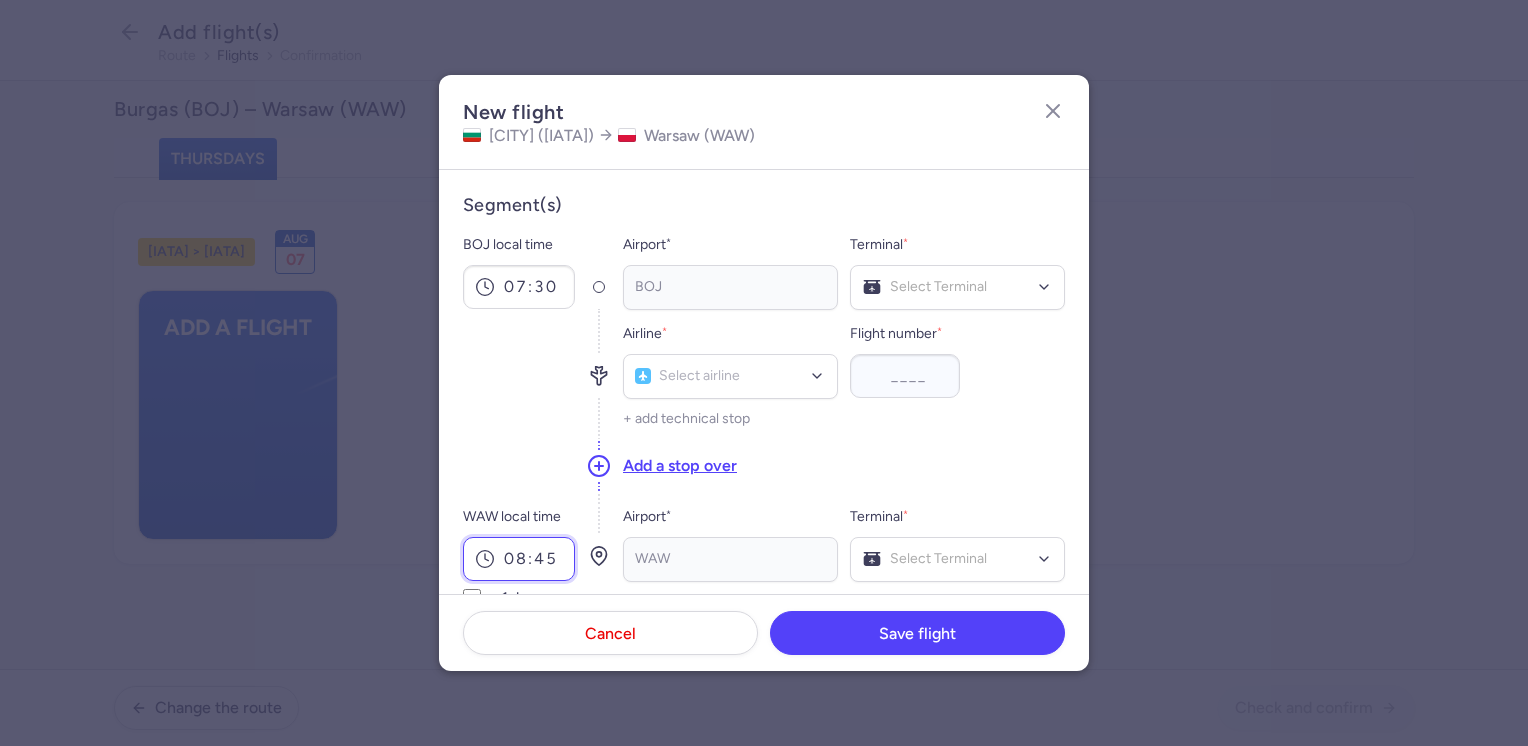 type on "08:45" 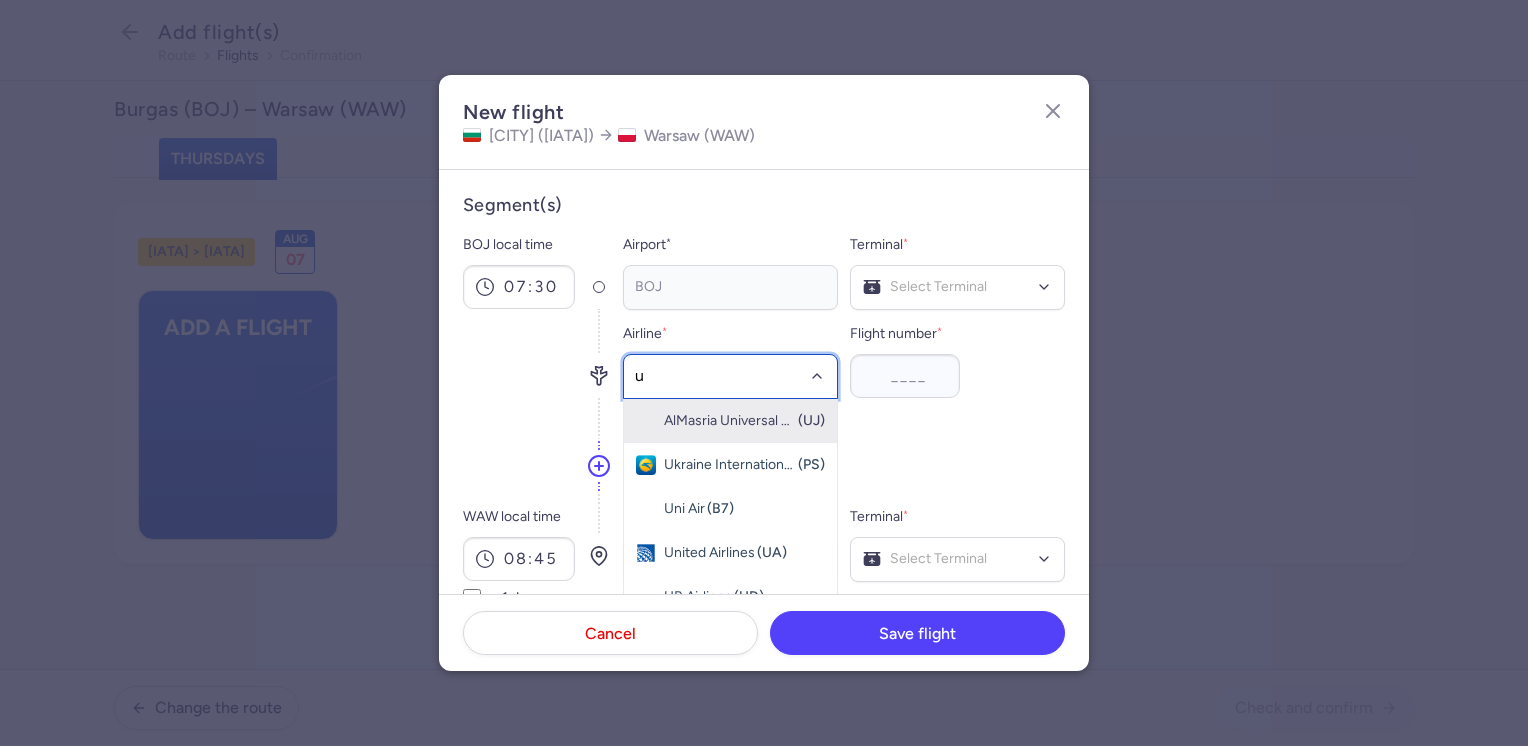 type on "u5" 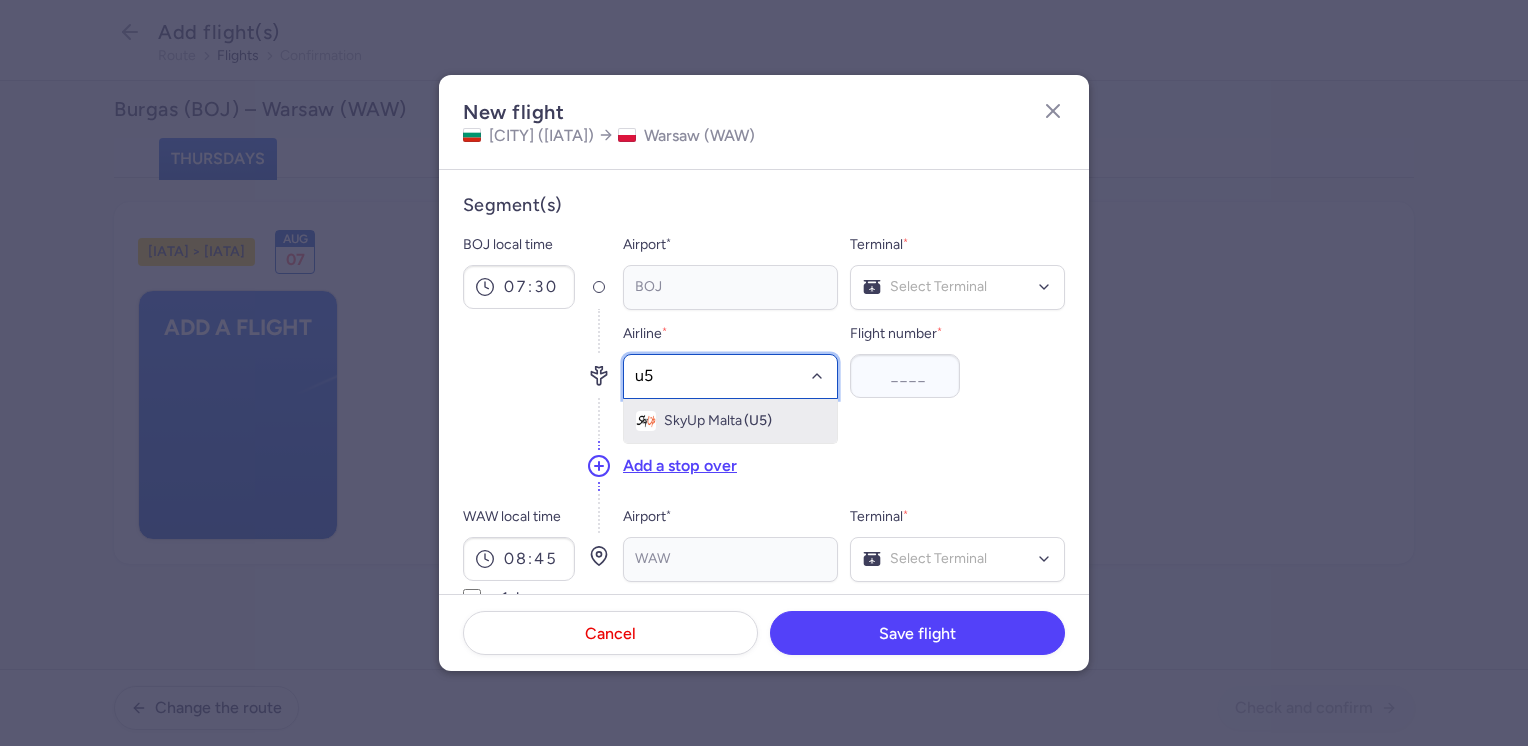 click on "SkyUp Malta" at bounding box center [703, 421] 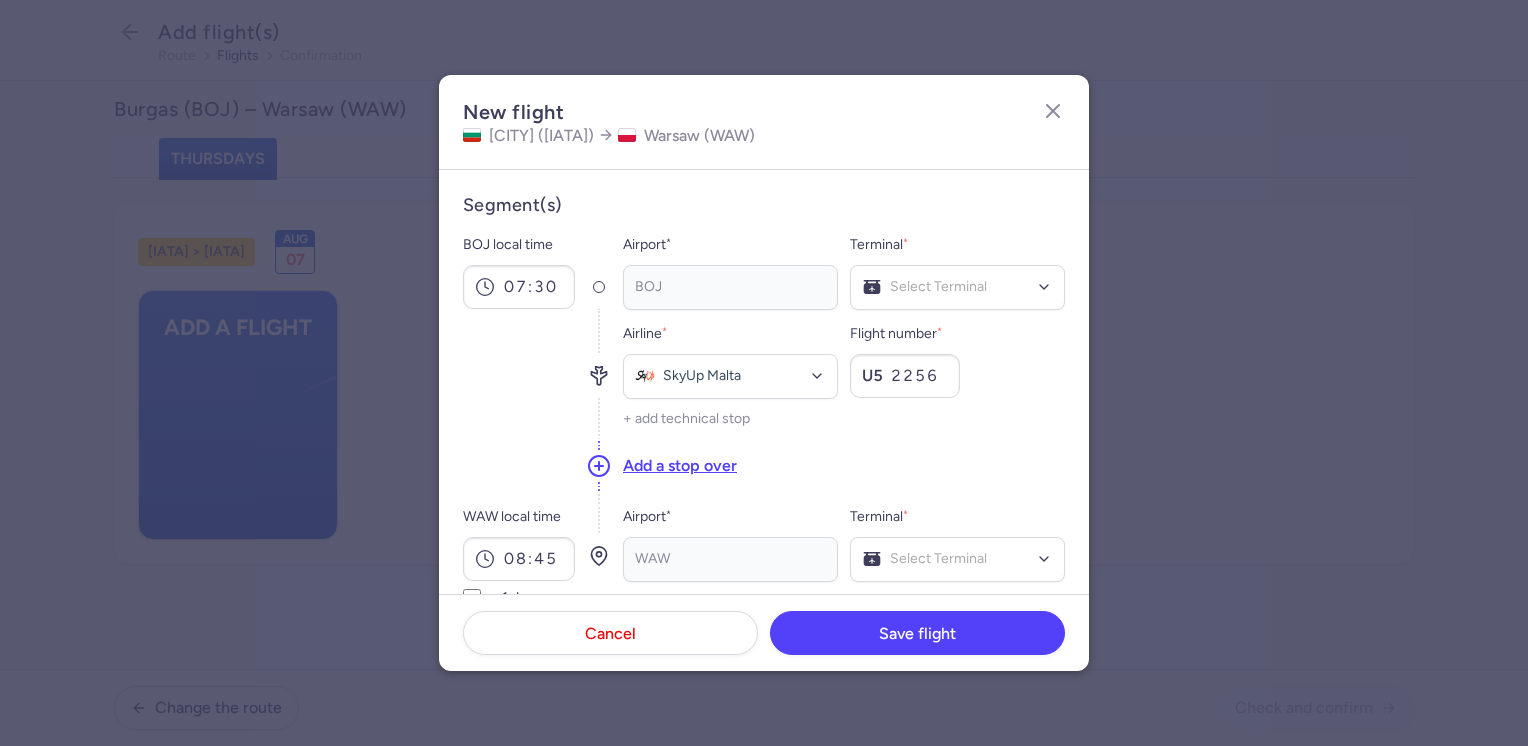 type on "2256" 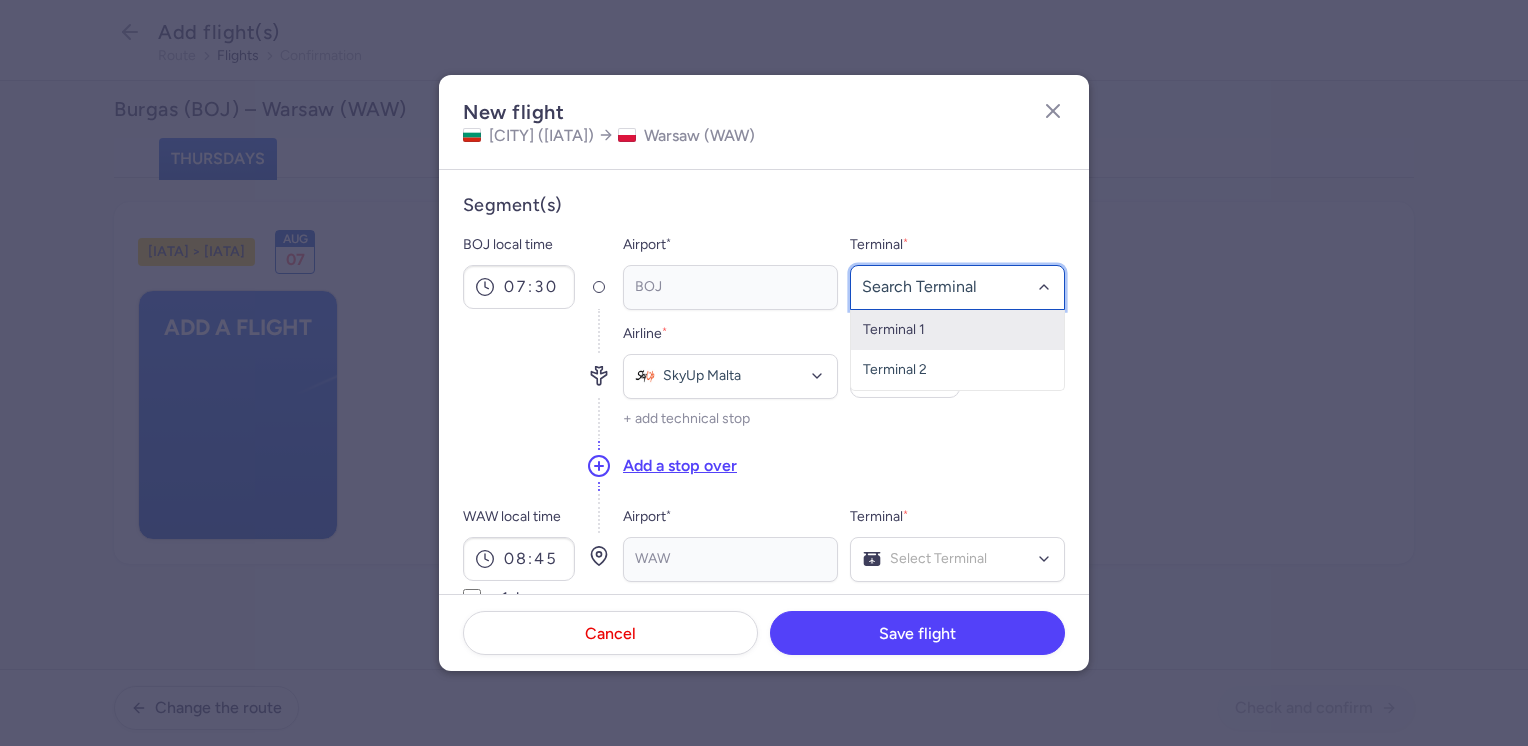 click on "Terminal 1" 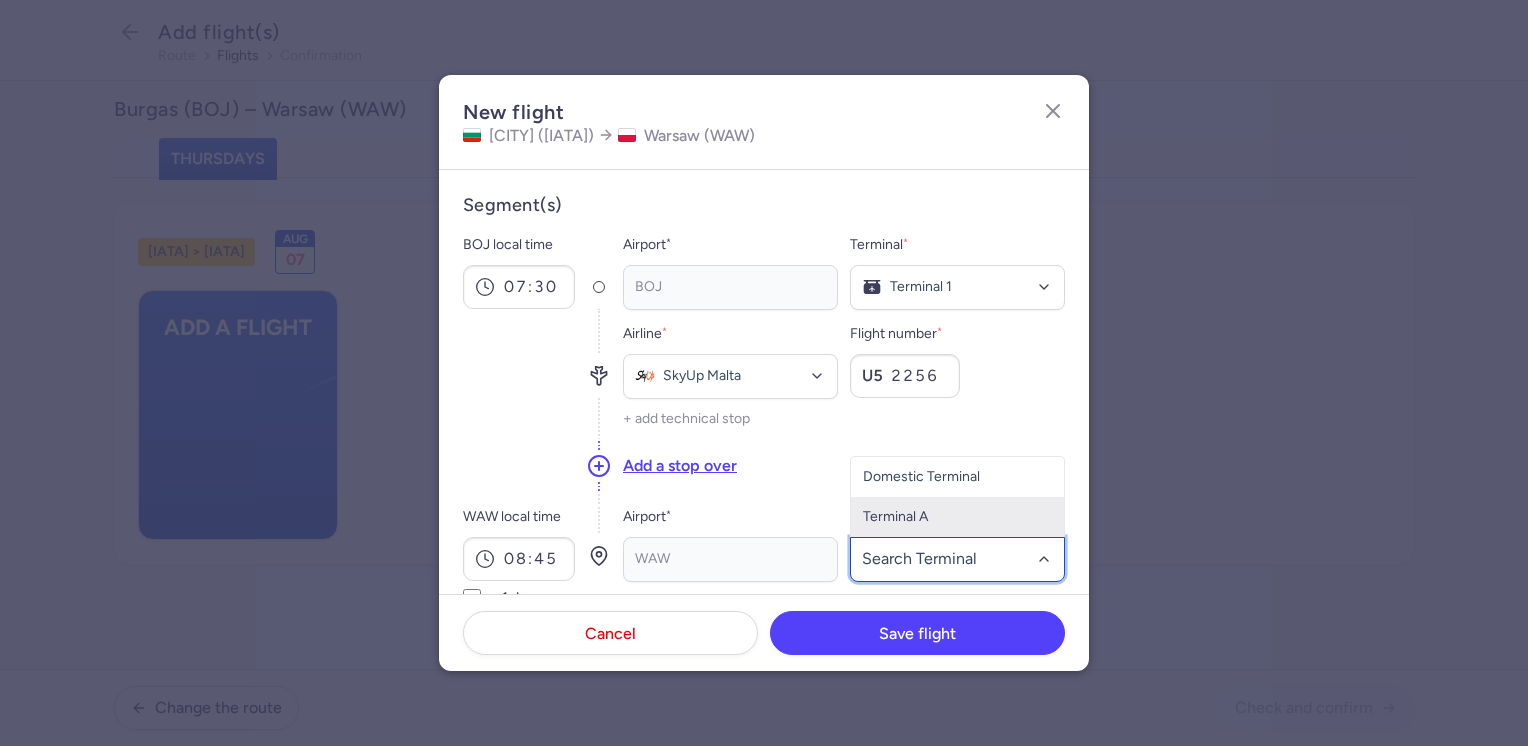 click on "Terminal A" at bounding box center [957, 517] 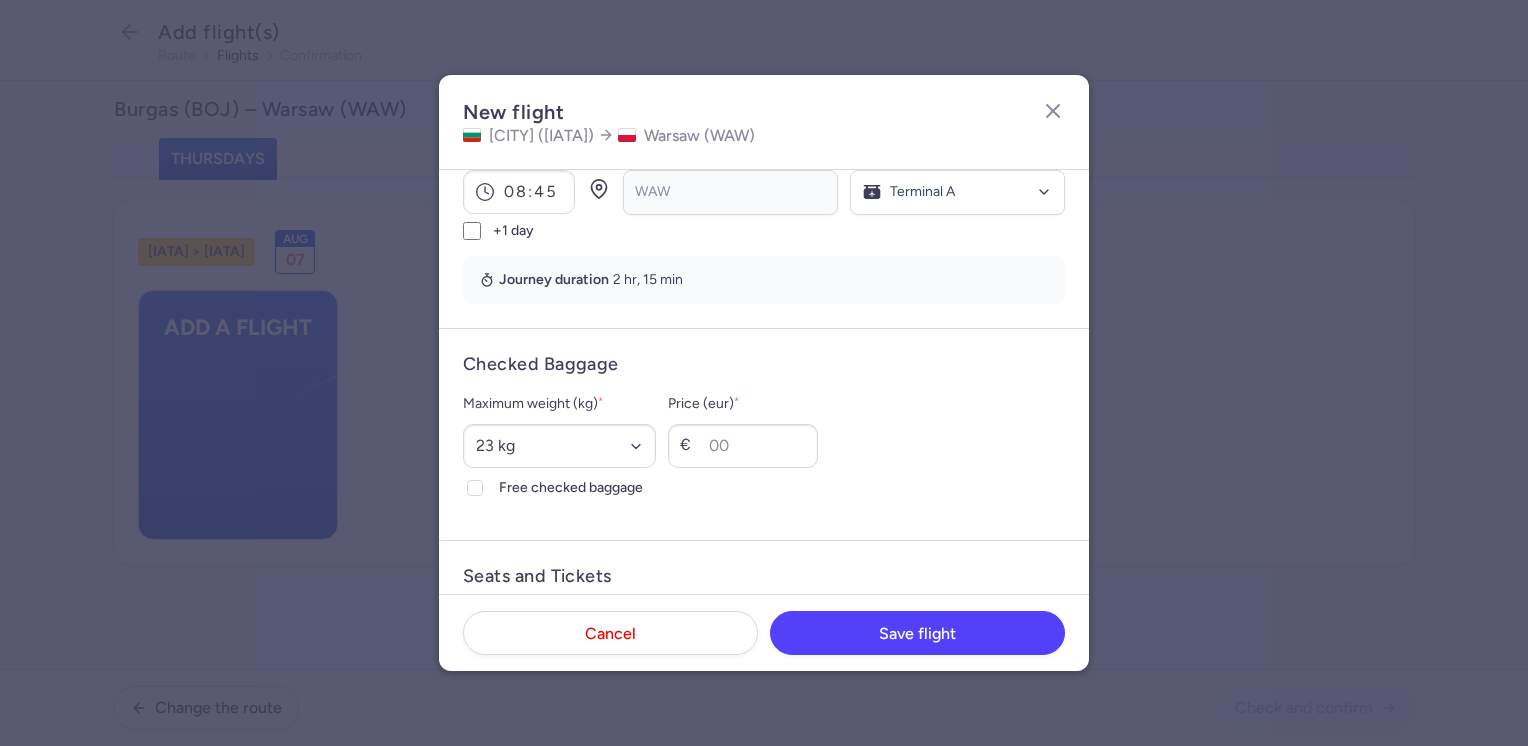 scroll, scrollTop: 400, scrollLeft: 0, axis: vertical 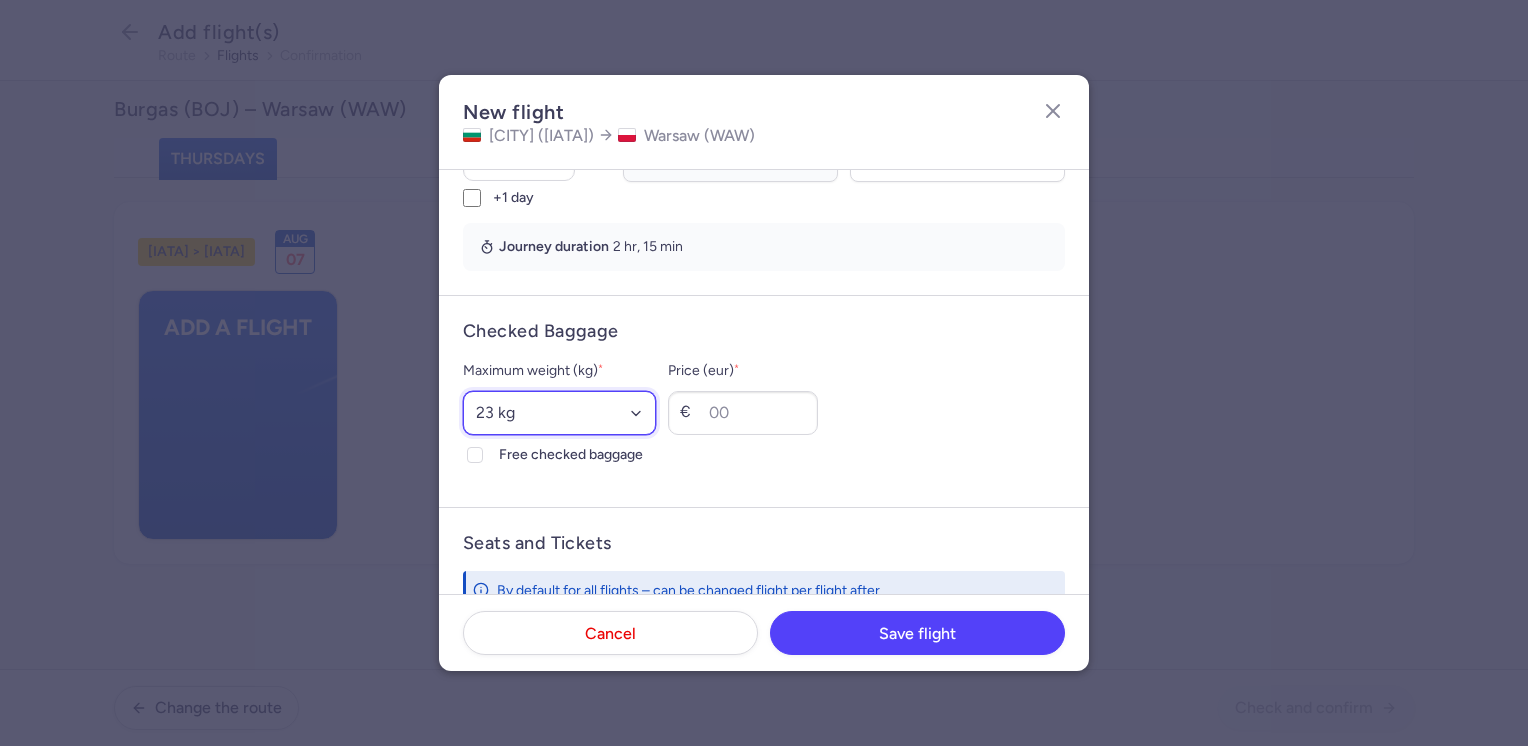 click on "Select an option 15 kg 16 kg 17 kg 18 kg 19 kg 20 kg 21 kg 22 kg 23 kg 24 kg 25 kg 26 kg 27 kg 28 kg 29 kg 30 kg 31 kg 32 kg 33 kg 34 kg 35 kg" at bounding box center [559, 413] 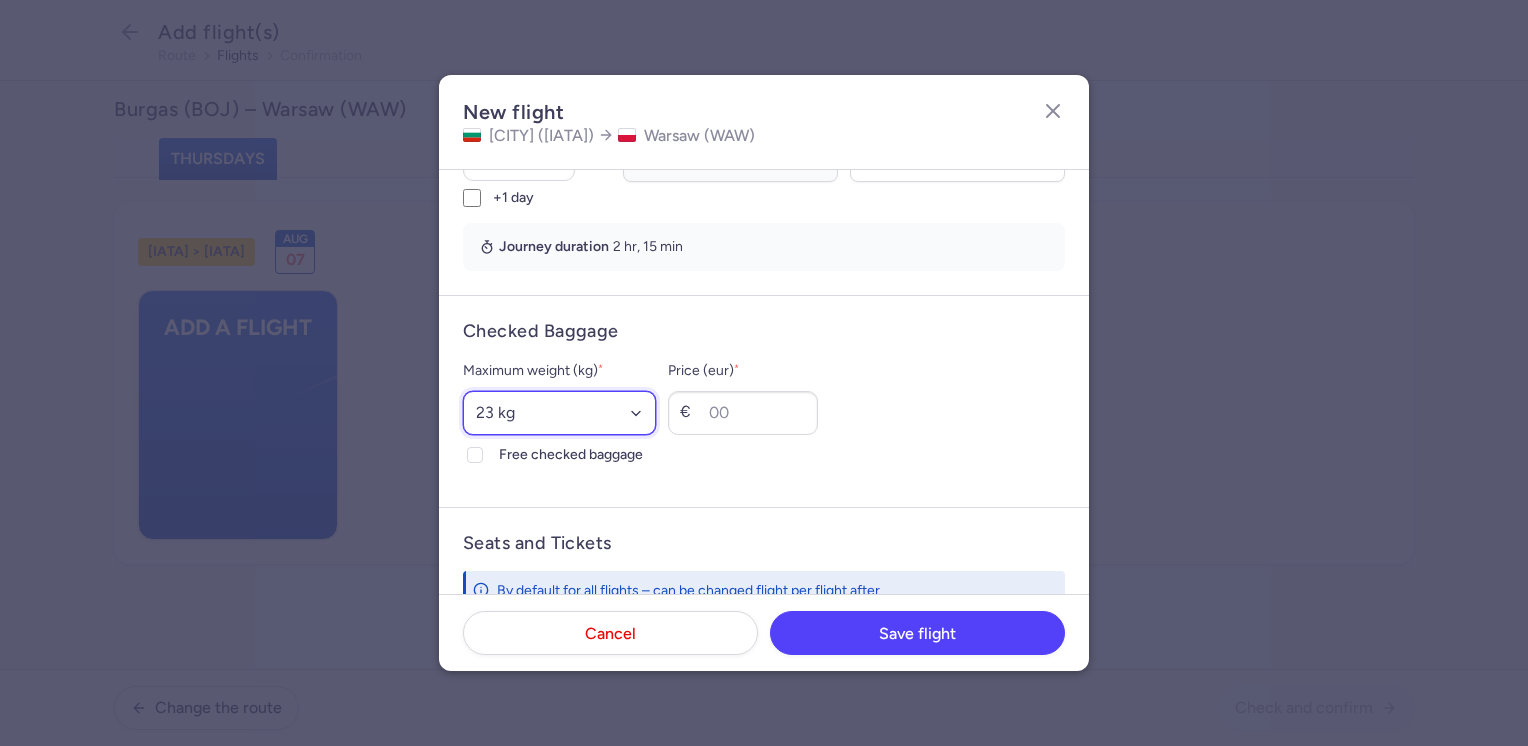 select on "20" 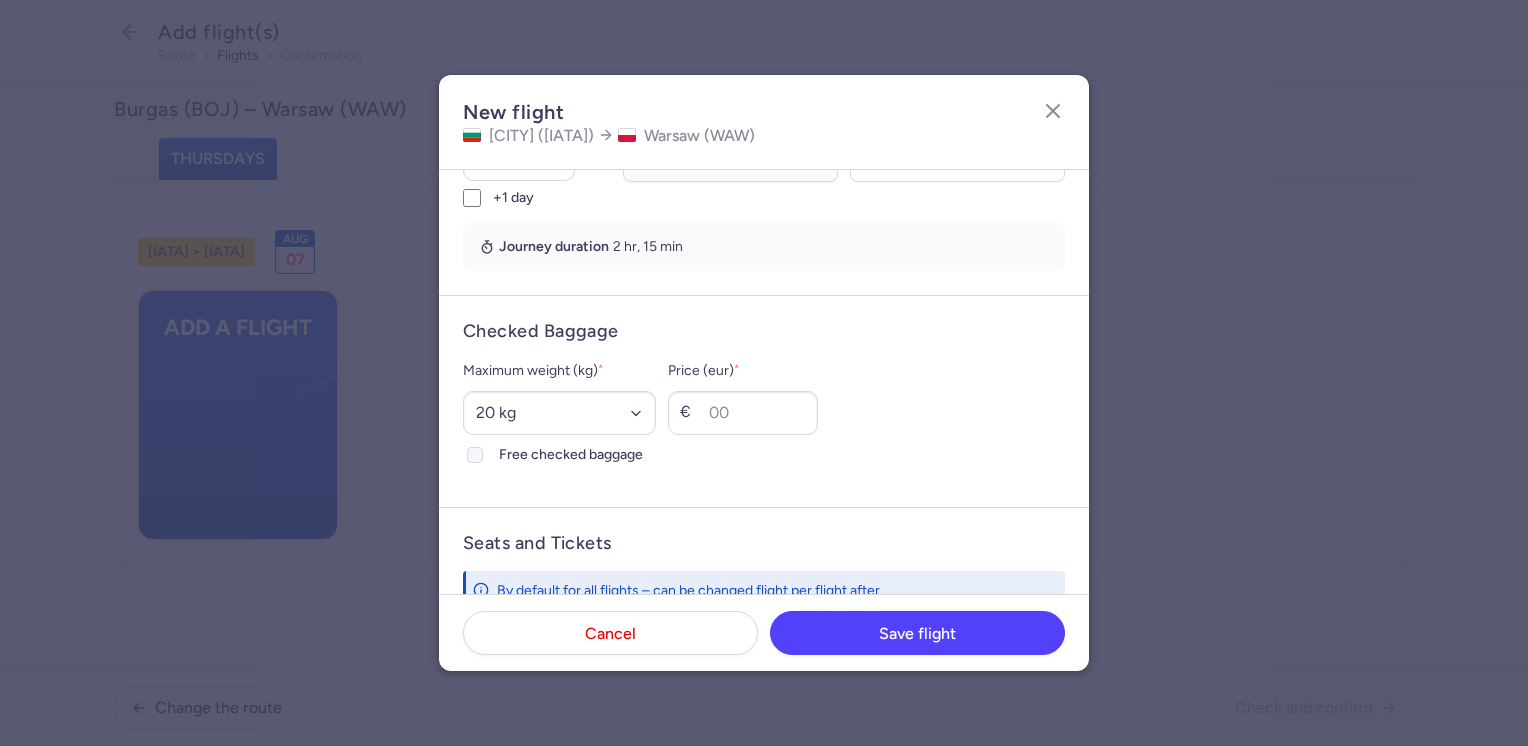click on "Free checked baggage" 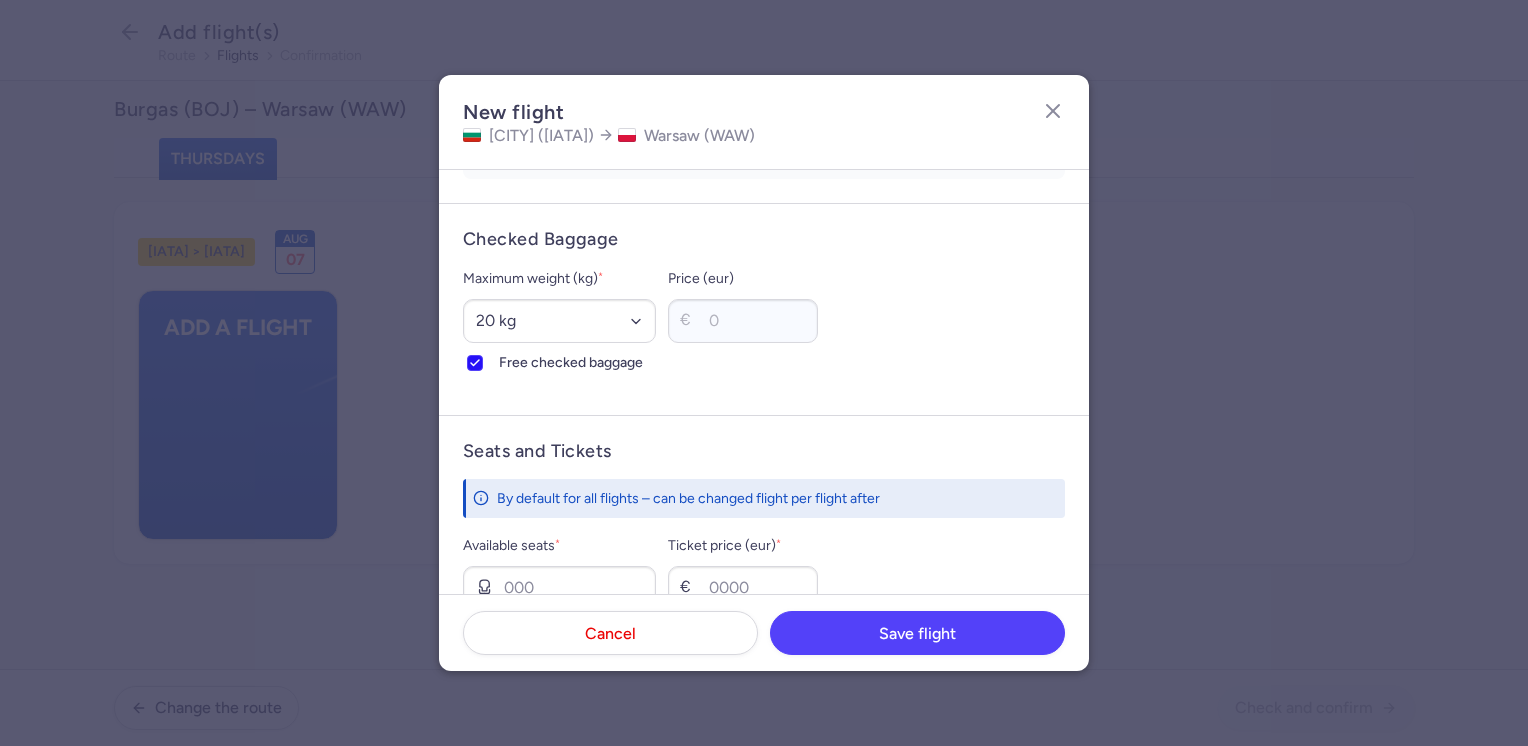scroll, scrollTop: 600, scrollLeft: 0, axis: vertical 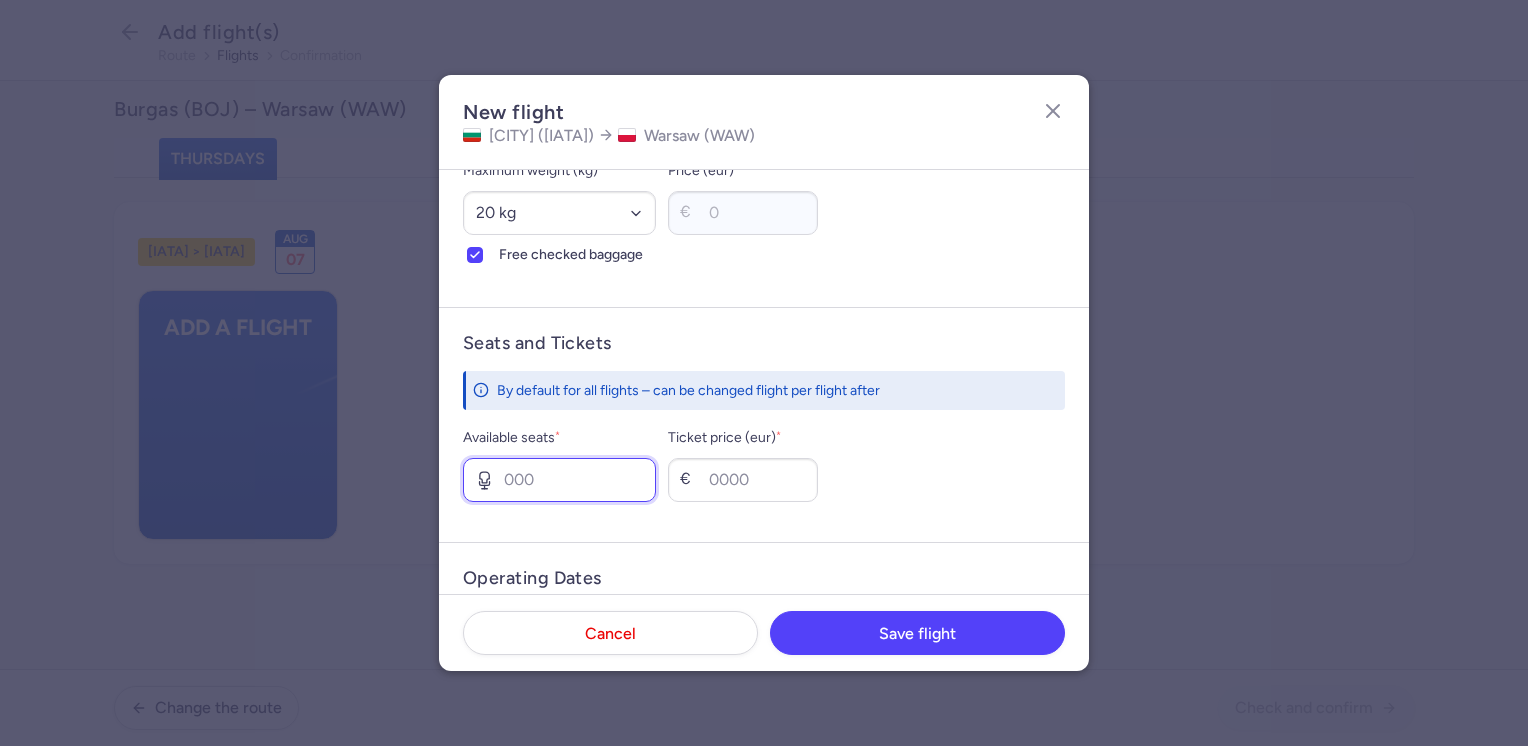 click on "Available seats  *" at bounding box center [559, 480] 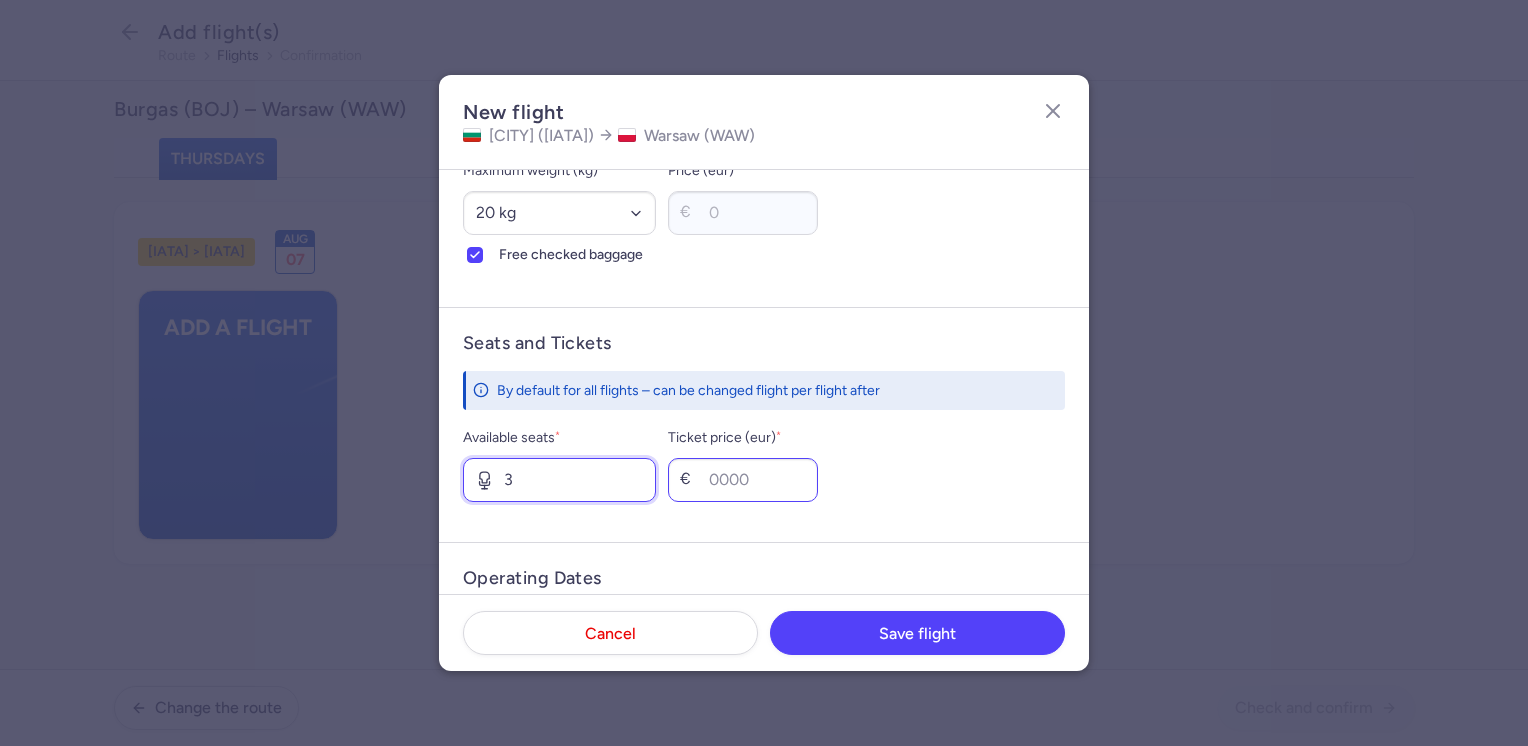 type on "3" 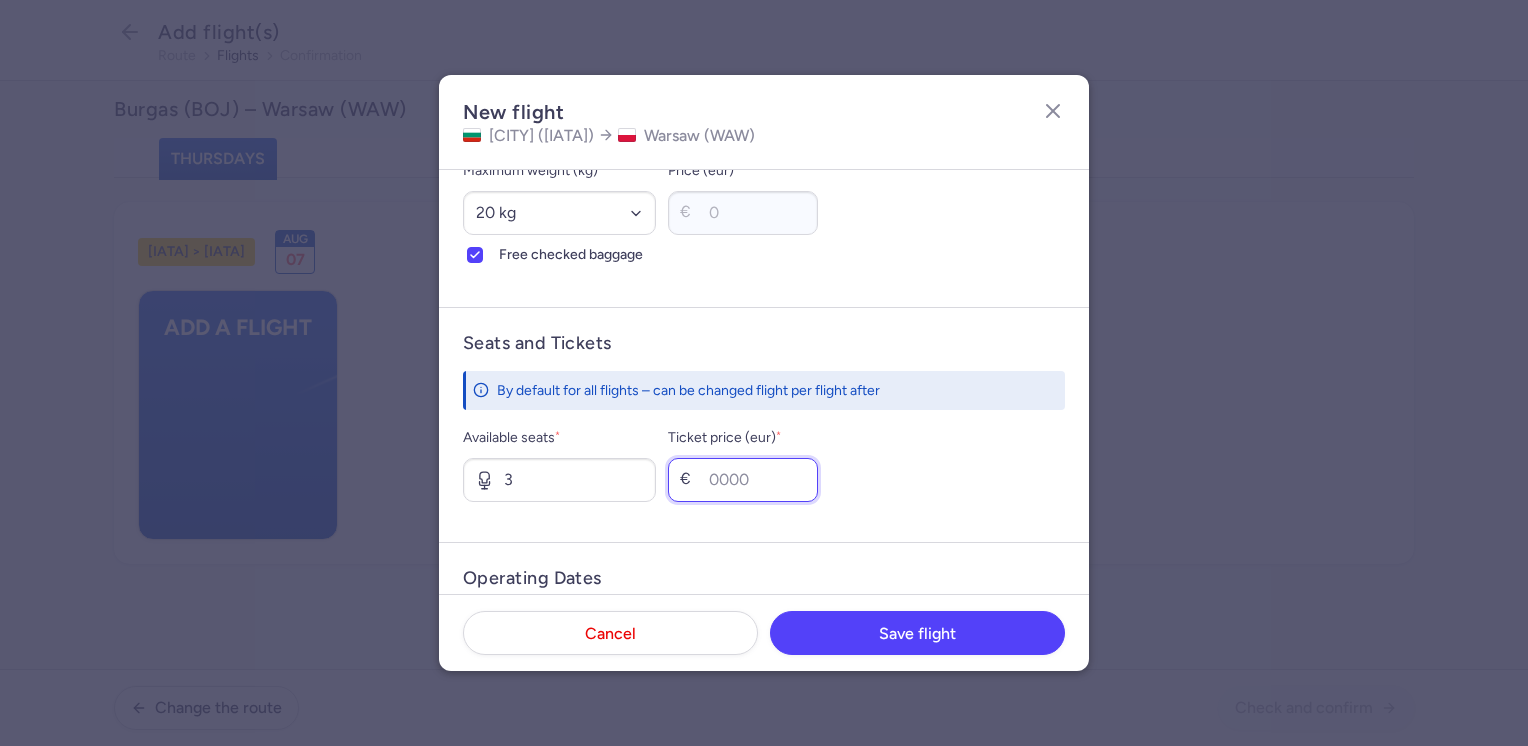 click on "Ticket price (eur)  *" at bounding box center (743, 480) 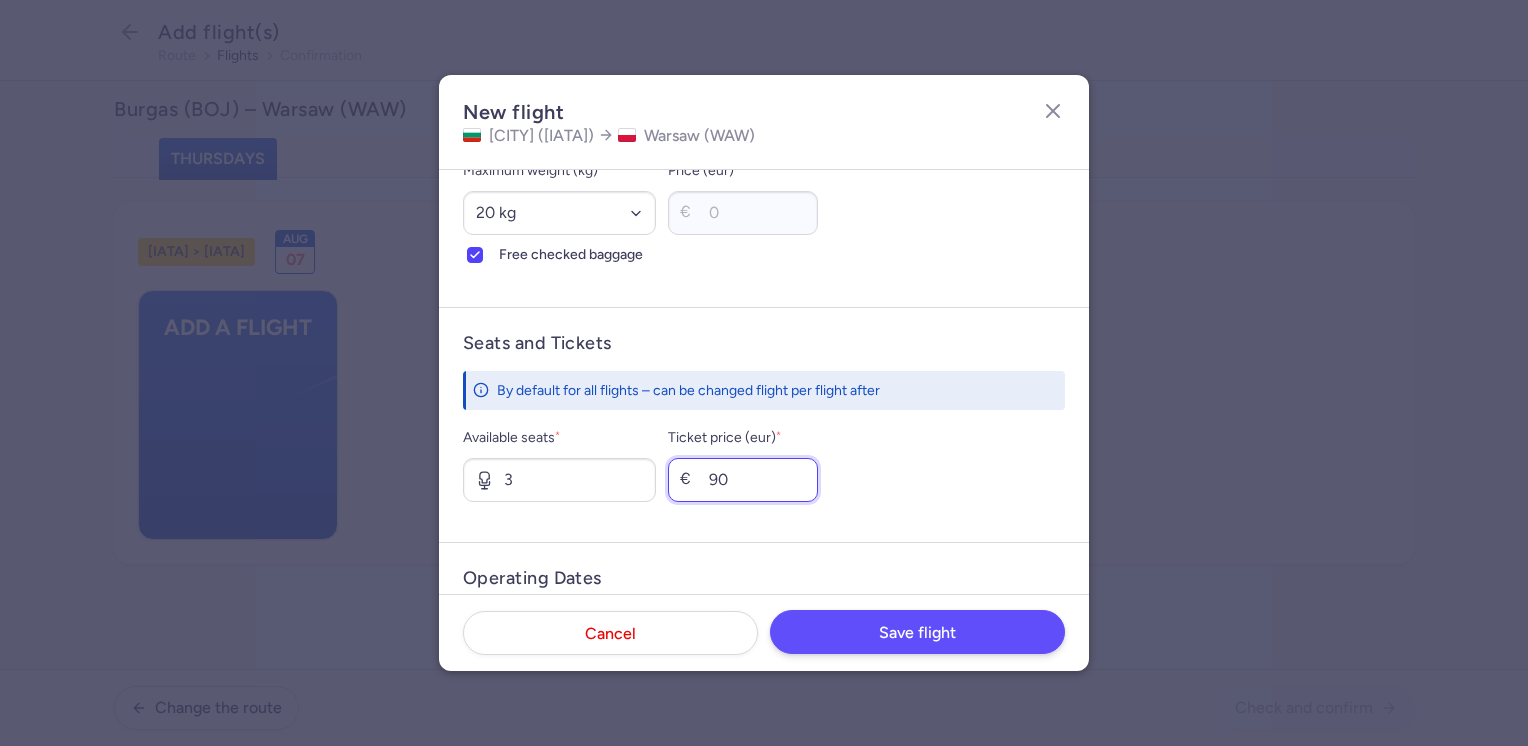 type on "90" 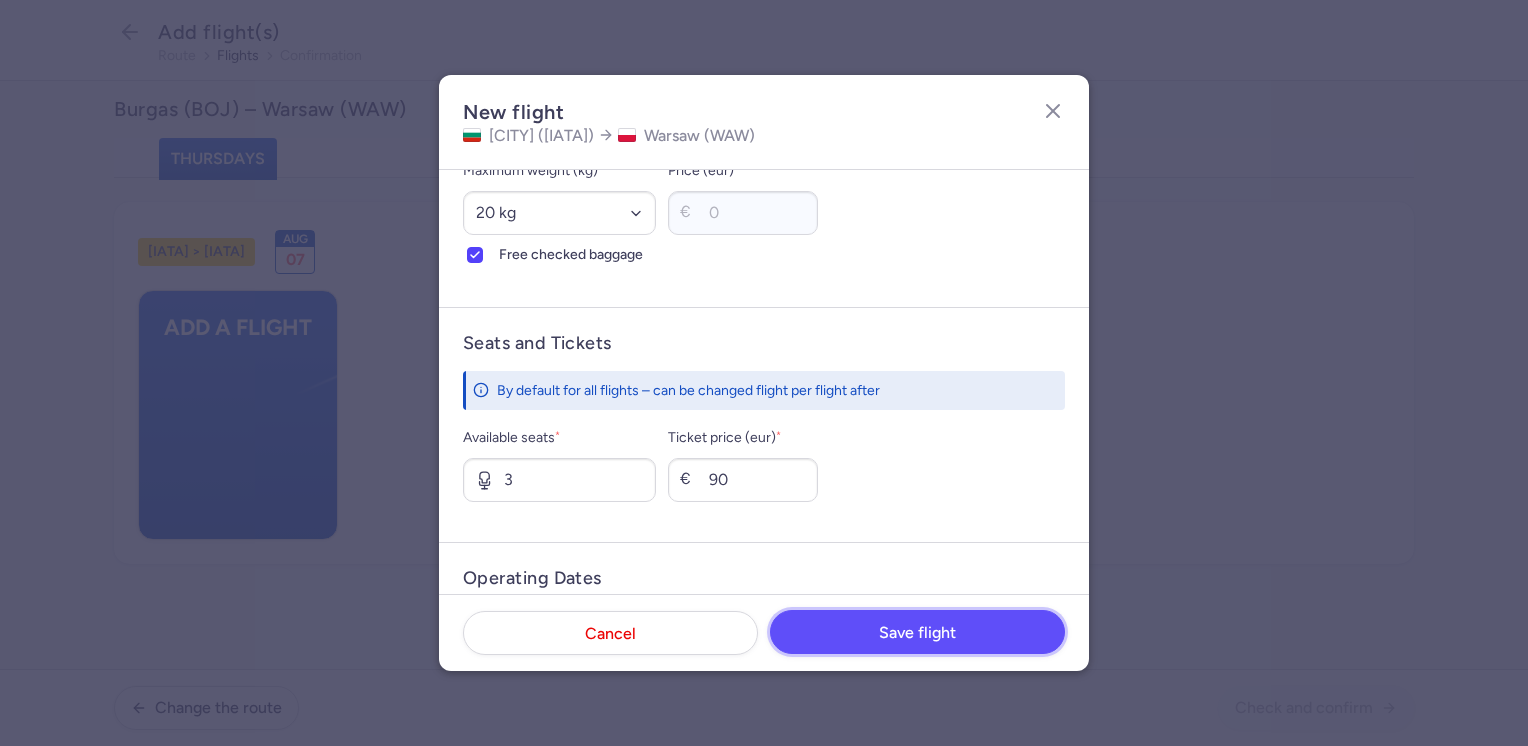 click on "Save flight" at bounding box center (917, 633) 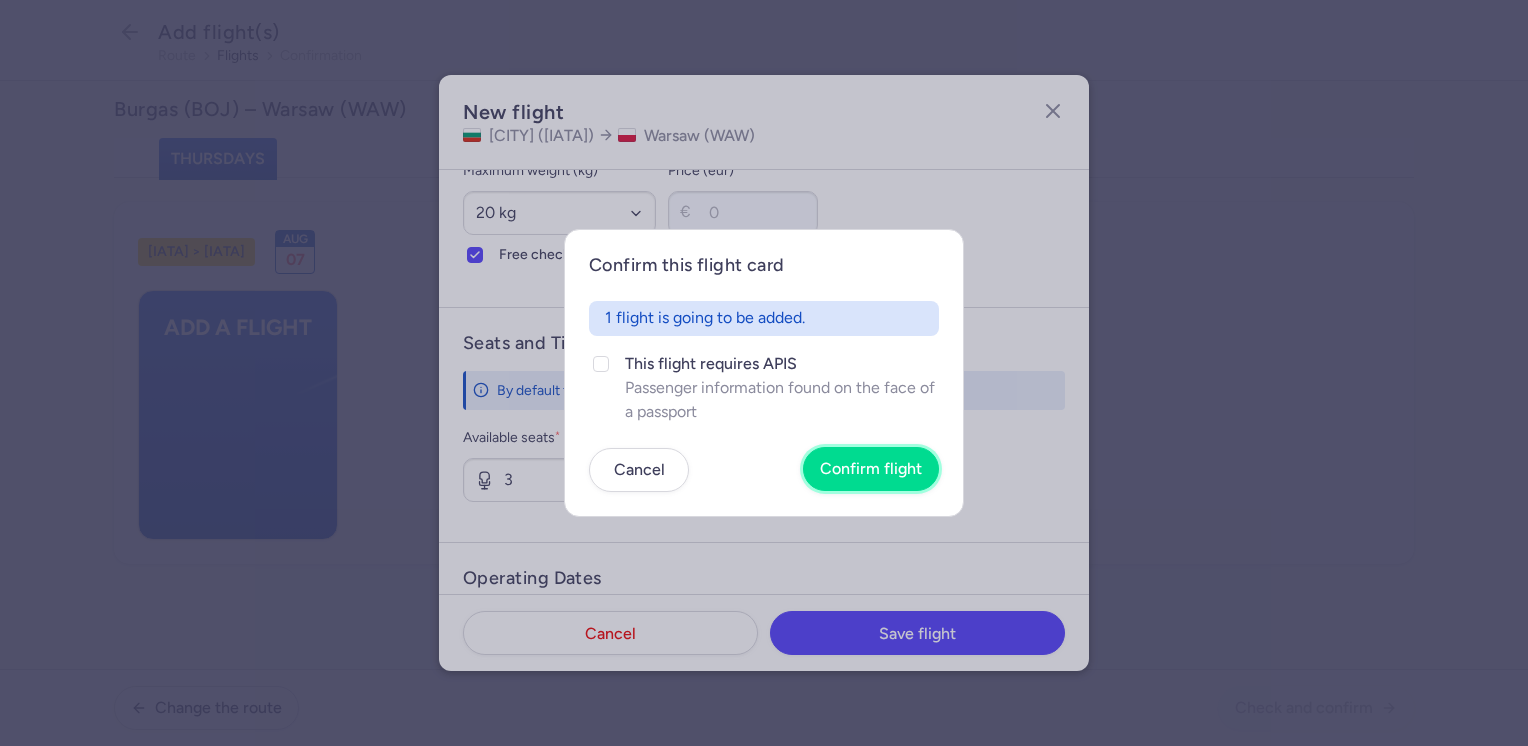 click on "Confirm flight" at bounding box center (871, 469) 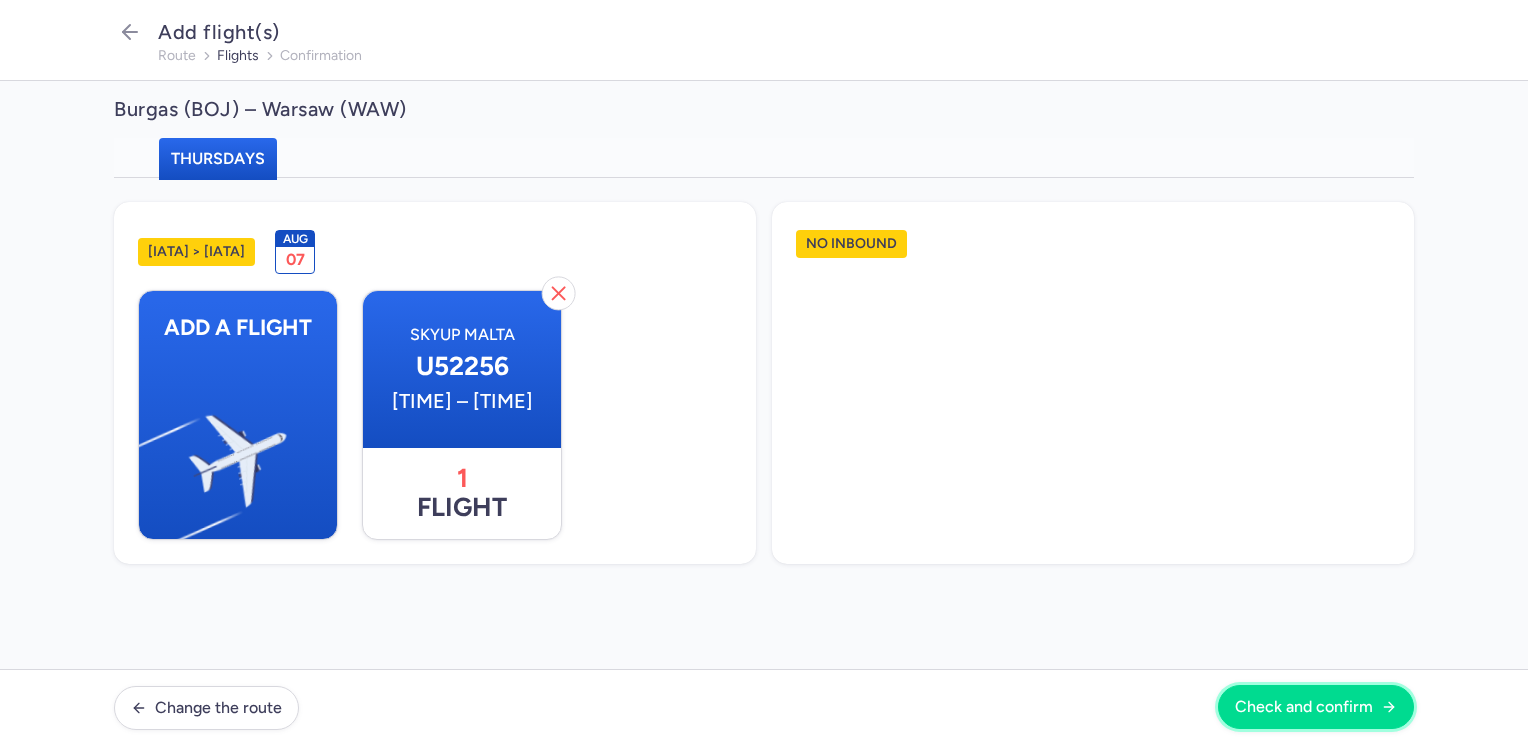 click on "Check and confirm" at bounding box center (1304, 707) 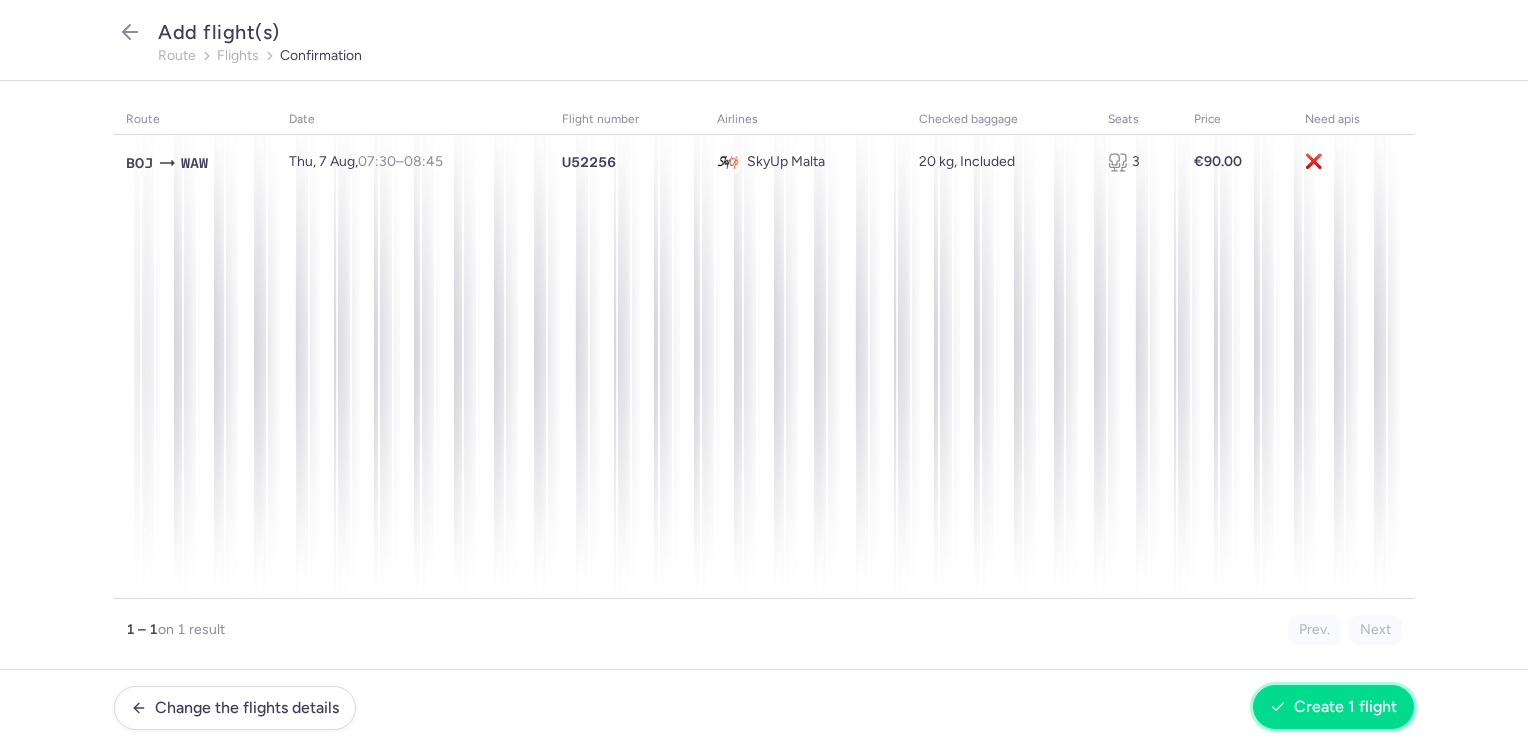 click on "Create 1 flight" at bounding box center (1345, 707) 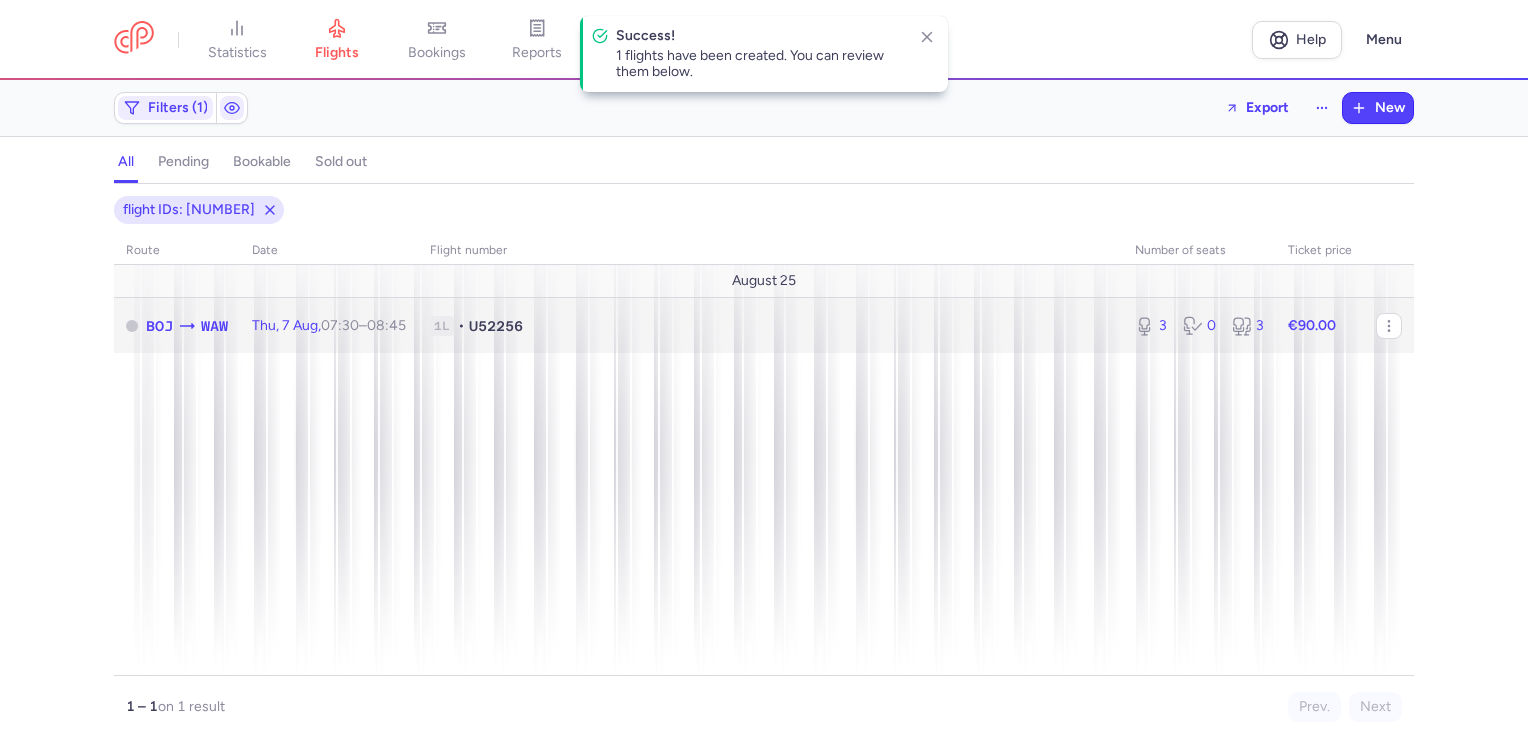 click on "€90.00" 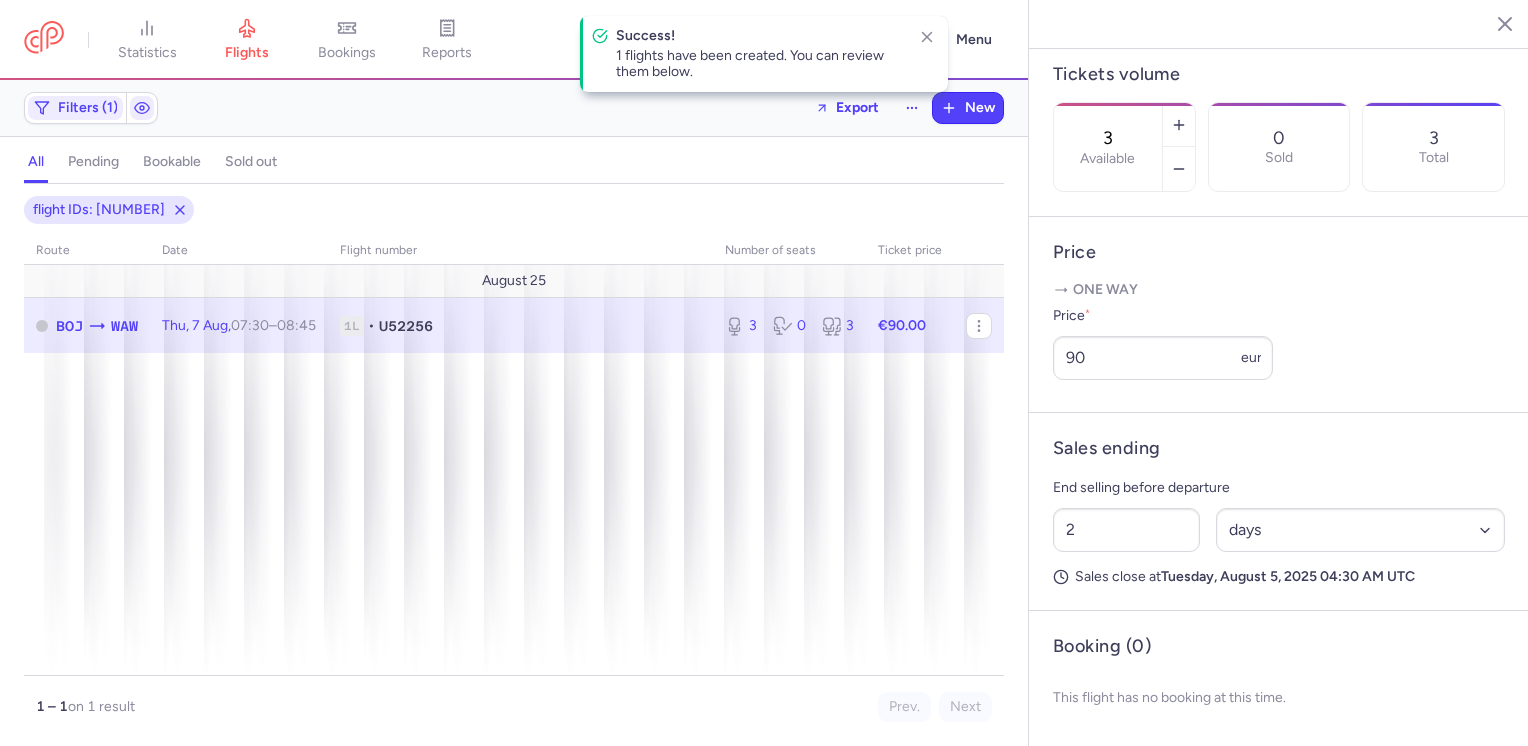scroll, scrollTop: 632, scrollLeft: 0, axis: vertical 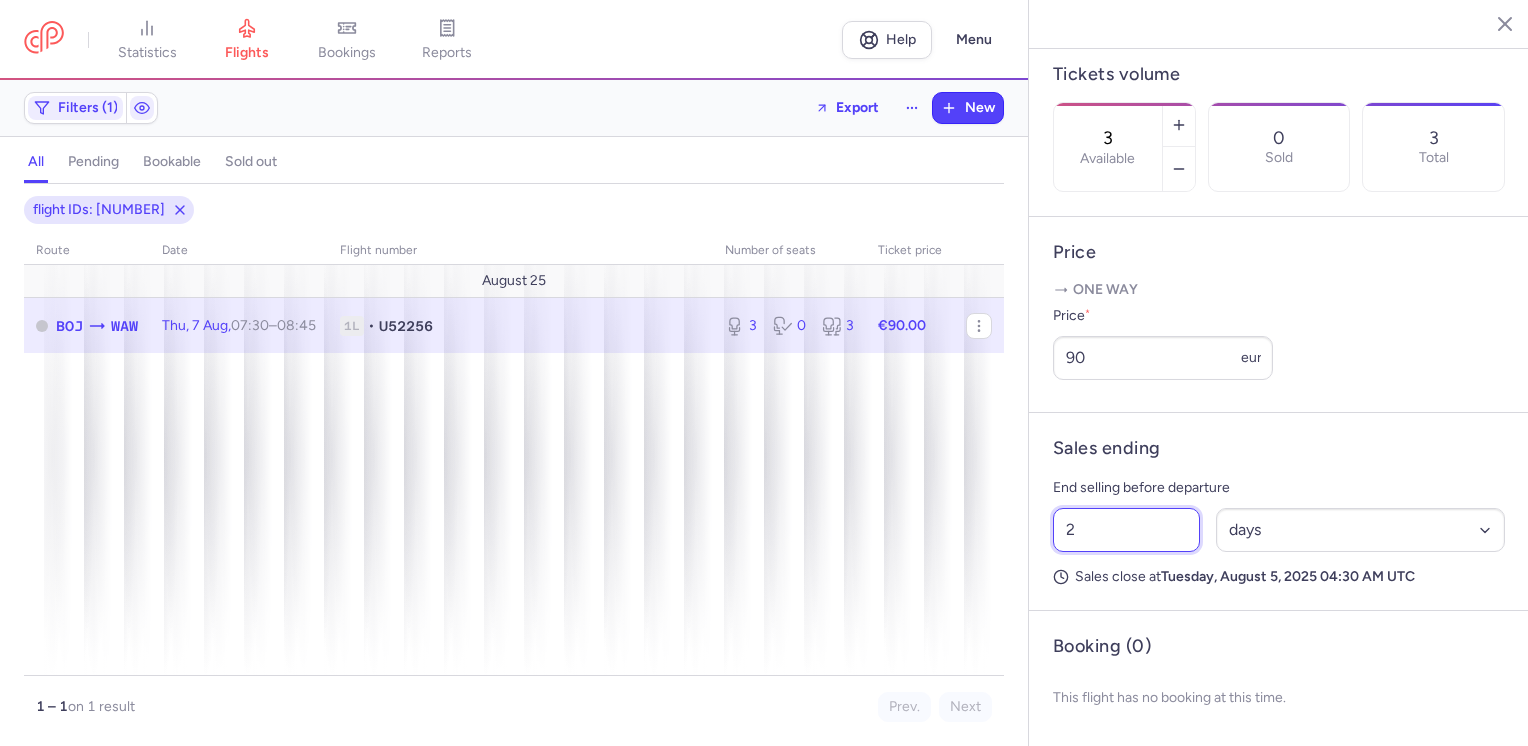 click on "2" at bounding box center (1126, 530) 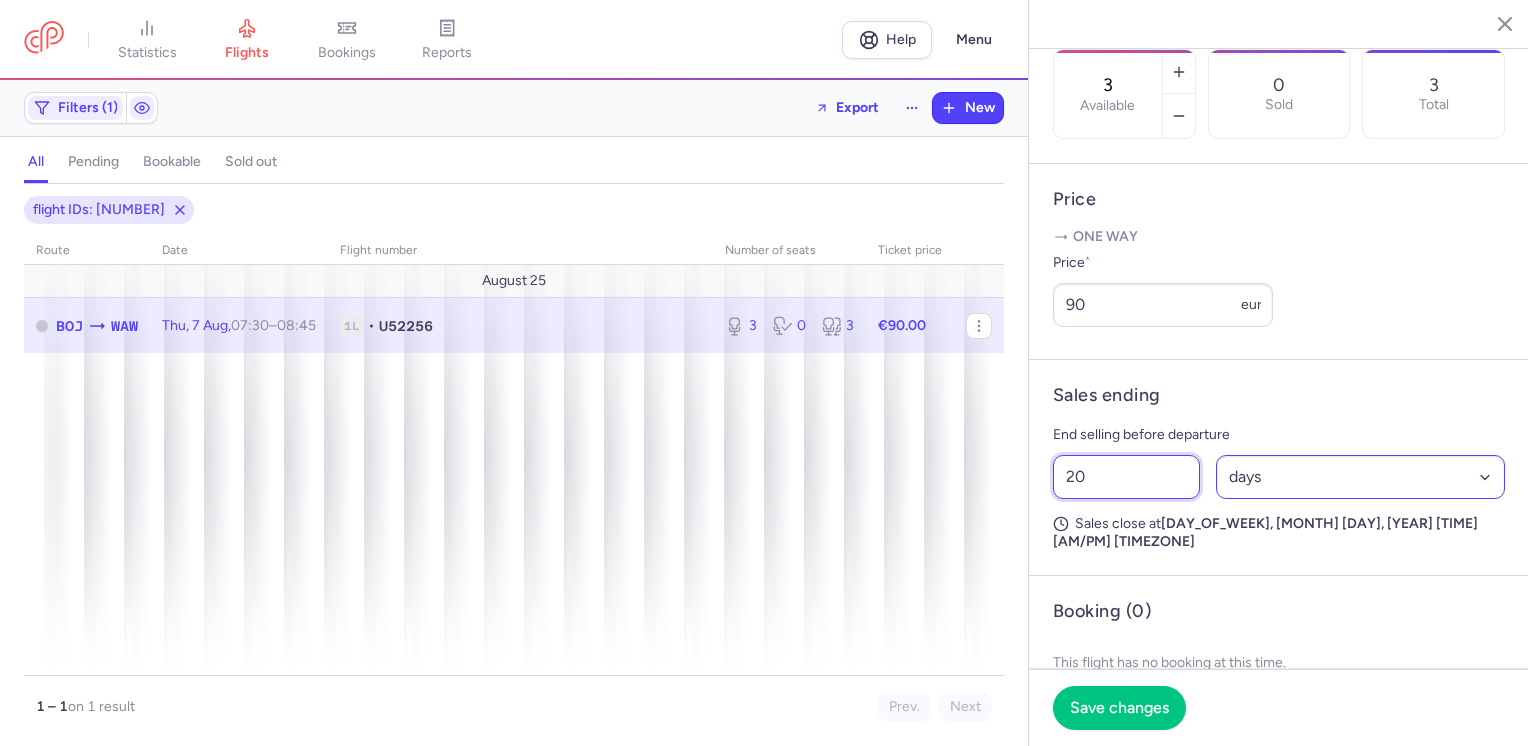 type on "20" 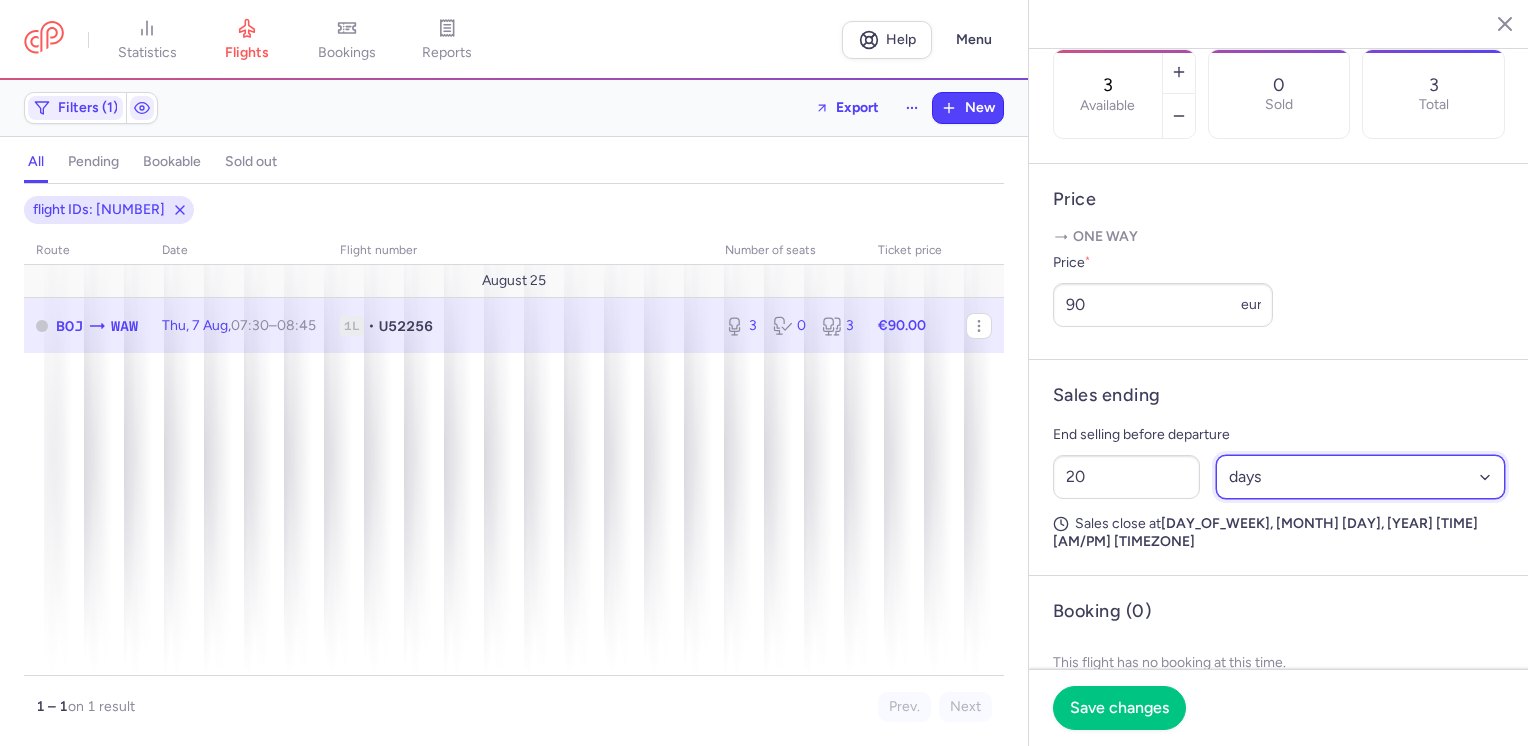 click on "Select an option hours days" at bounding box center (1361, 477) 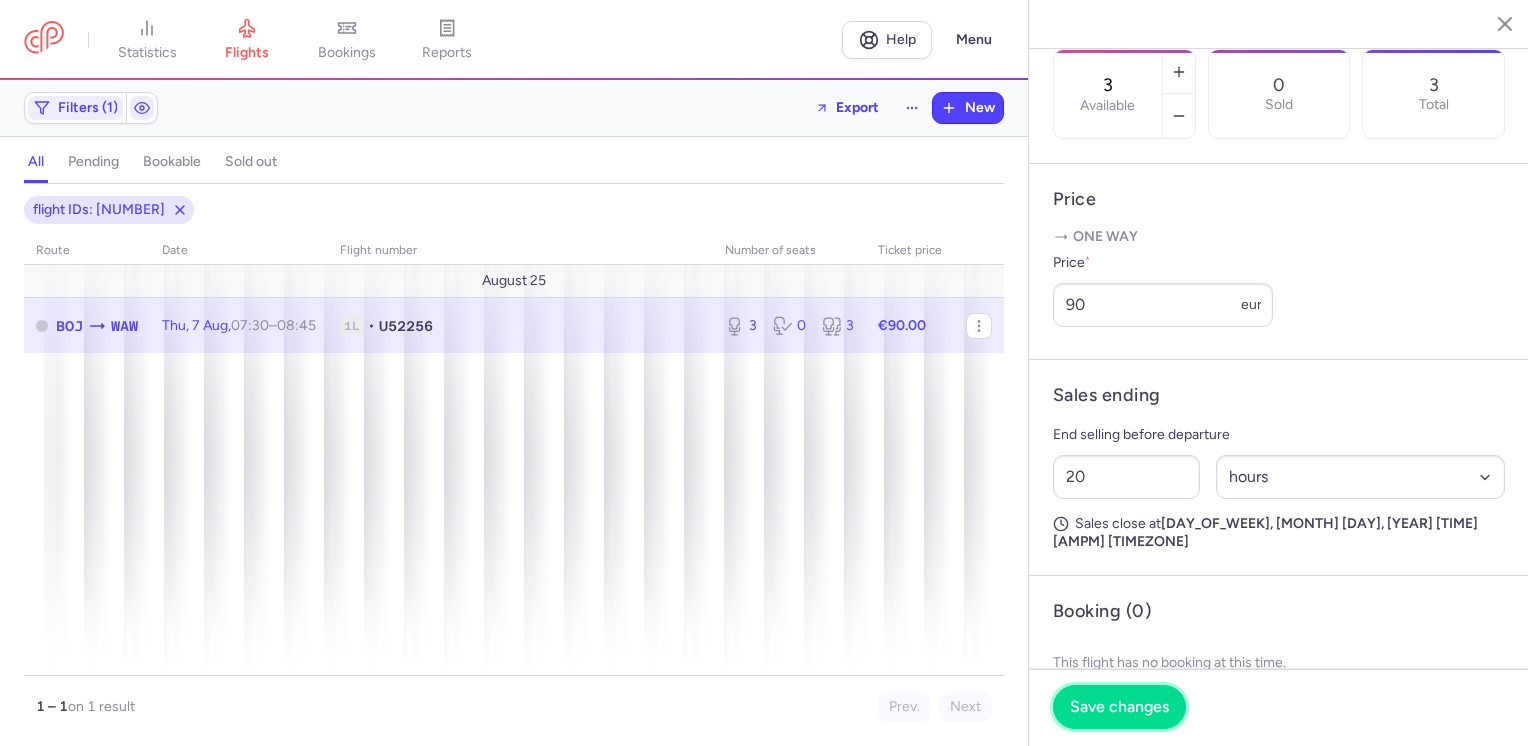 click on "Save changes" at bounding box center (1119, 707) 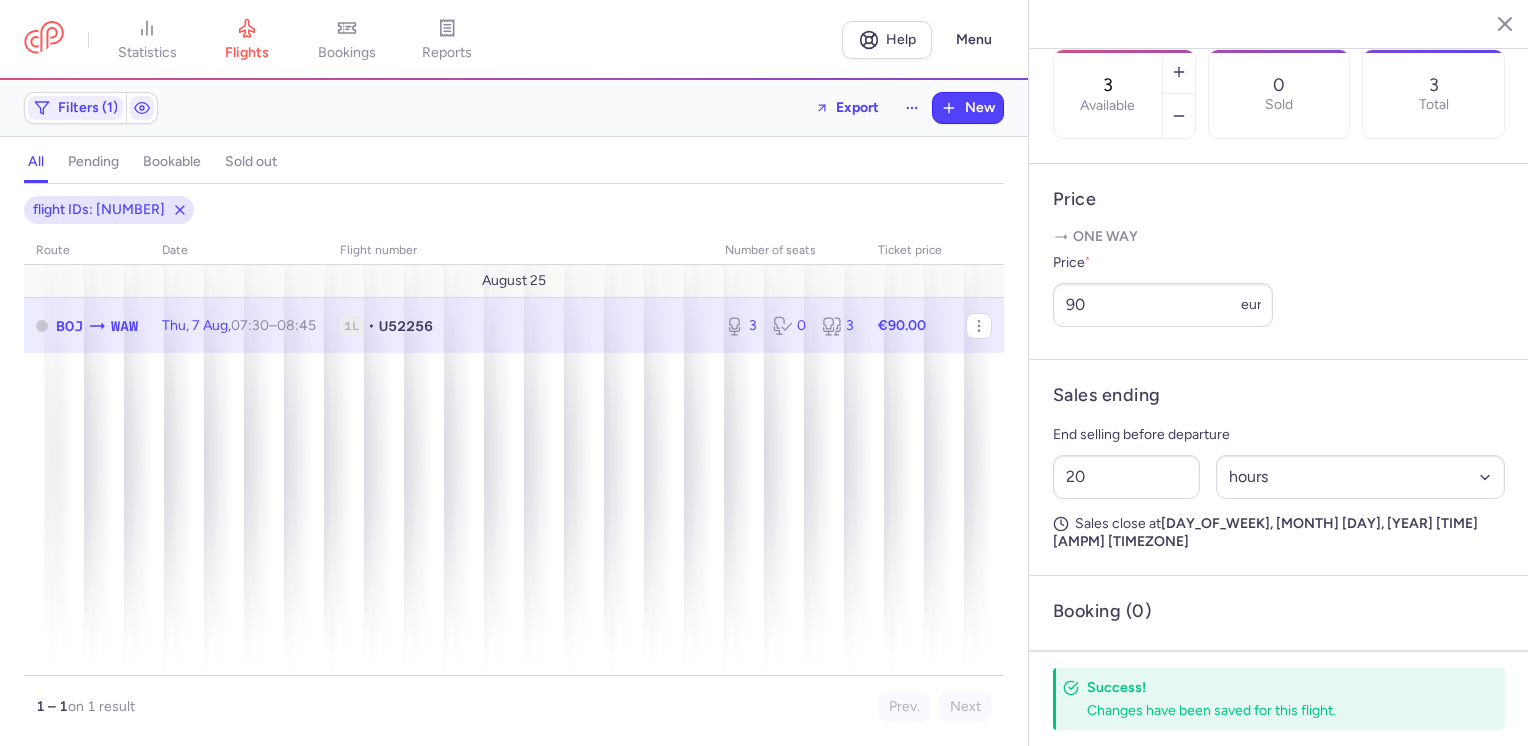 click 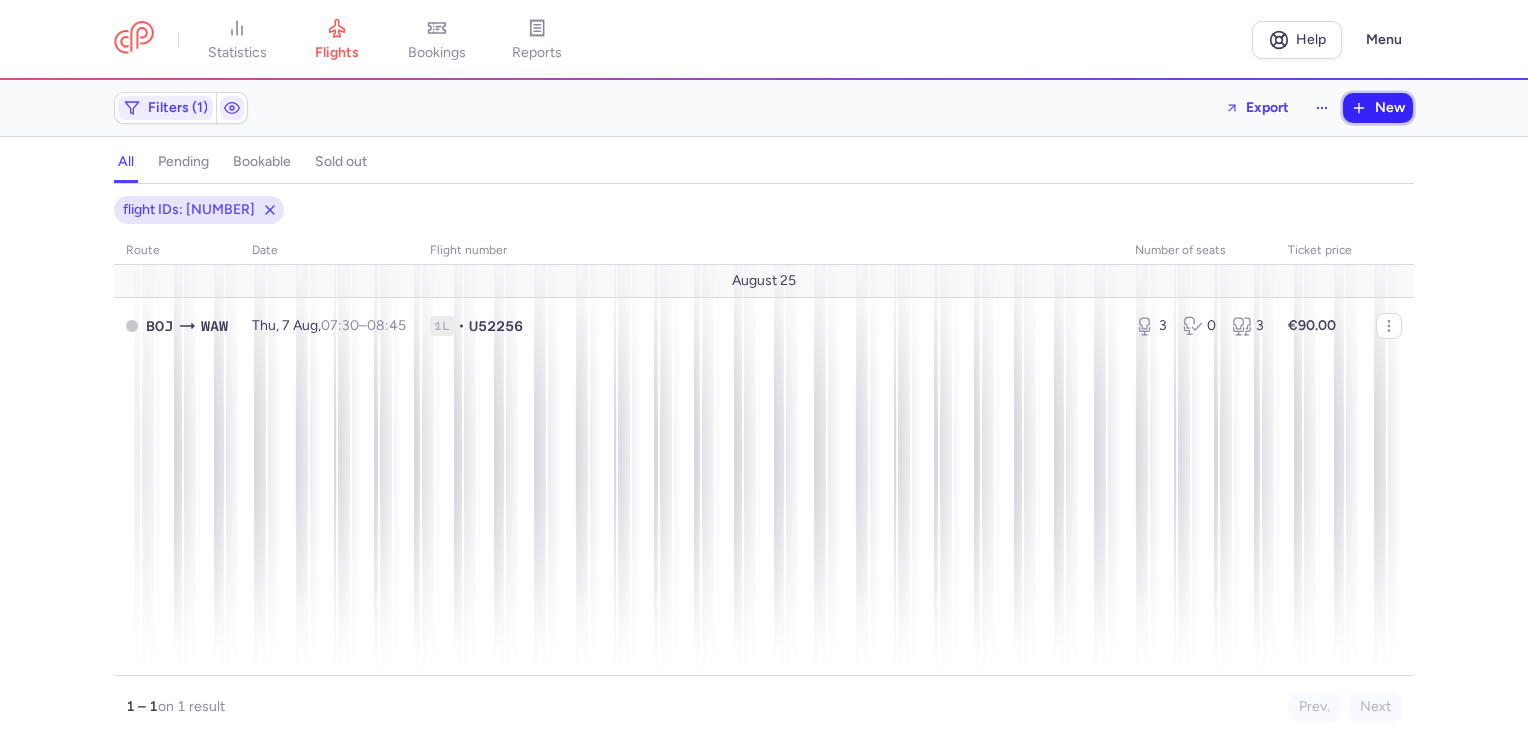 click on "New" at bounding box center [1378, 108] 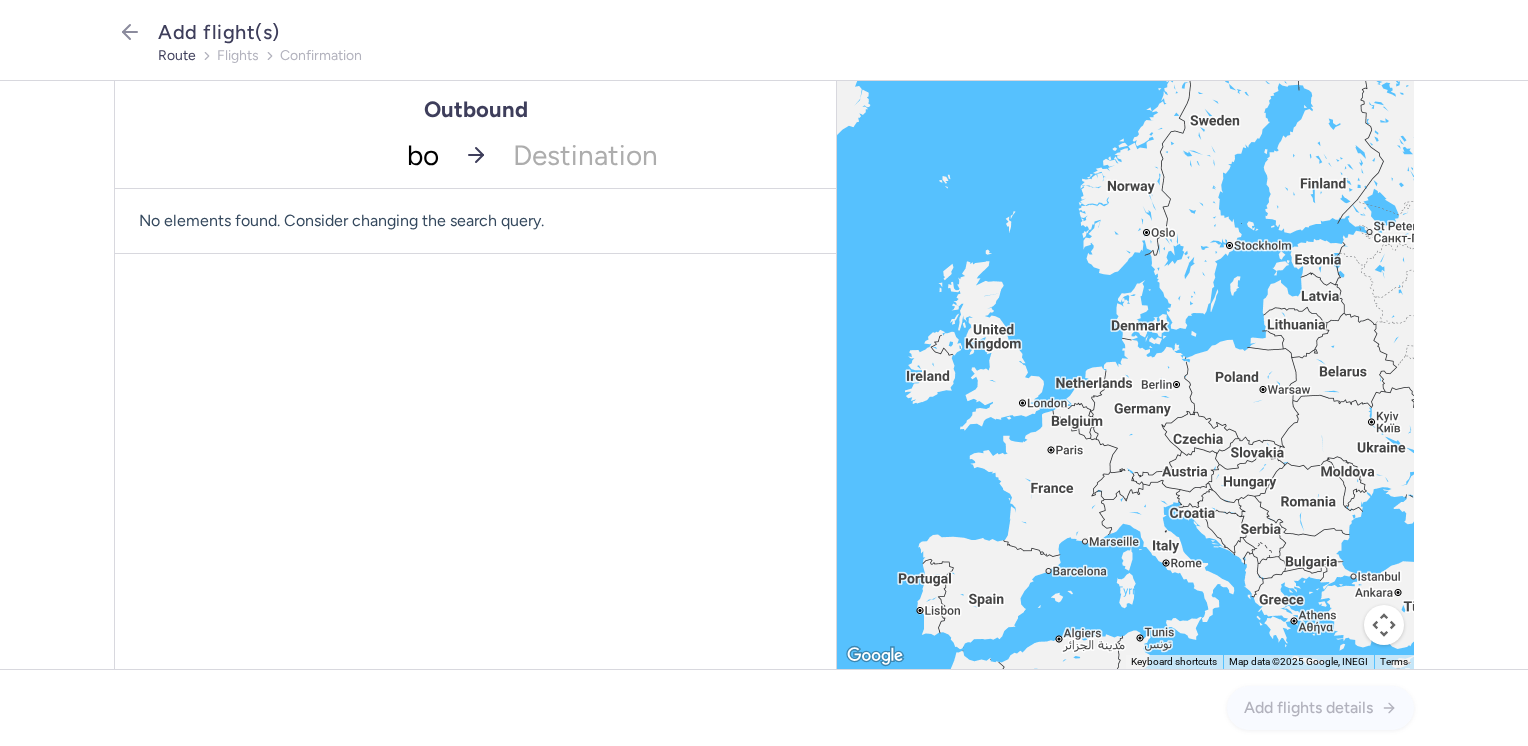 type on "boj" 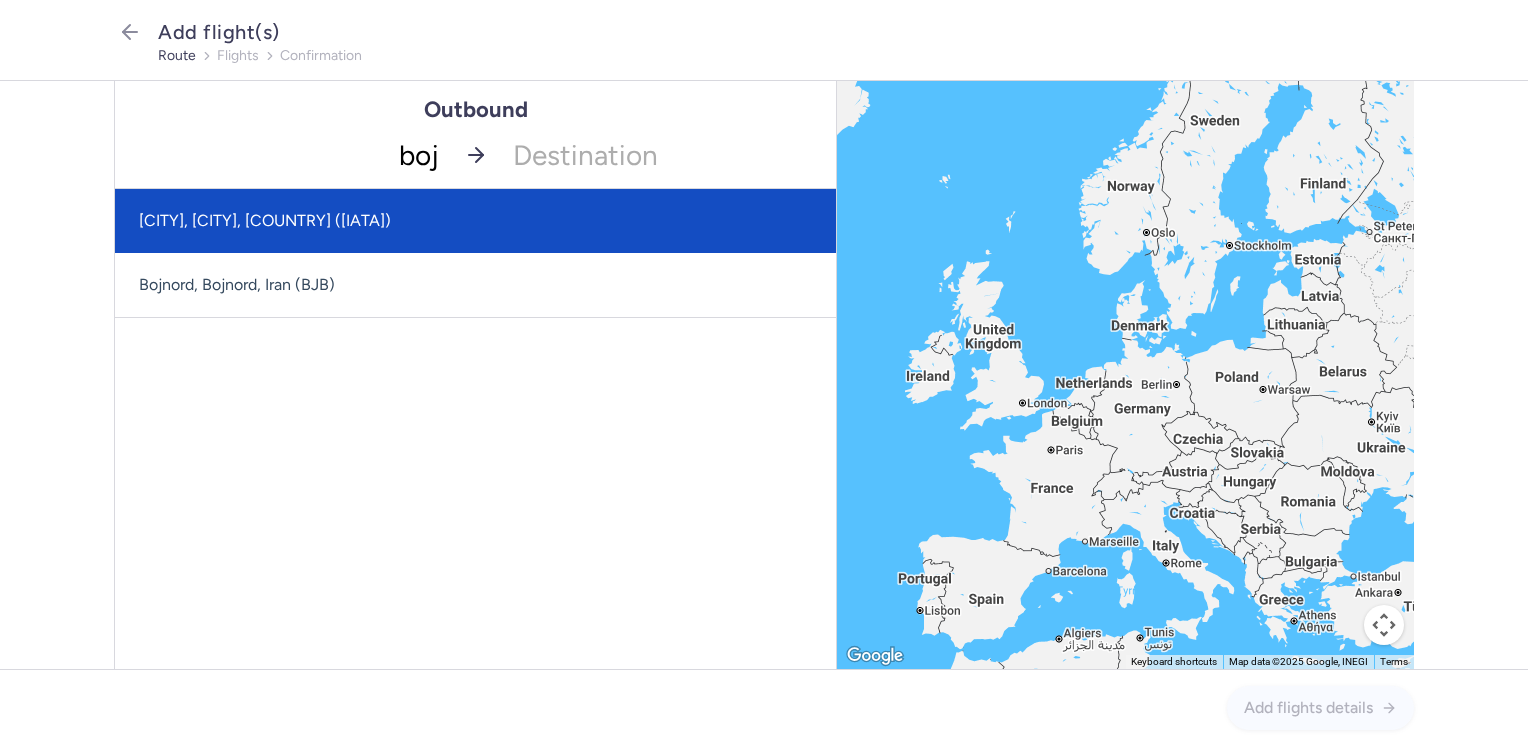 click on "[CITY], [CITY], [COUNTRY] ([IATA])" at bounding box center (475, 221) 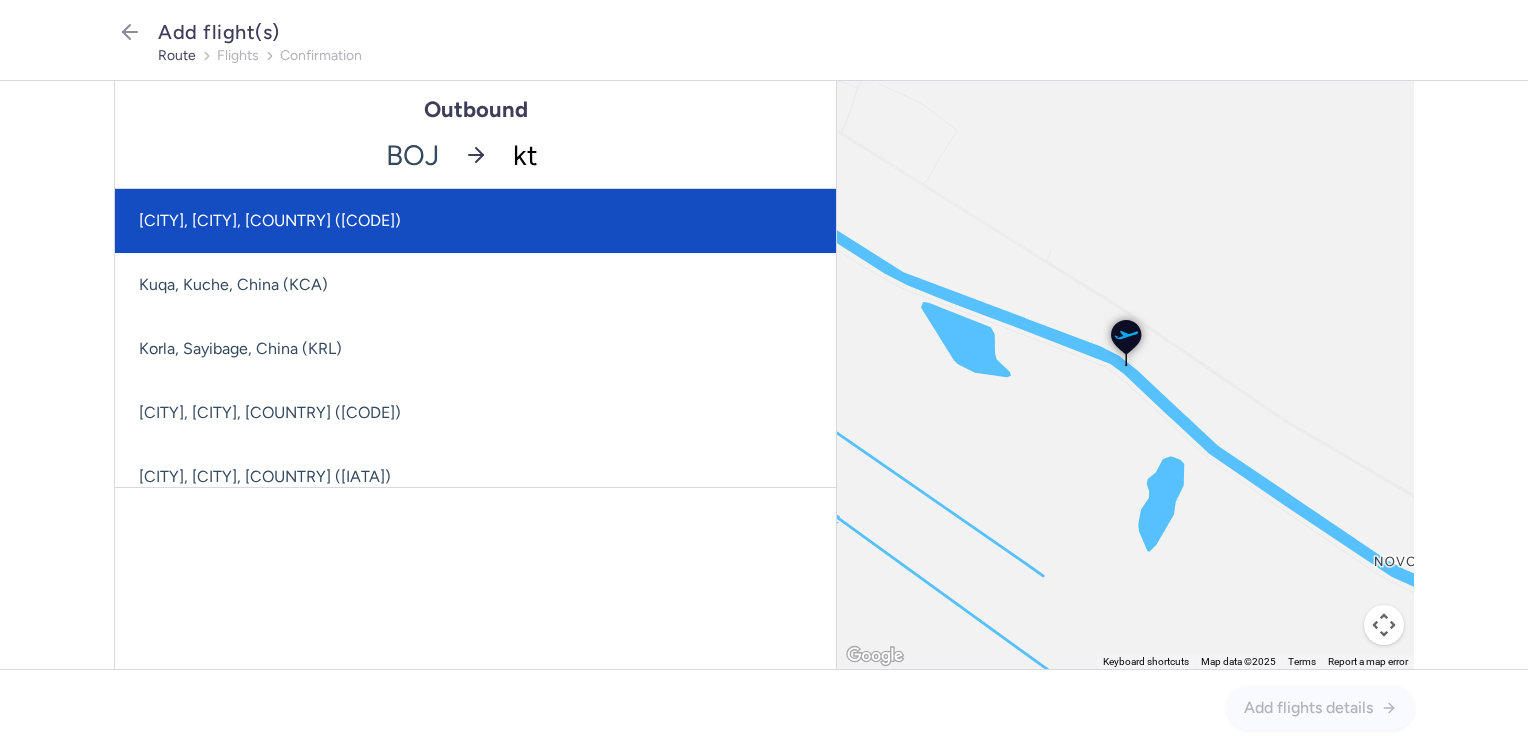 type on "ktw" 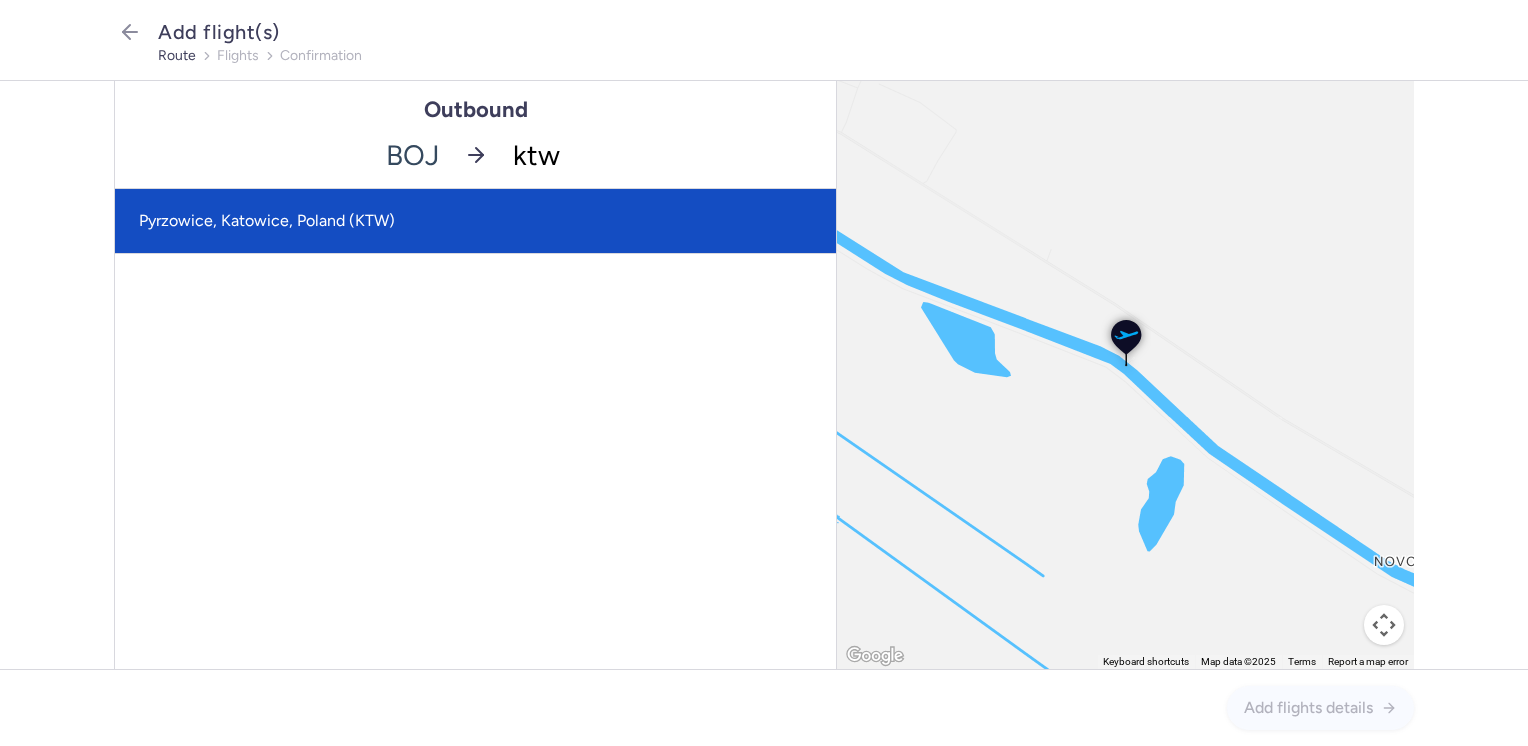 click on "Pyrzowice, Katowice, Poland (KTW)" 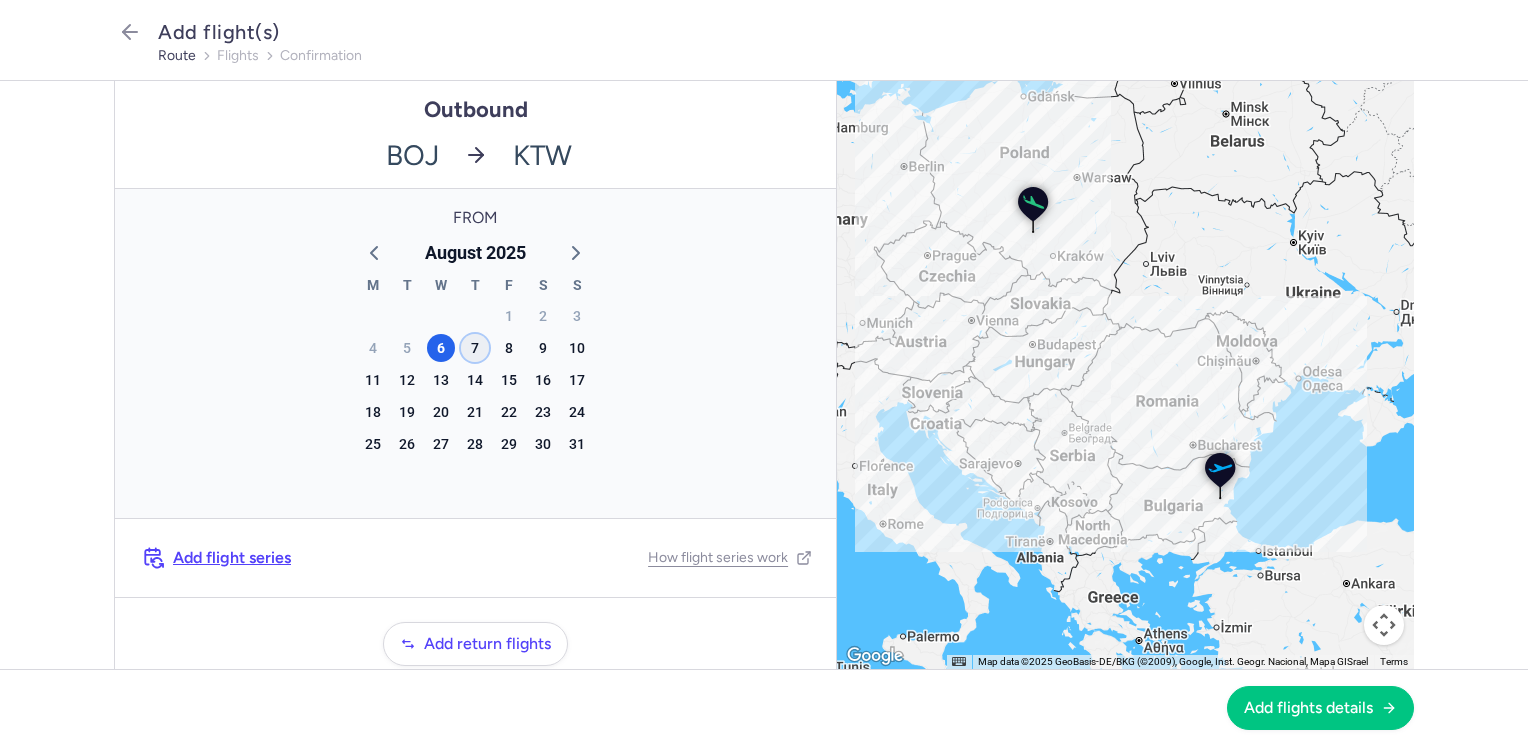 click on "7" 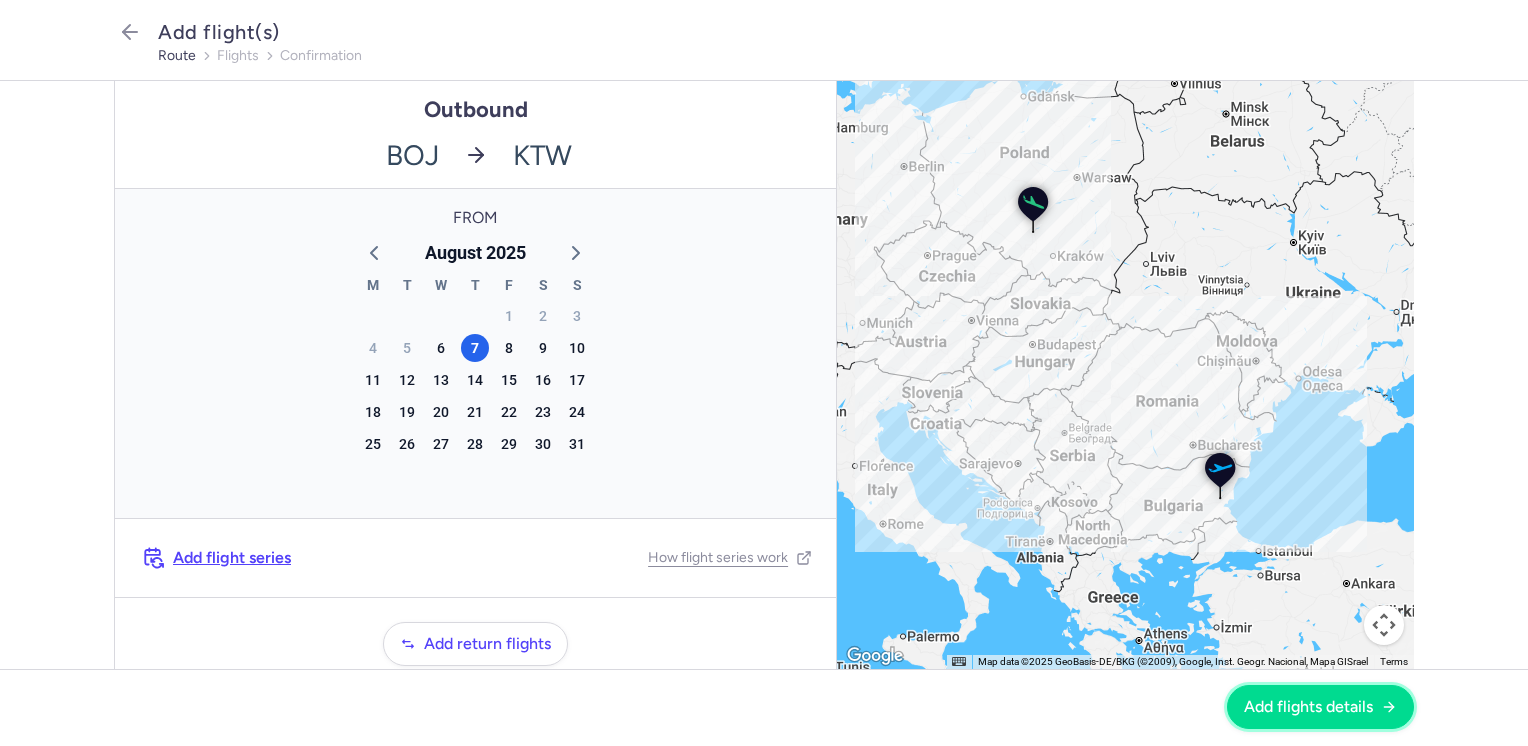 click on "Add flights details" at bounding box center [1308, 707] 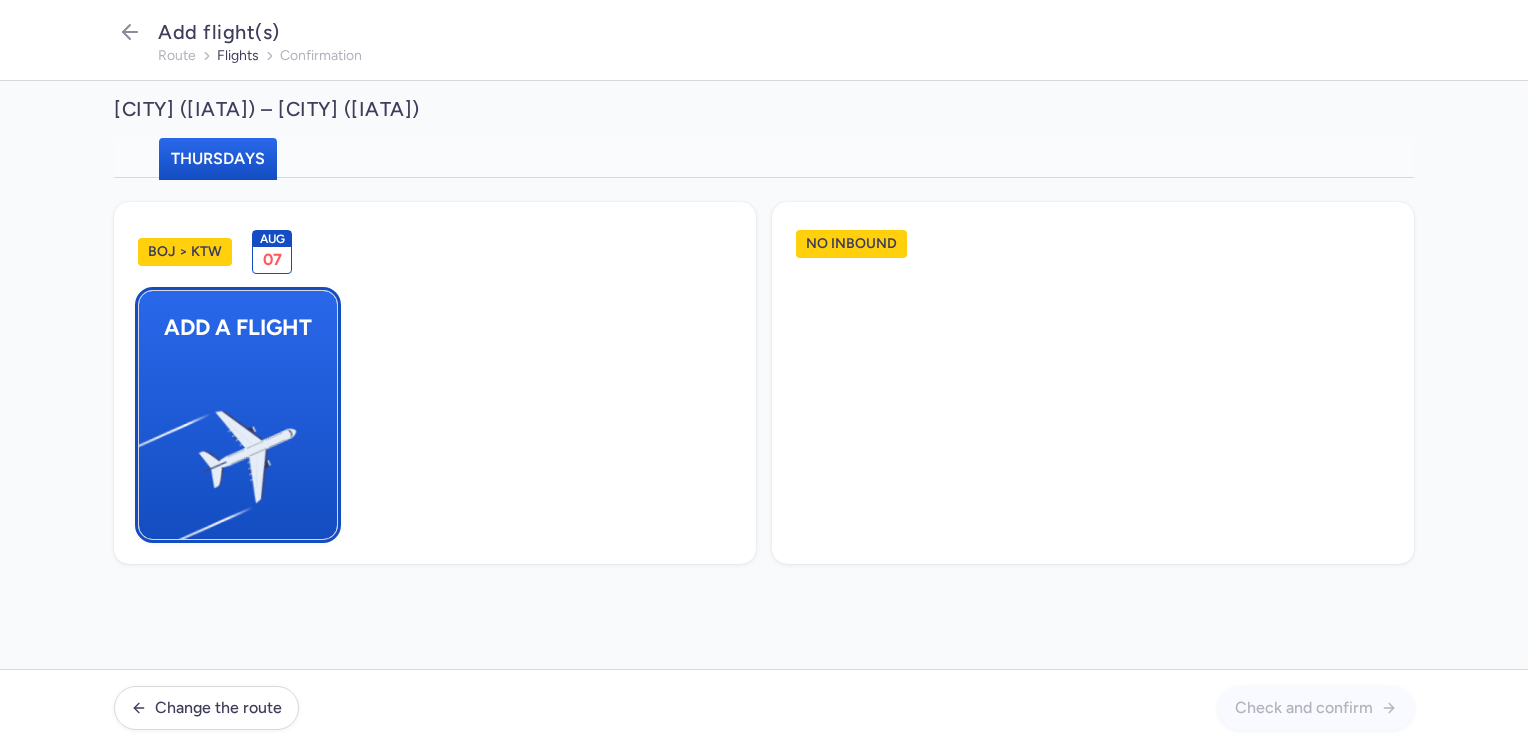 click at bounding box center (149, 448) 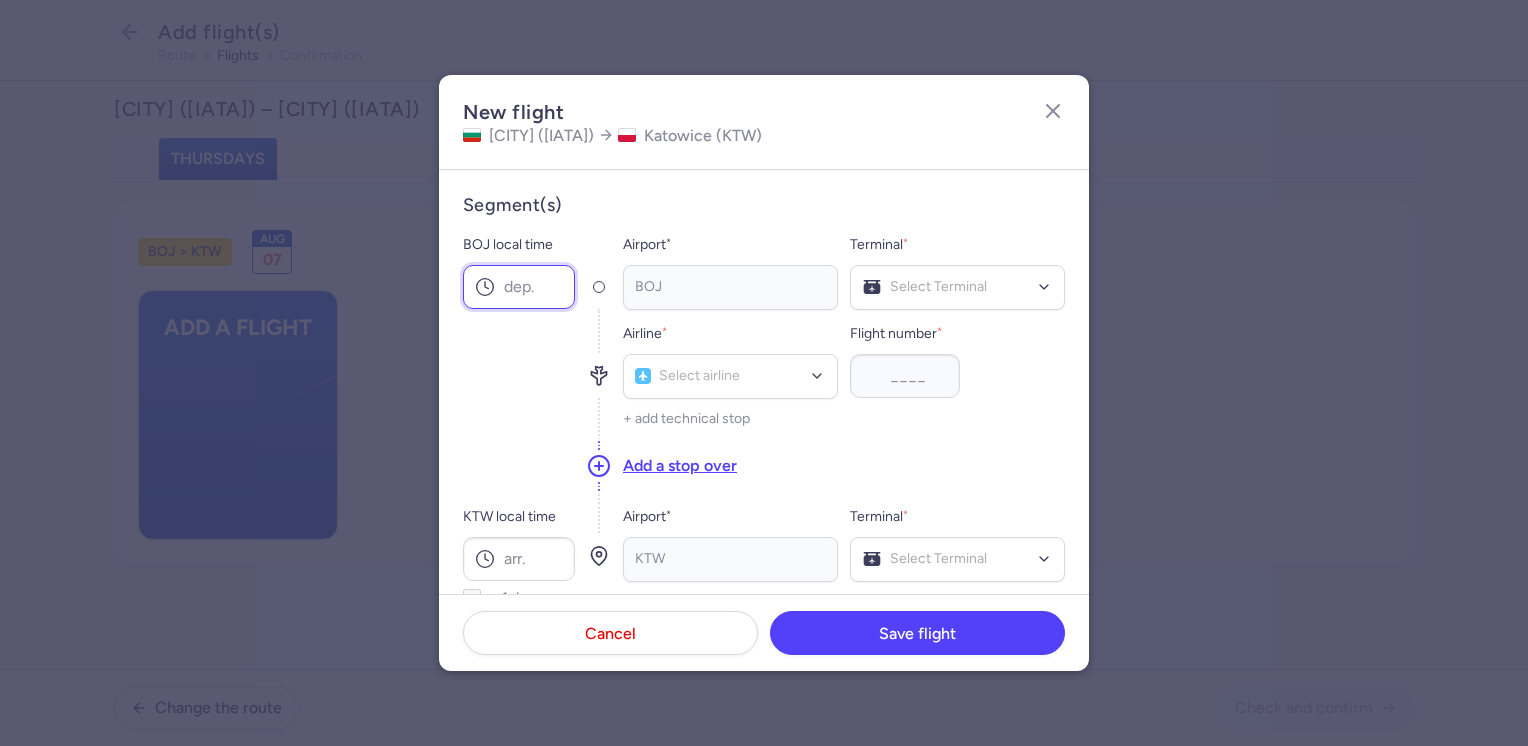 click on "BOJ local time" at bounding box center (519, 287) 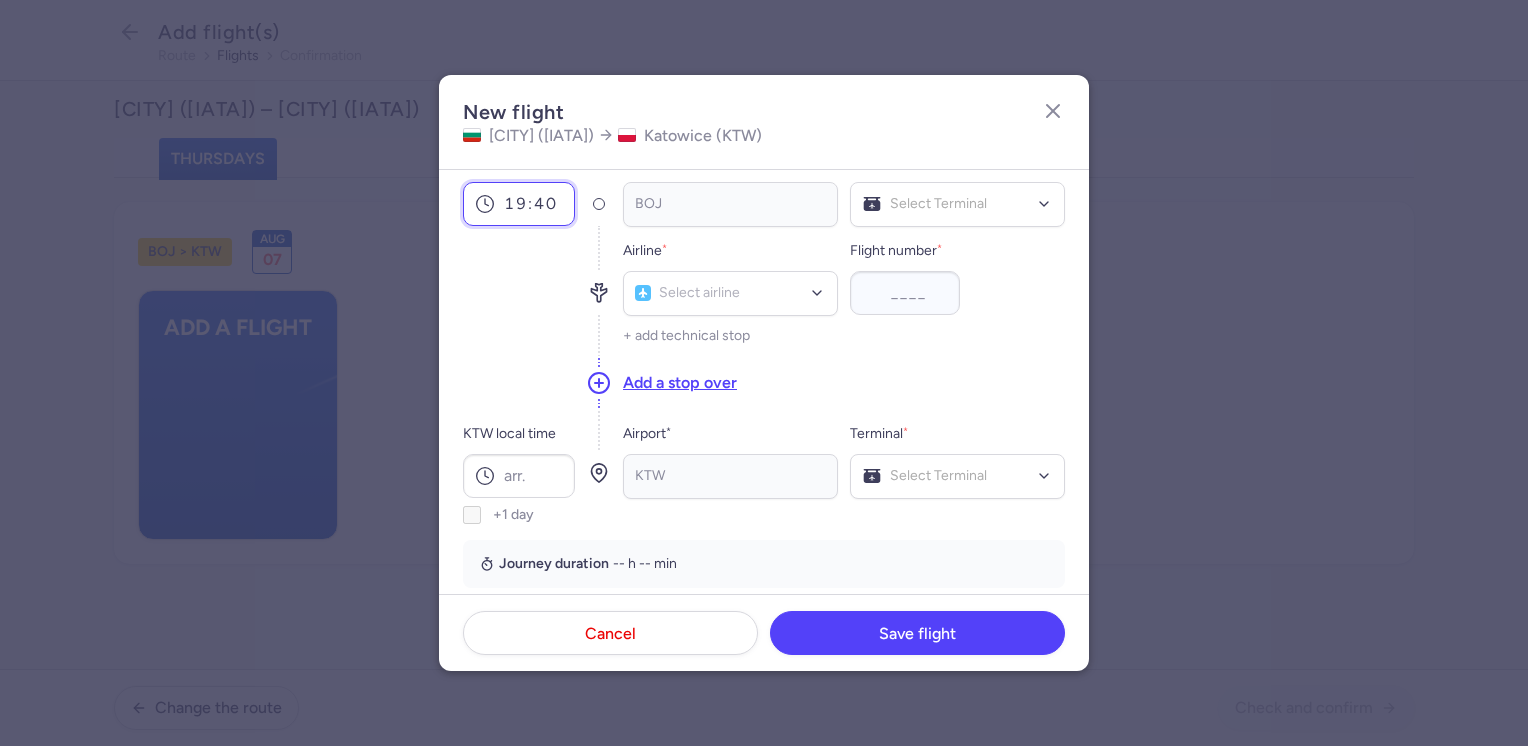 scroll, scrollTop: 200, scrollLeft: 0, axis: vertical 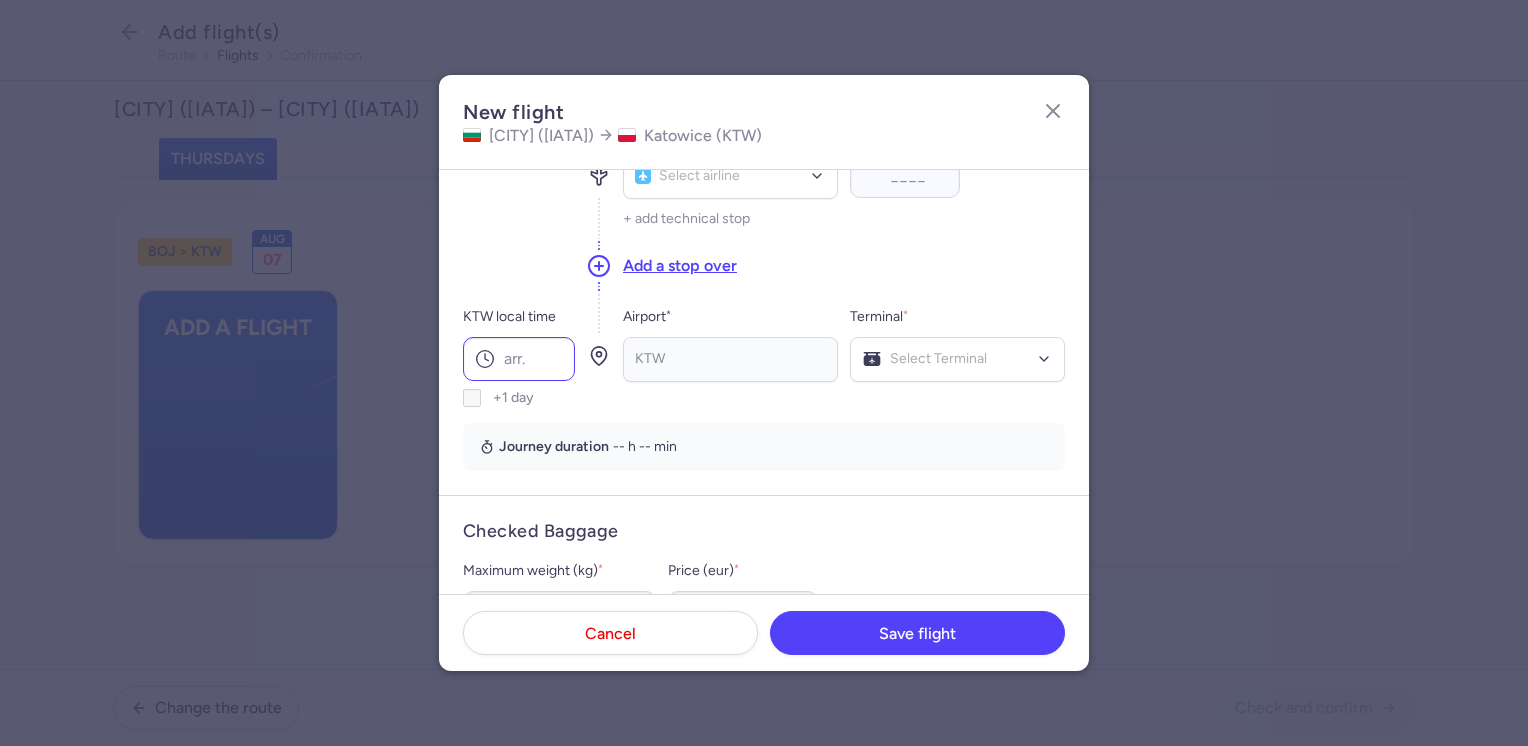 type on "19:40" 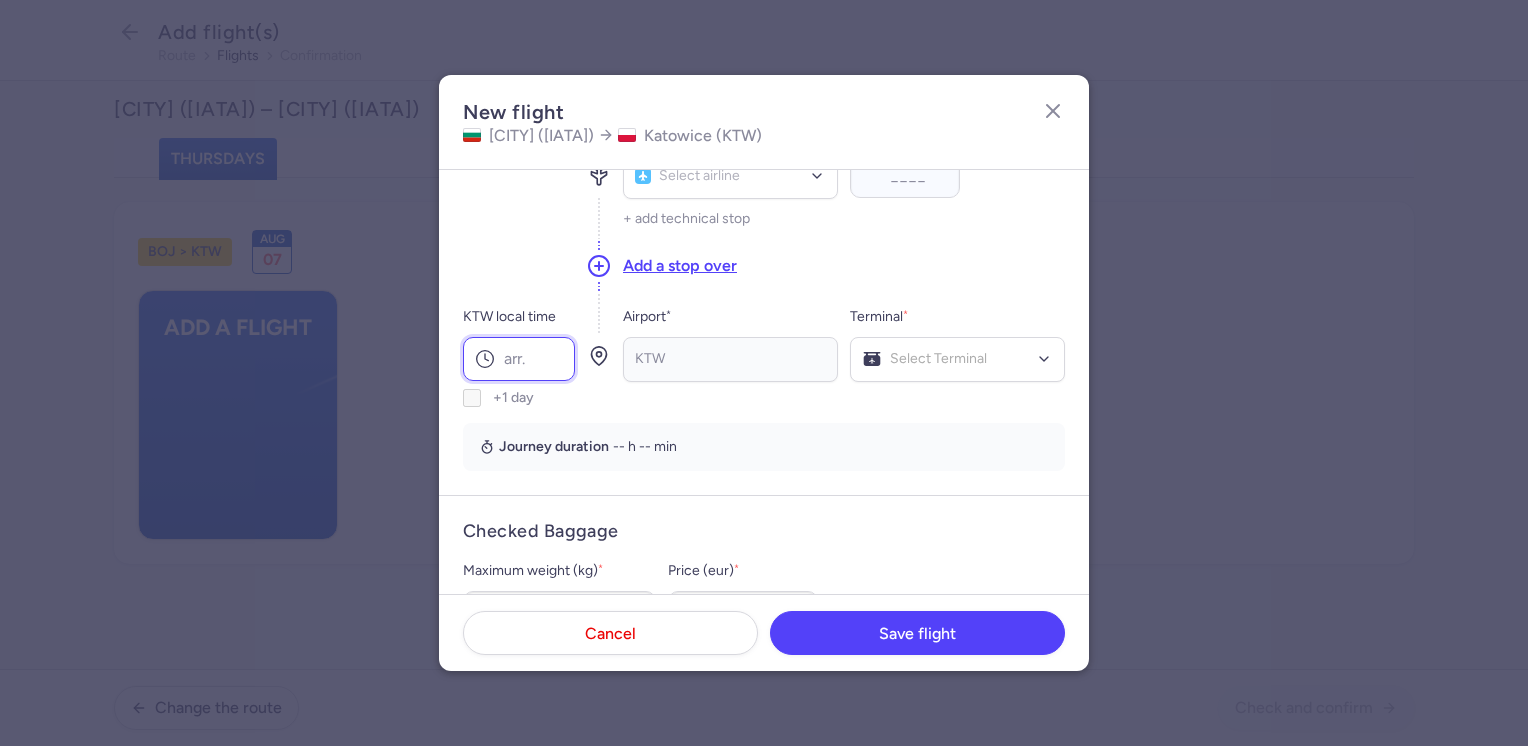 click on "KTW local time" at bounding box center [519, 359] 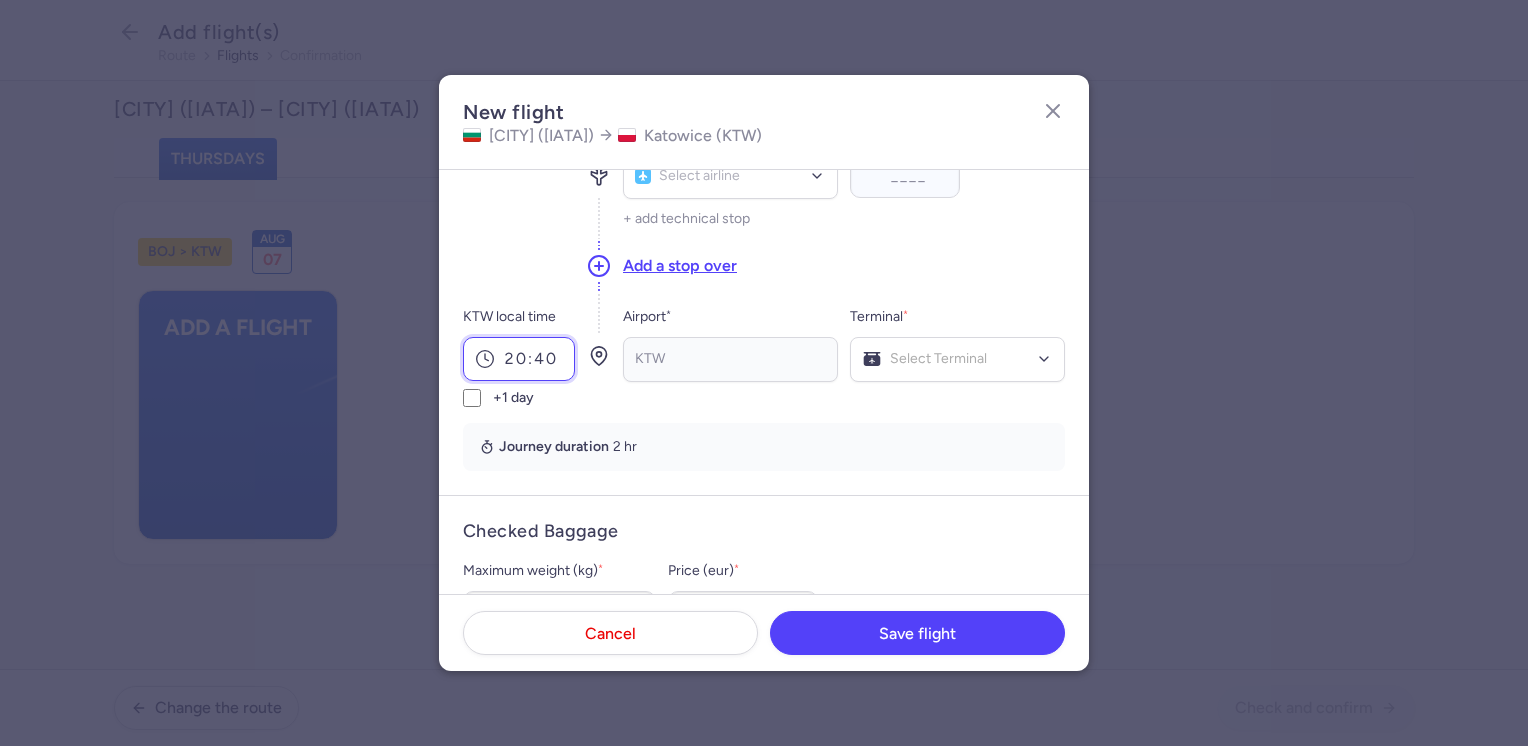 scroll, scrollTop: 100, scrollLeft: 0, axis: vertical 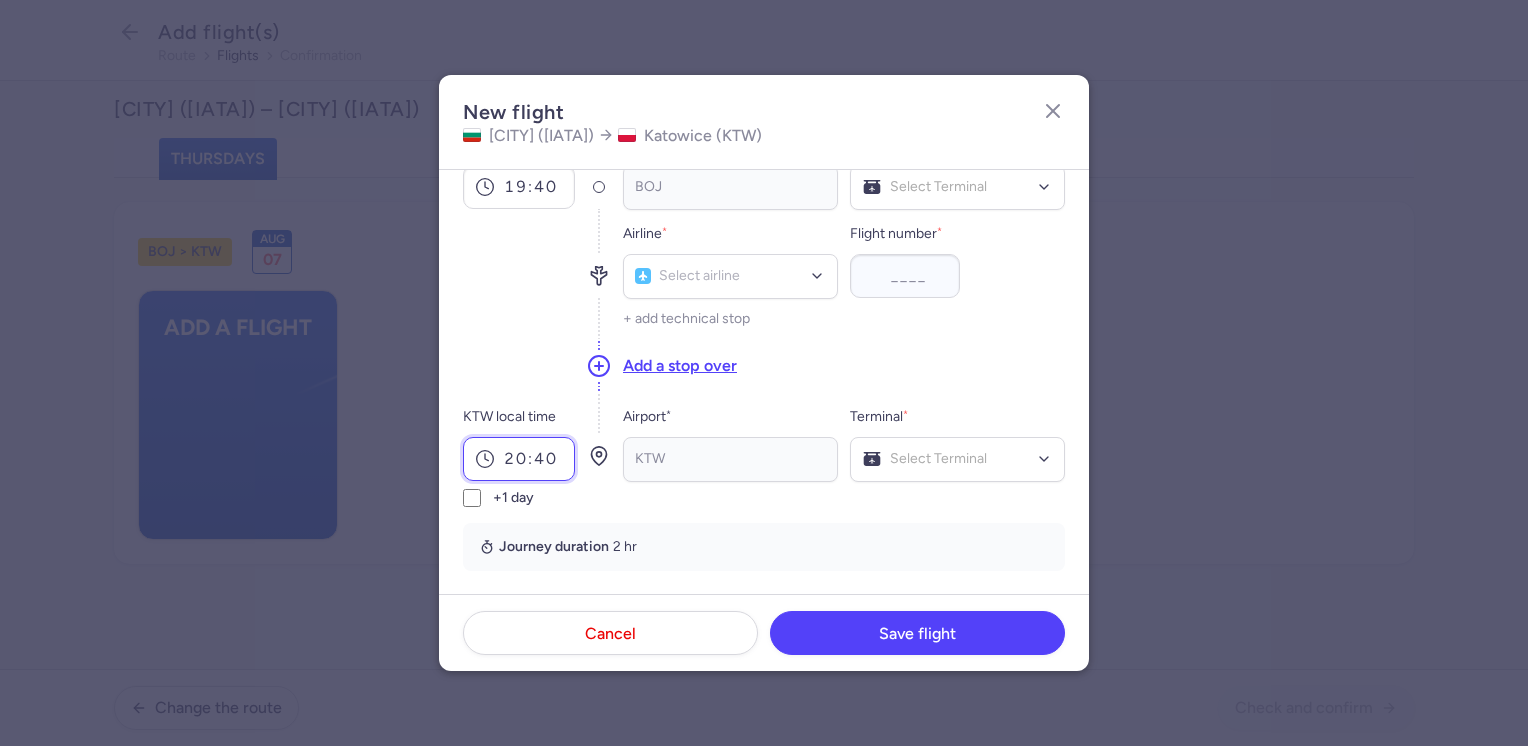 type on "20:40" 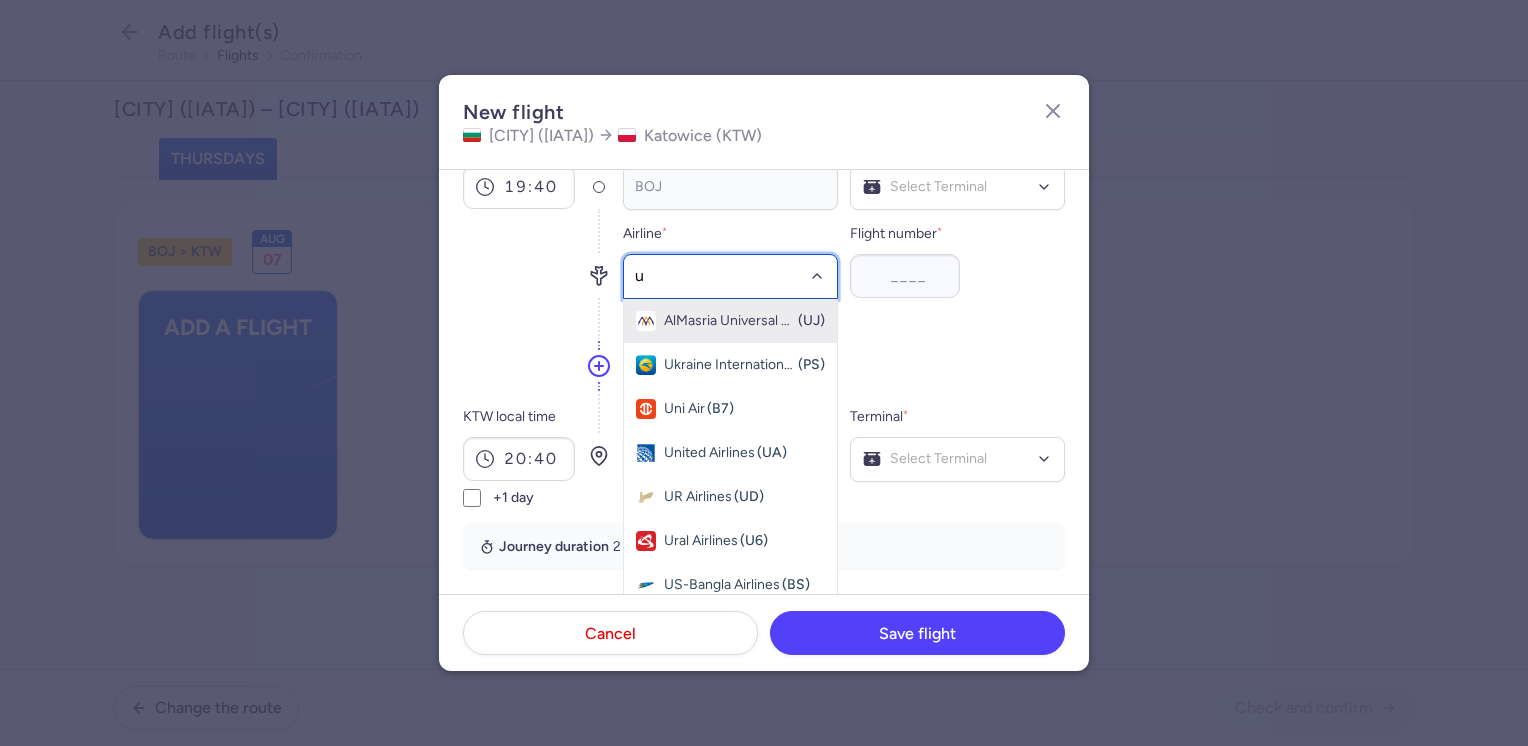 type on "u5" 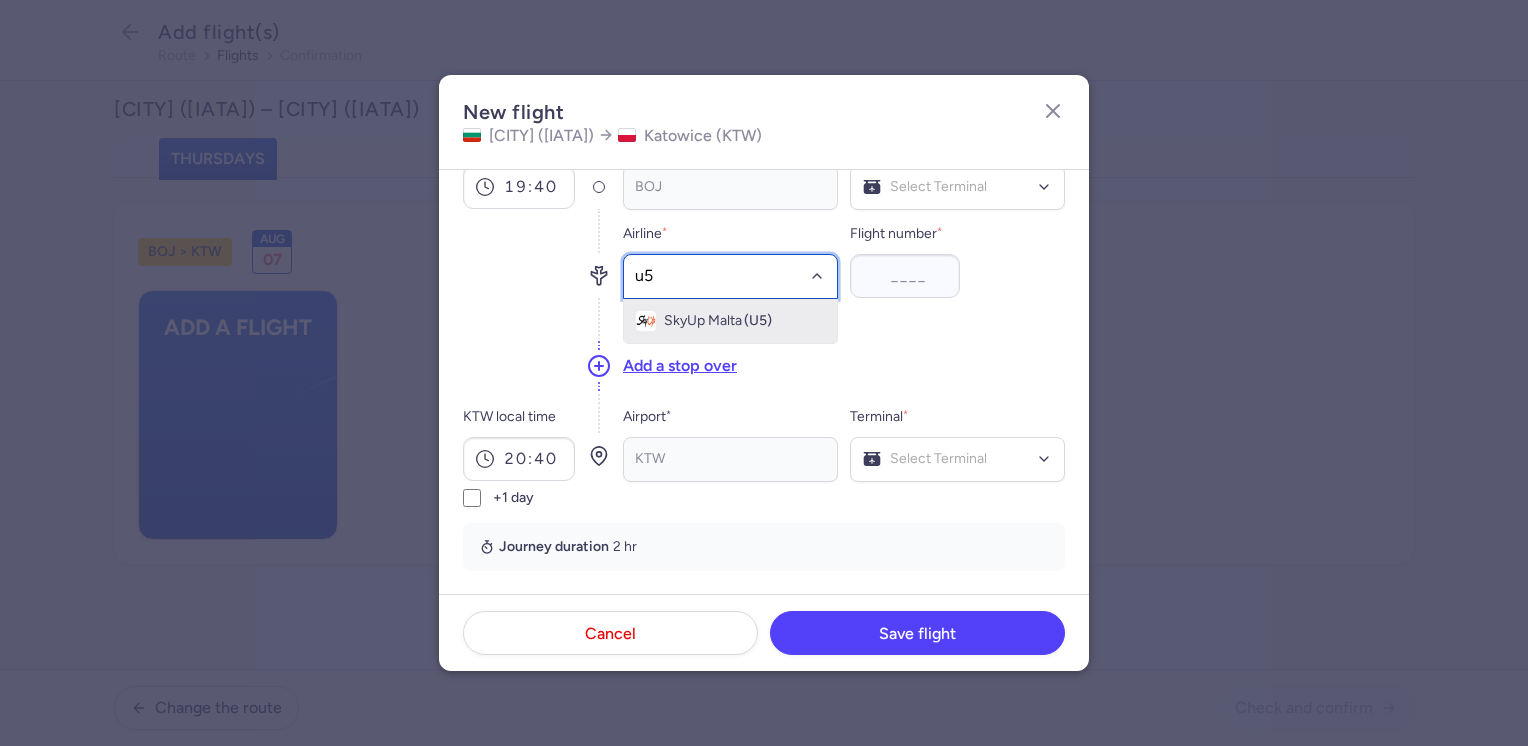 click on "SkyUp Malta" at bounding box center [703, 321] 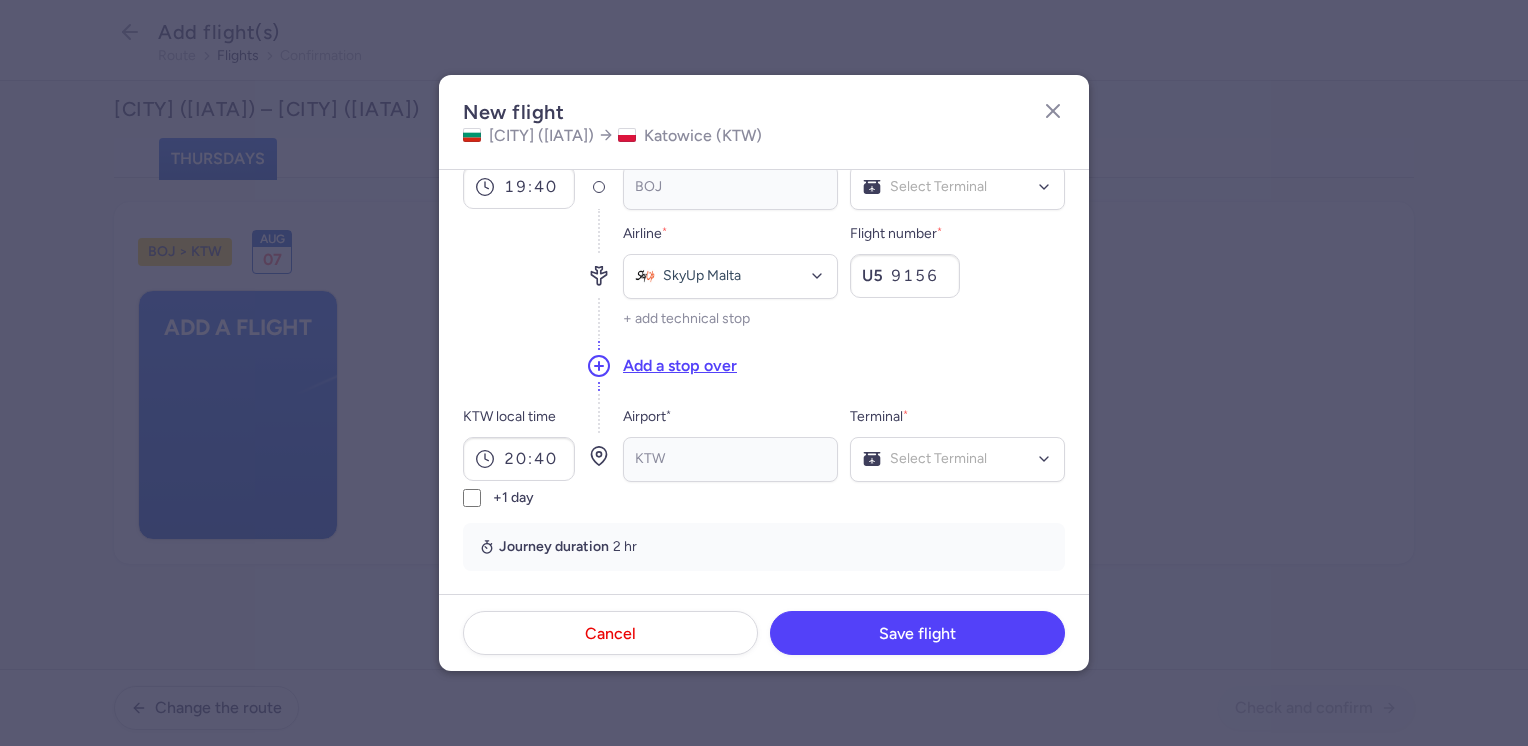type on "9156" 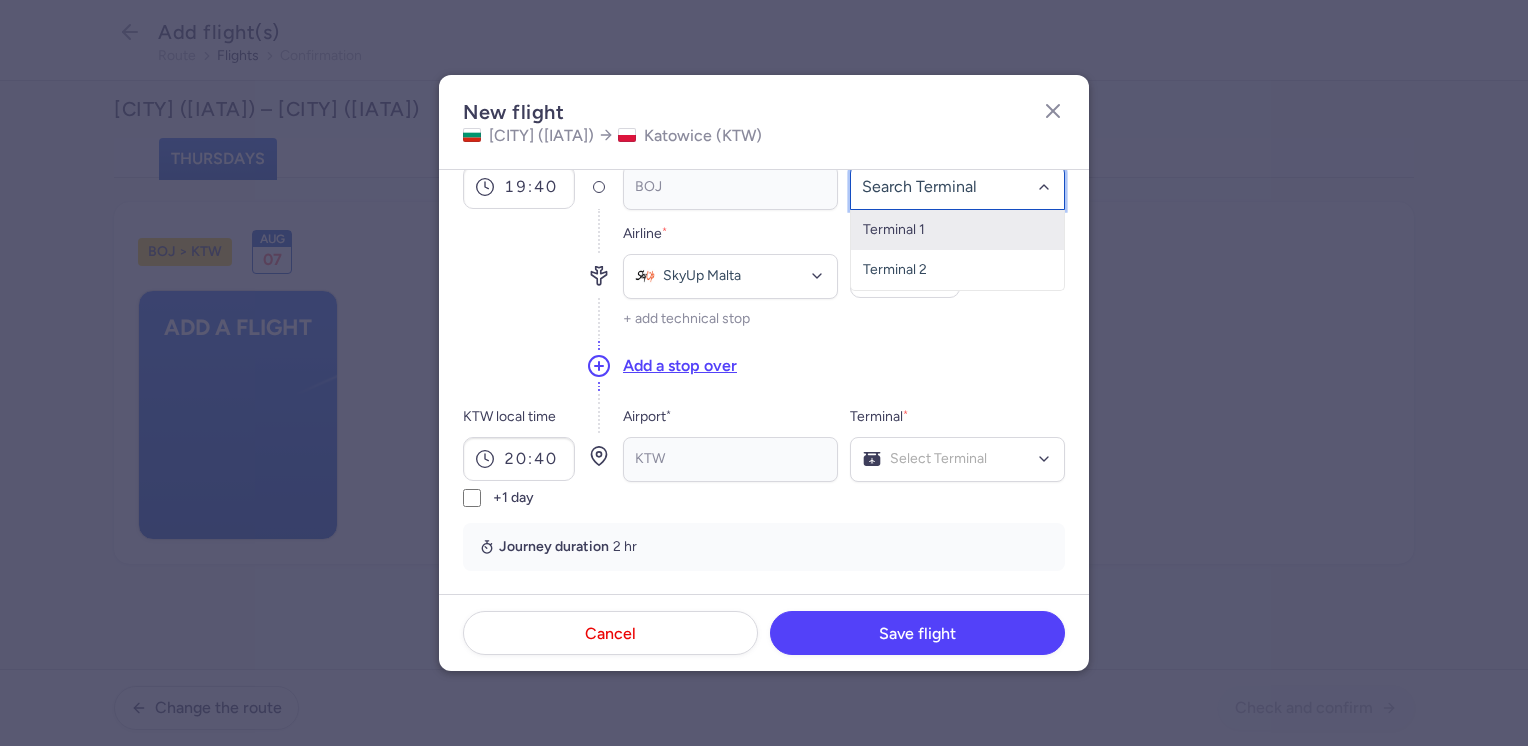 click on "Terminal 1" at bounding box center (957, 230) 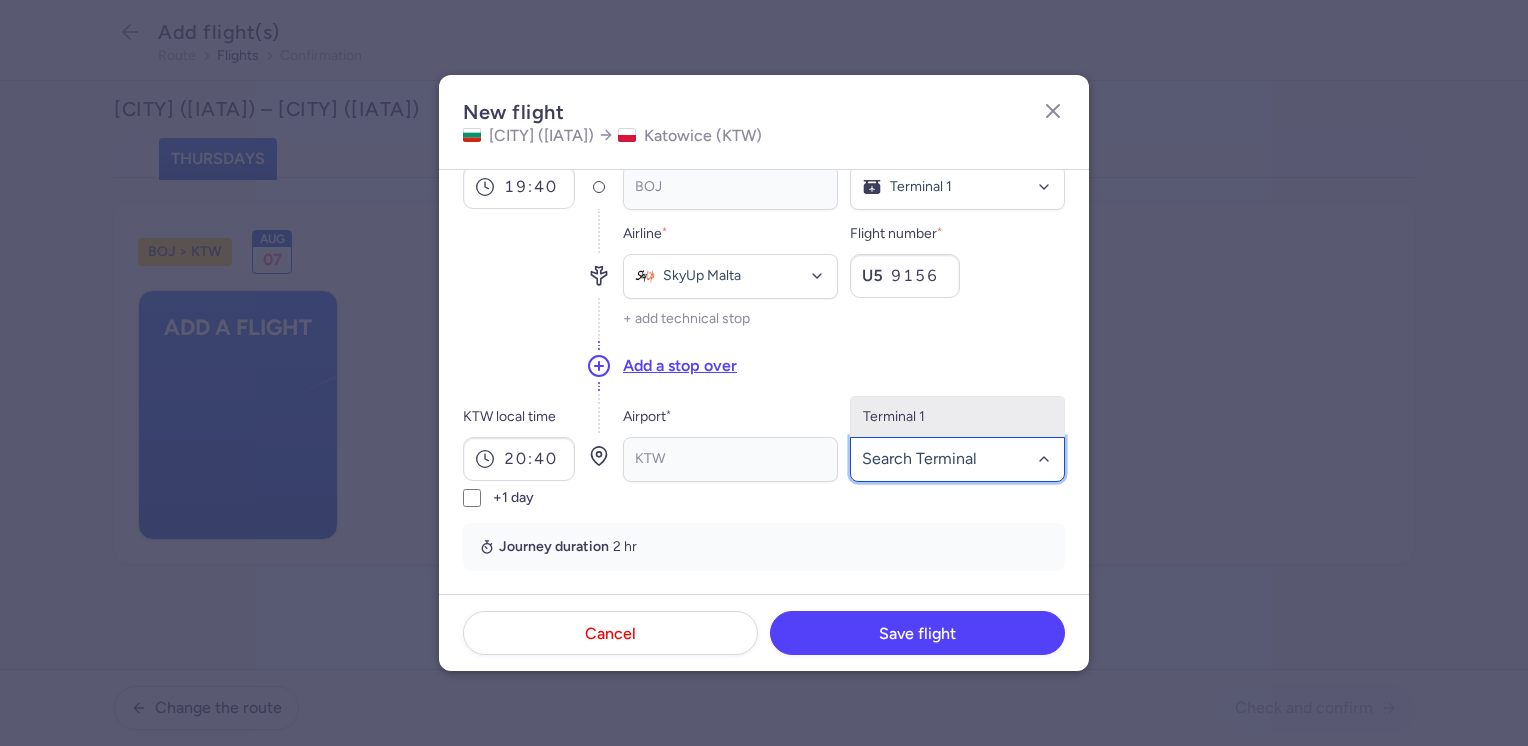 click on "Terminal 1" at bounding box center [957, 417] 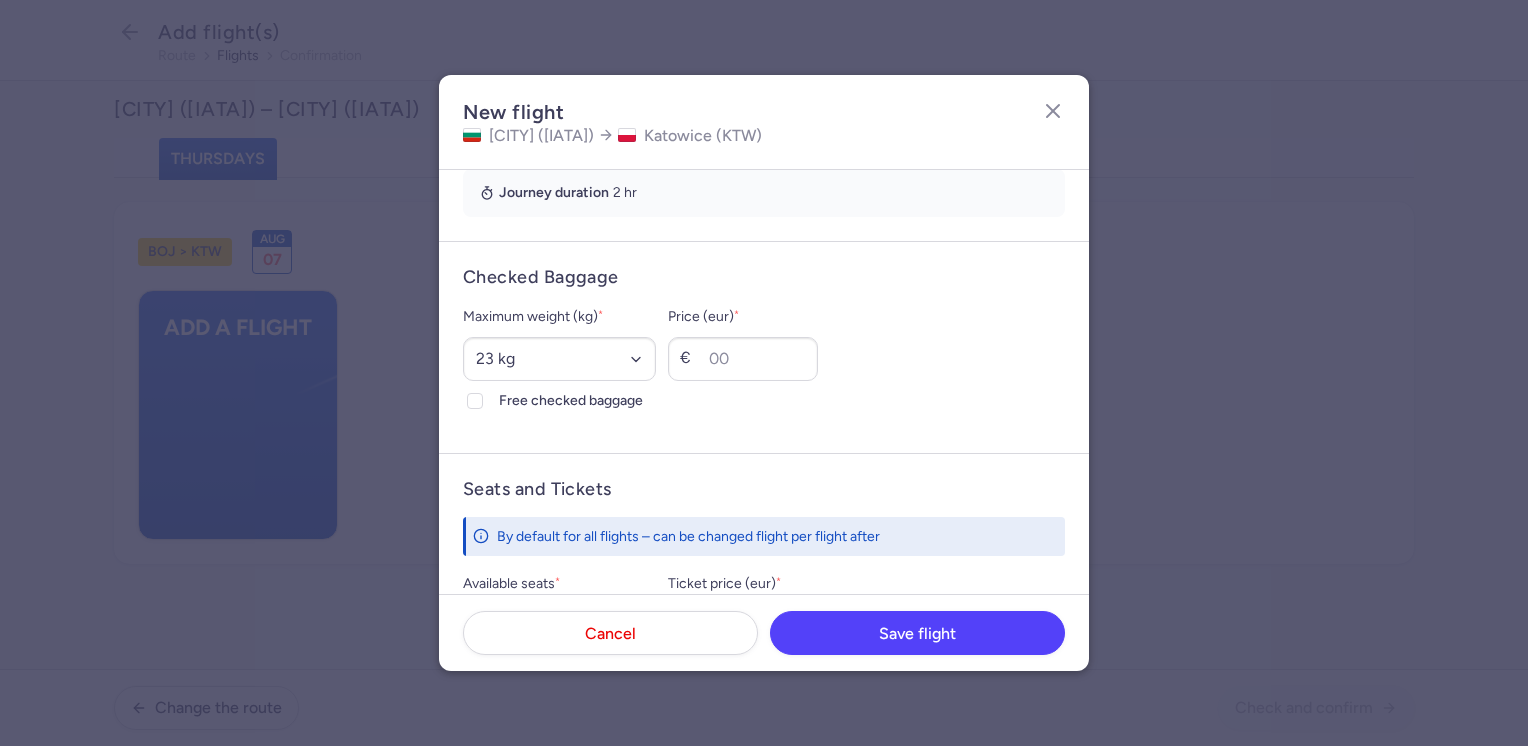 scroll, scrollTop: 500, scrollLeft: 0, axis: vertical 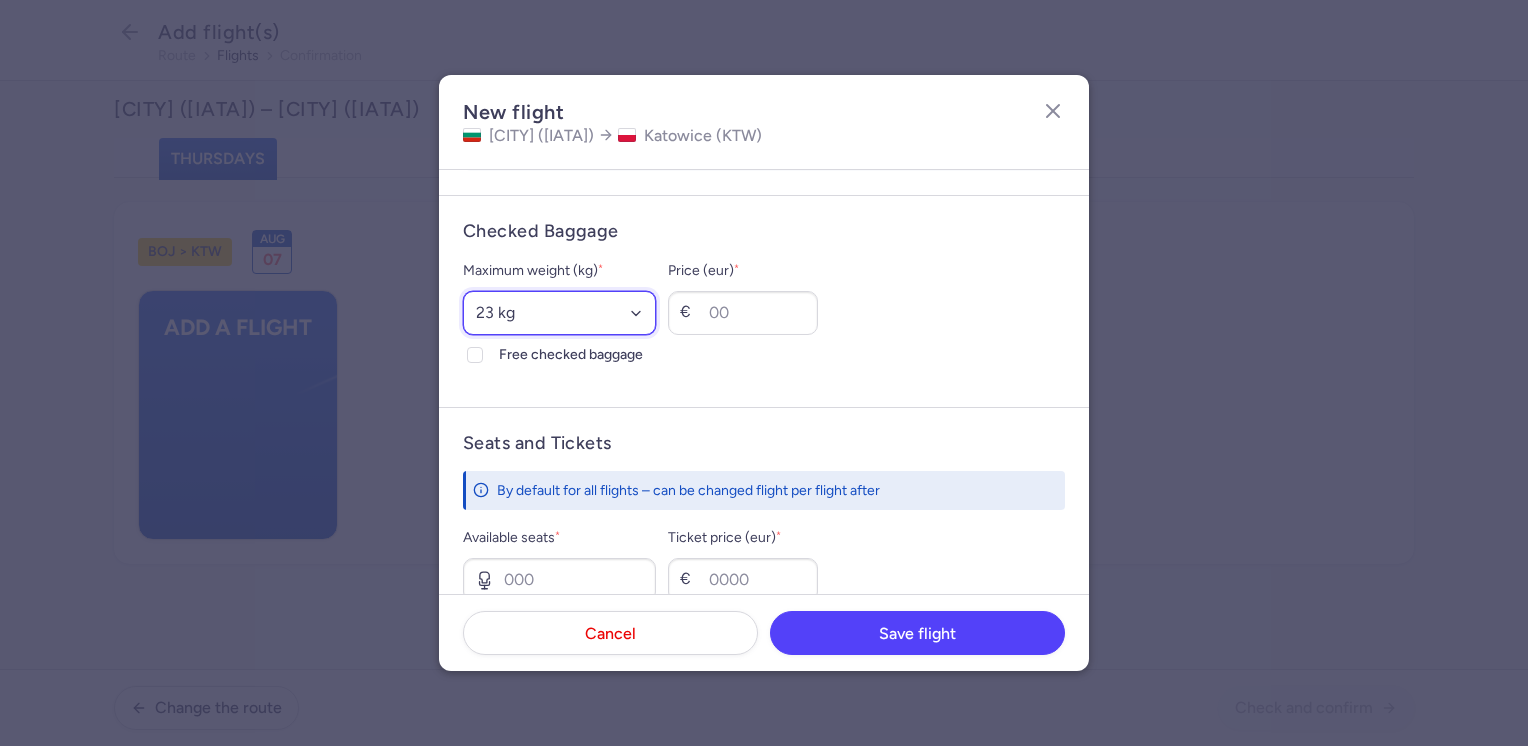 click on "Select an option 15 kg 16 kg 17 kg 18 kg 19 kg 20 kg 21 kg 22 kg 23 kg 24 kg 25 kg 26 kg 27 kg 28 kg 29 kg 30 kg 31 kg 32 kg 33 kg 34 kg 35 kg" at bounding box center (559, 313) 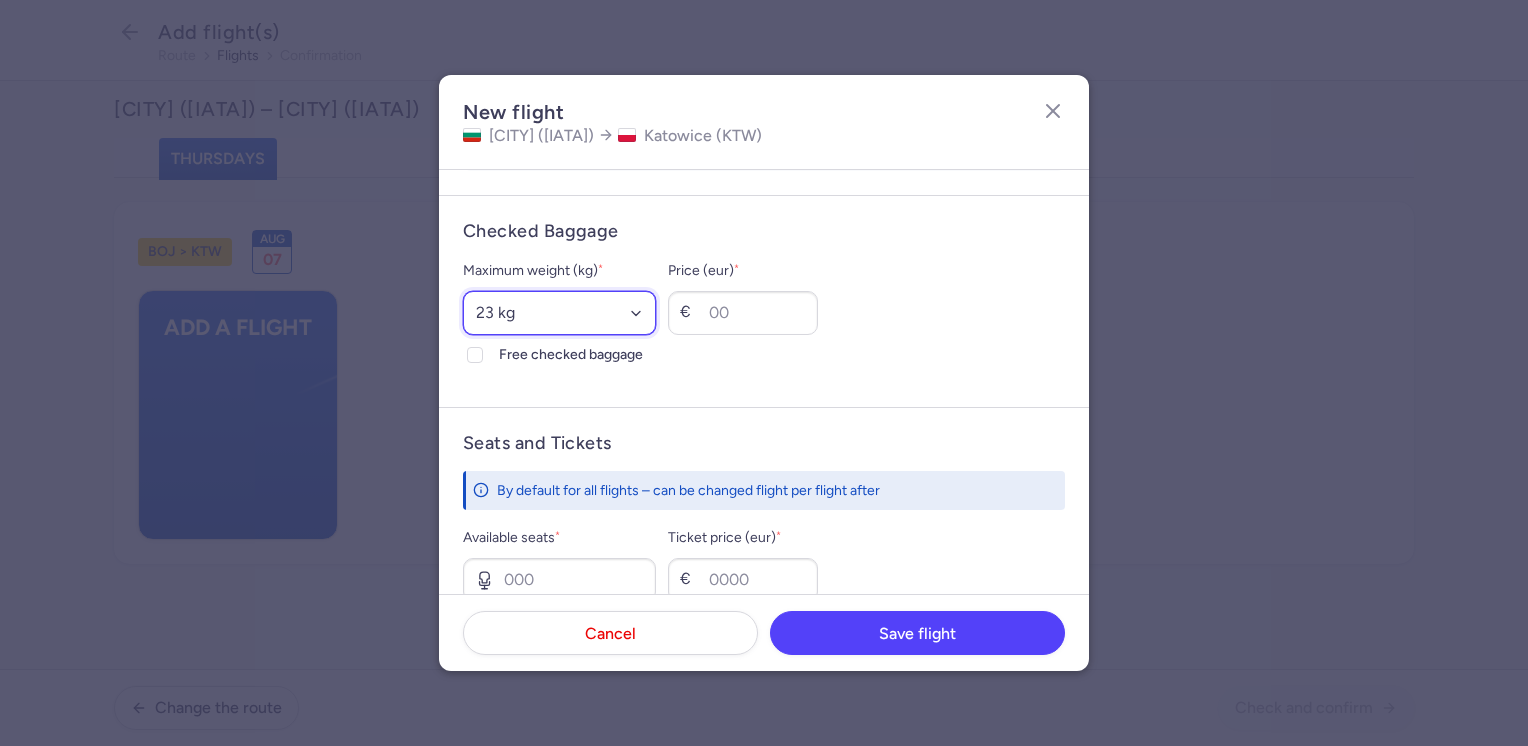 select on "20" 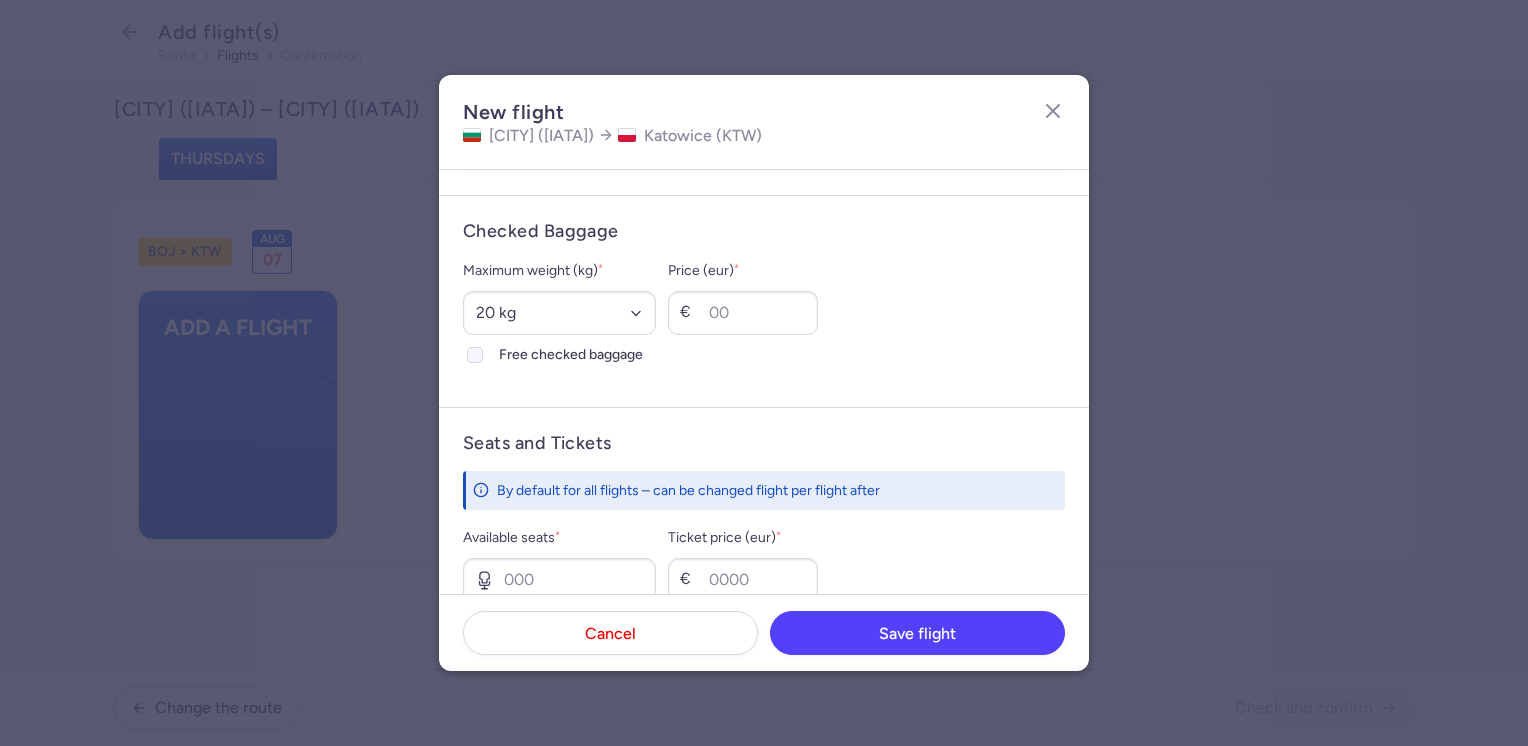 click on "Free checked baggage" 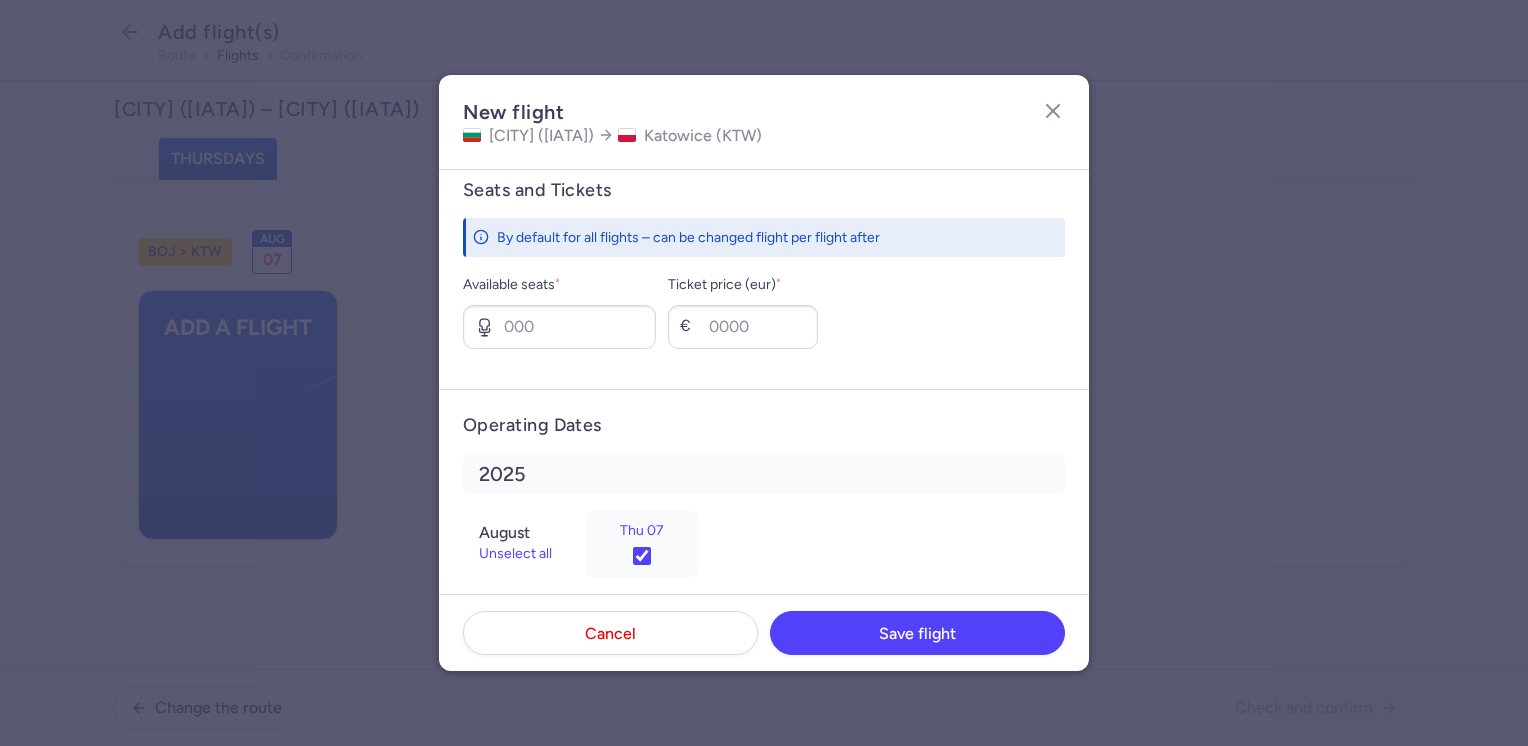 scroll, scrollTop: 772, scrollLeft: 0, axis: vertical 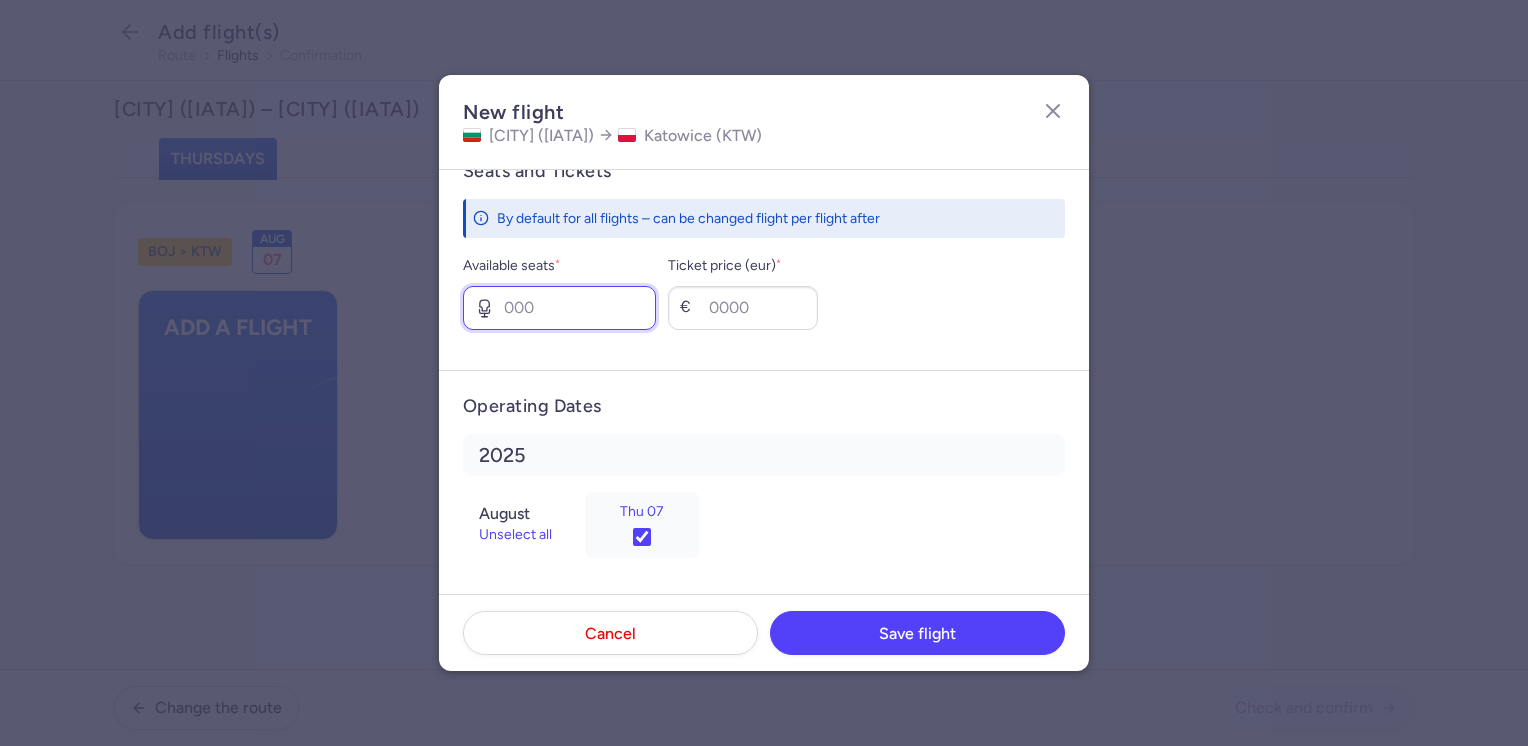 click on "Available seats  *" at bounding box center [559, 308] 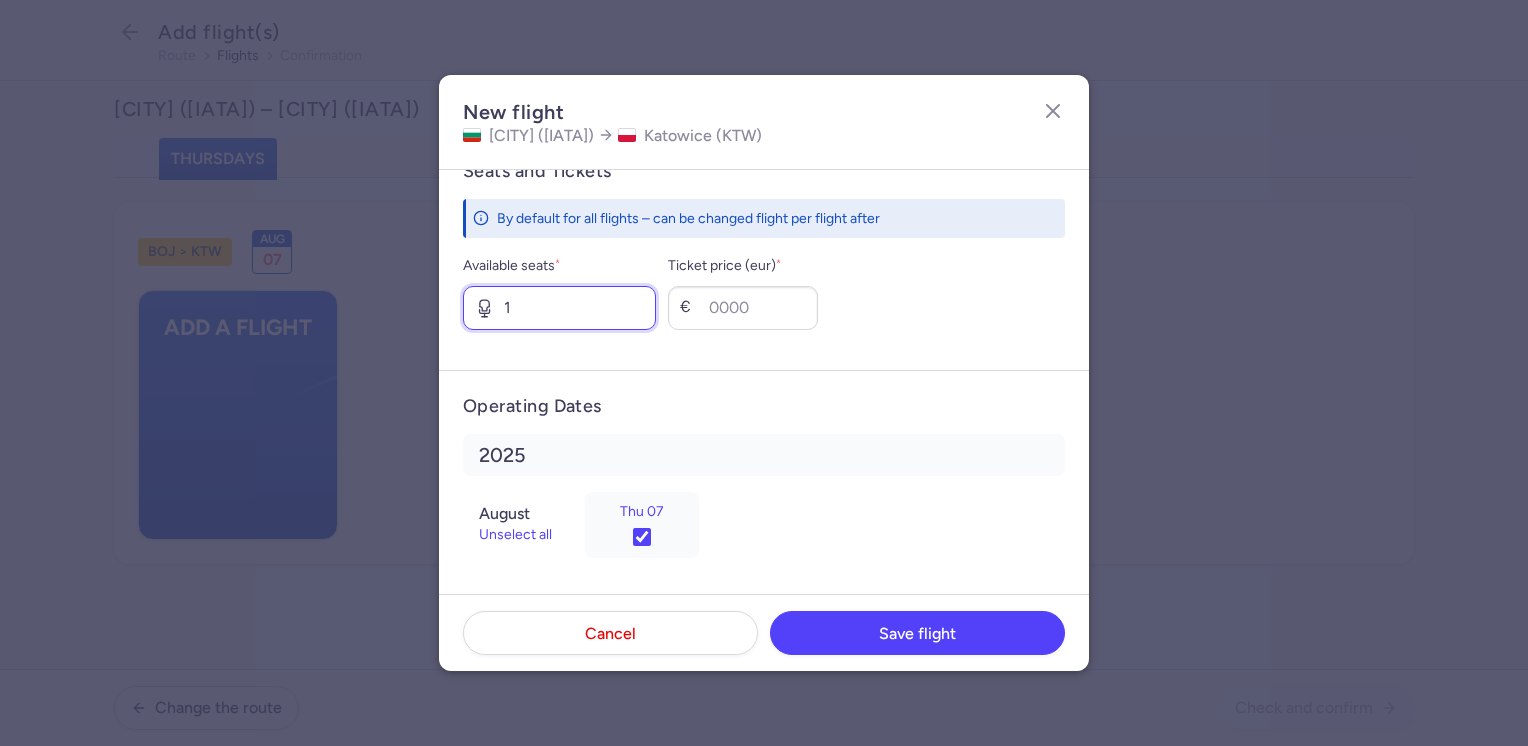 type on "1" 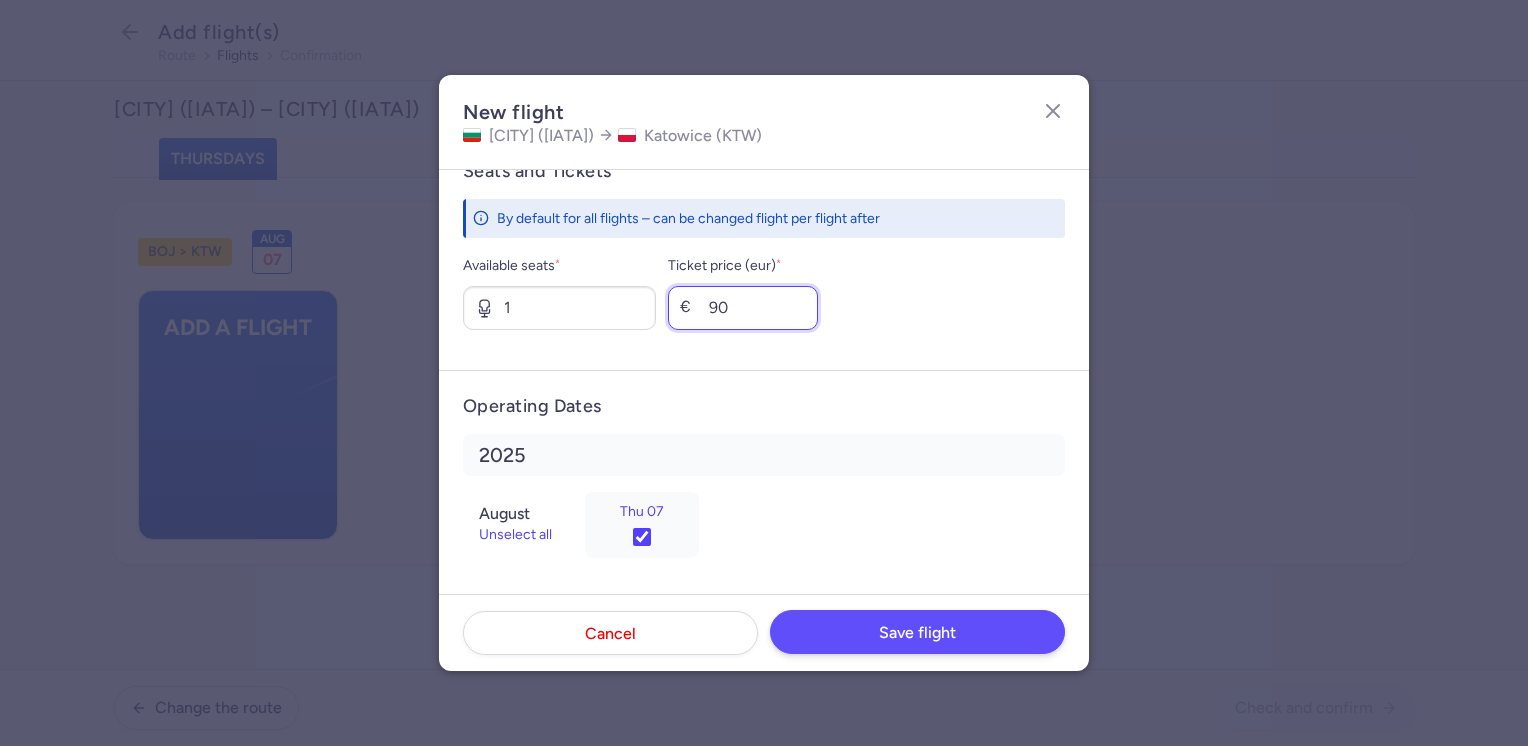 type on "90" 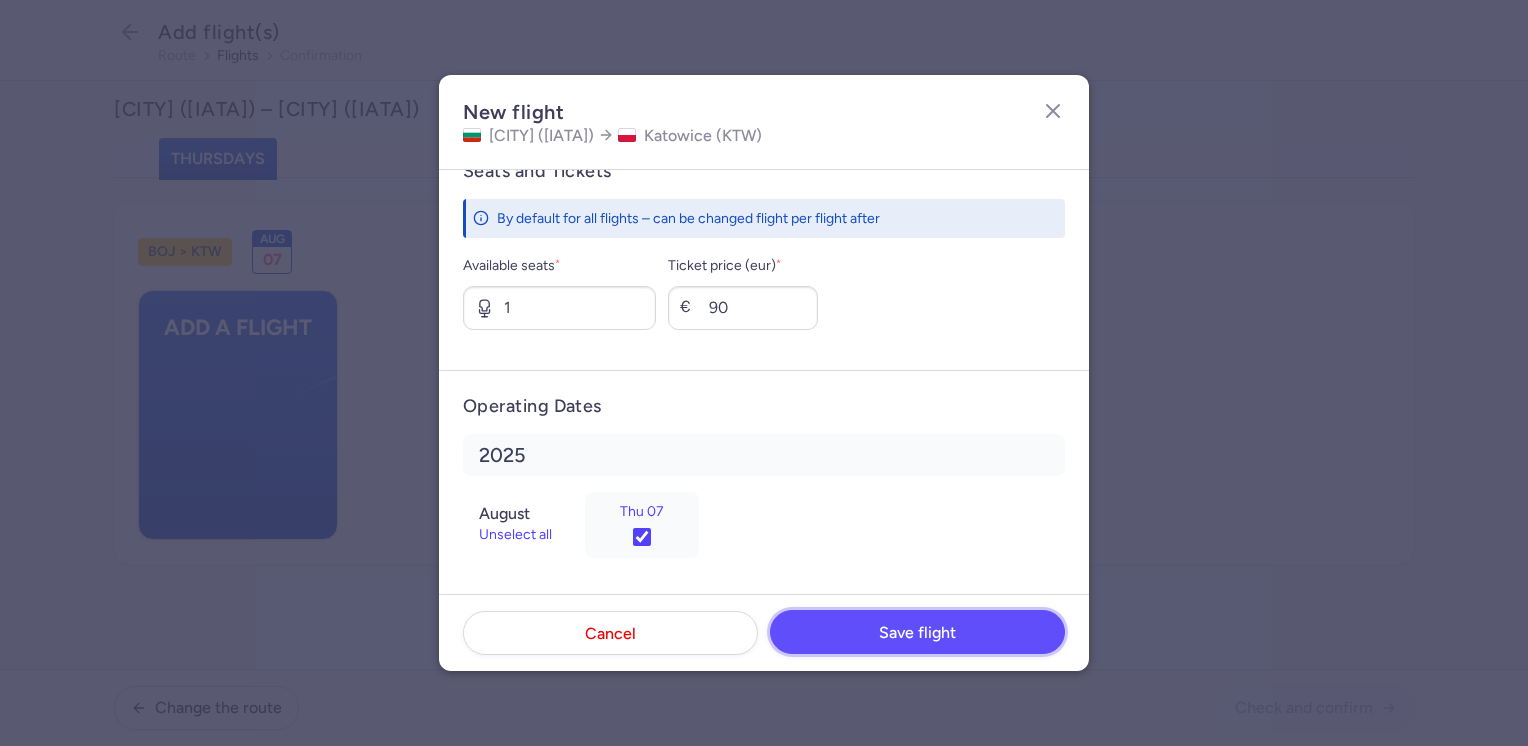 click on "Save flight" at bounding box center (917, 633) 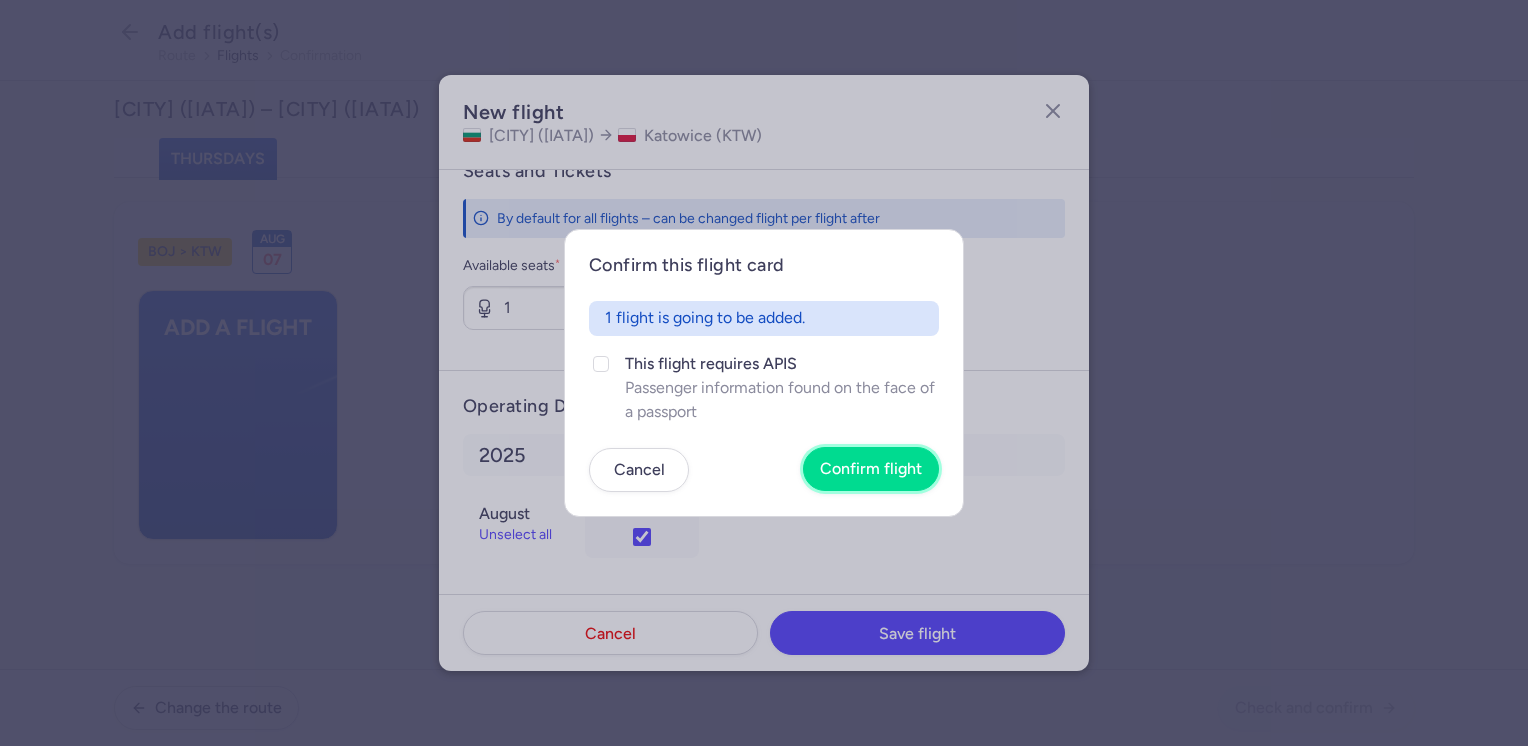click on "Confirm flight" at bounding box center [871, 469] 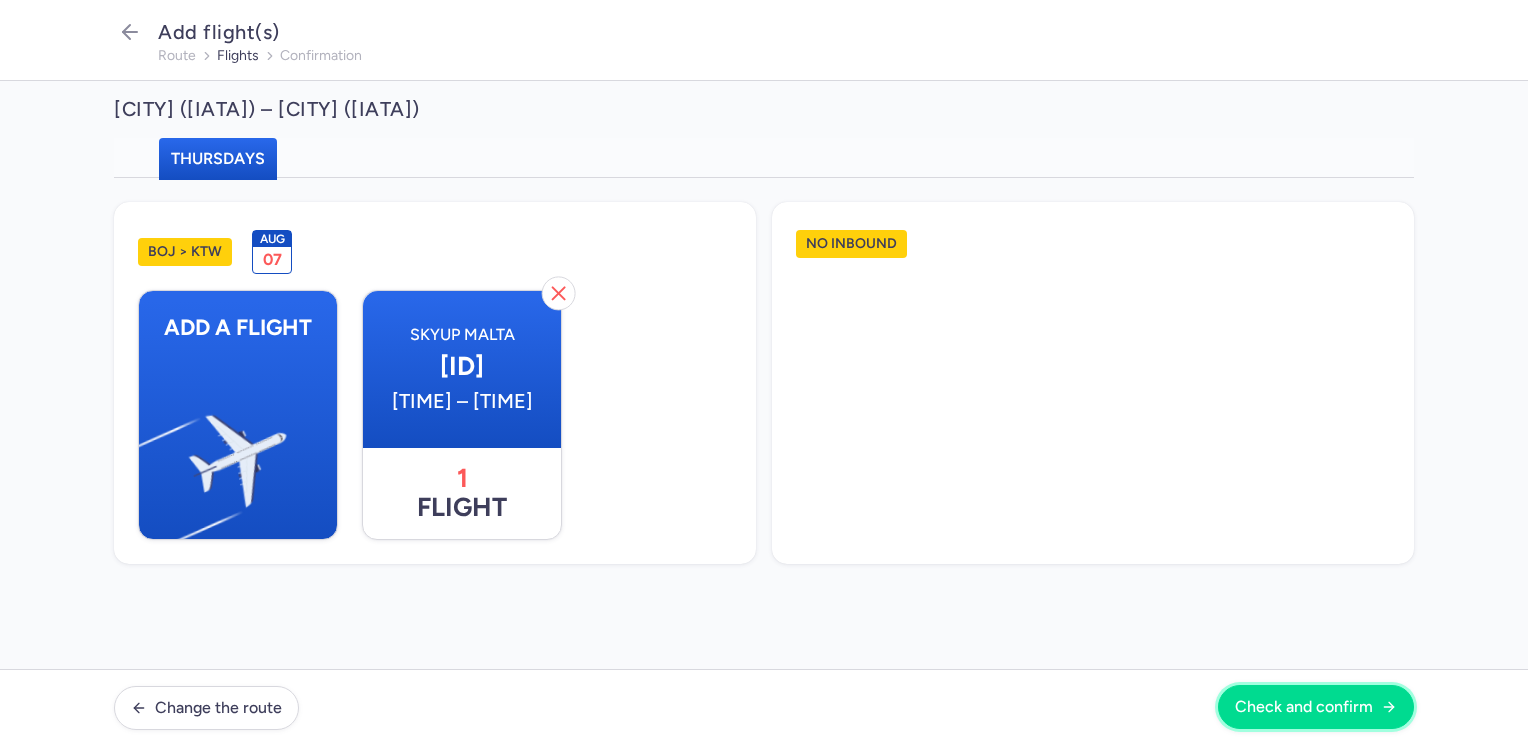 click on "Check and confirm" at bounding box center [1304, 707] 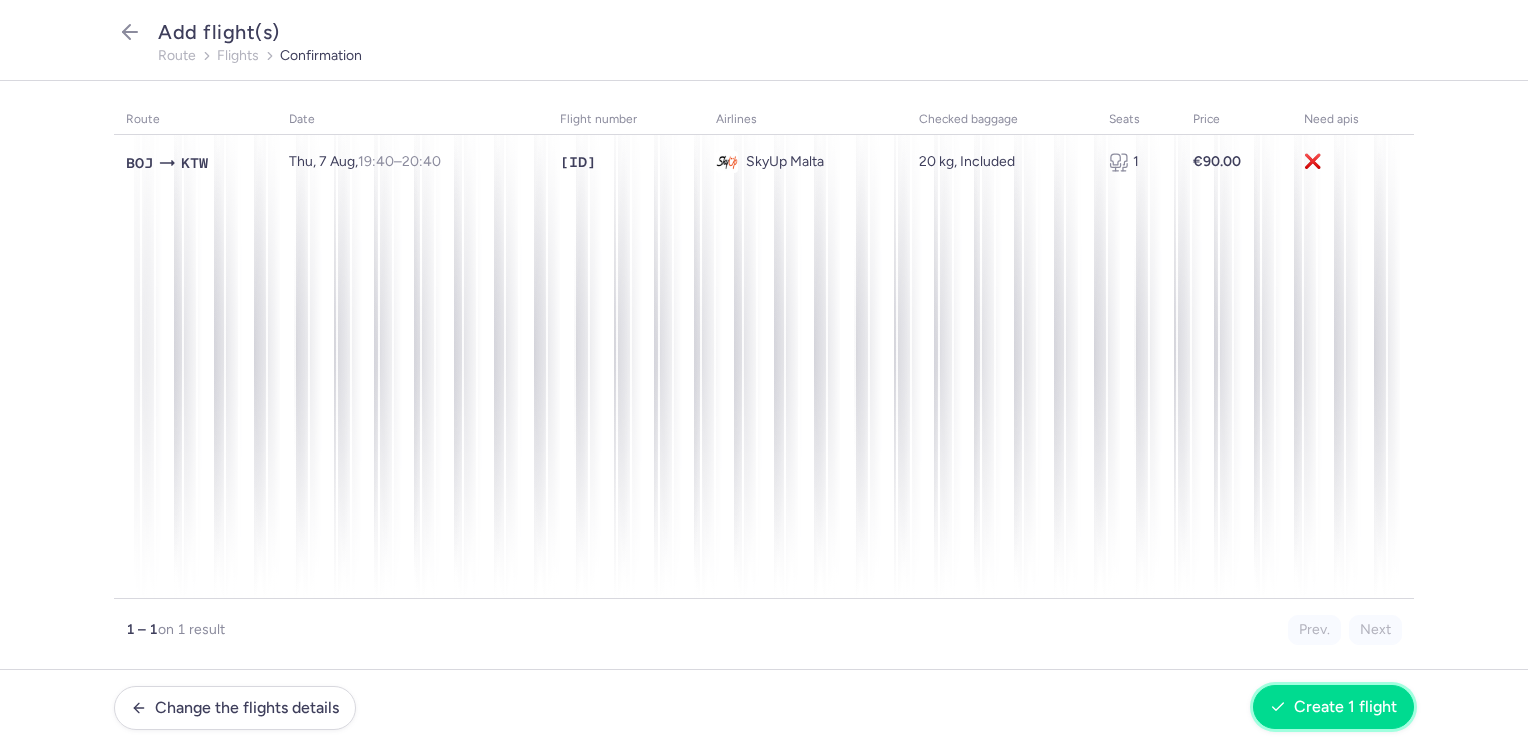 click on "Create 1 flight" at bounding box center [1345, 707] 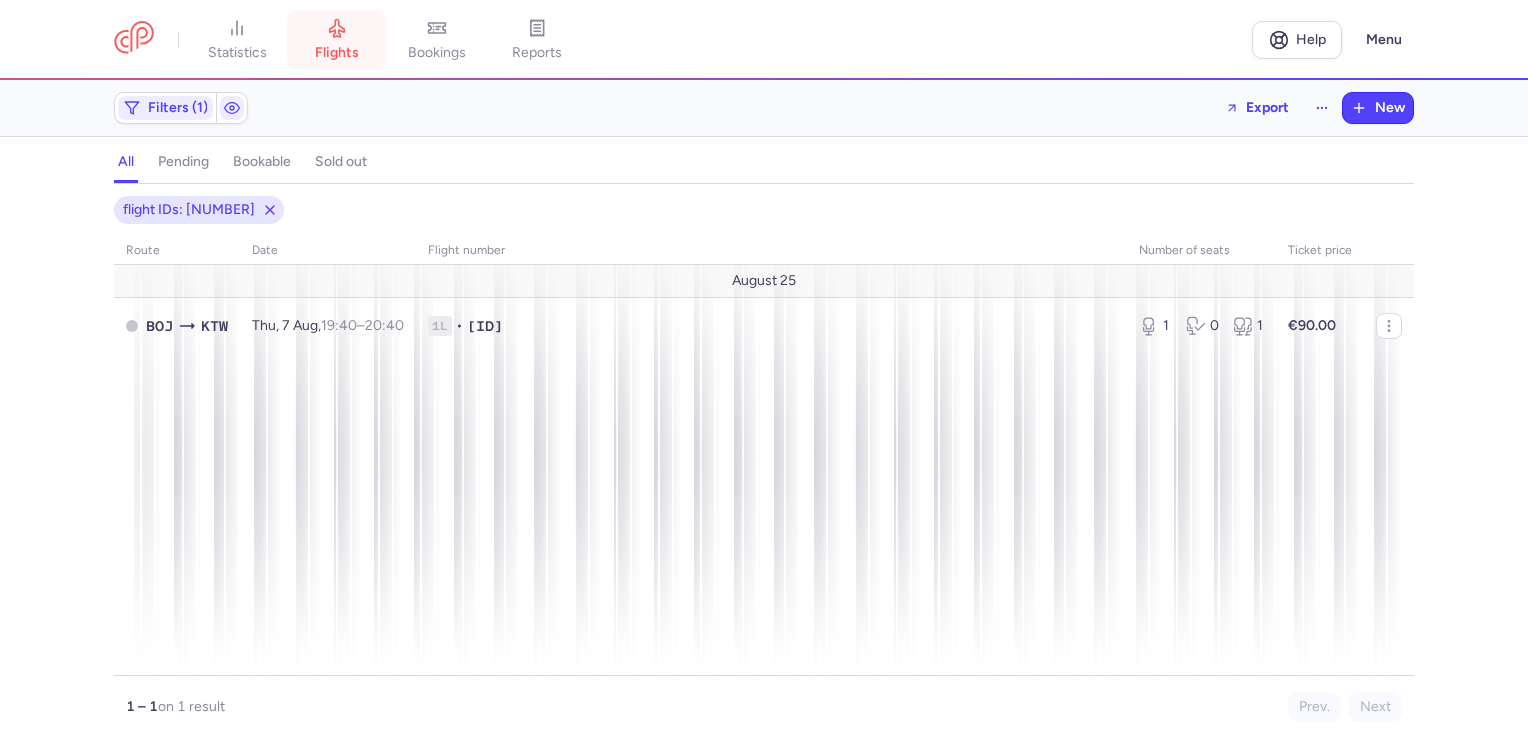 click on "flights" at bounding box center (337, 40) 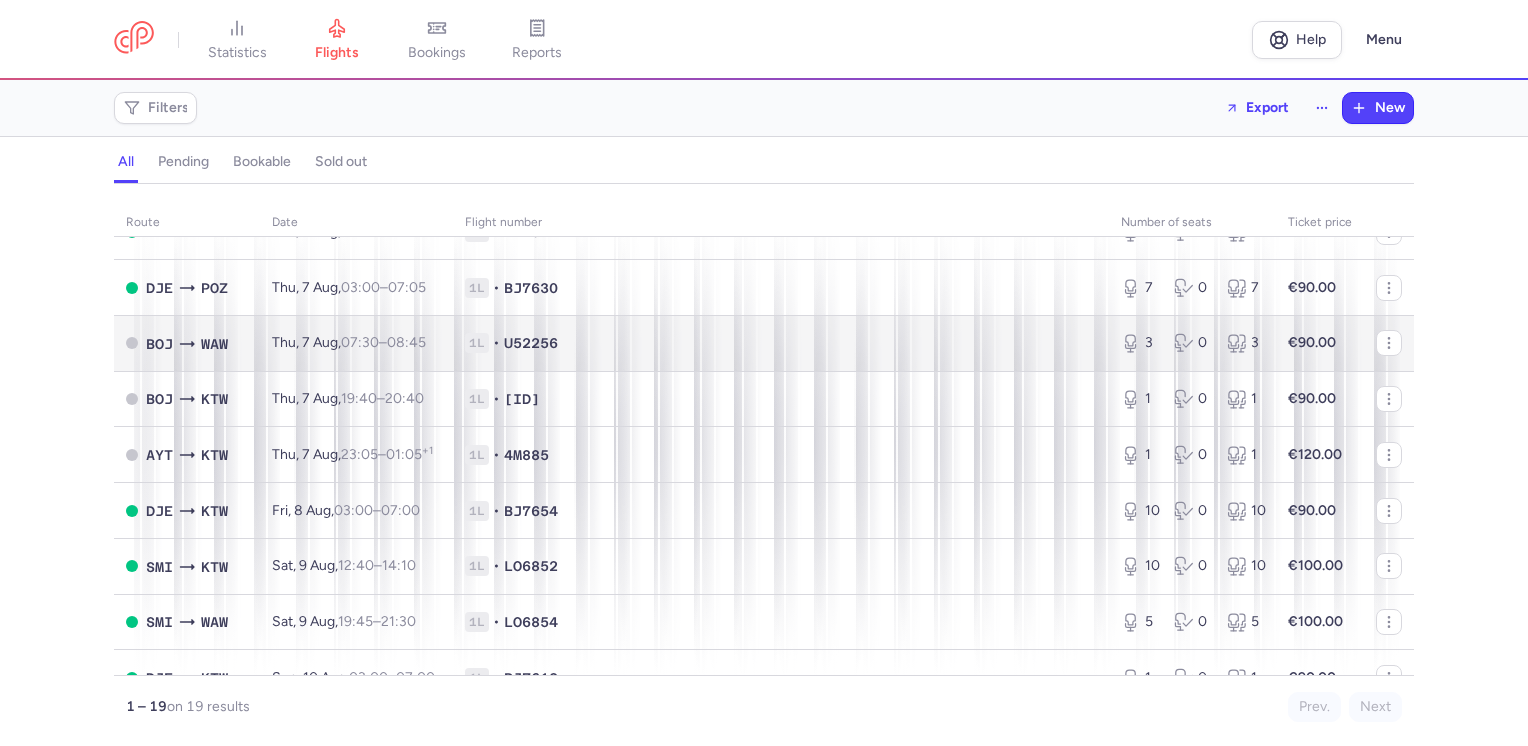scroll, scrollTop: 476, scrollLeft: 0, axis: vertical 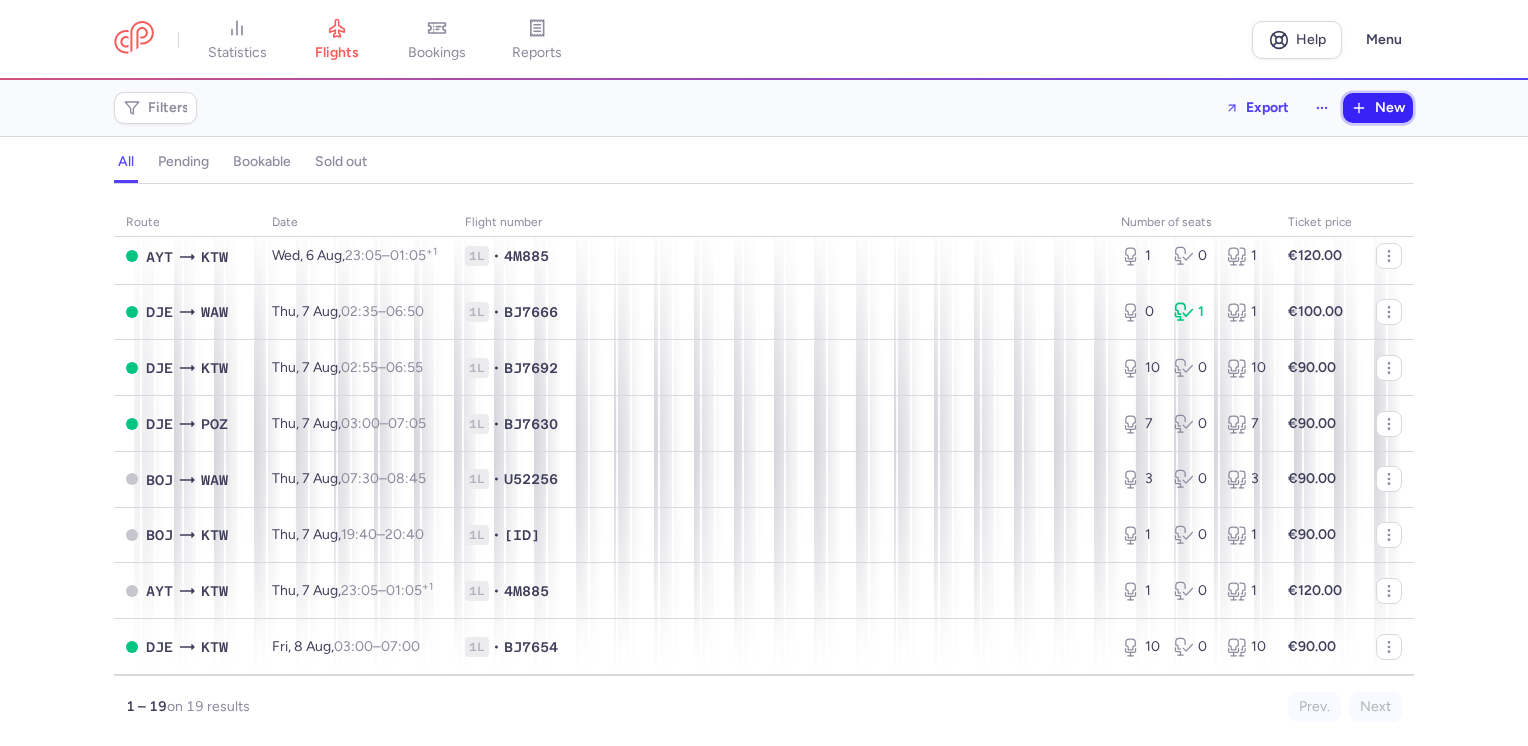 click on "New" at bounding box center [1390, 108] 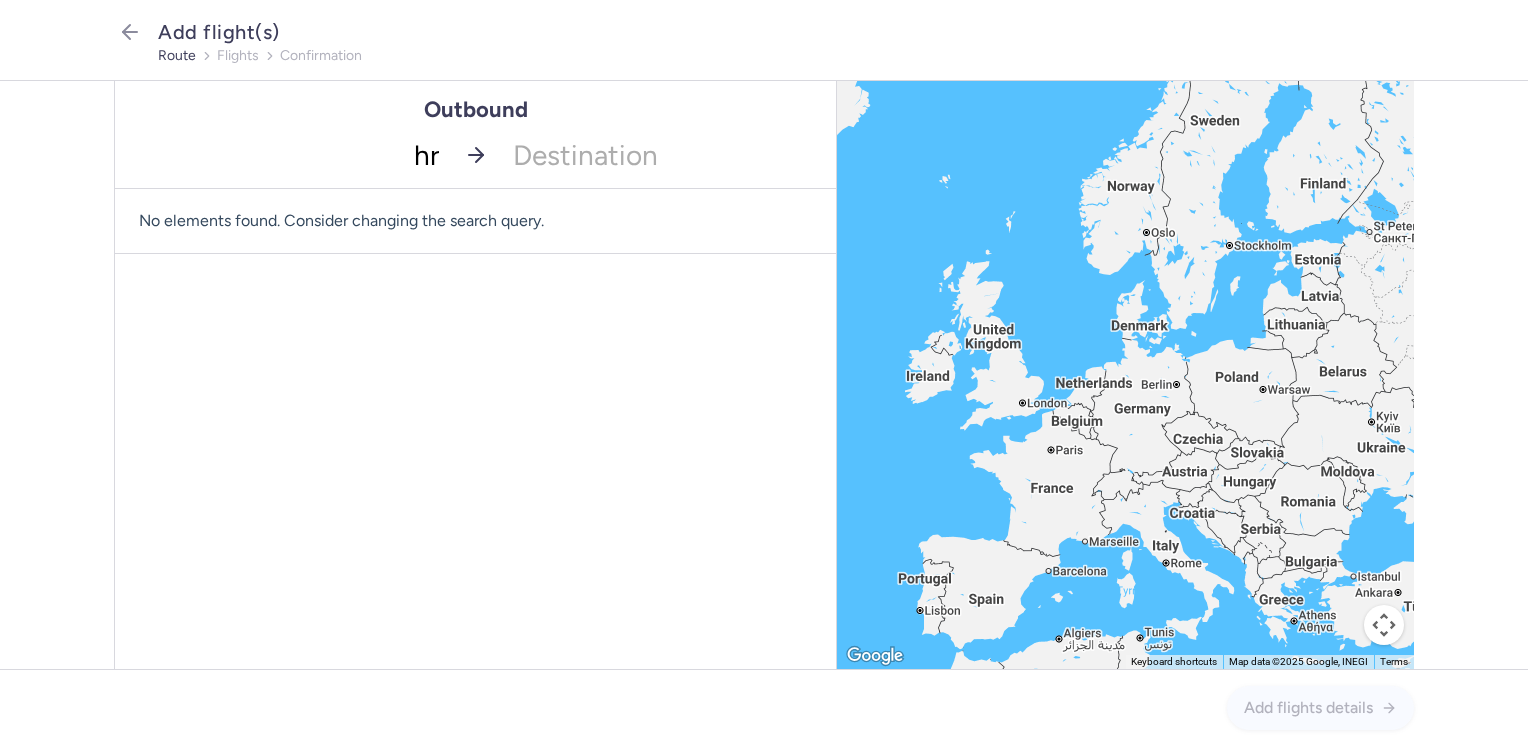 type on "hrg" 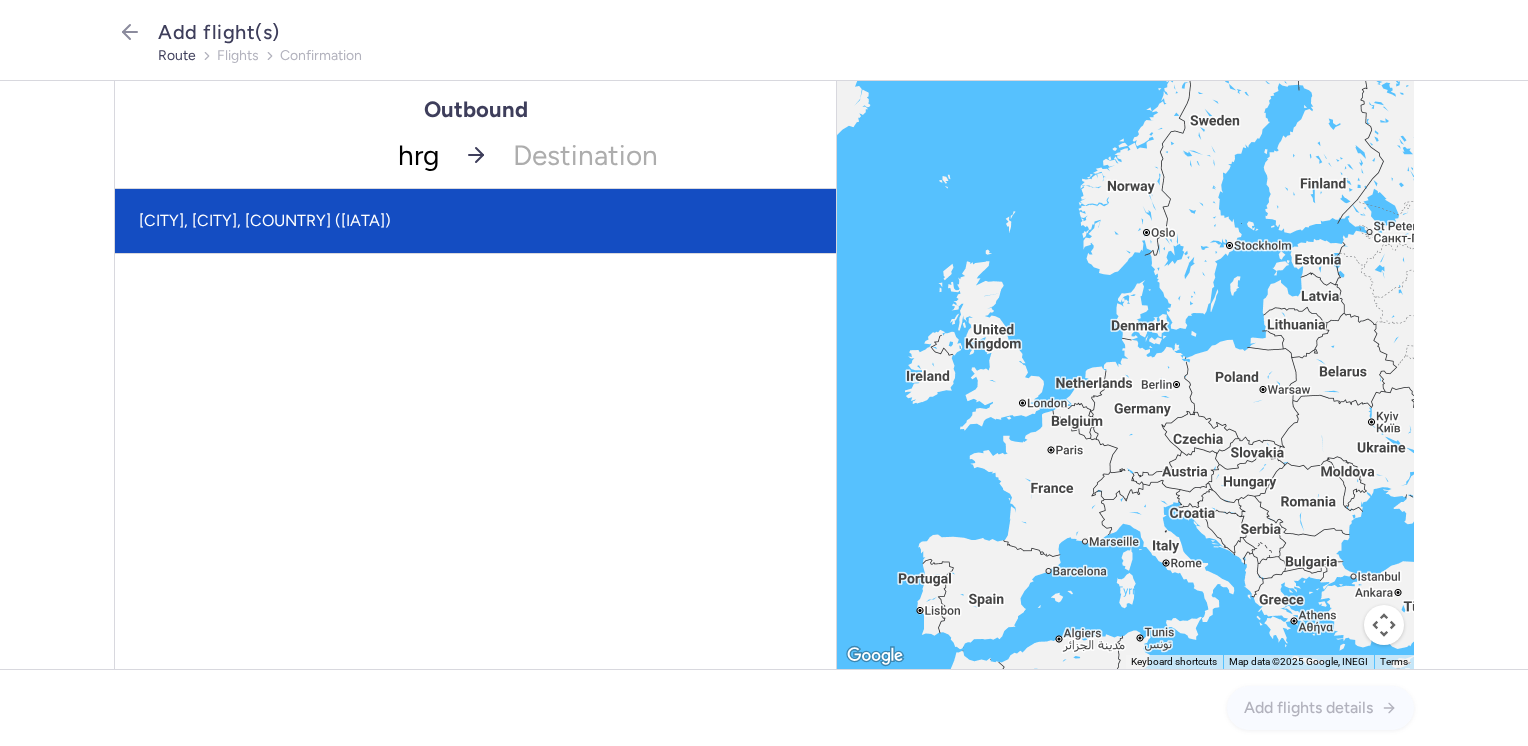 click on "[CITY], [CITY], [COUNTRY] ([IATA])" at bounding box center [475, 221] 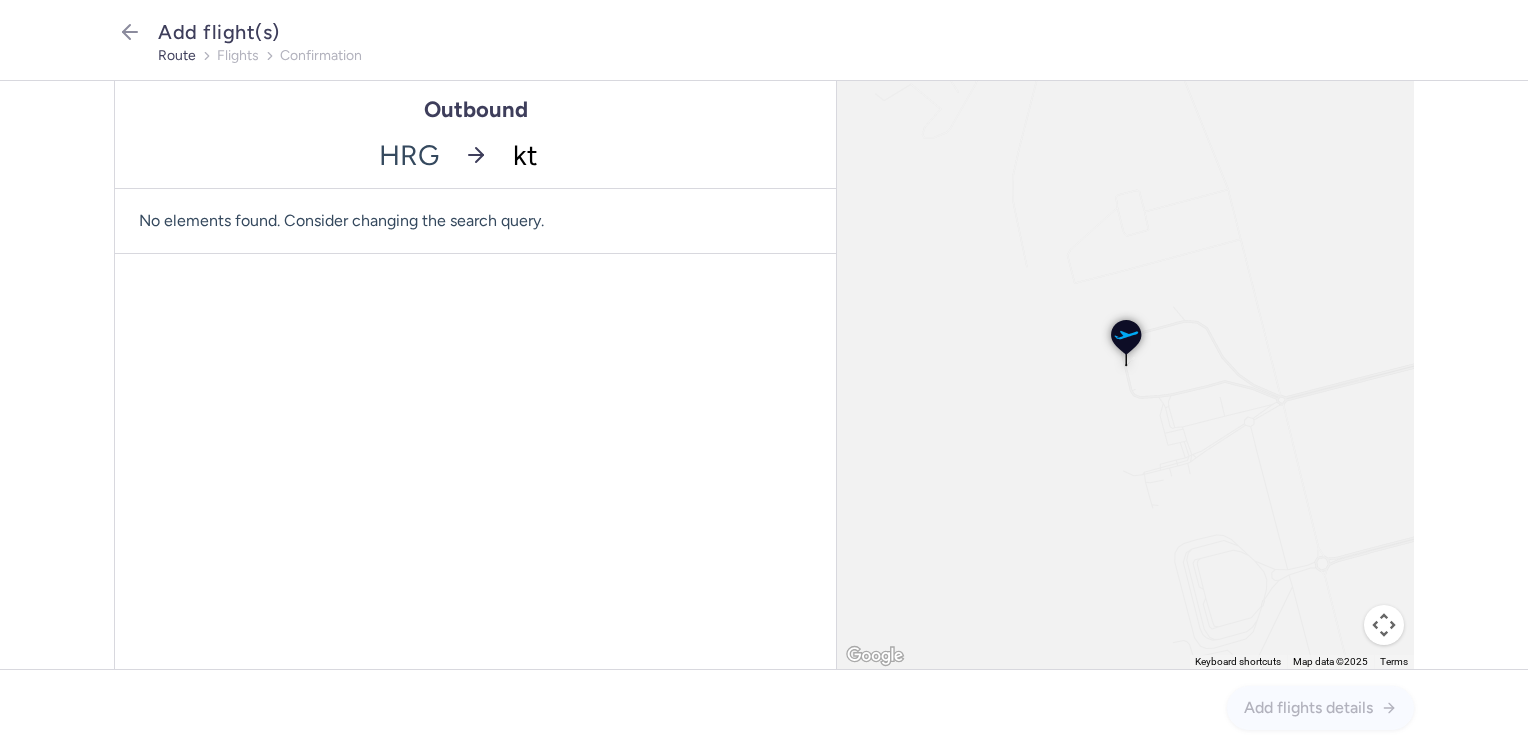 type on "ktw" 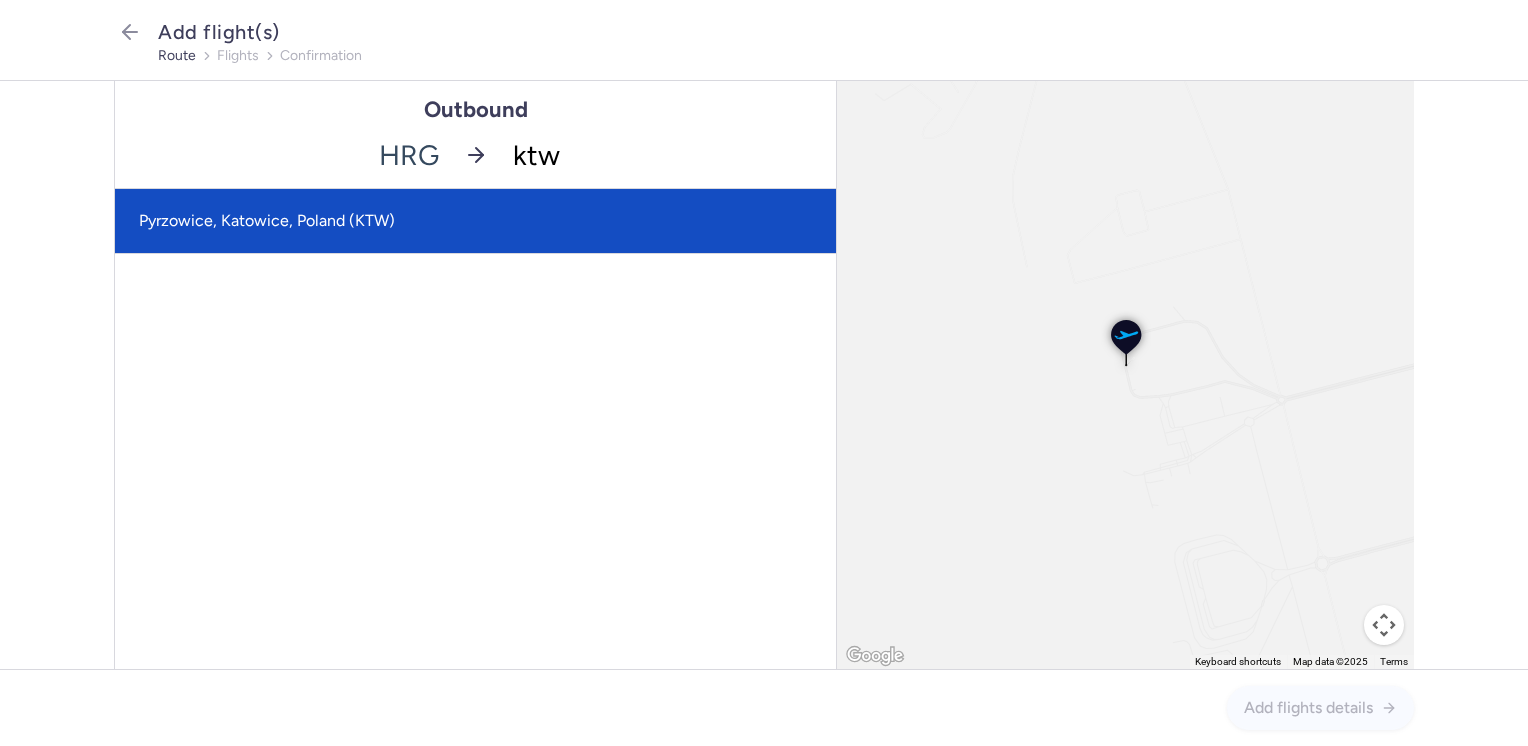 click on "Pyrzowice, Katowice, Poland (KTW)" at bounding box center [475, 221] 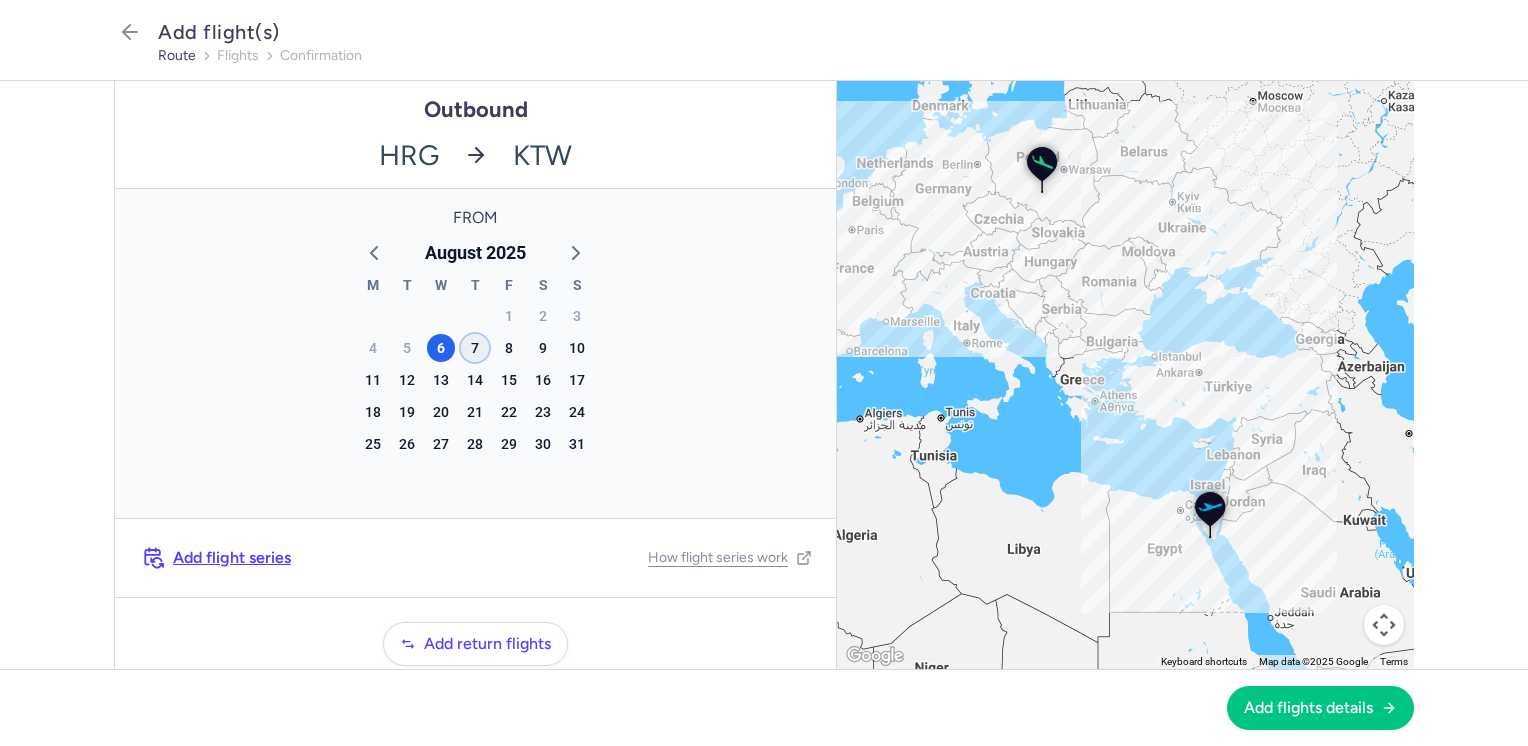 click on "7" 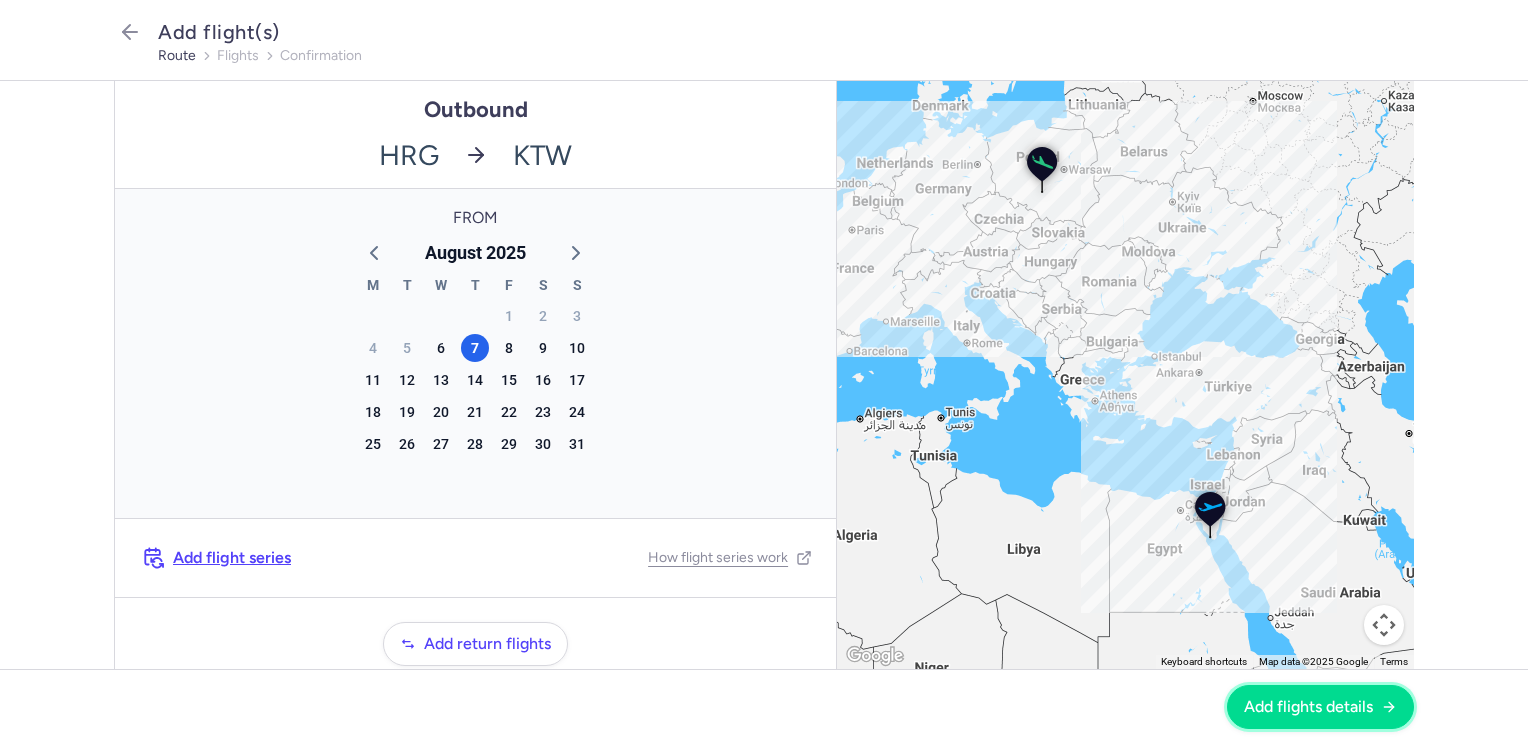 click on "Add flights details" at bounding box center (1308, 707) 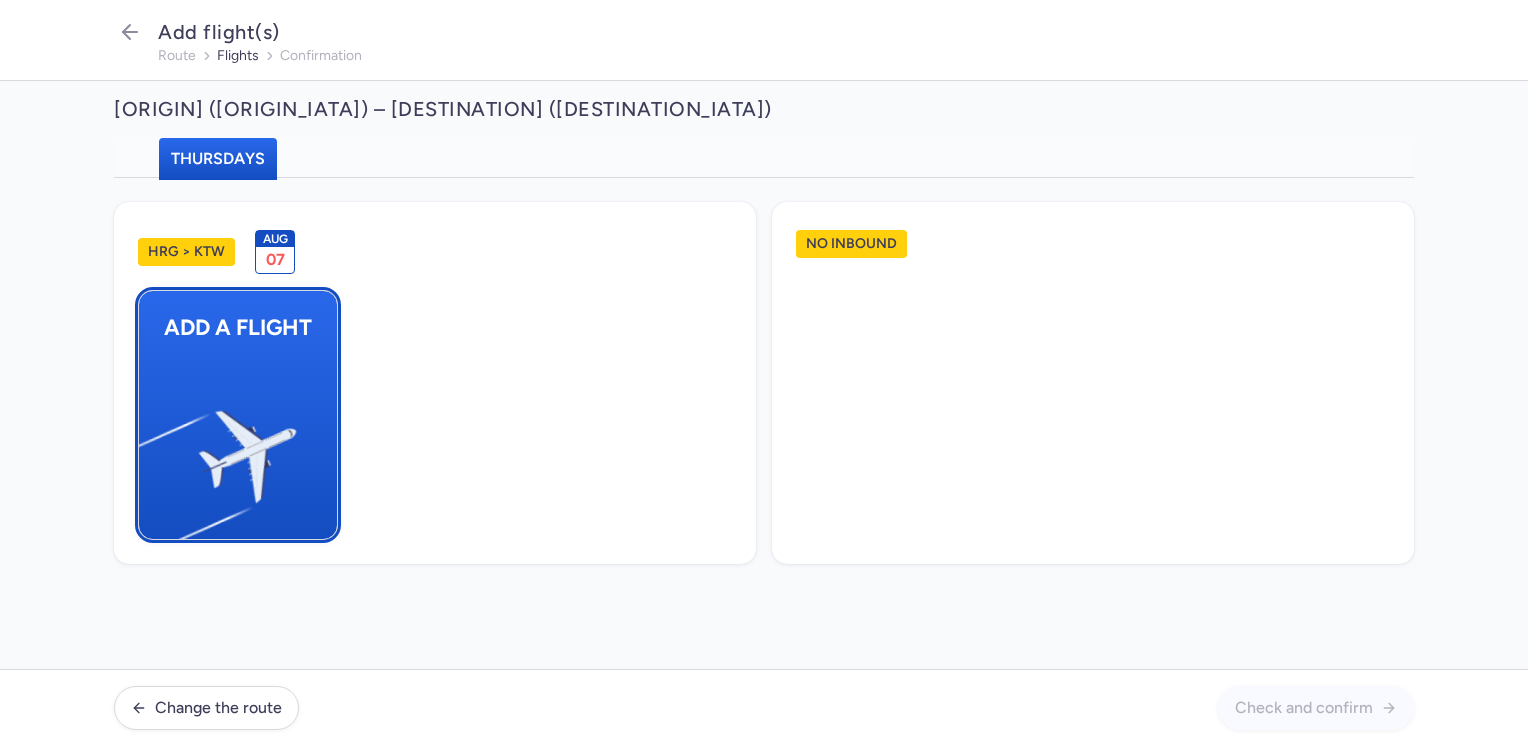 click at bounding box center [149, 448] 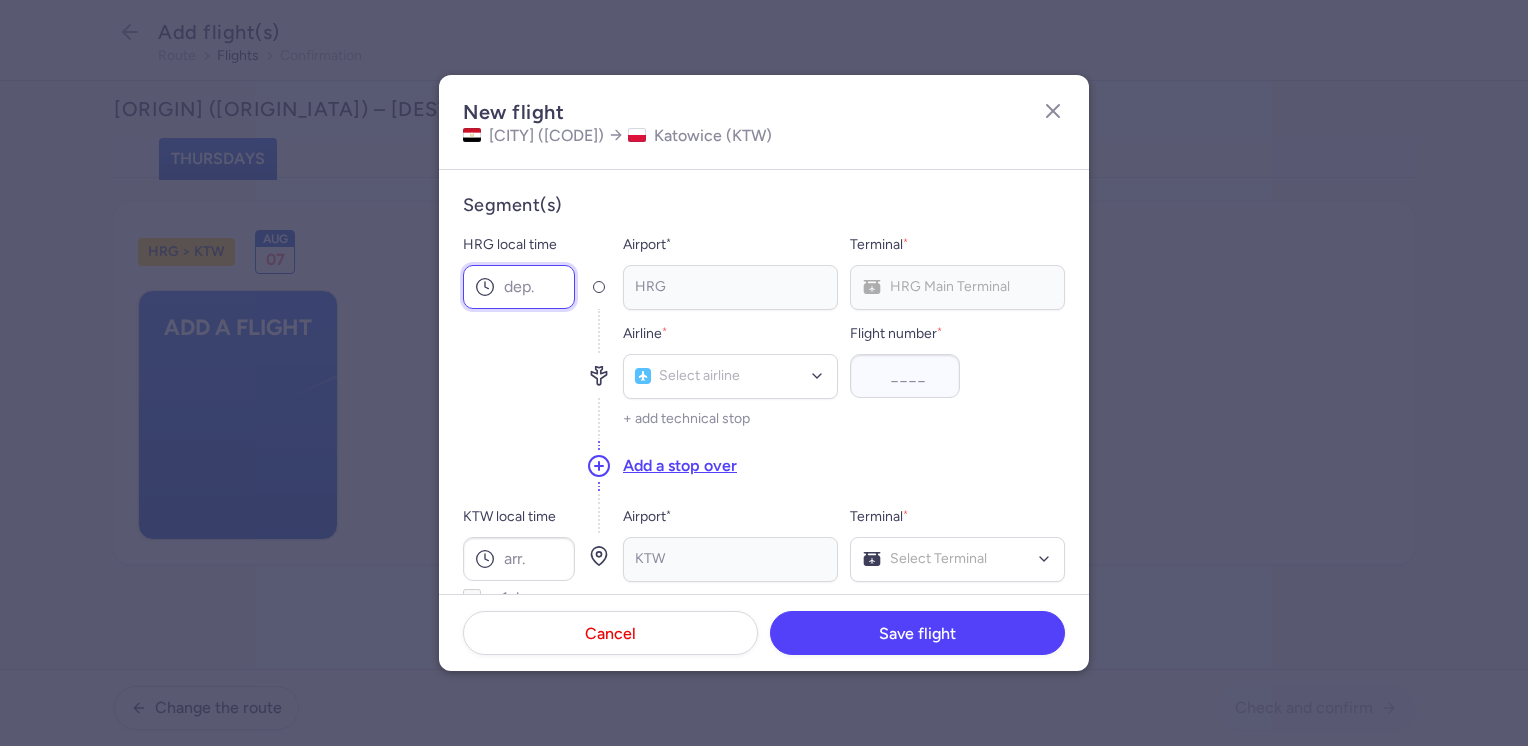 click on "HRG local time" at bounding box center (519, 287) 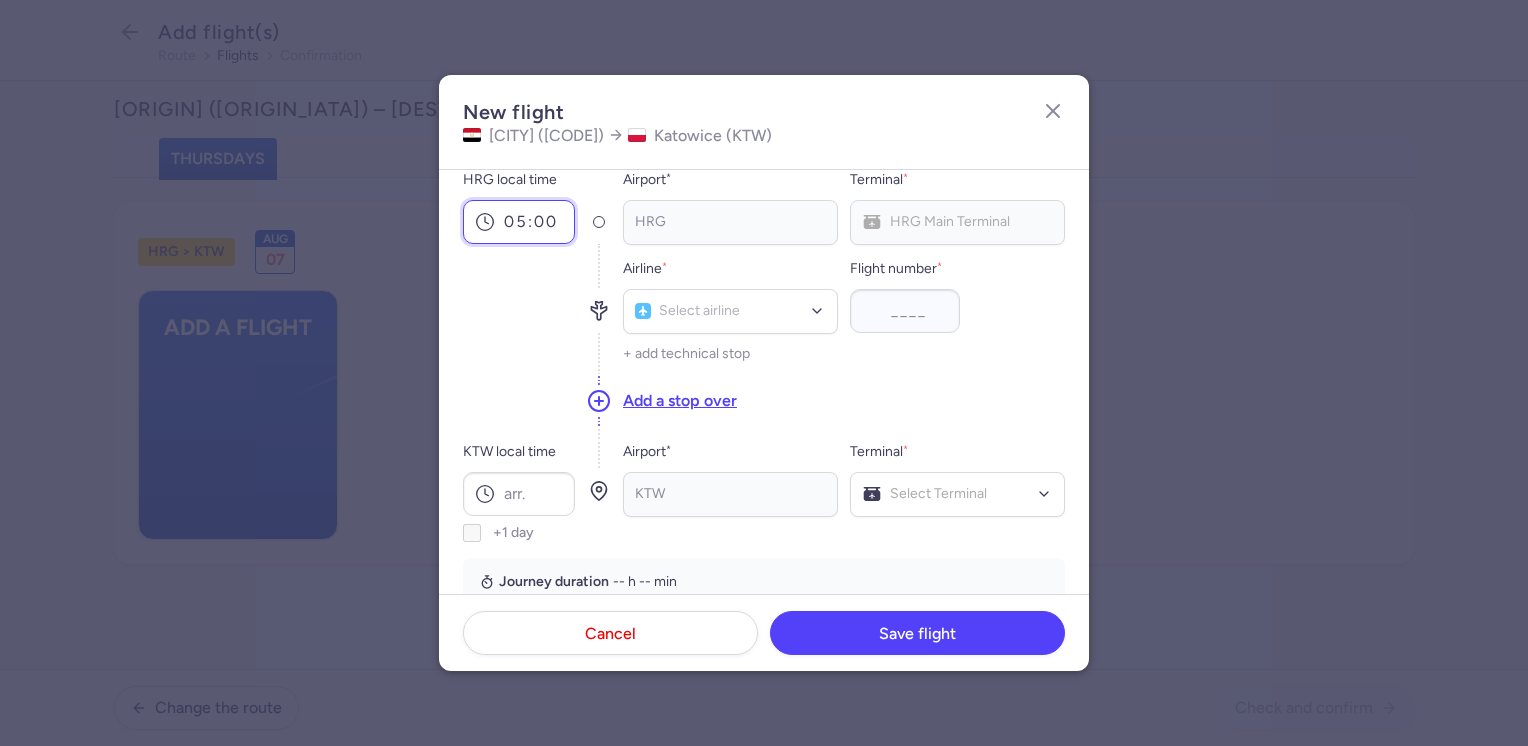 scroll, scrollTop: 100, scrollLeft: 0, axis: vertical 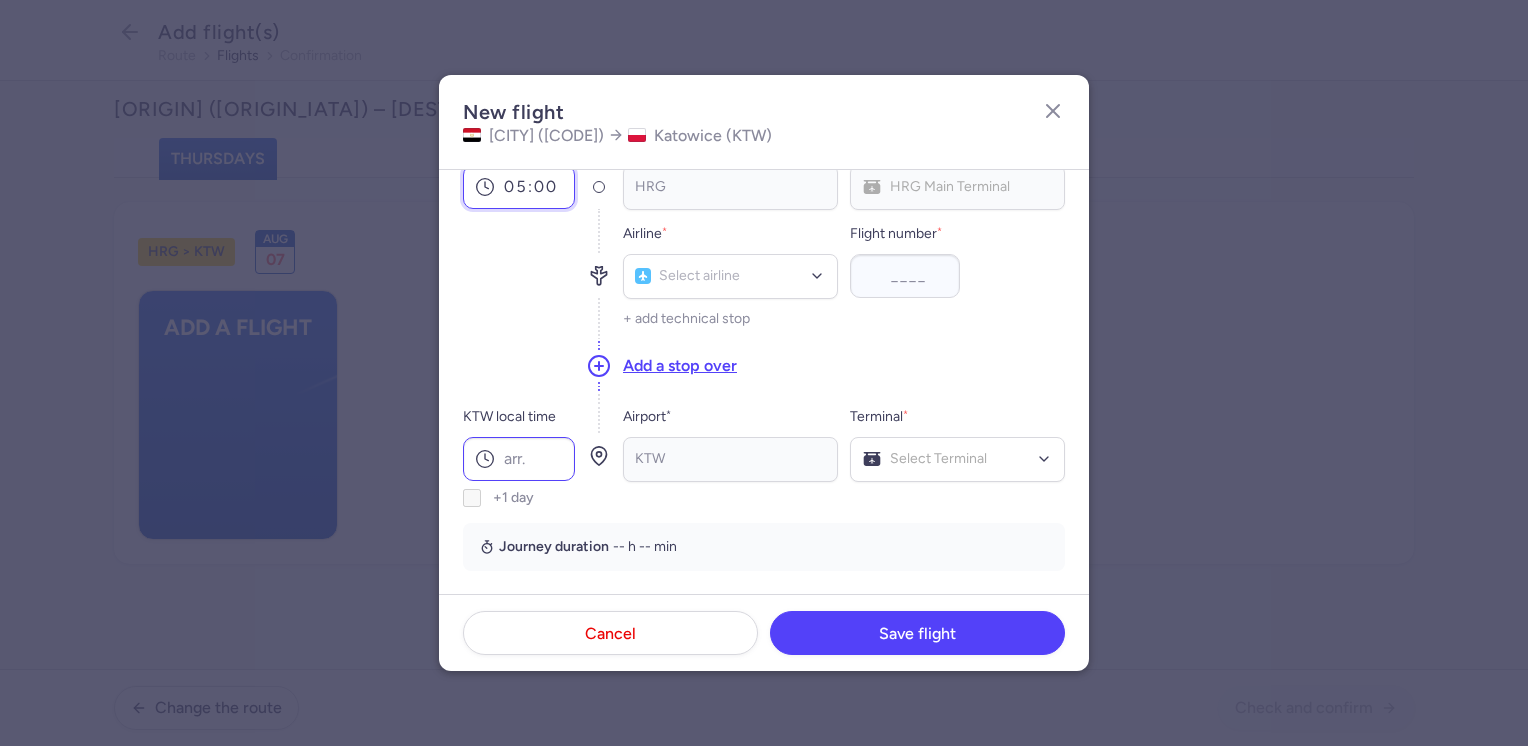 type on "05:00" 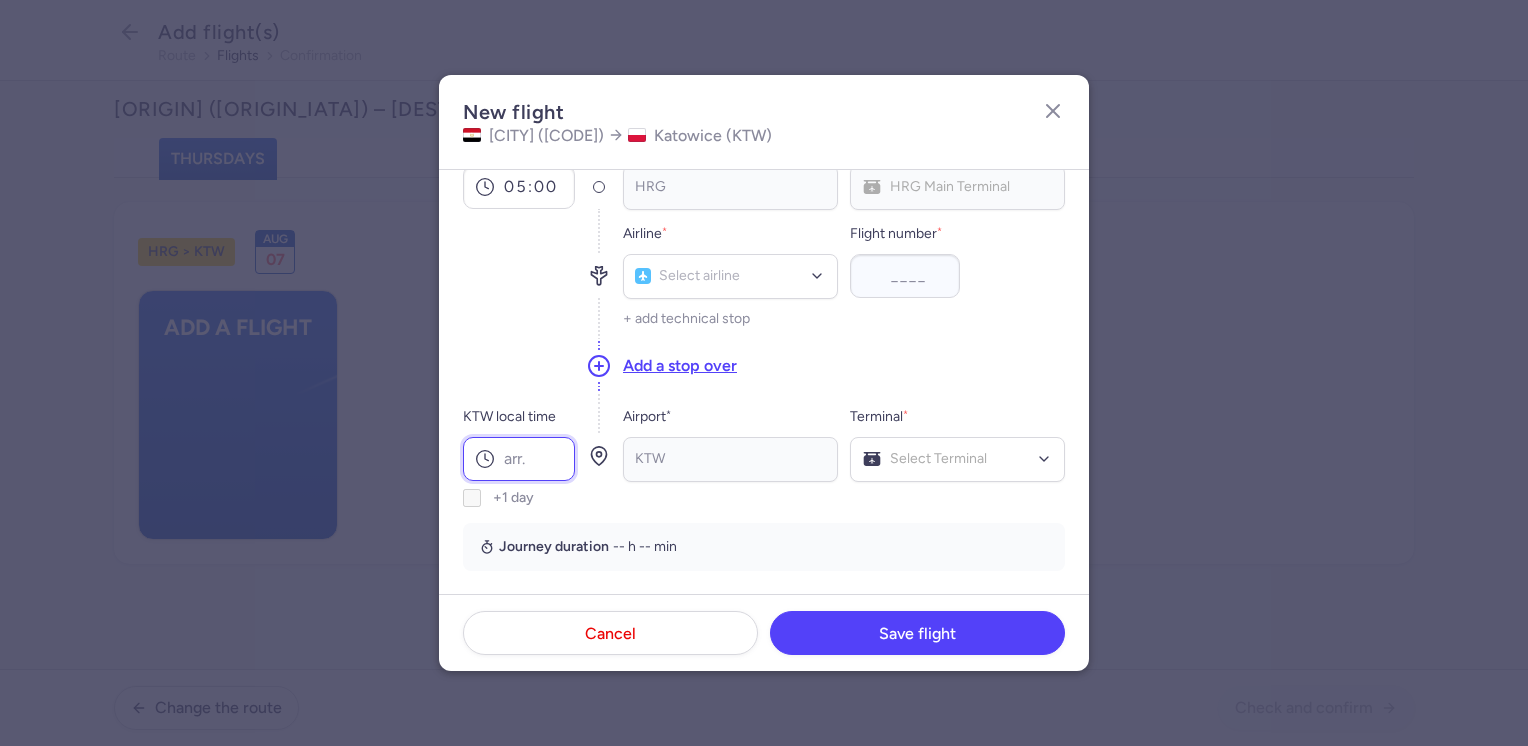 click on "KTW local time" at bounding box center [519, 459] 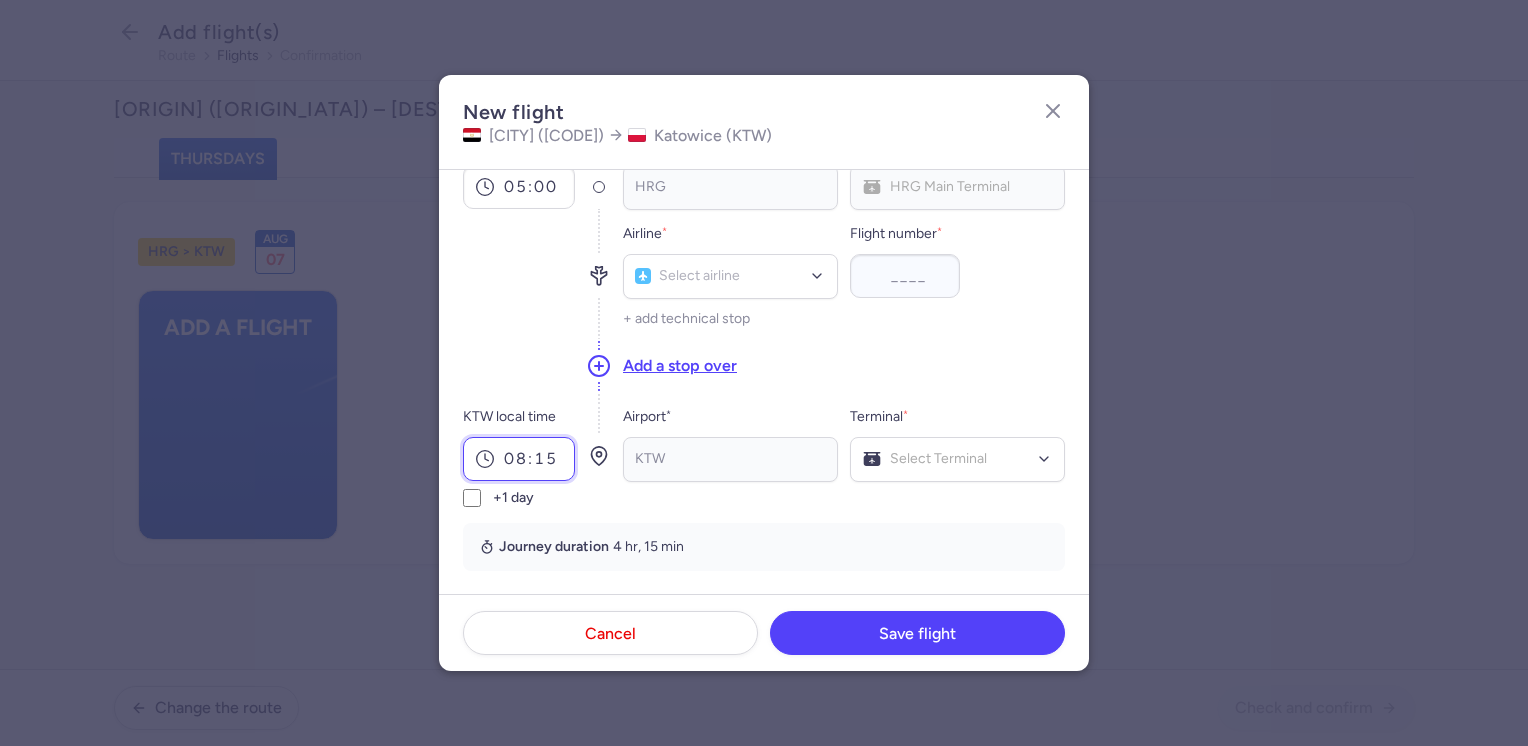 type on "08:15" 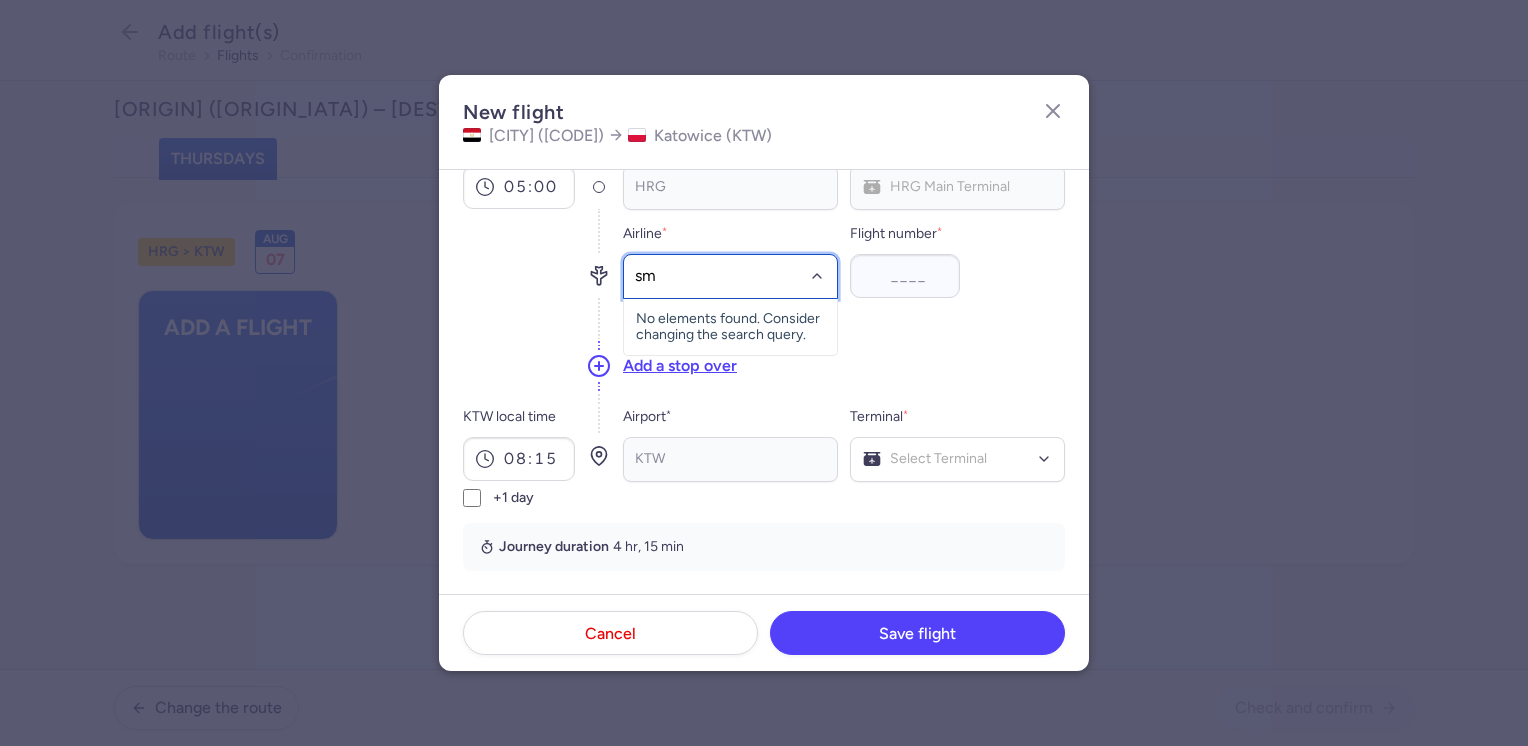 type on "sm" 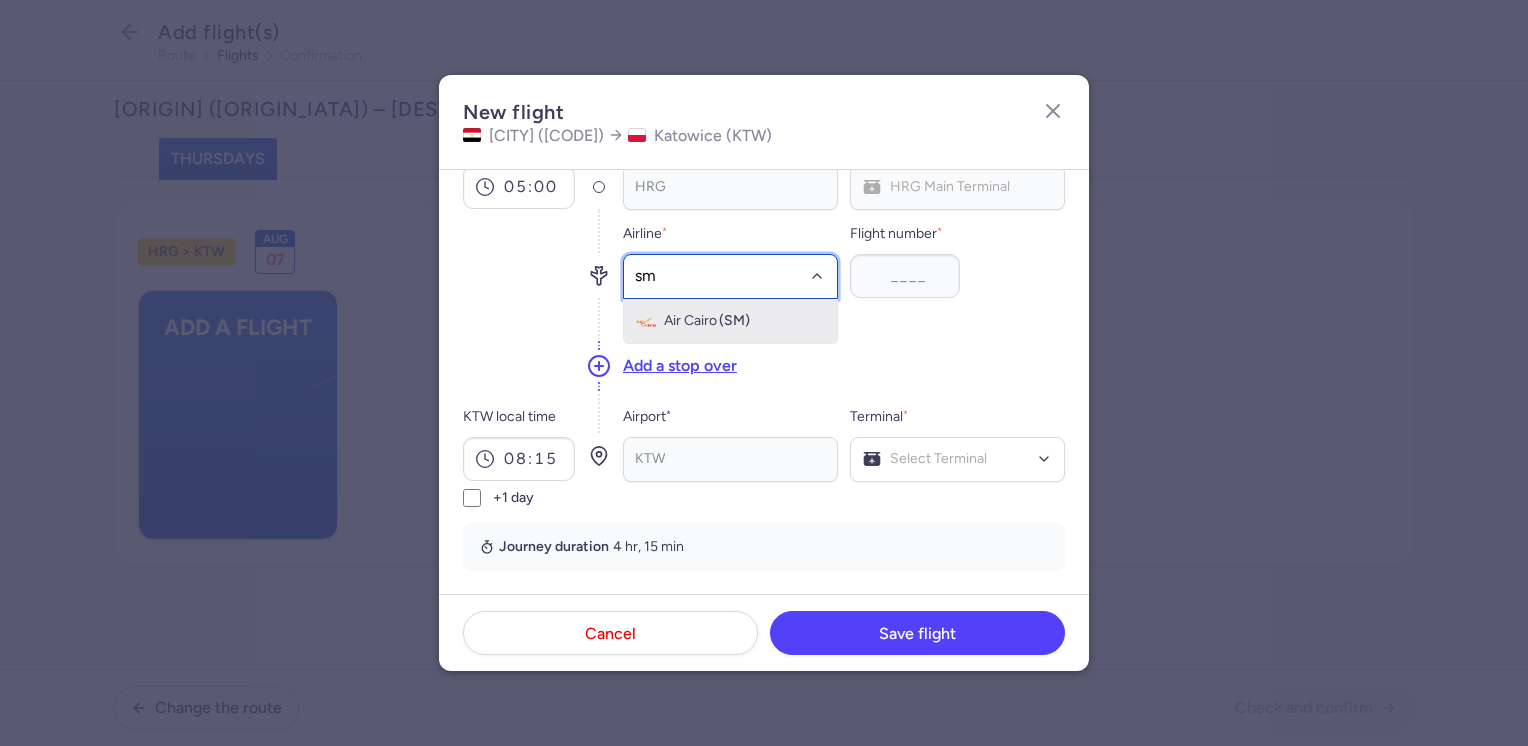 click on "Air Cairo" at bounding box center (690, 321) 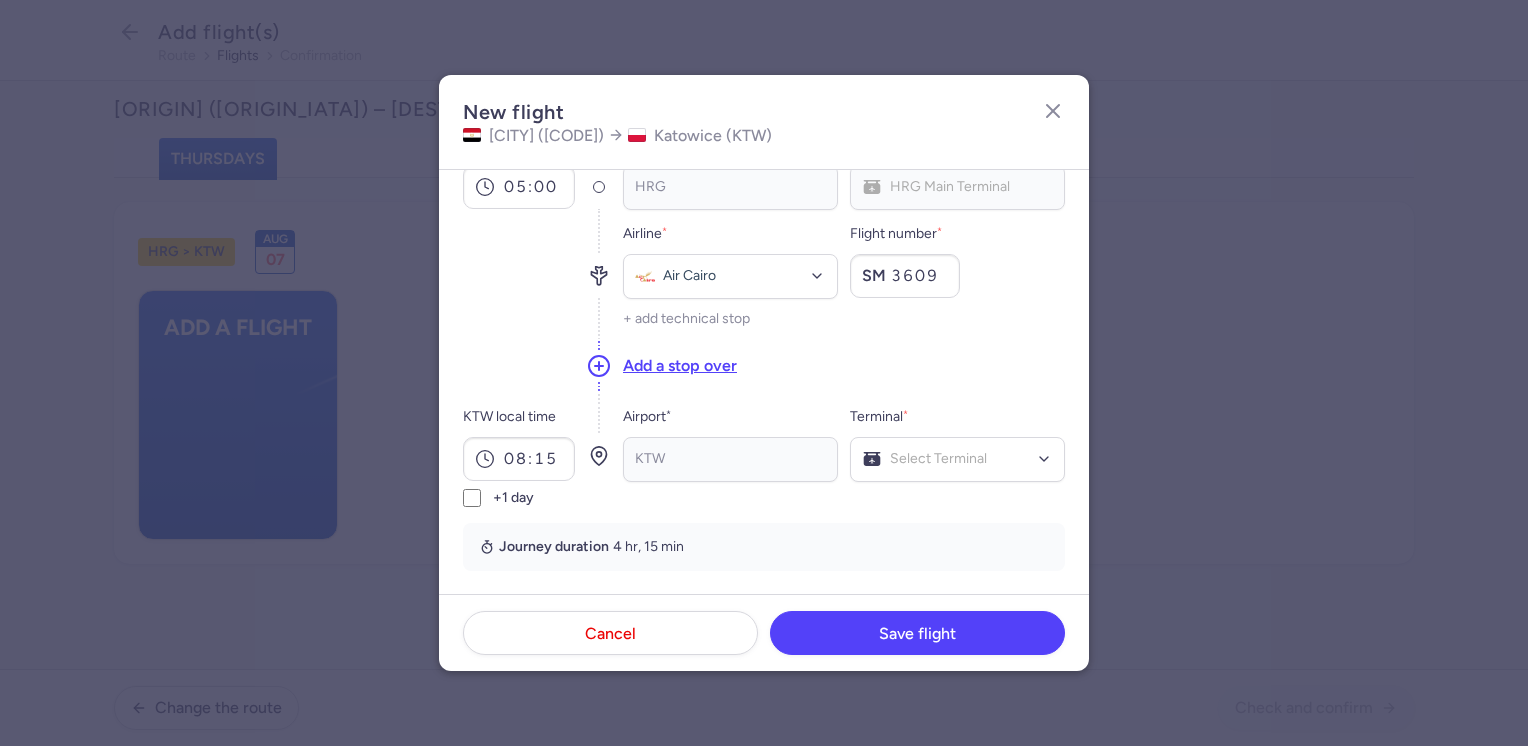 type on "3609" 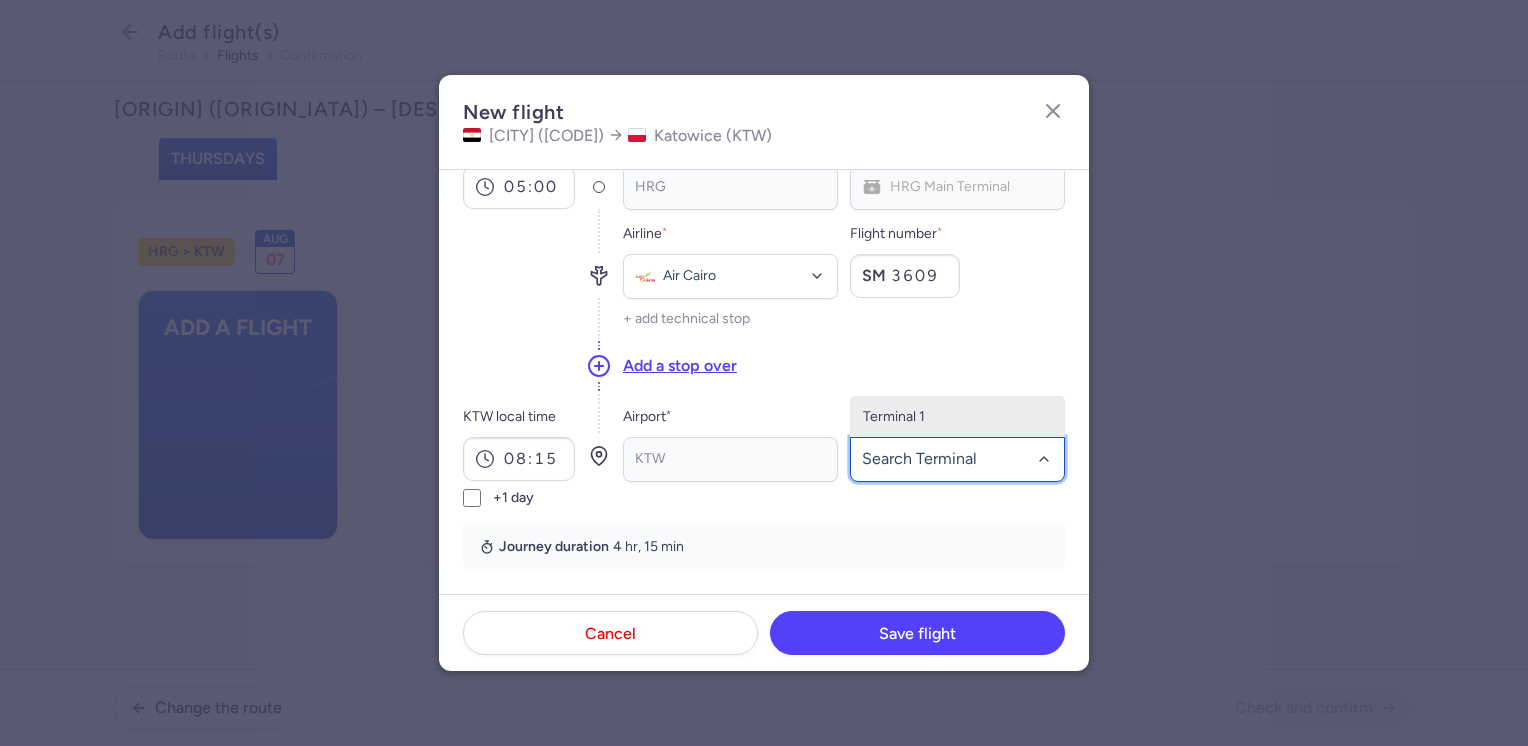 click on "Terminal 1" 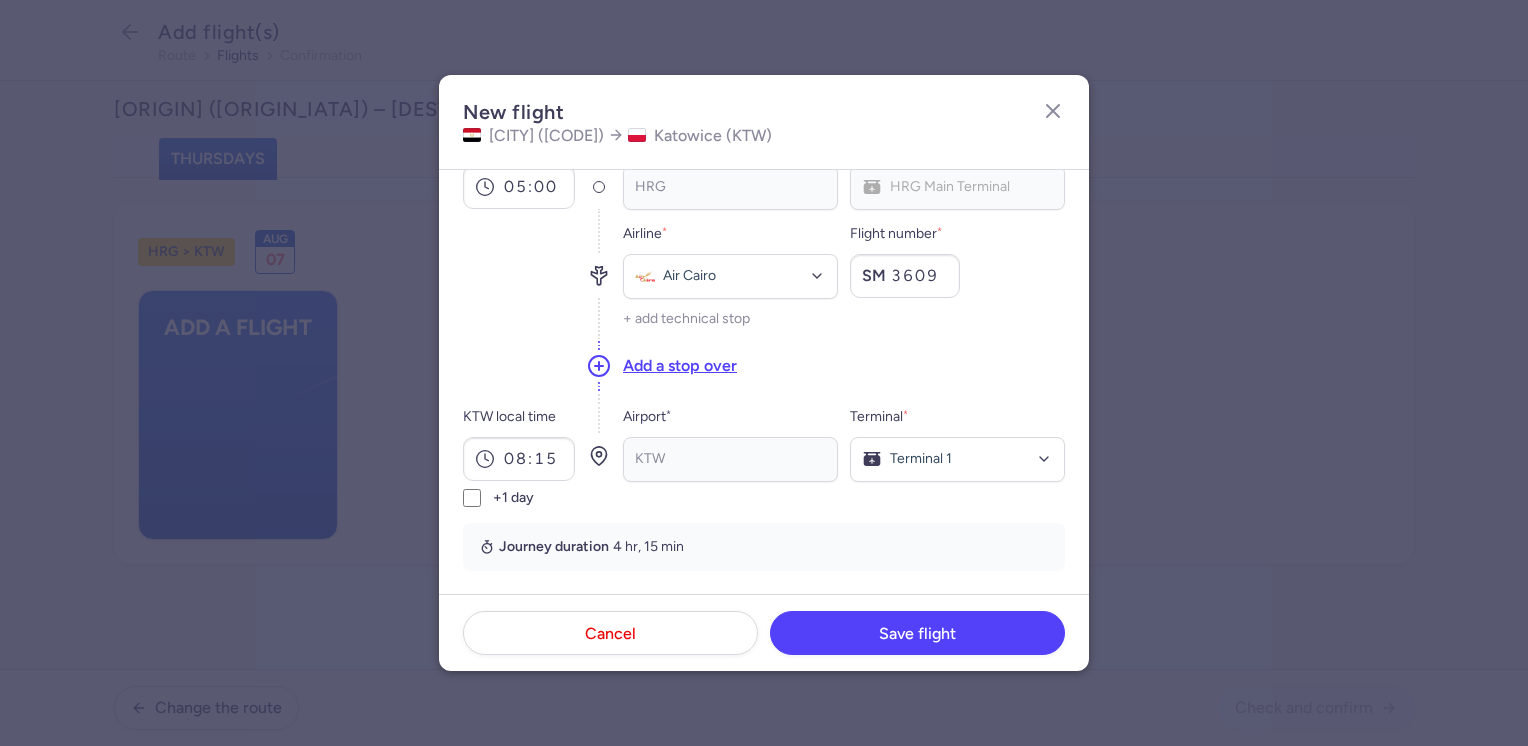 scroll, scrollTop: 400, scrollLeft: 0, axis: vertical 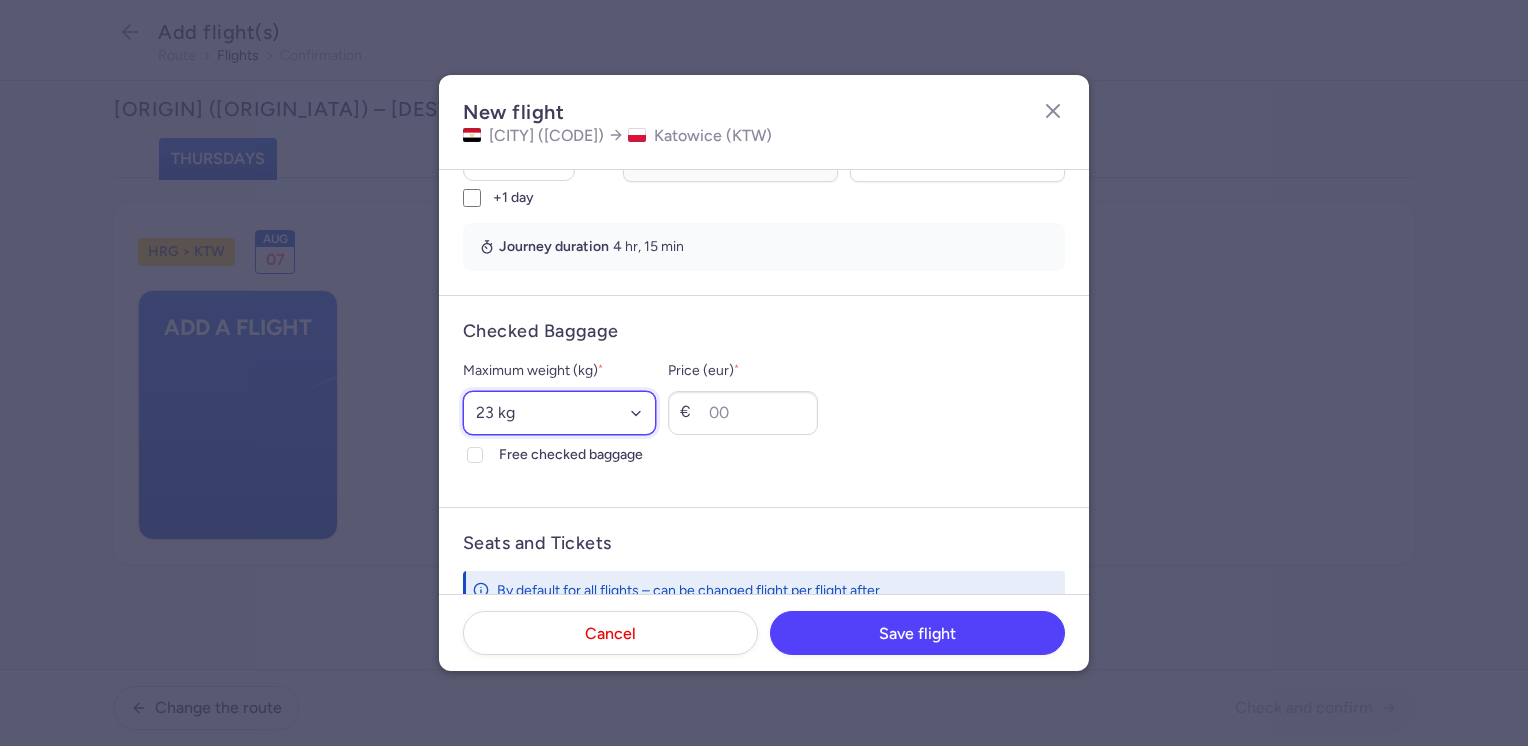 click on "Select an option 15 kg 16 kg 17 kg 18 kg 19 kg 20 kg 21 kg 22 kg 23 kg 24 kg 25 kg 26 kg 27 kg 28 kg 29 kg 30 kg 31 kg 32 kg 33 kg 34 kg 35 kg" at bounding box center [559, 413] 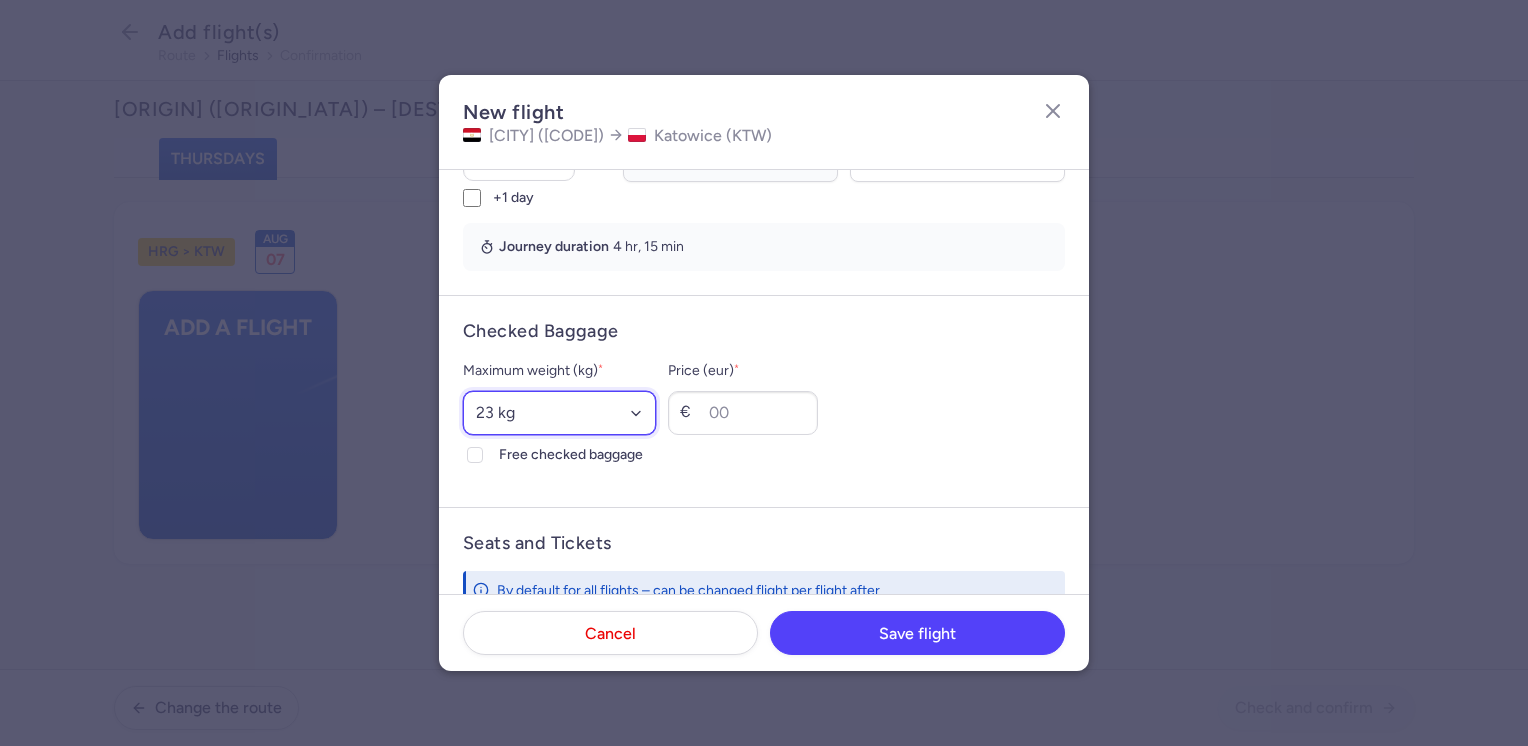 select on "20" 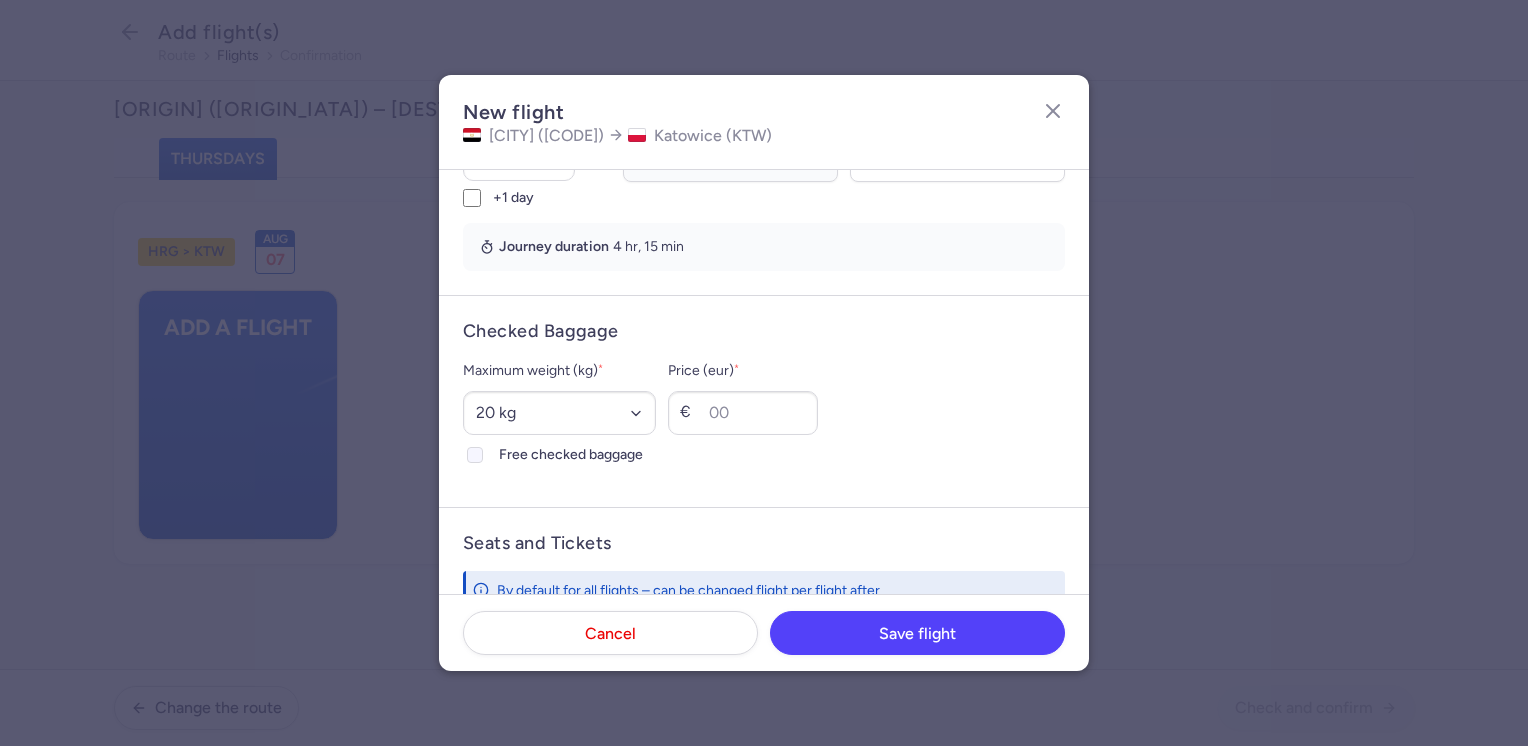 click on "Free checked baggage" 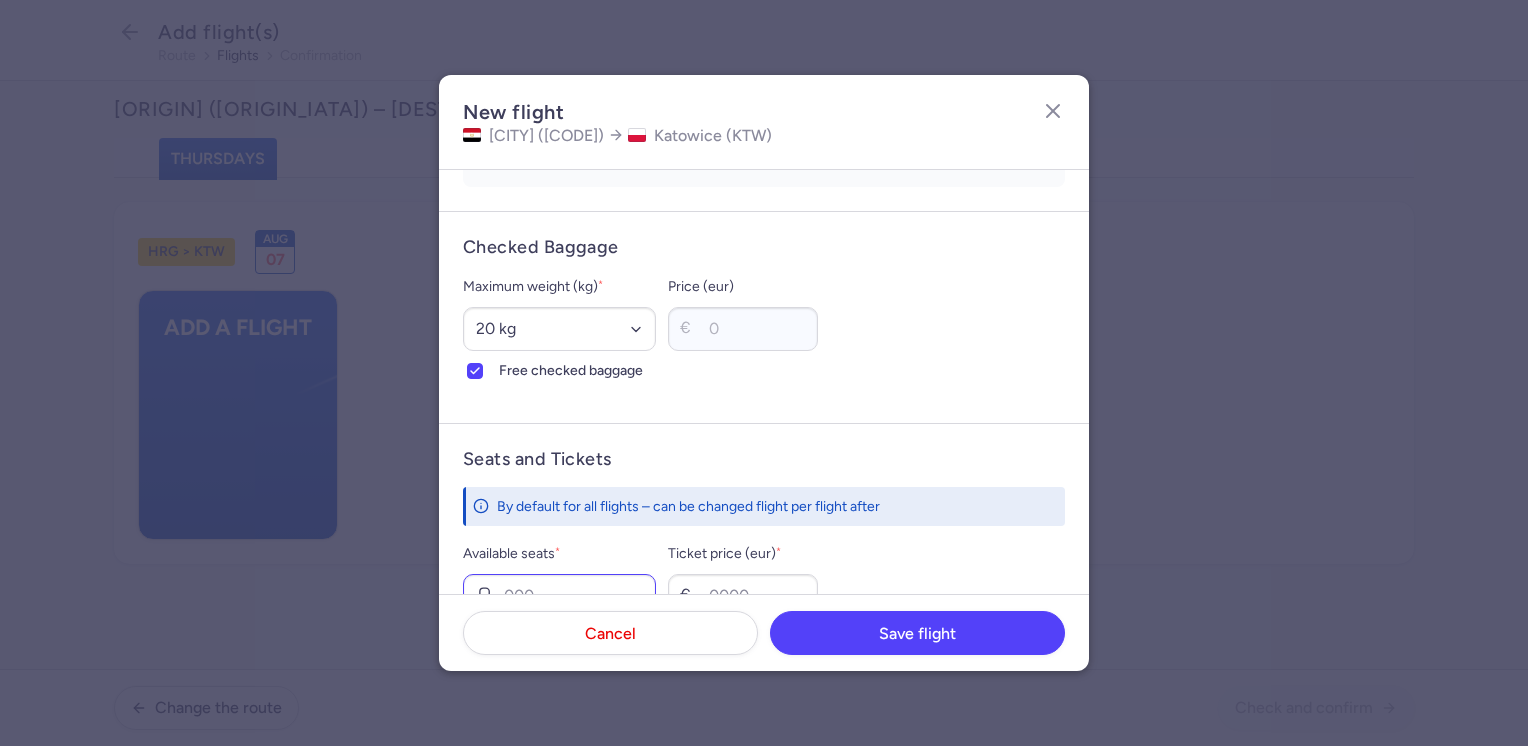 scroll, scrollTop: 600, scrollLeft: 0, axis: vertical 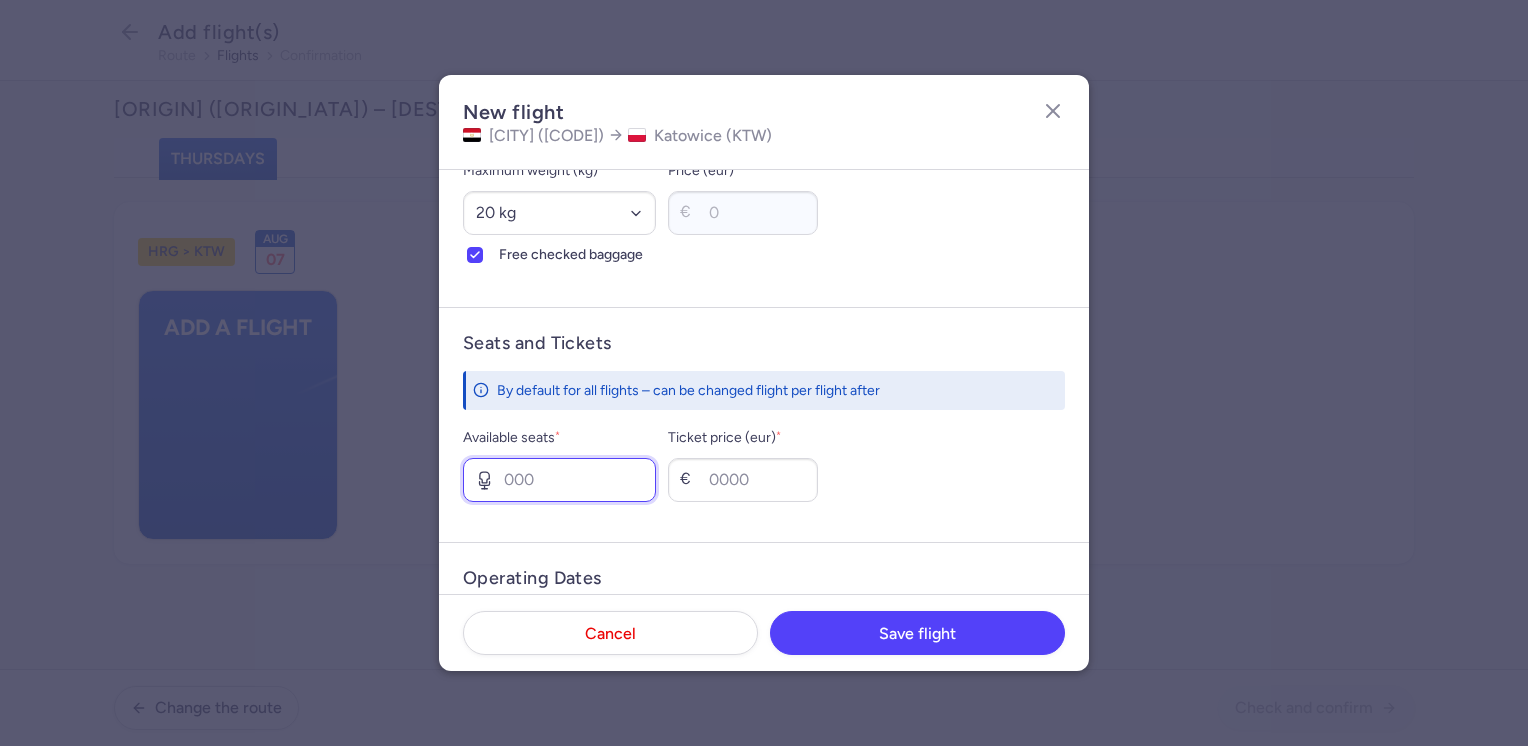 click on "Available seats  *" at bounding box center (559, 480) 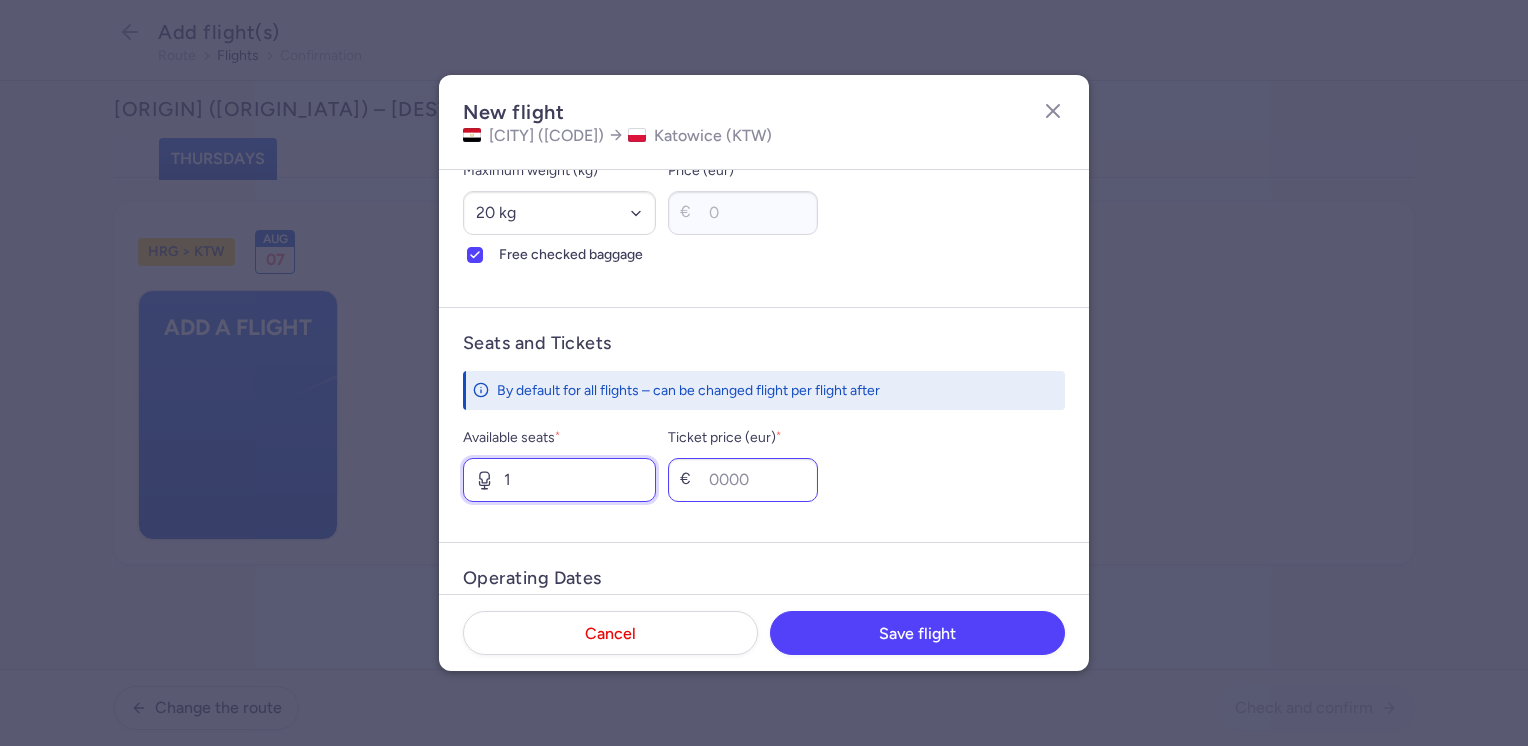 type on "1" 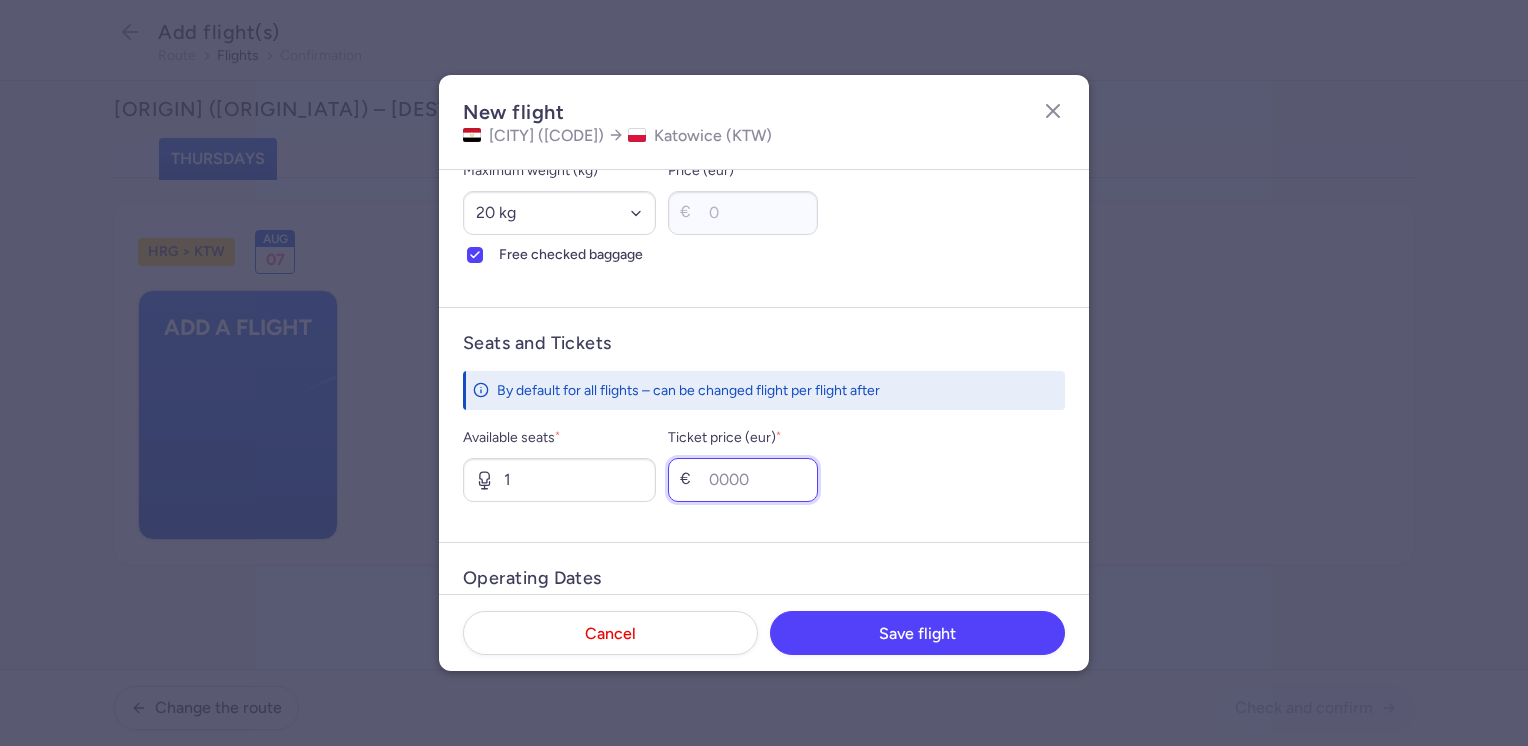 click on "Ticket price (eur)  *" at bounding box center (743, 480) 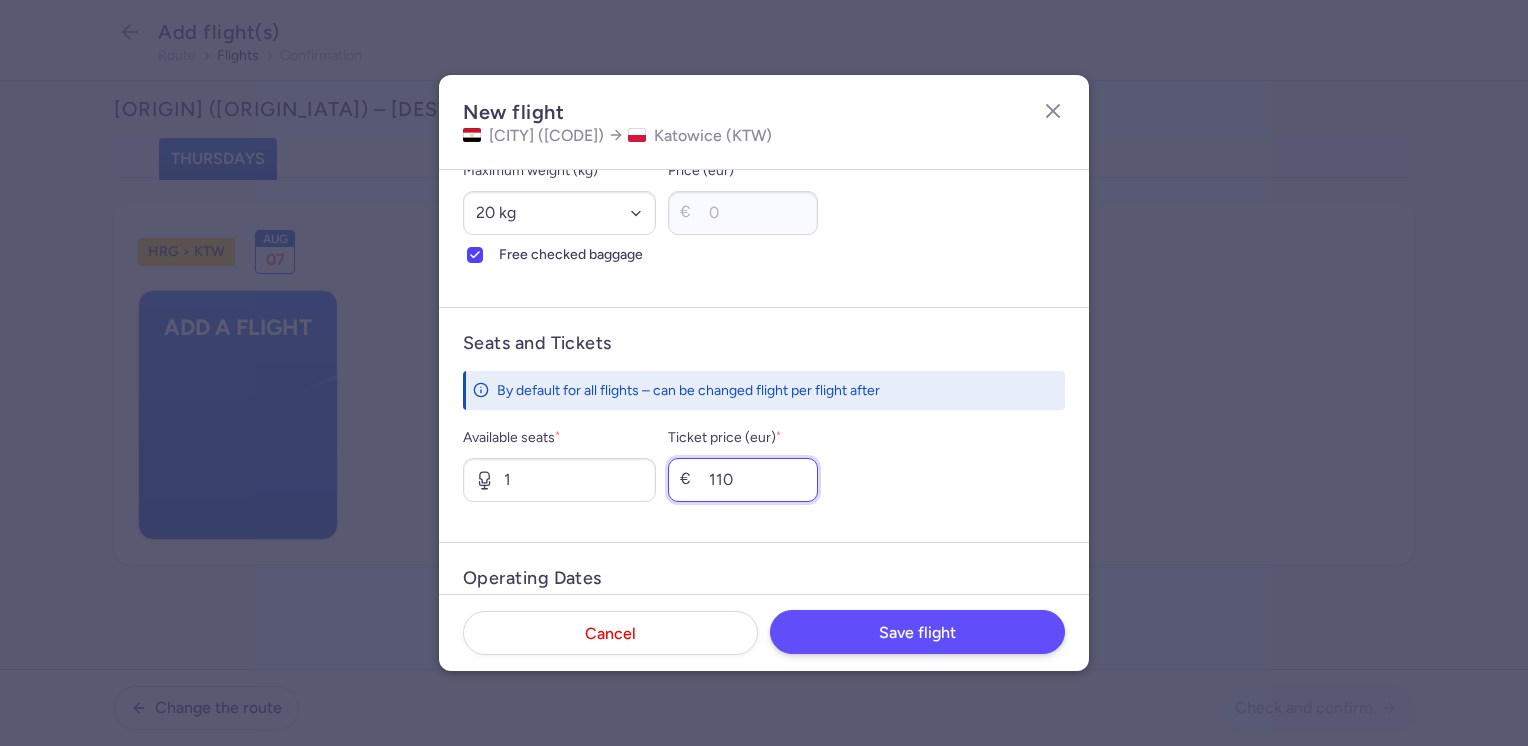 type on "110" 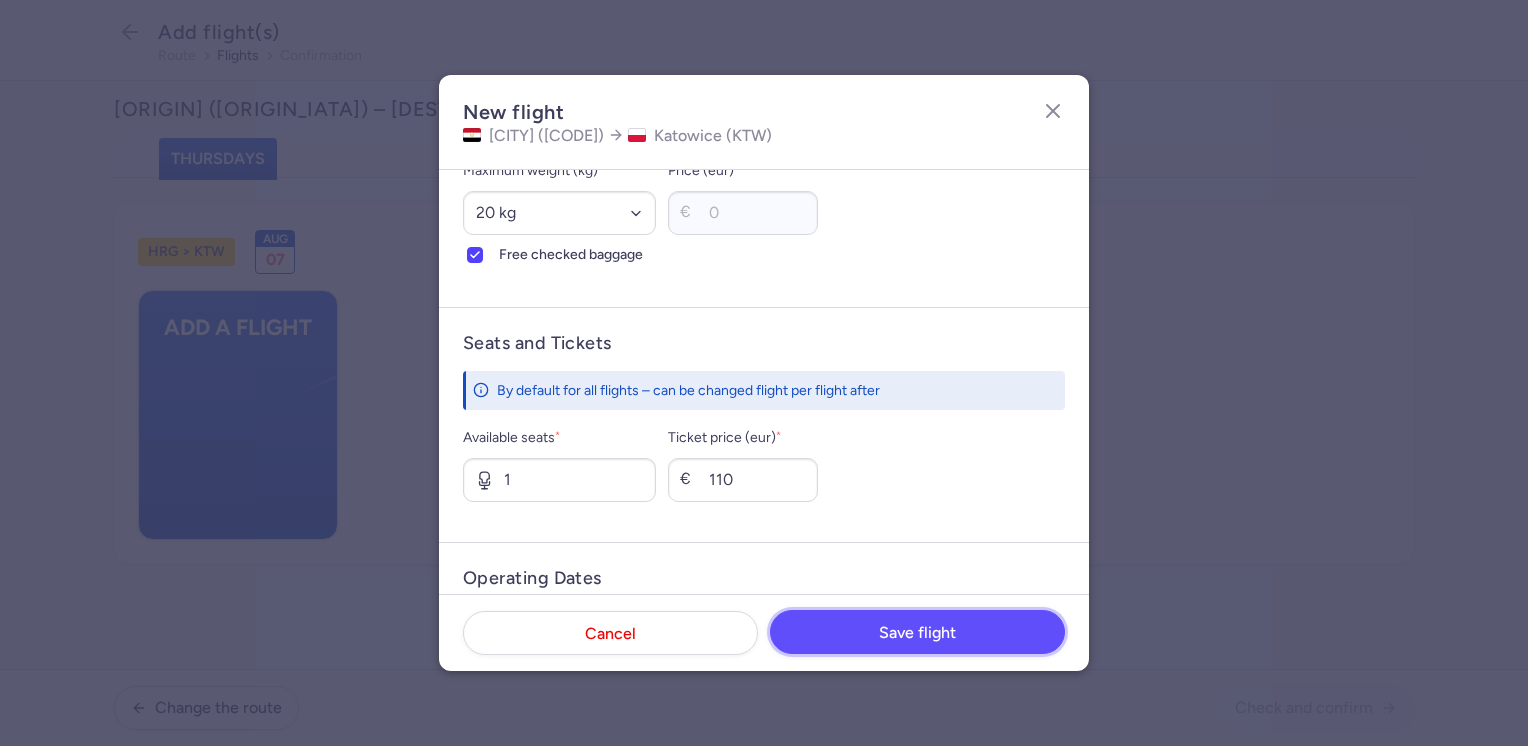 click on "Save flight" at bounding box center (917, 633) 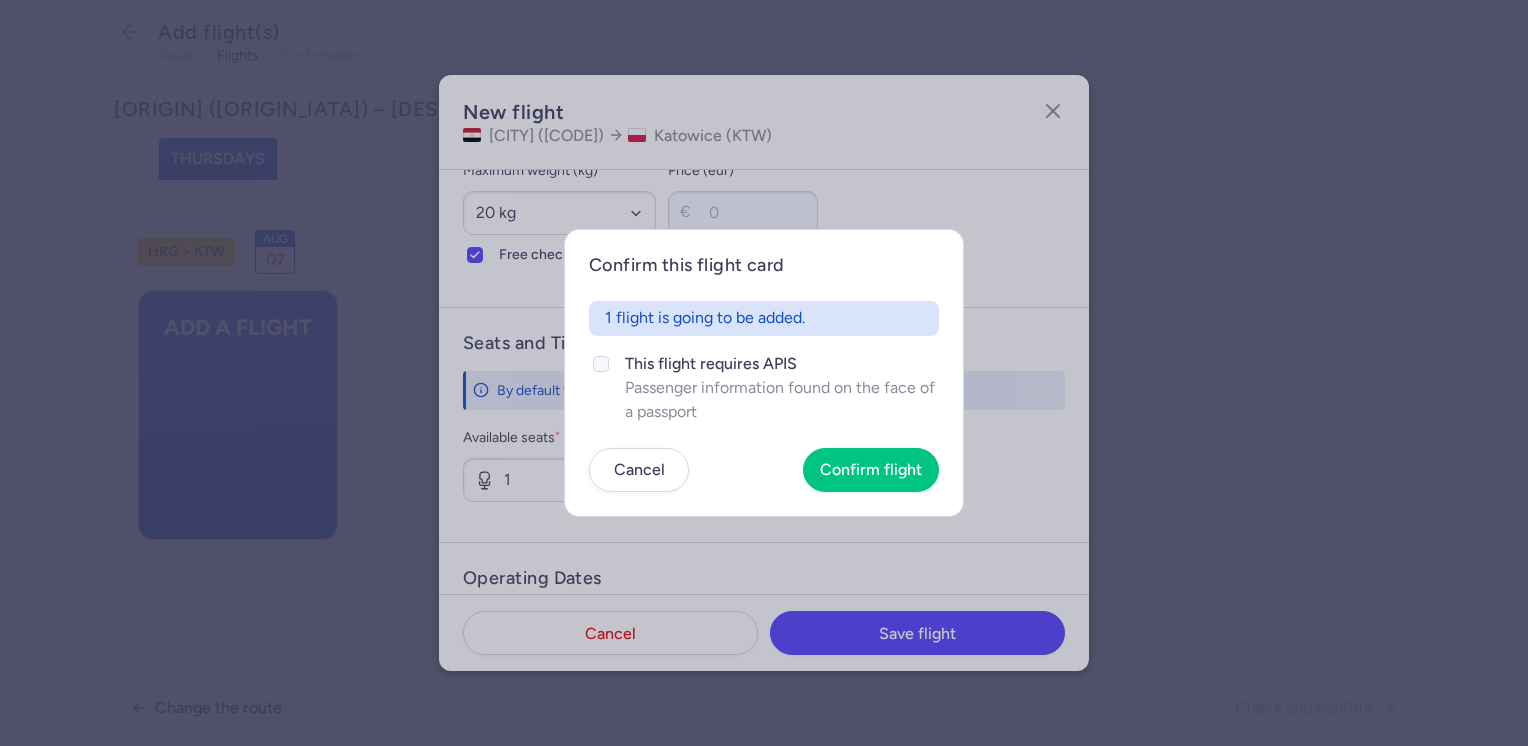 click on "This flight requires APIS" 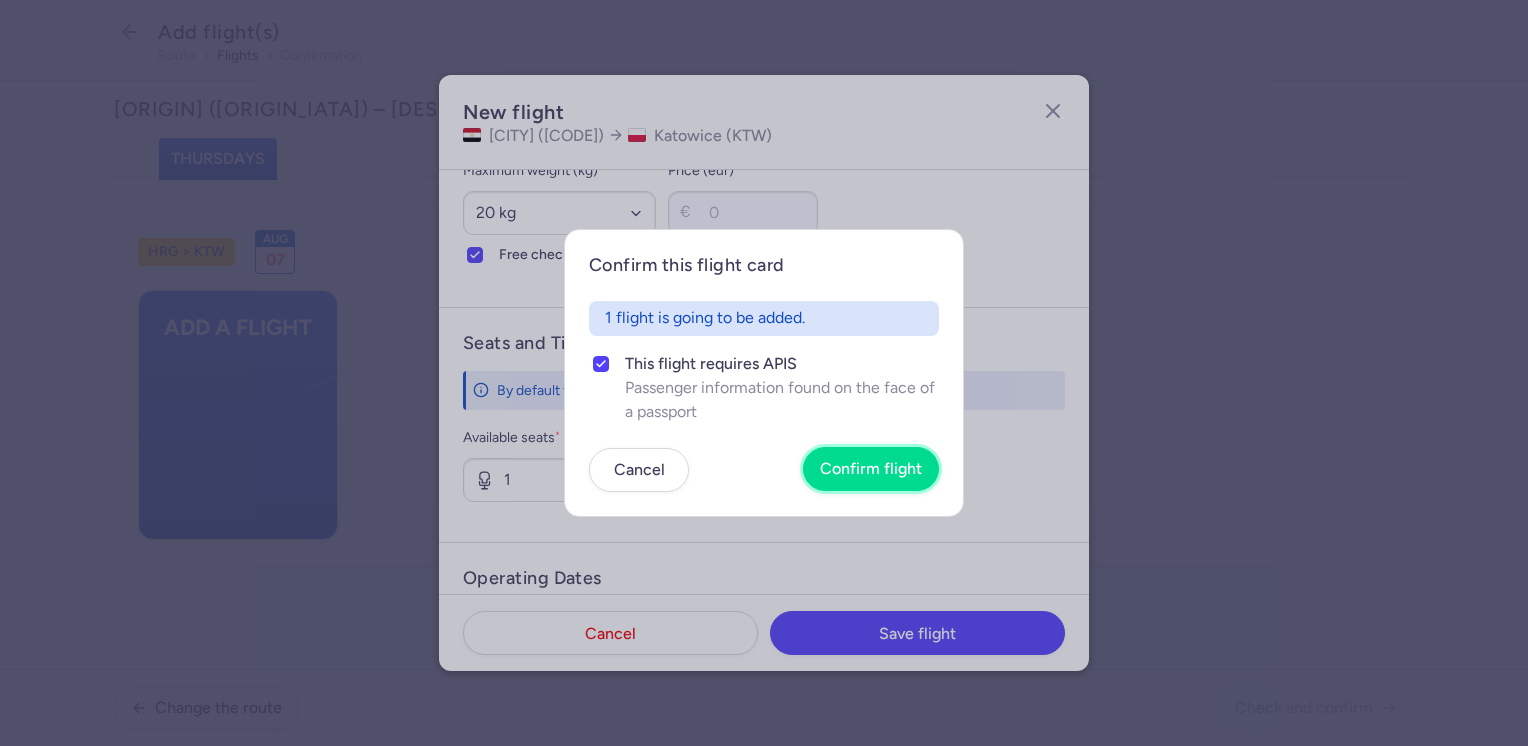 click on "Confirm flight" at bounding box center [871, 469] 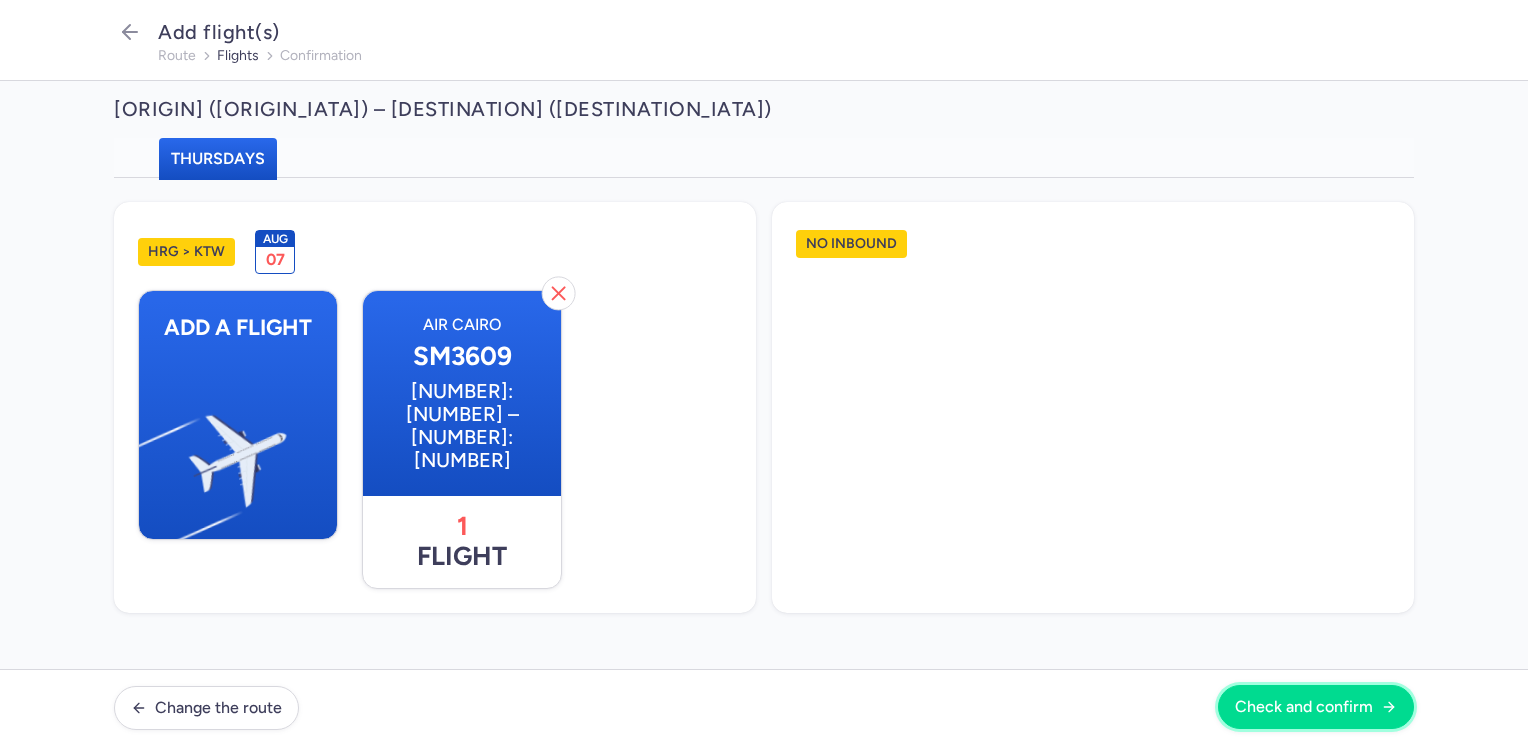 click on "Check and confirm" at bounding box center (1304, 707) 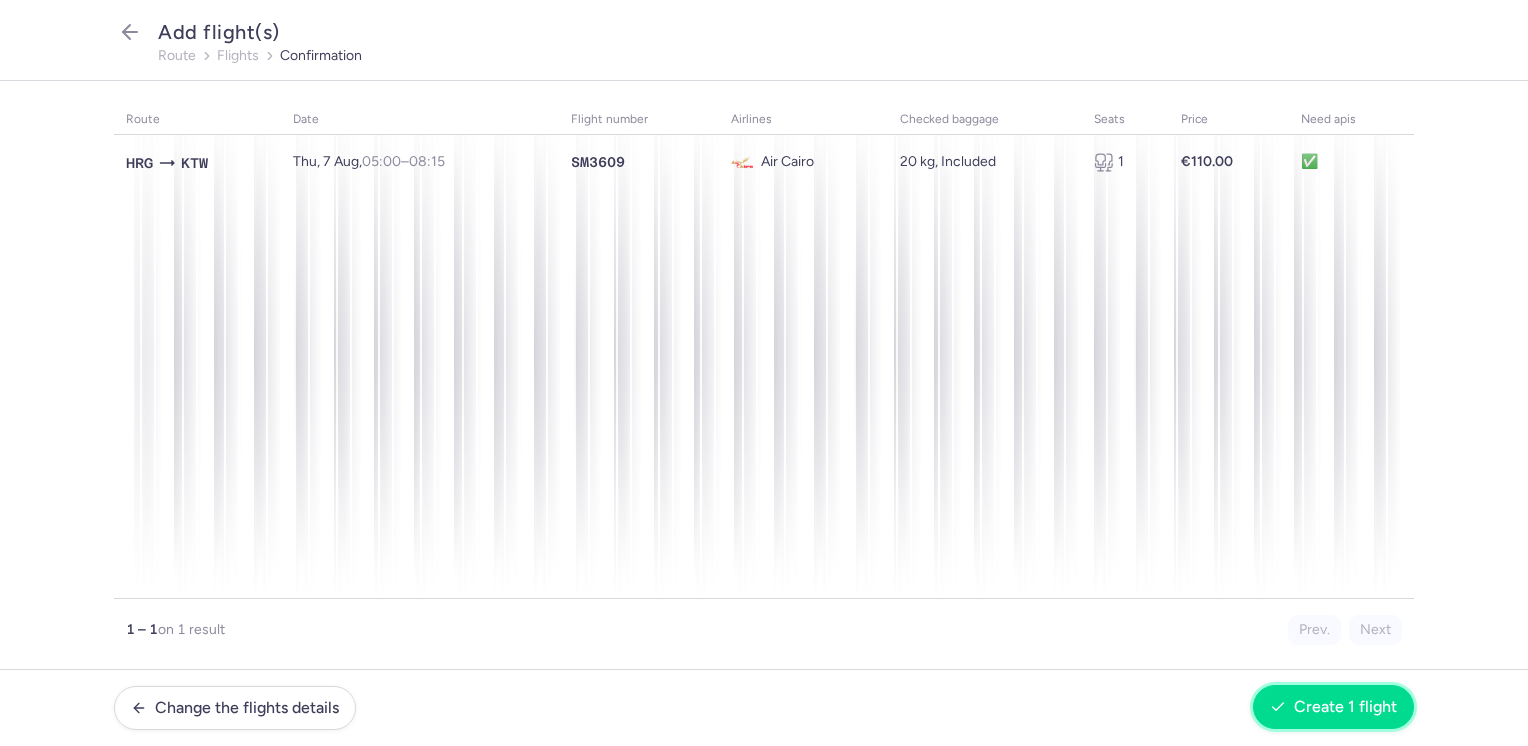 click on "Create 1 flight" at bounding box center [1345, 707] 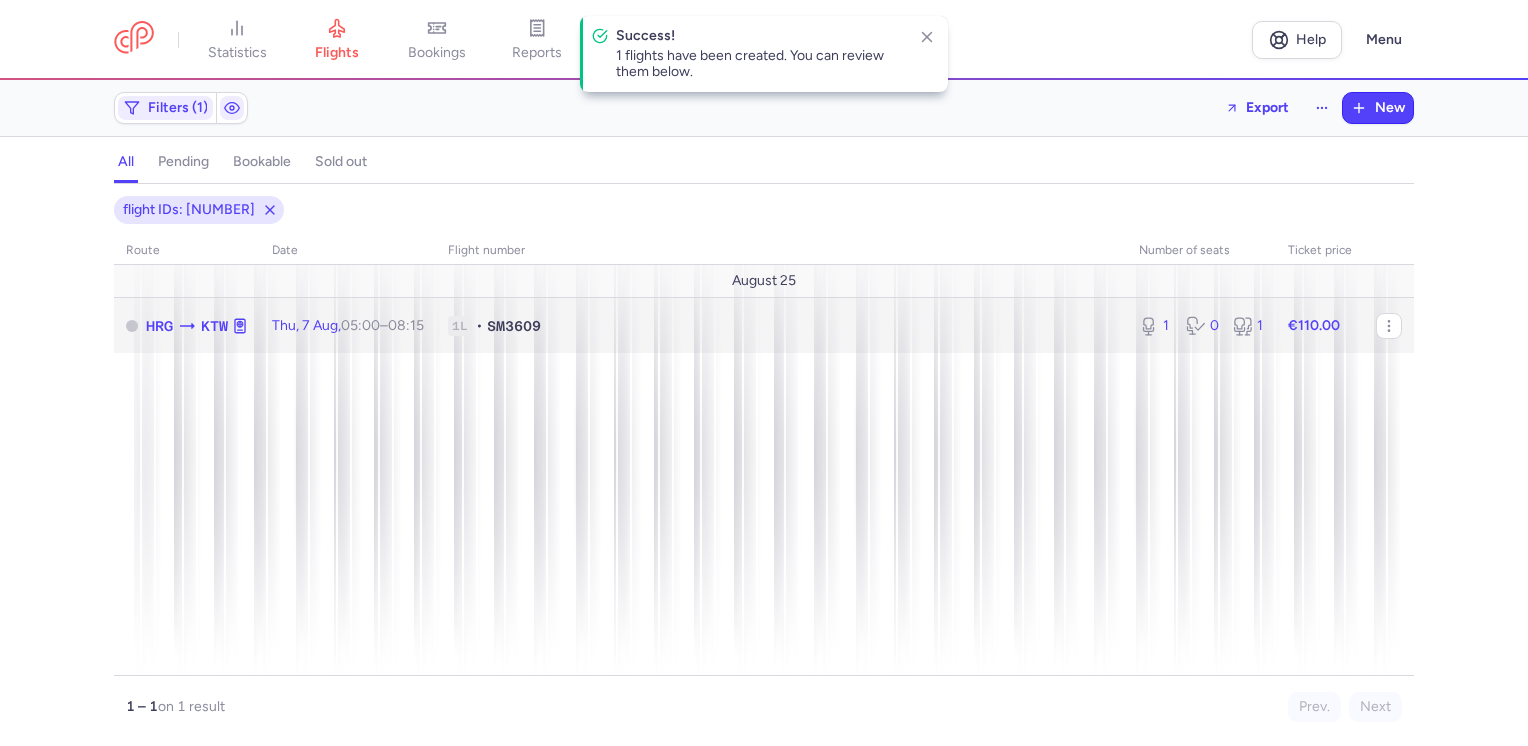 click on "€110.00" 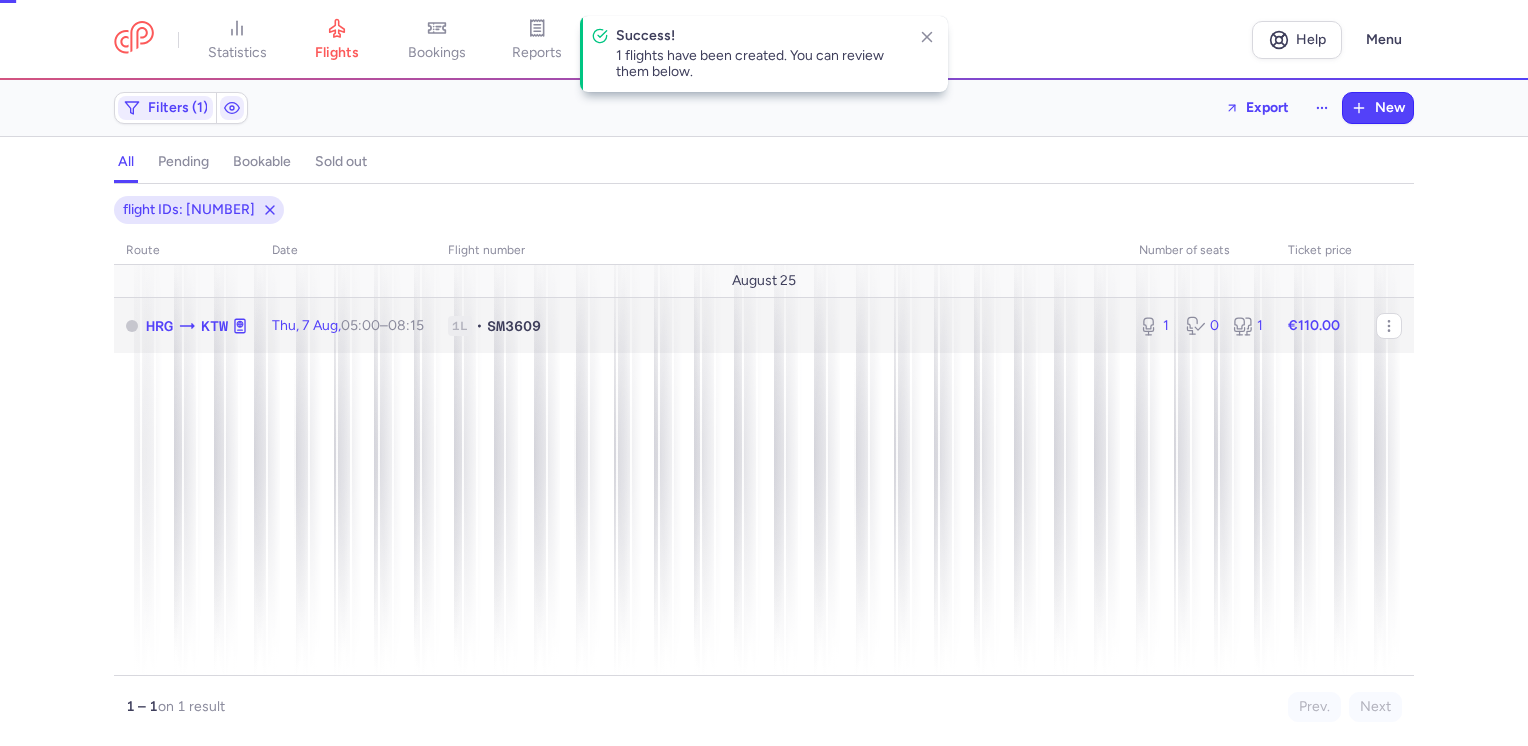 select on "days" 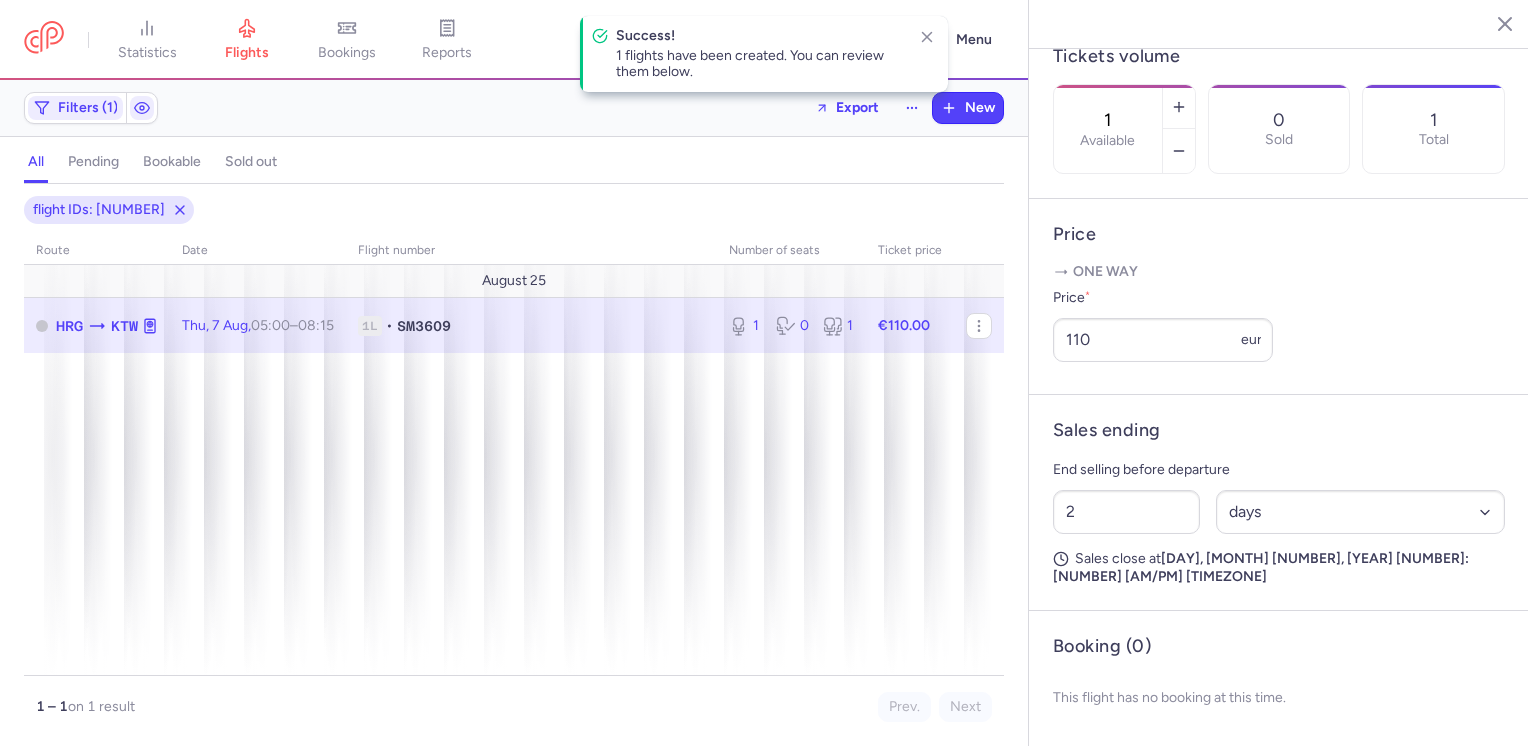 scroll, scrollTop: 632, scrollLeft: 0, axis: vertical 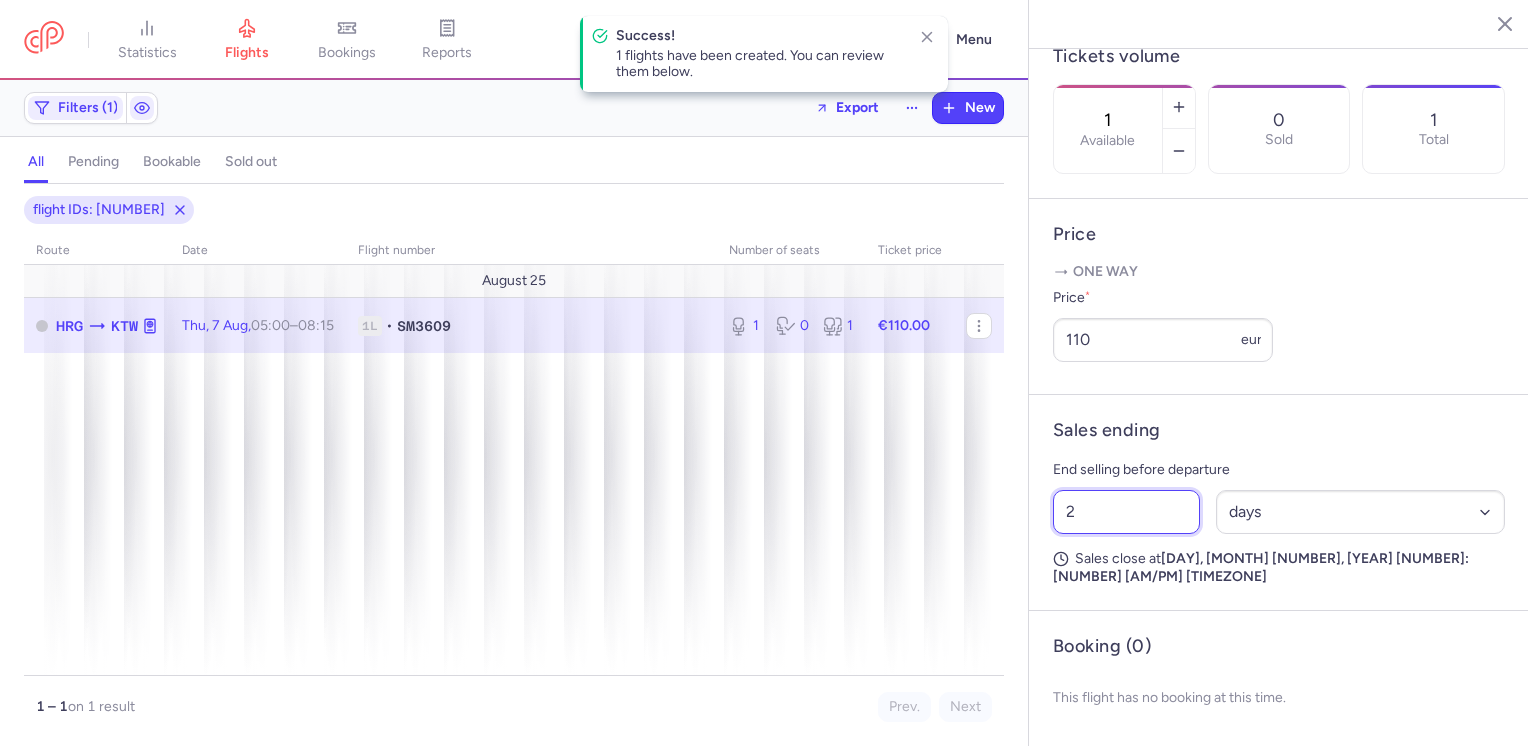 click on "2" at bounding box center (1126, 512) 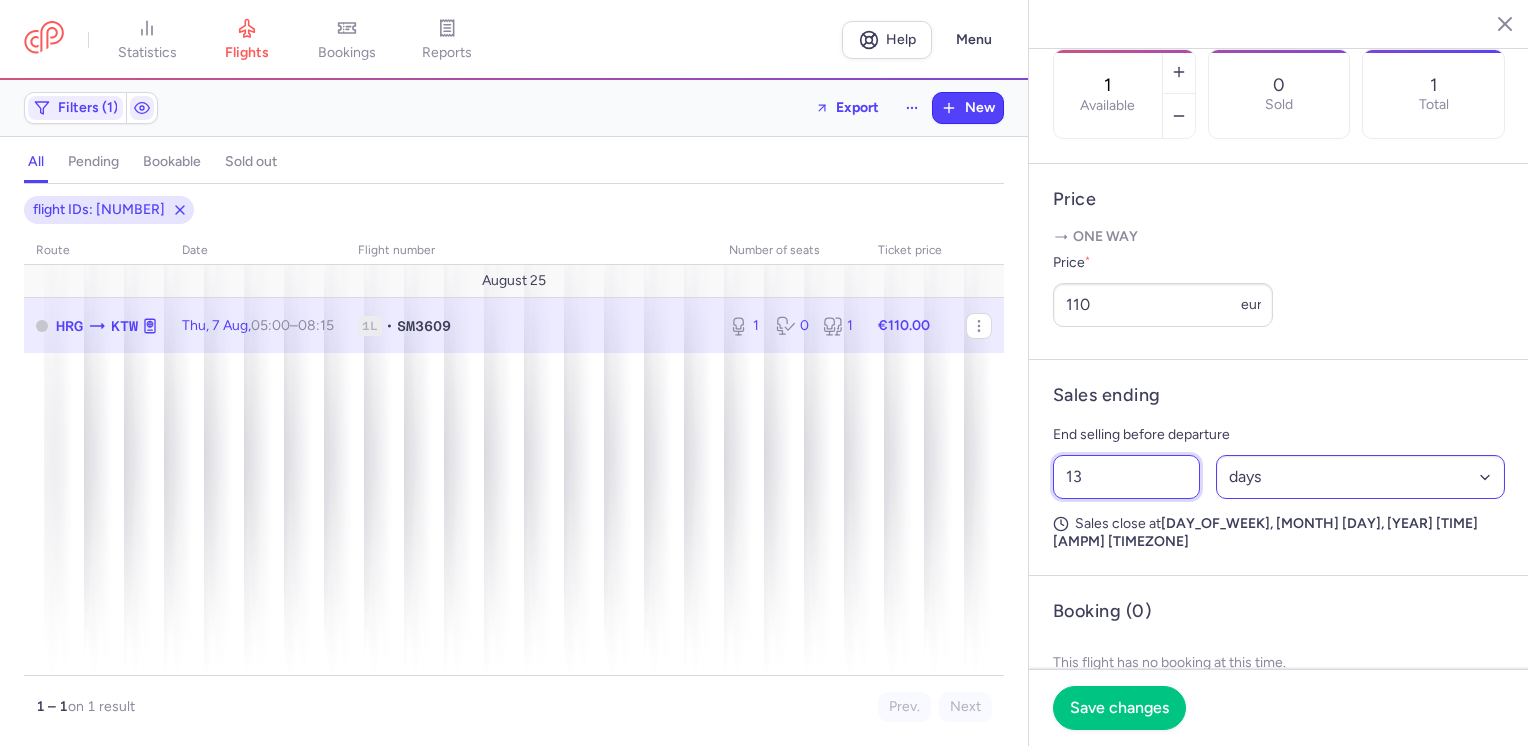 type on "13" 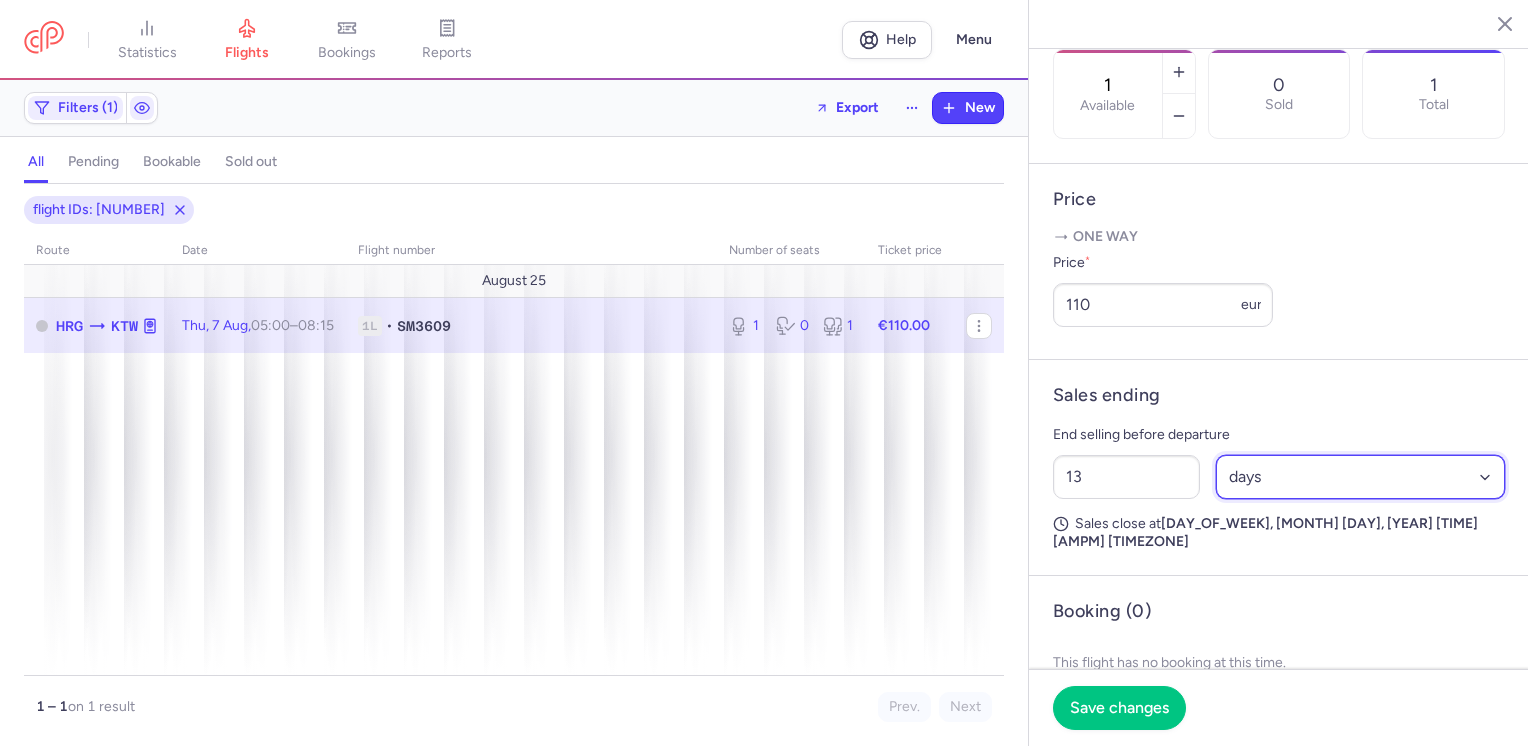 click on "Select an option hours days" at bounding box center (1361, 477) 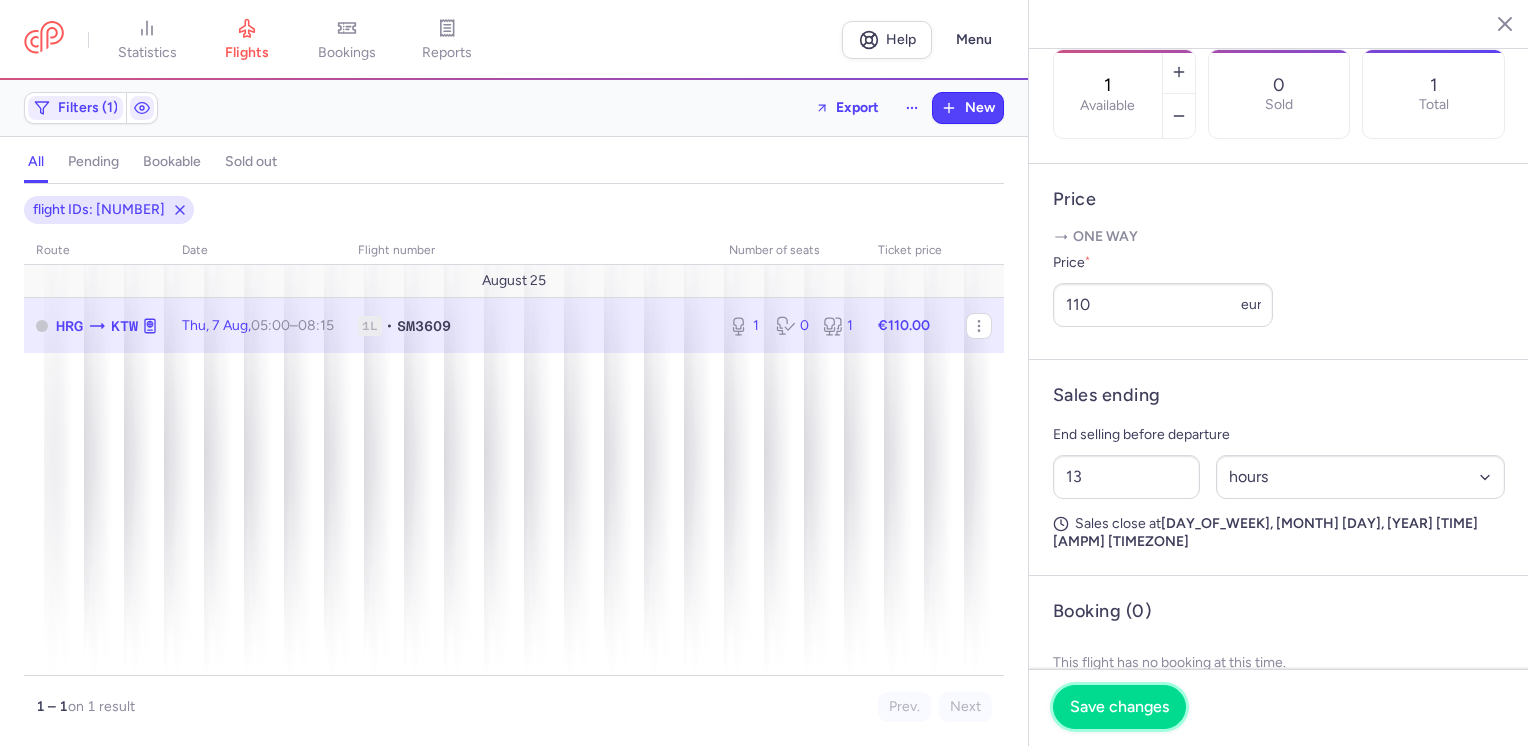 click on "Save changes" at bounding box center [1119, 707] 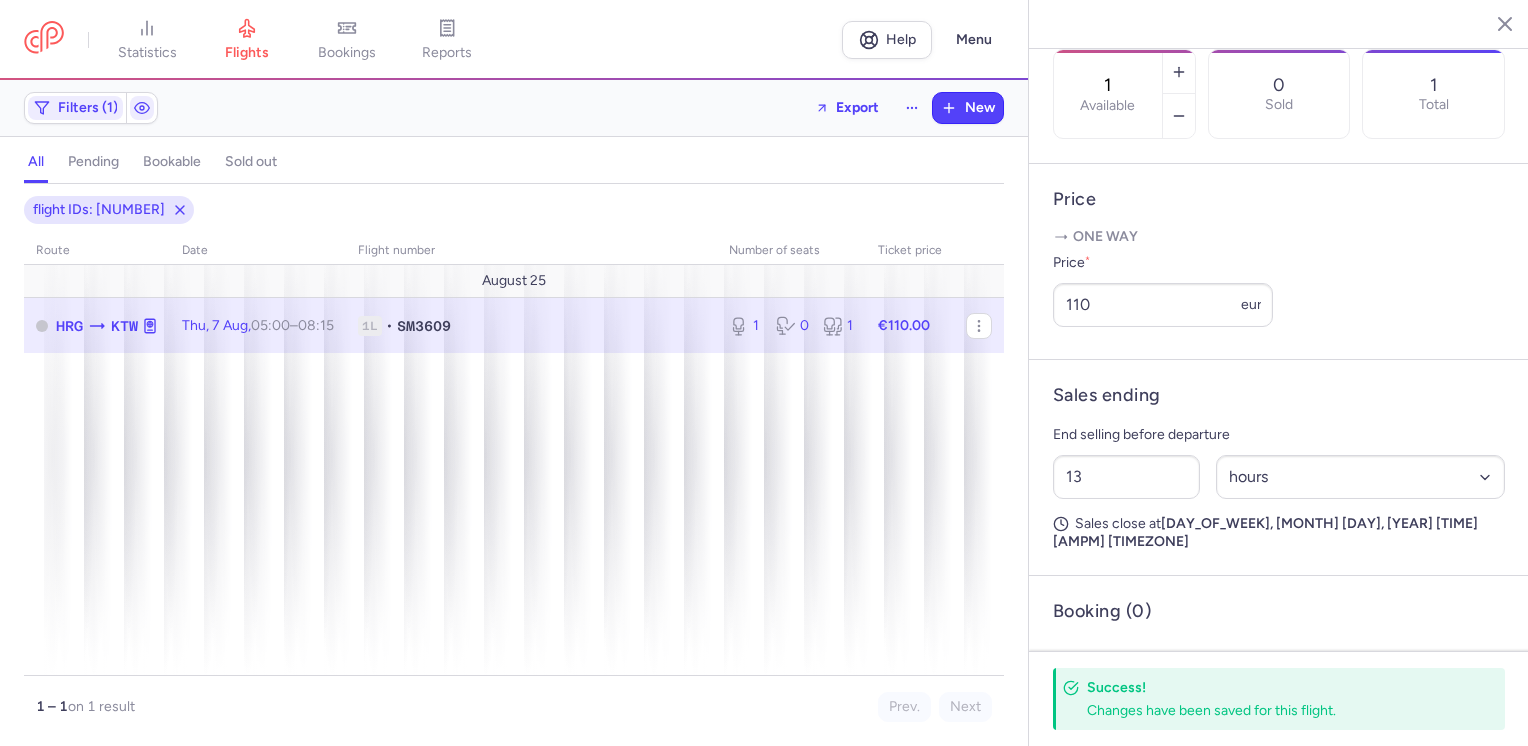 click 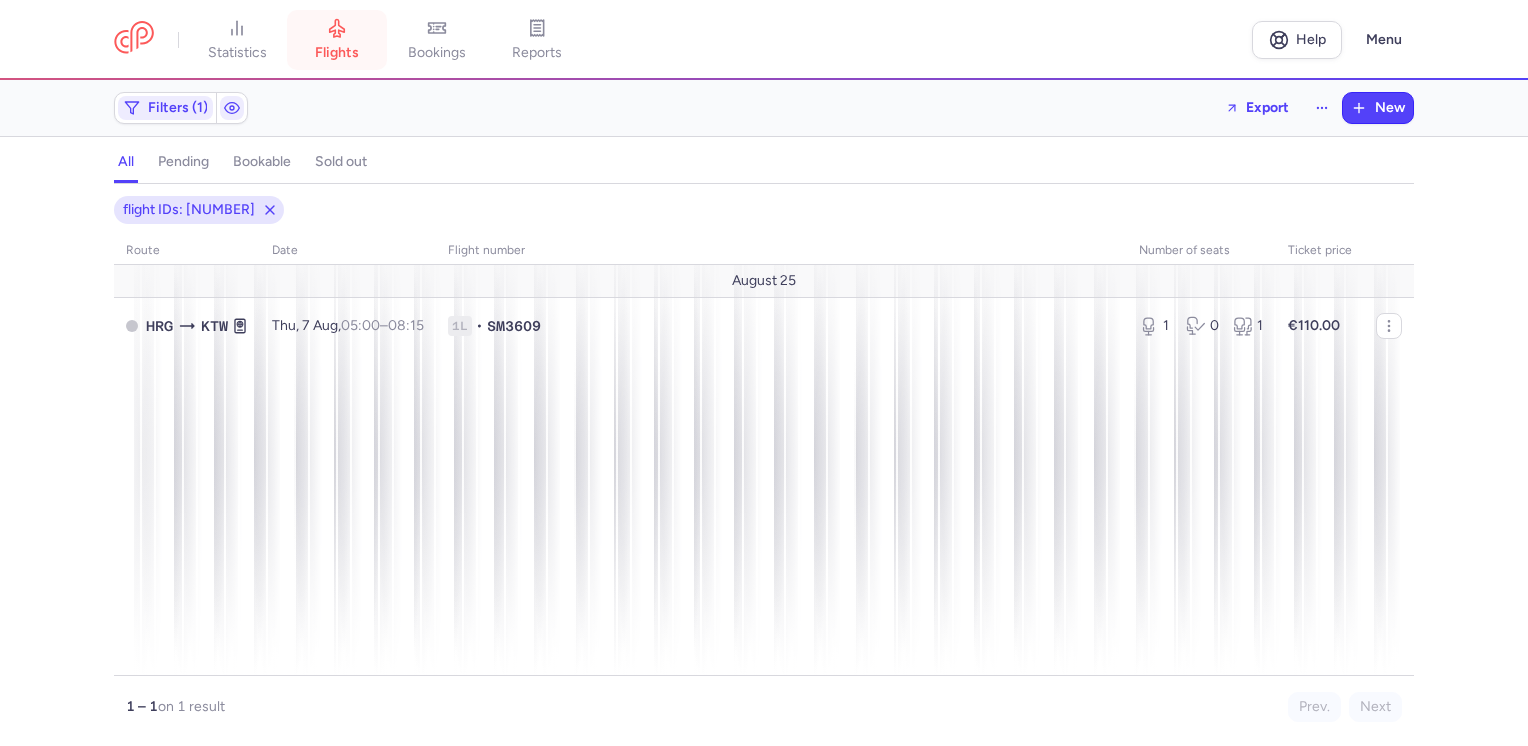 click on "flights" at bounding box center [337, 40] 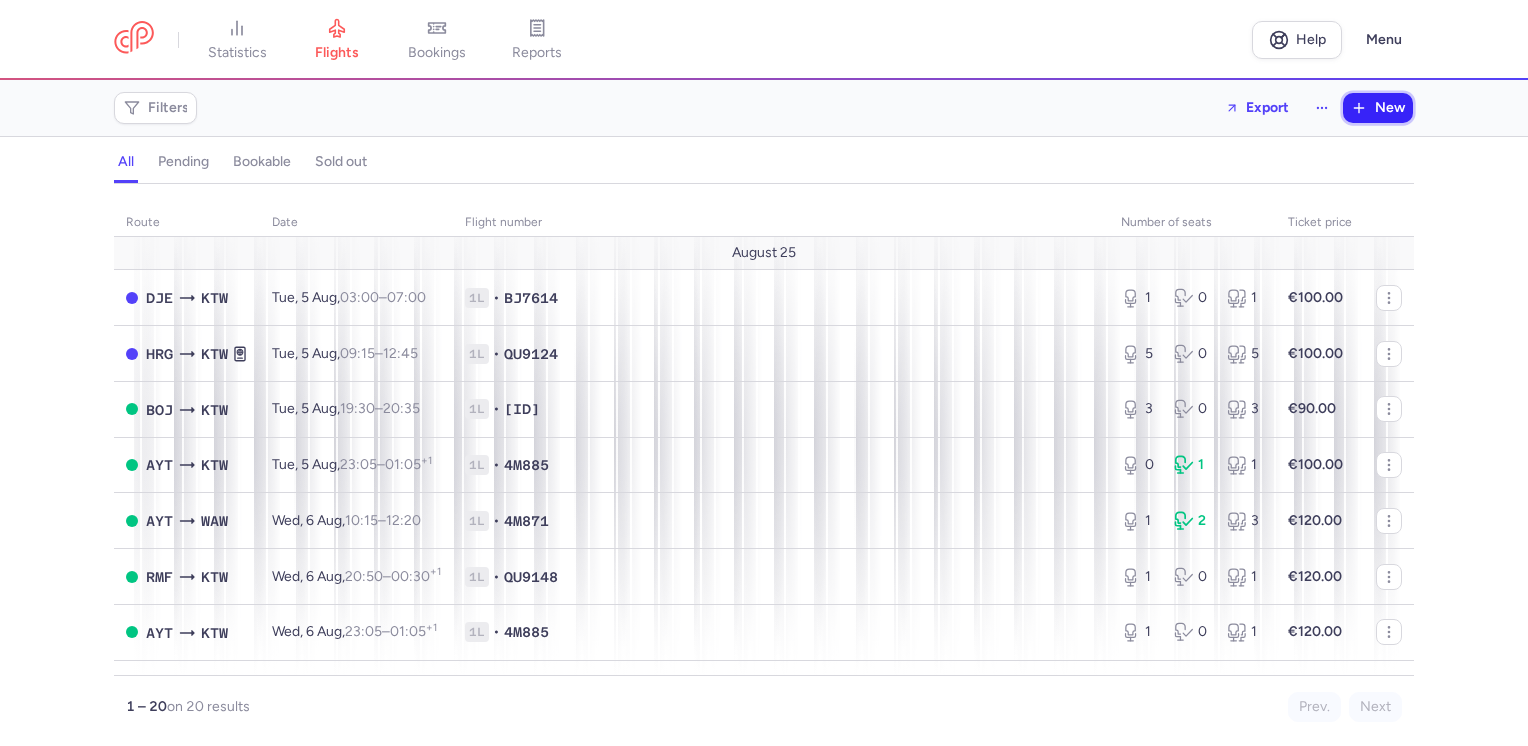 click on "New" at bounding box center (1390, 108) 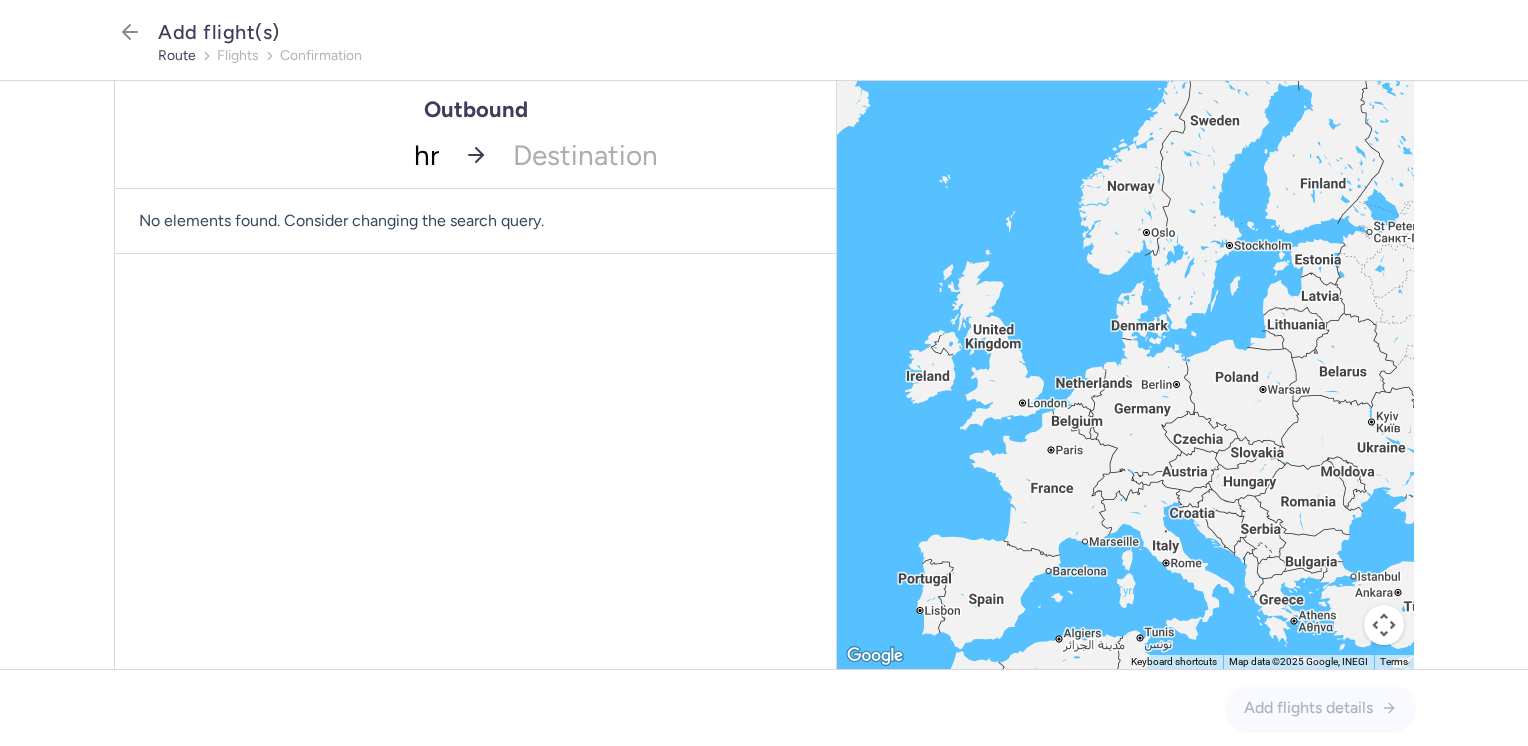 type on "hrg" 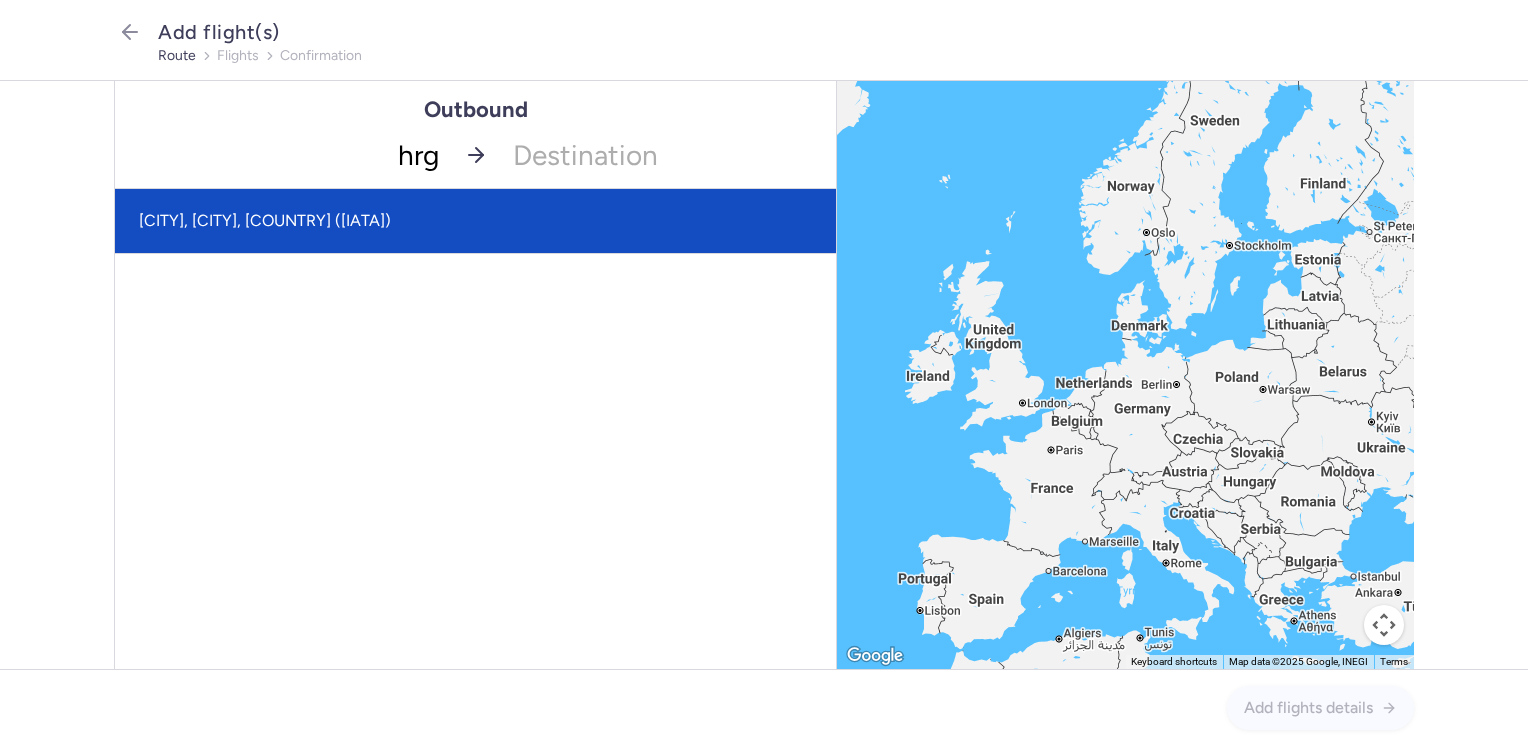 click on "[CITY], [CITY], [COUNTRY] ([IATA])" 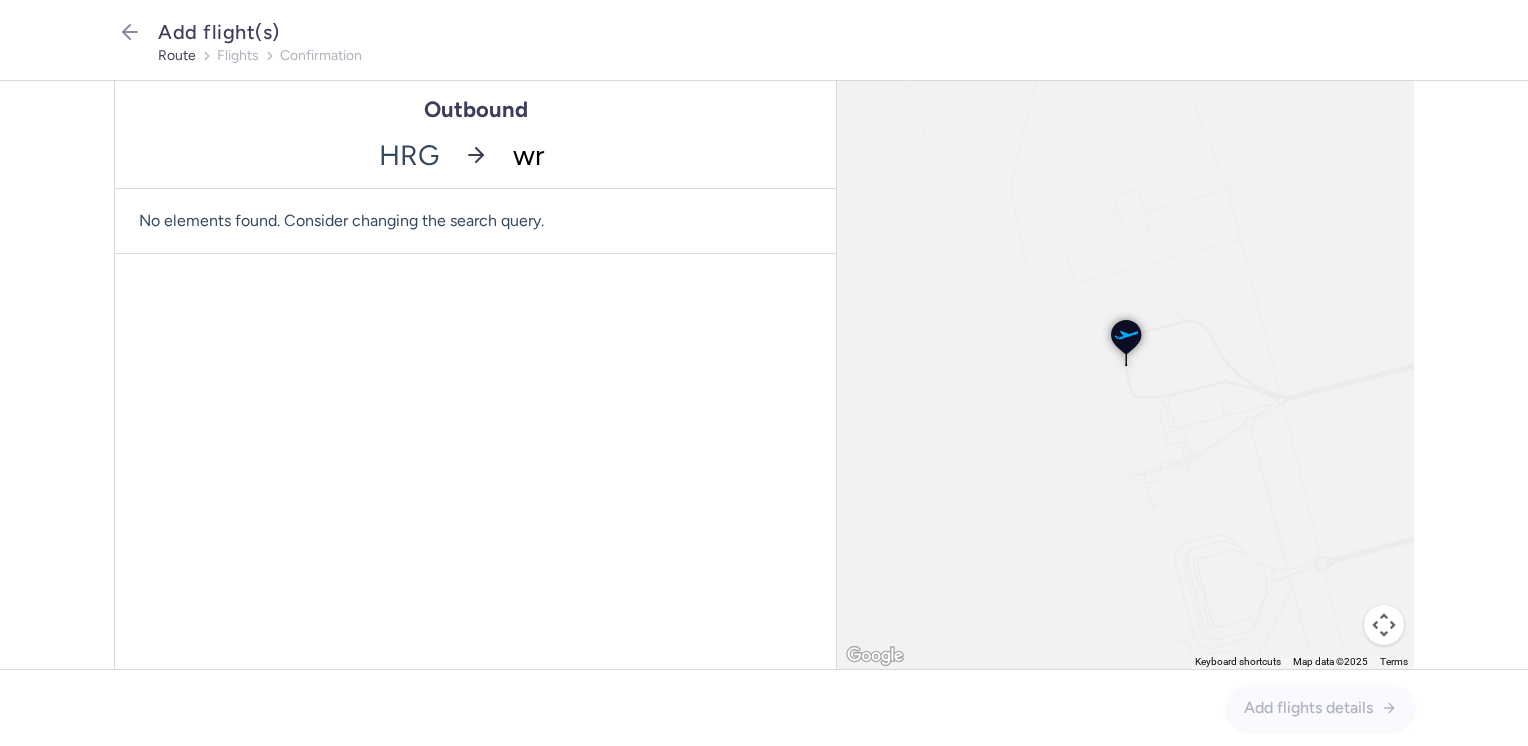 type on "wro" 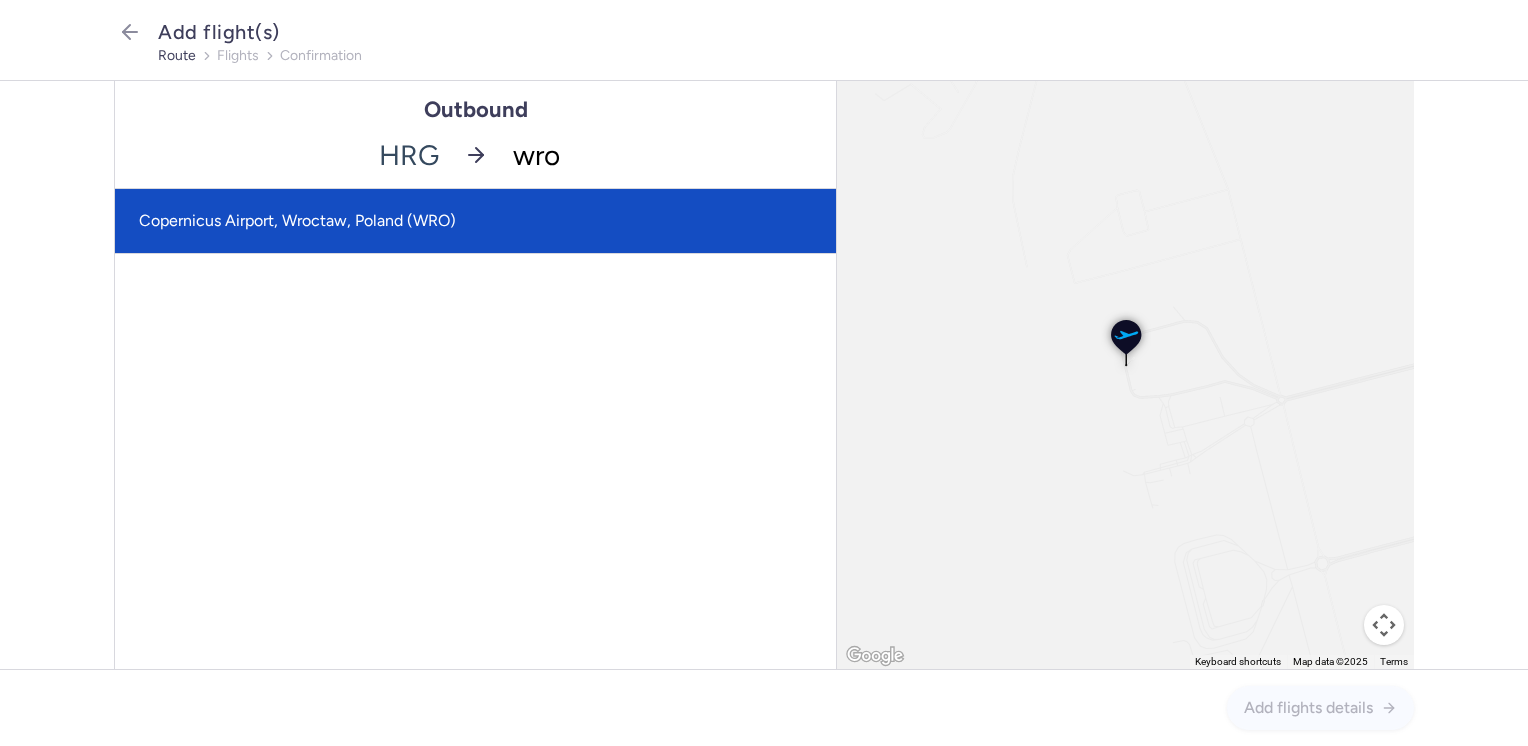 click on "Copernicus Airport, Wroctaw, Poland (WRO)" 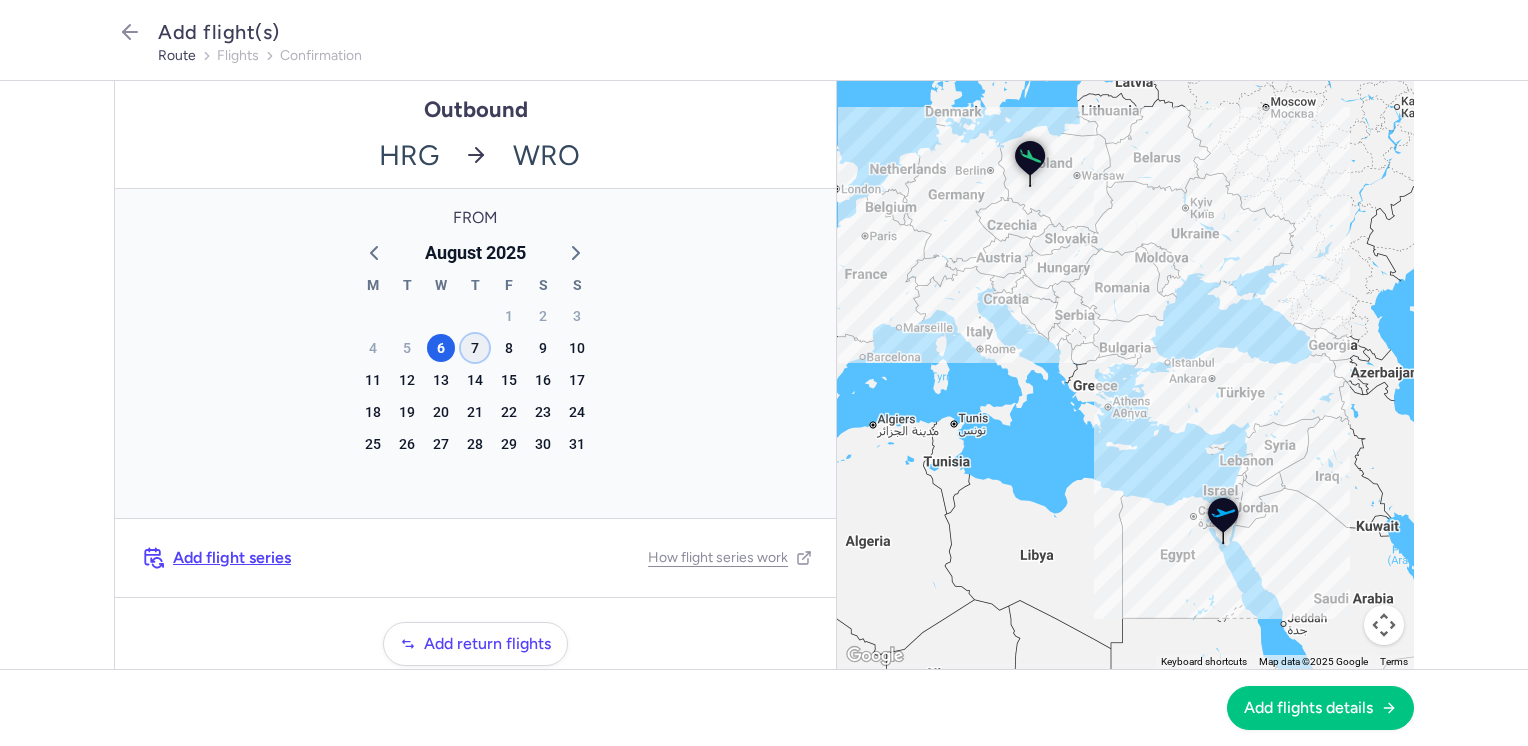 click on "7" 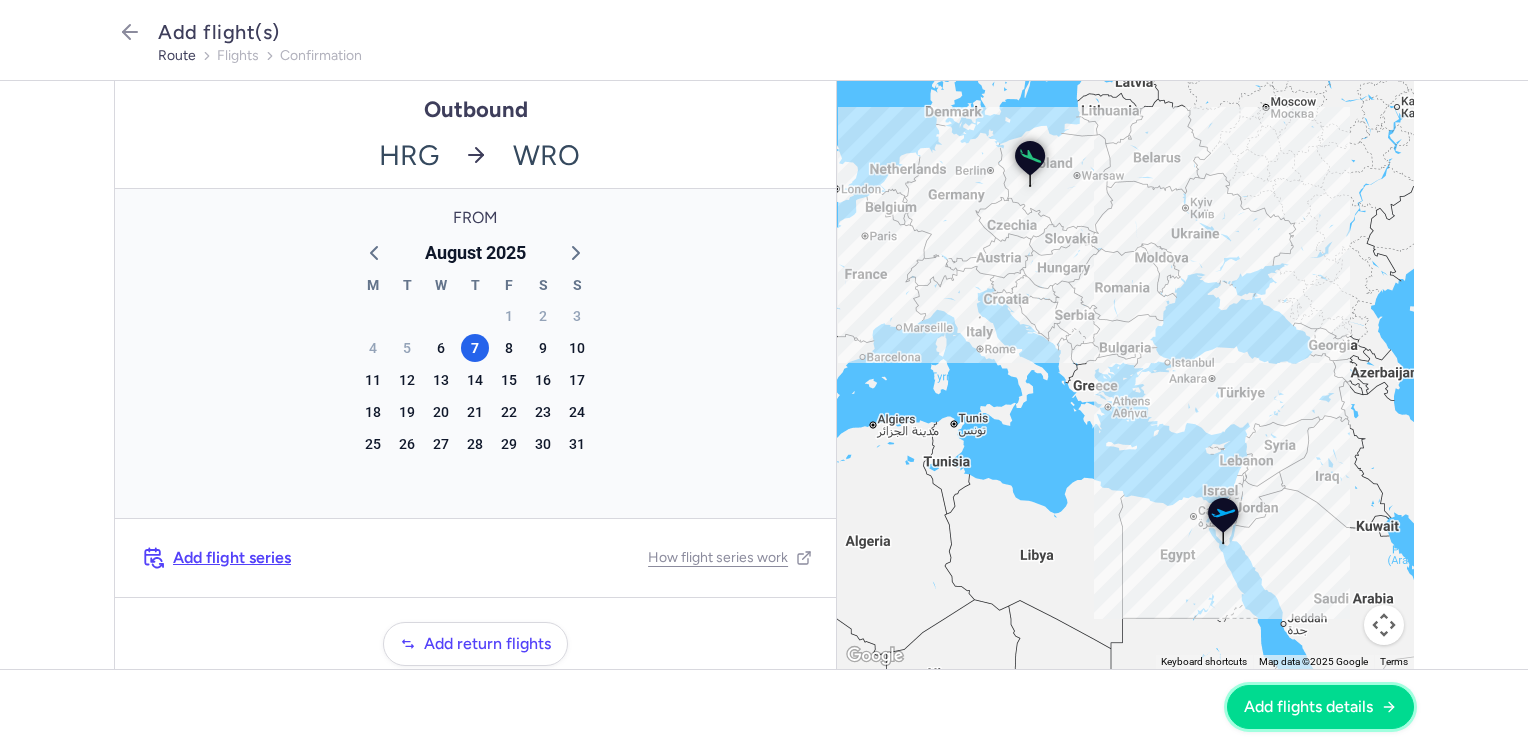 click on "Add flights details" at bounding box center [1308, 707] 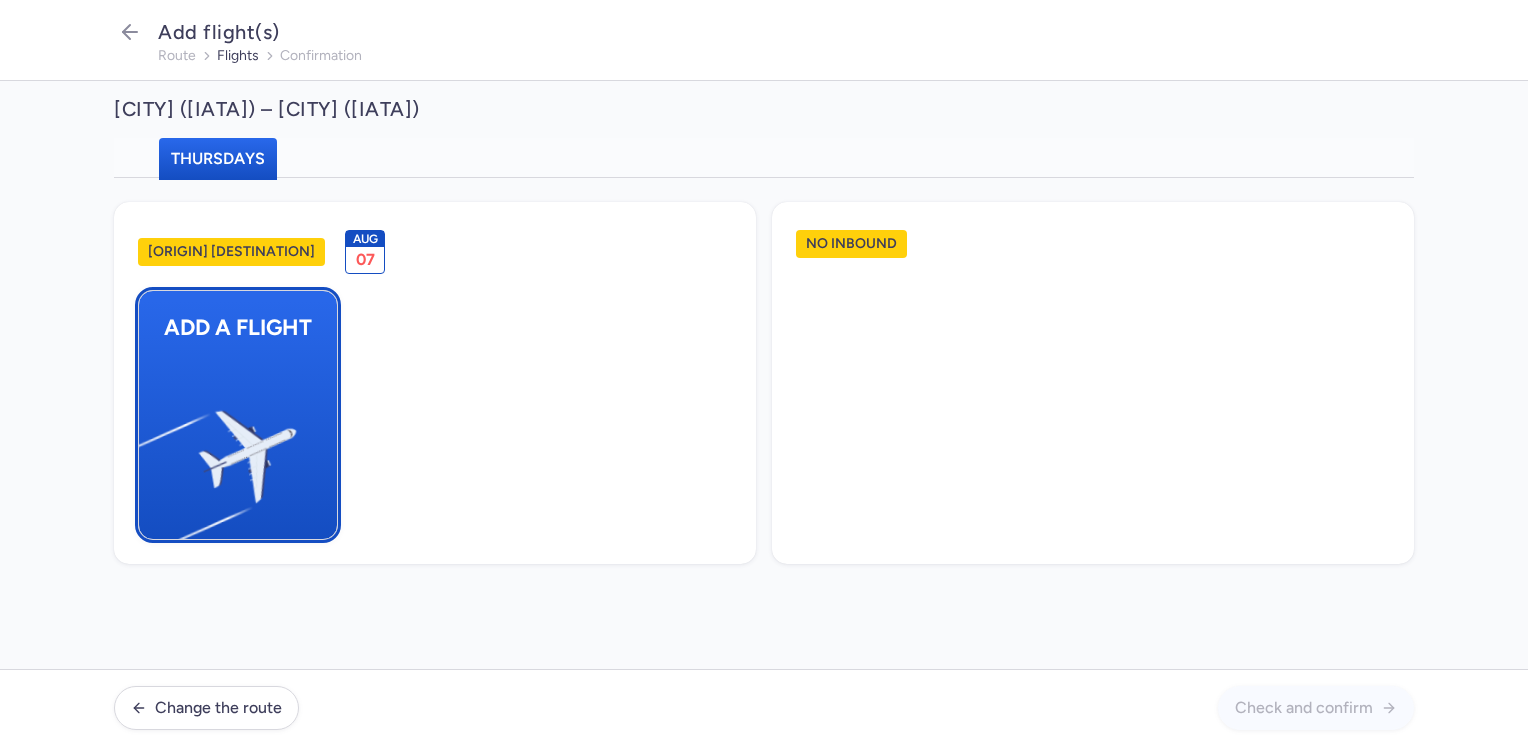 click at bounding box center (149, 448) 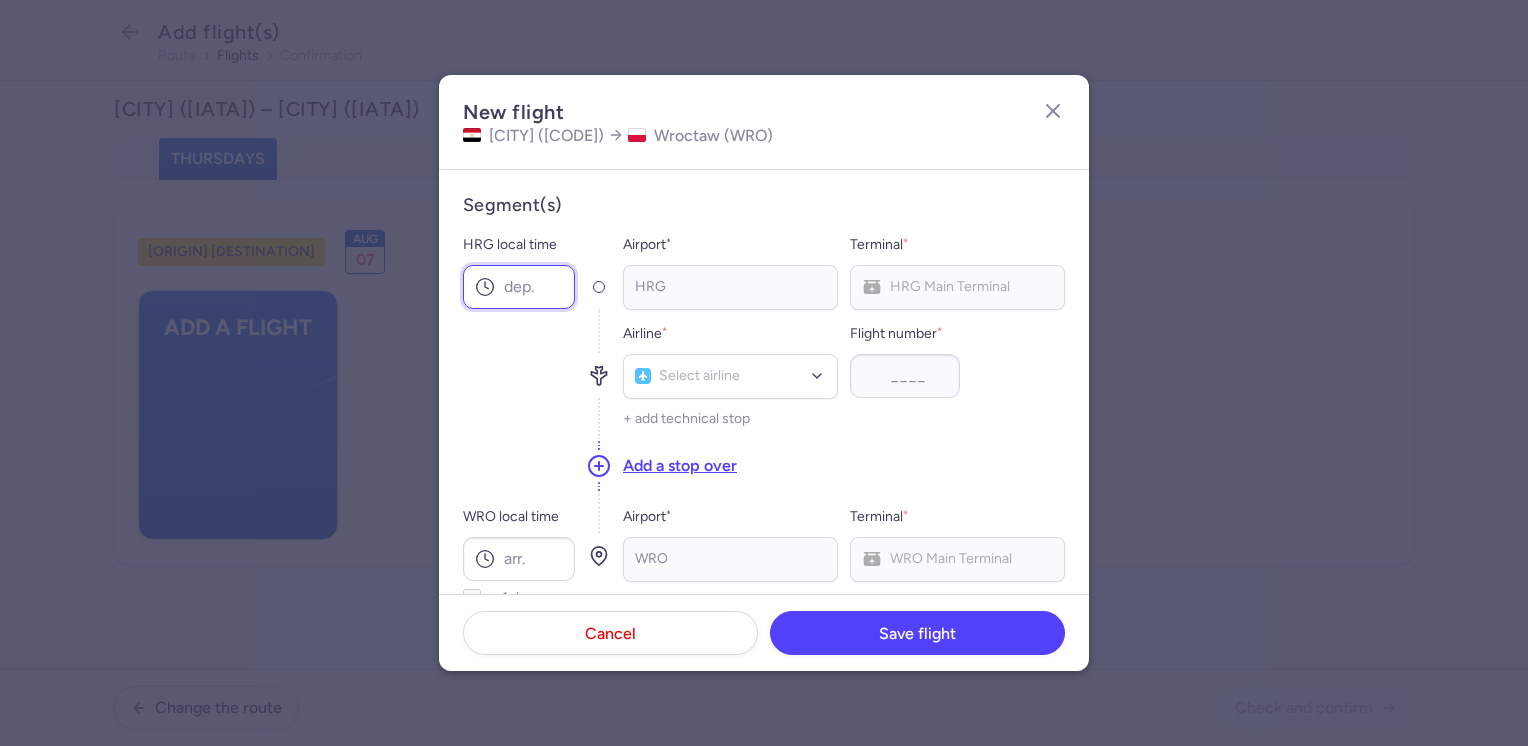 click on "HRG local time" at bounding box center [519, 287] 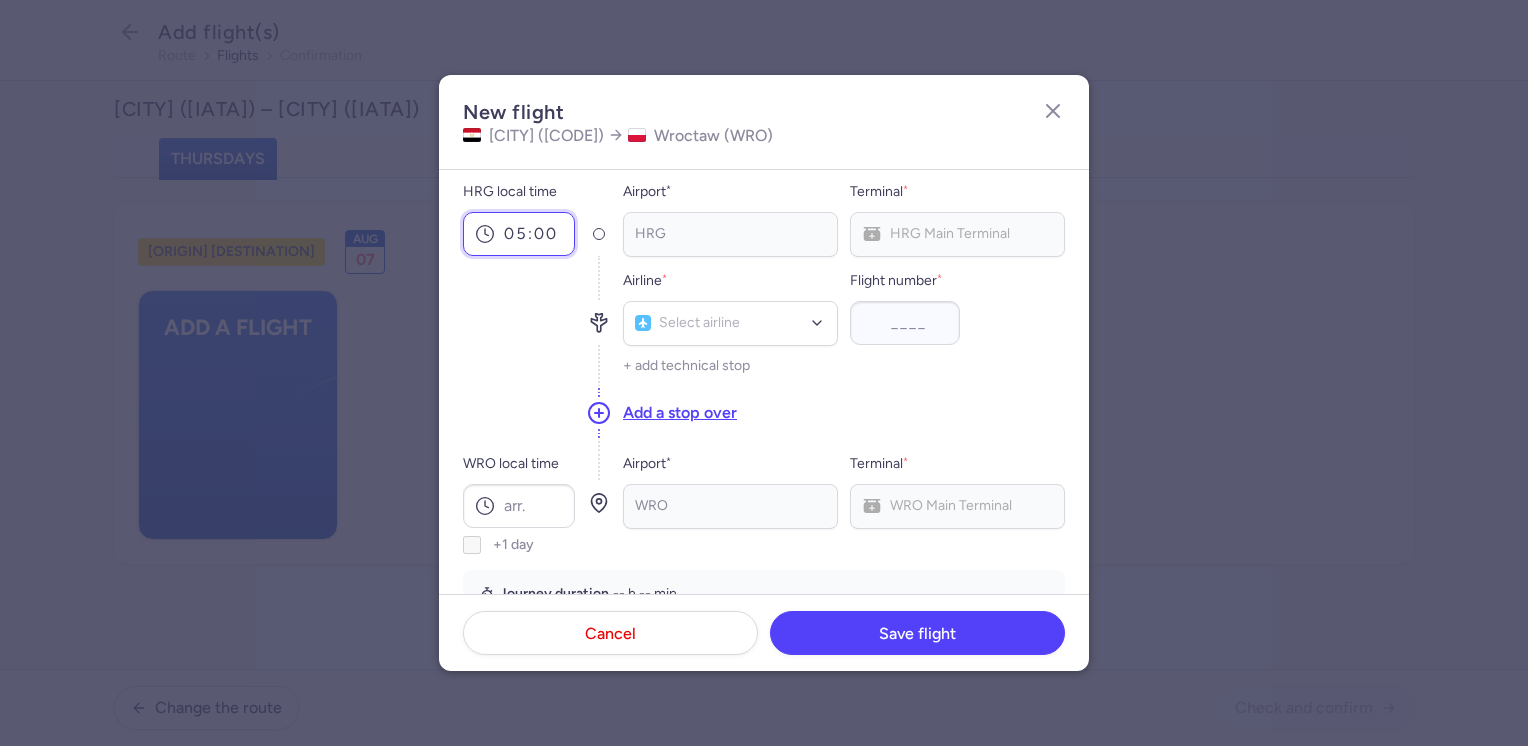 scroll, scrollTop: 100, scrollLeft: 0, axis: vertical 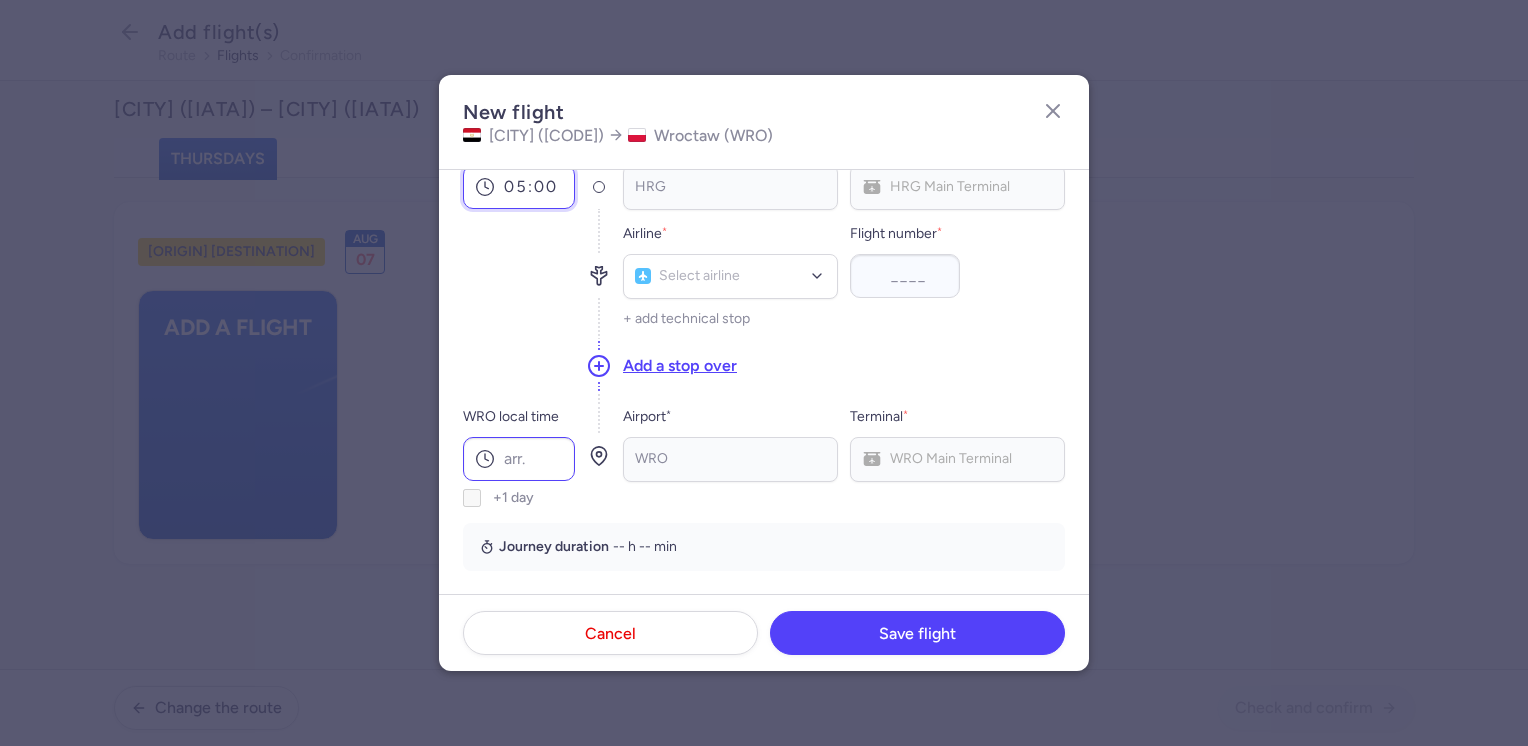 type on "05:00" 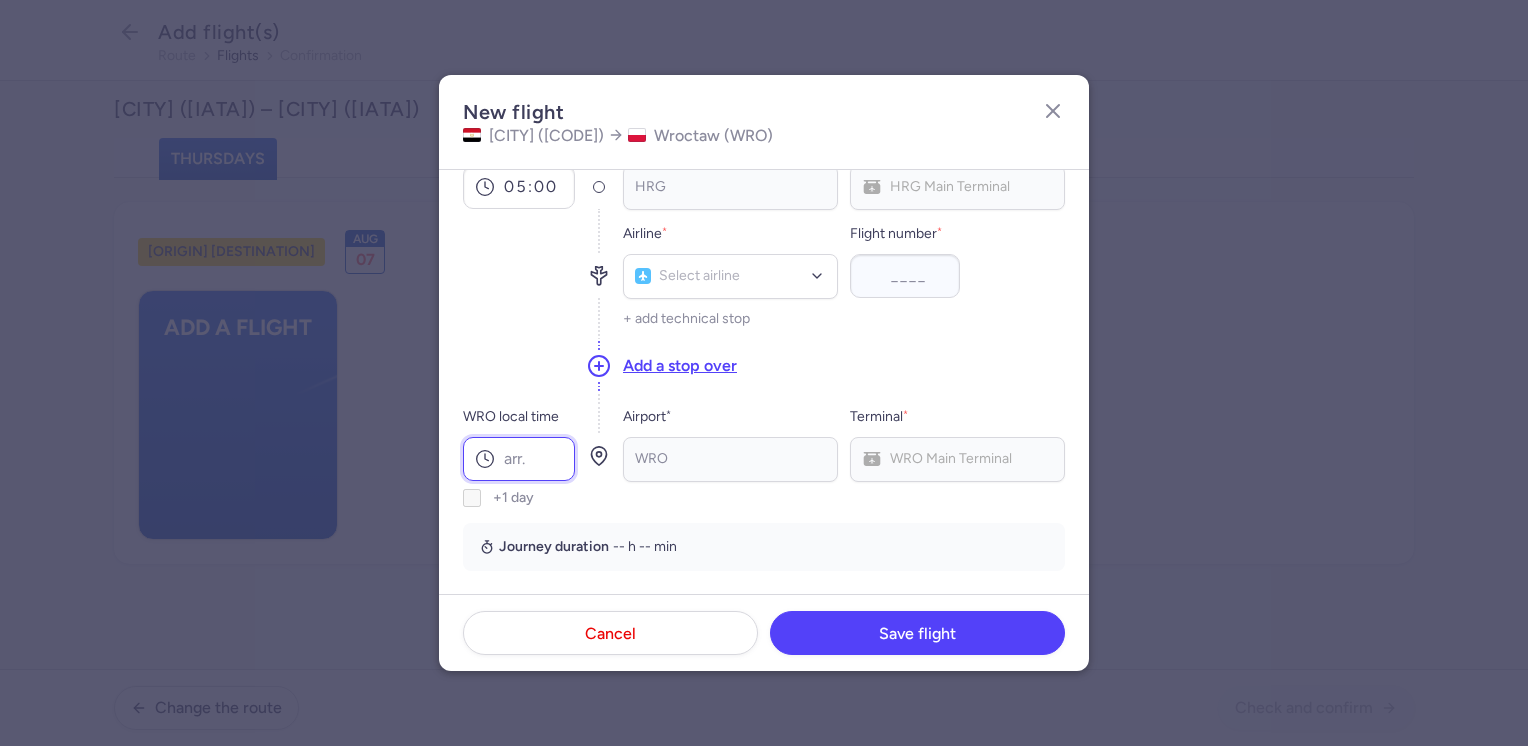 click on "WRO local time" at bounding box center (519, 459) 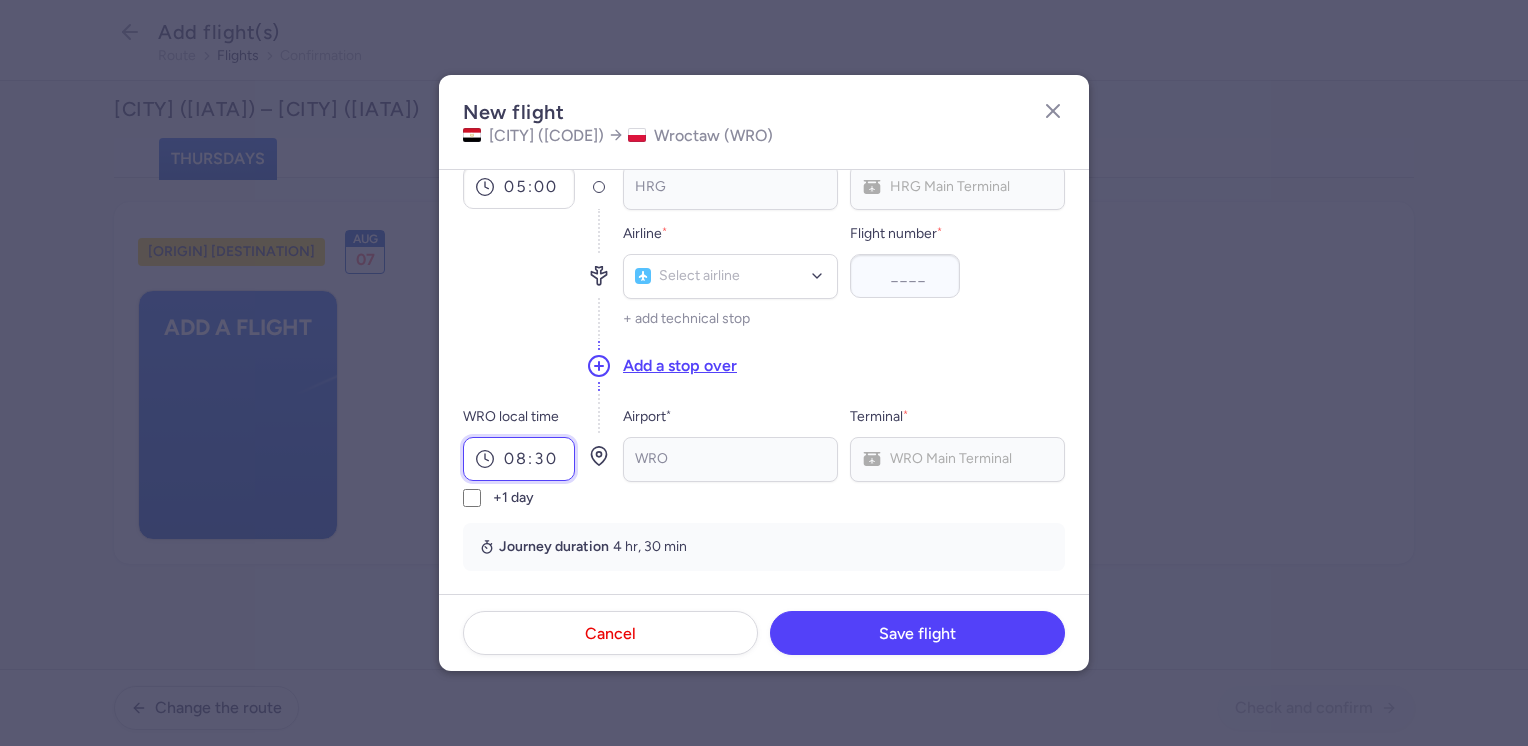 type on "08:30" 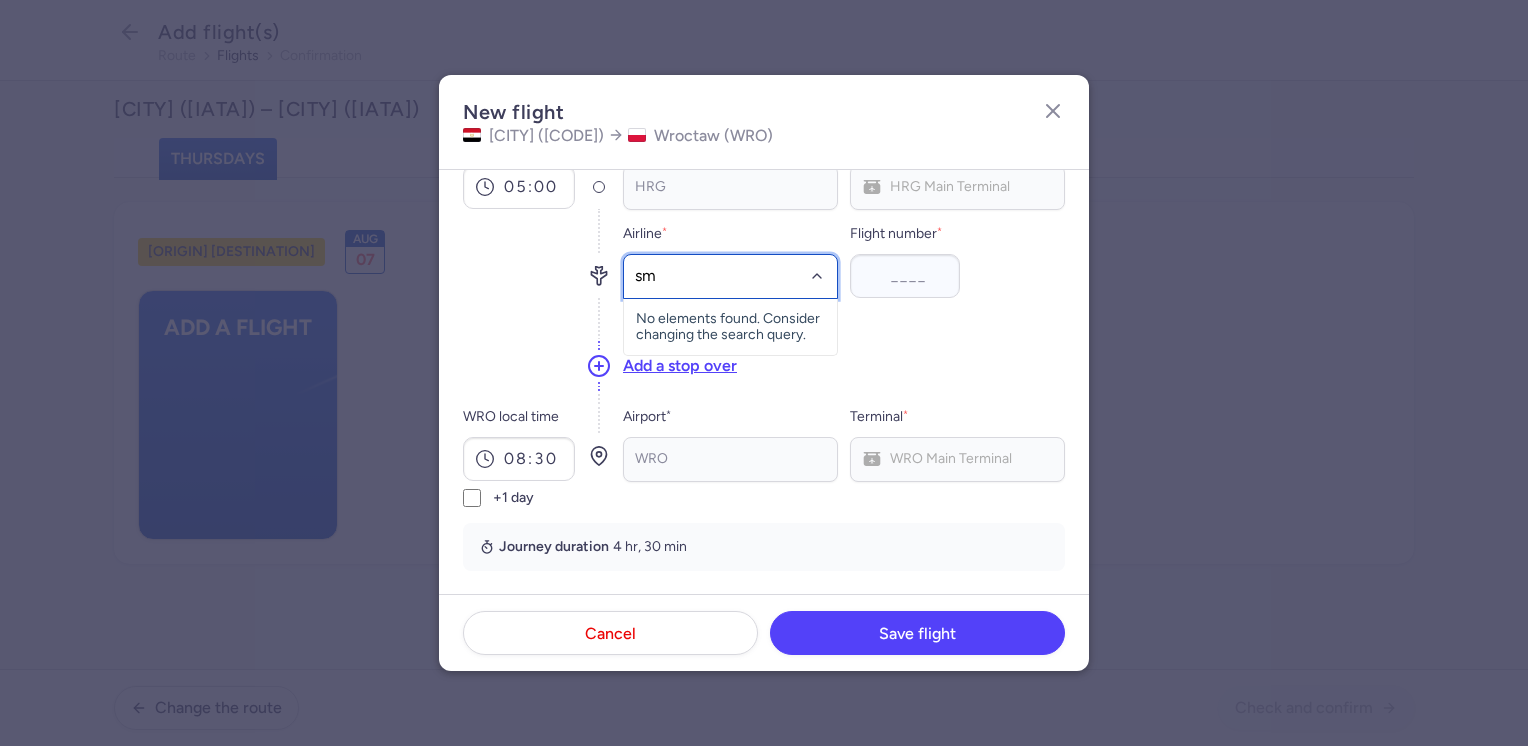 type on "sm" 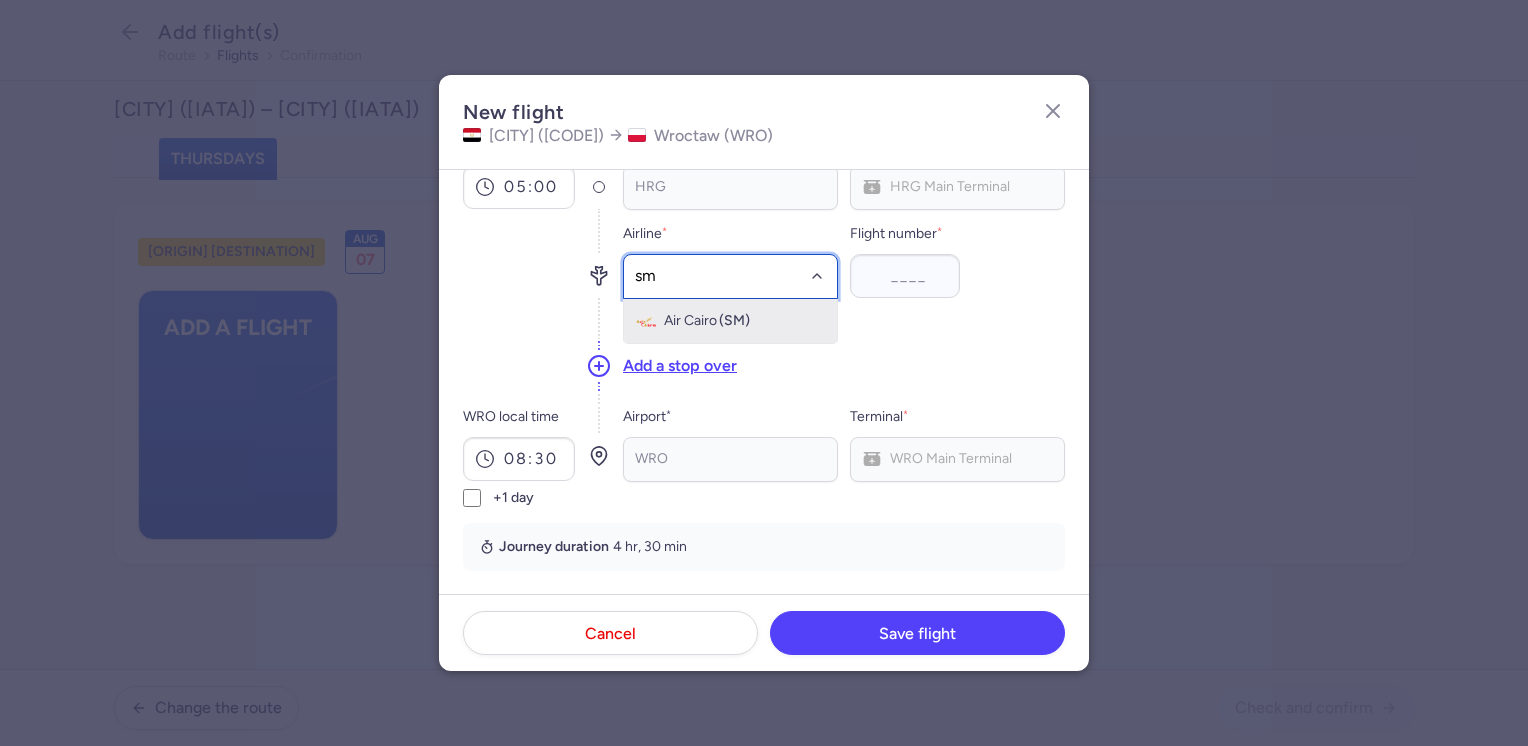 click on "Air Cairo" at bounding box center [690, 321] 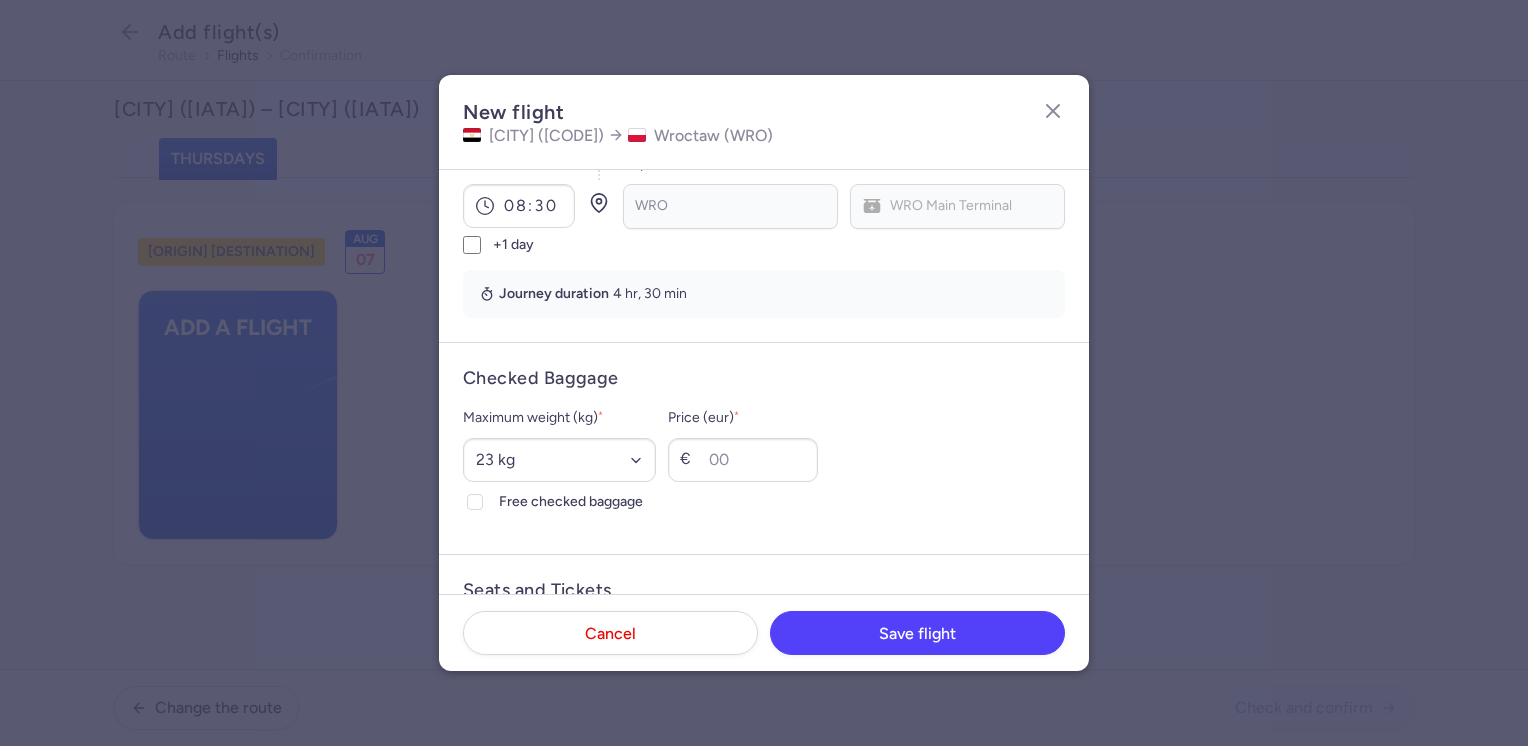 scroll, scrollTop: 400, scrollLeft: 0, axis: vertical 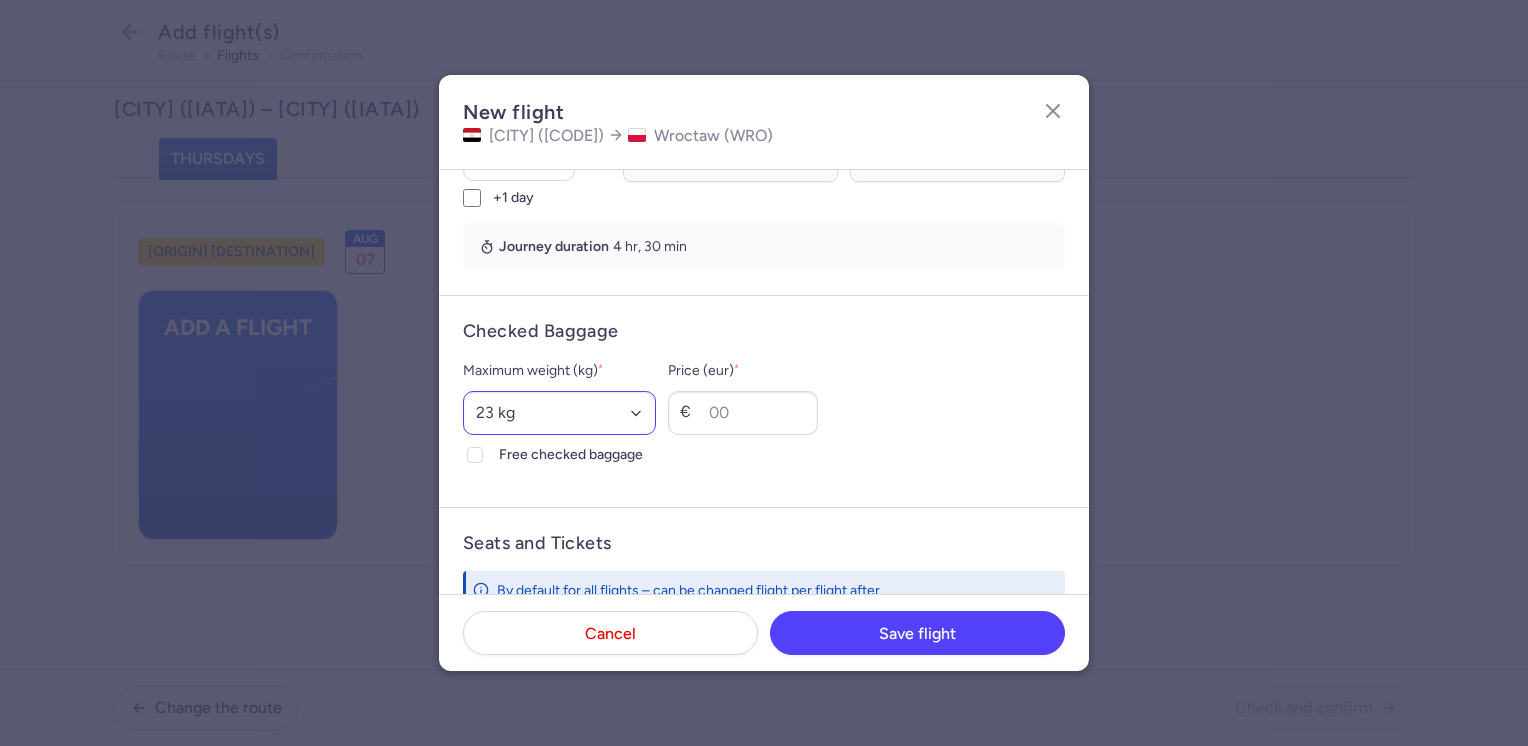 type on "3615" 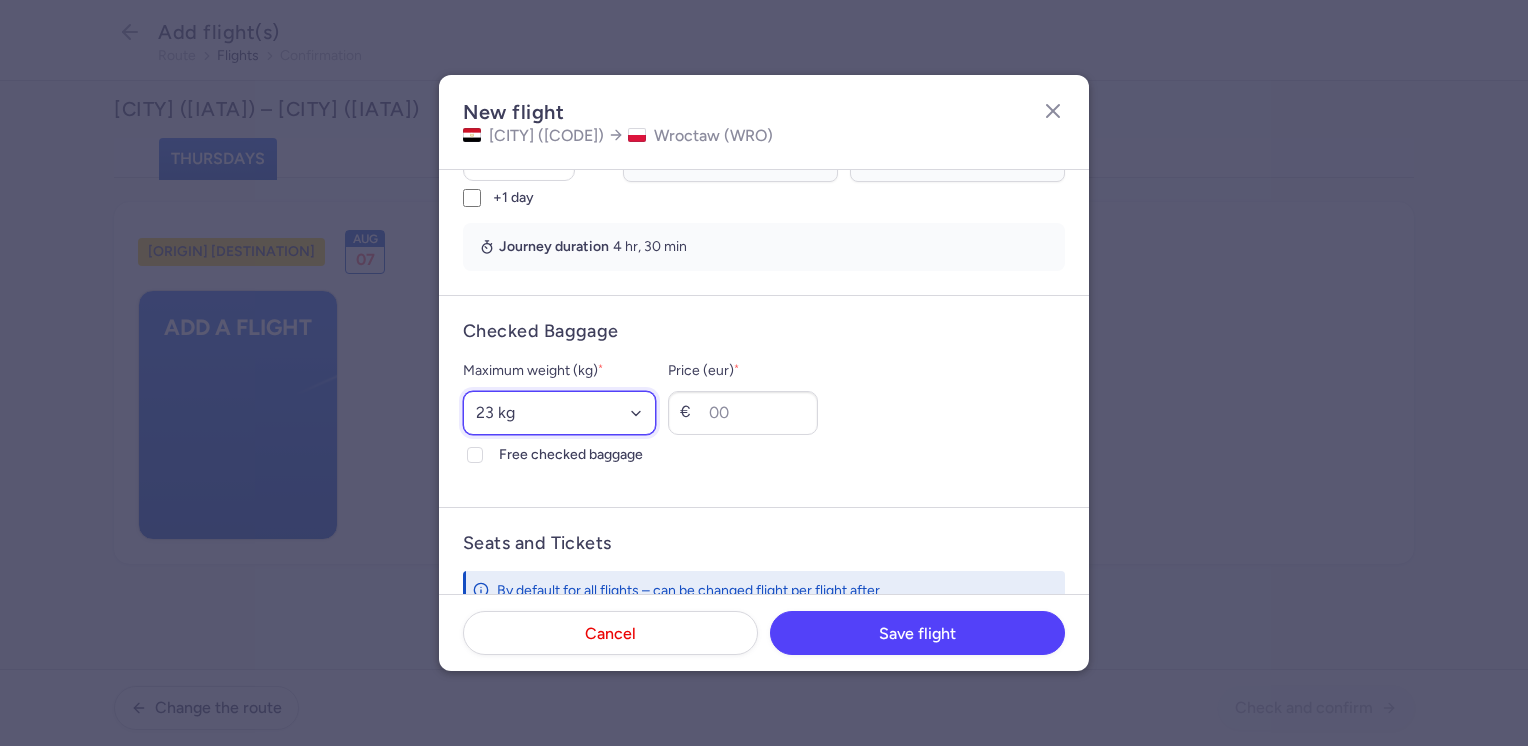 click on "Select an option 15 kg 16 kg 17 kg 18 kg 19 kg 20 kg 21 kg 22 kg 23 kg 24 kg 25 kg 26 kg 27 kg 28 kg 29 kg 30 kg 31 kg 32 kg 33 kg 34 kg 35 kg" at bounding box center [559, 413] 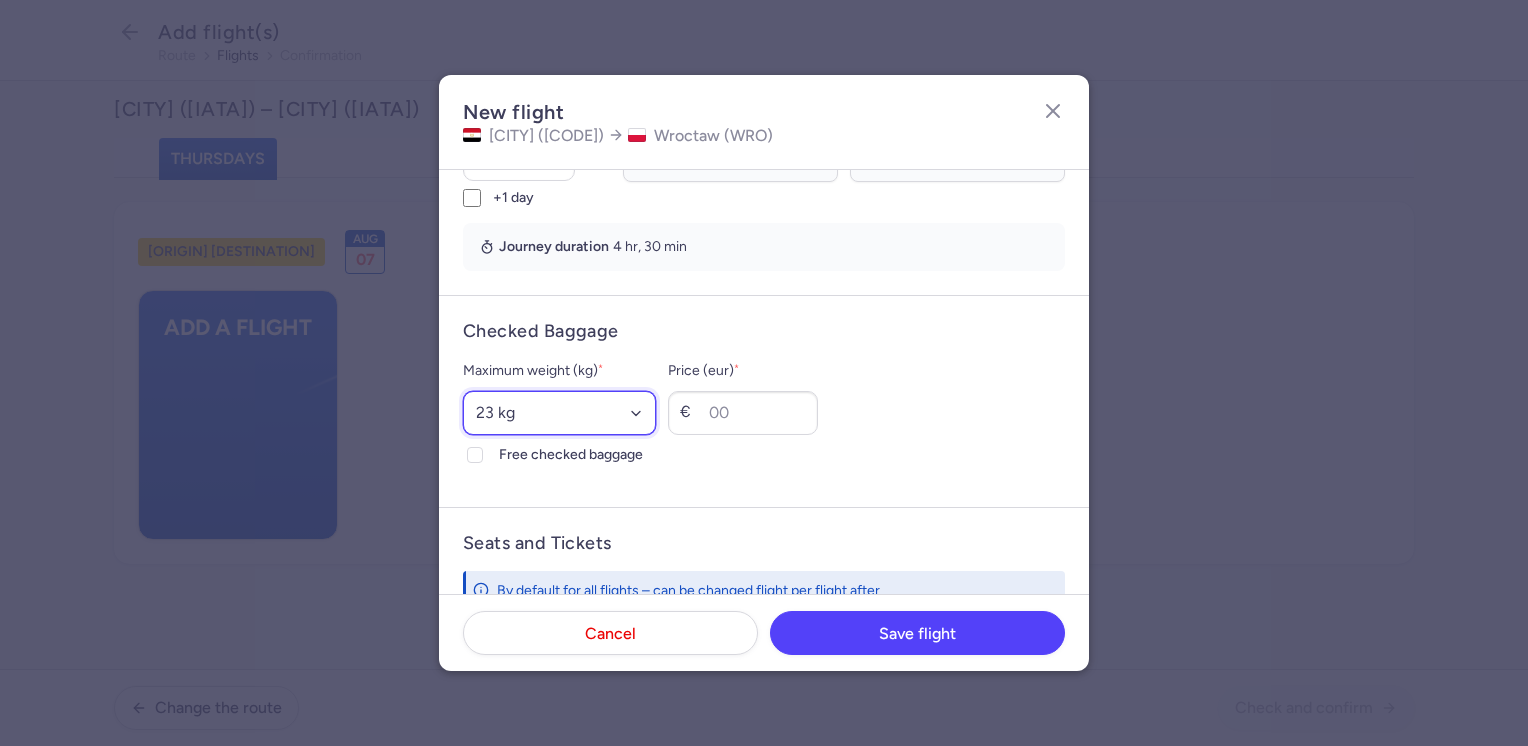select on "20" 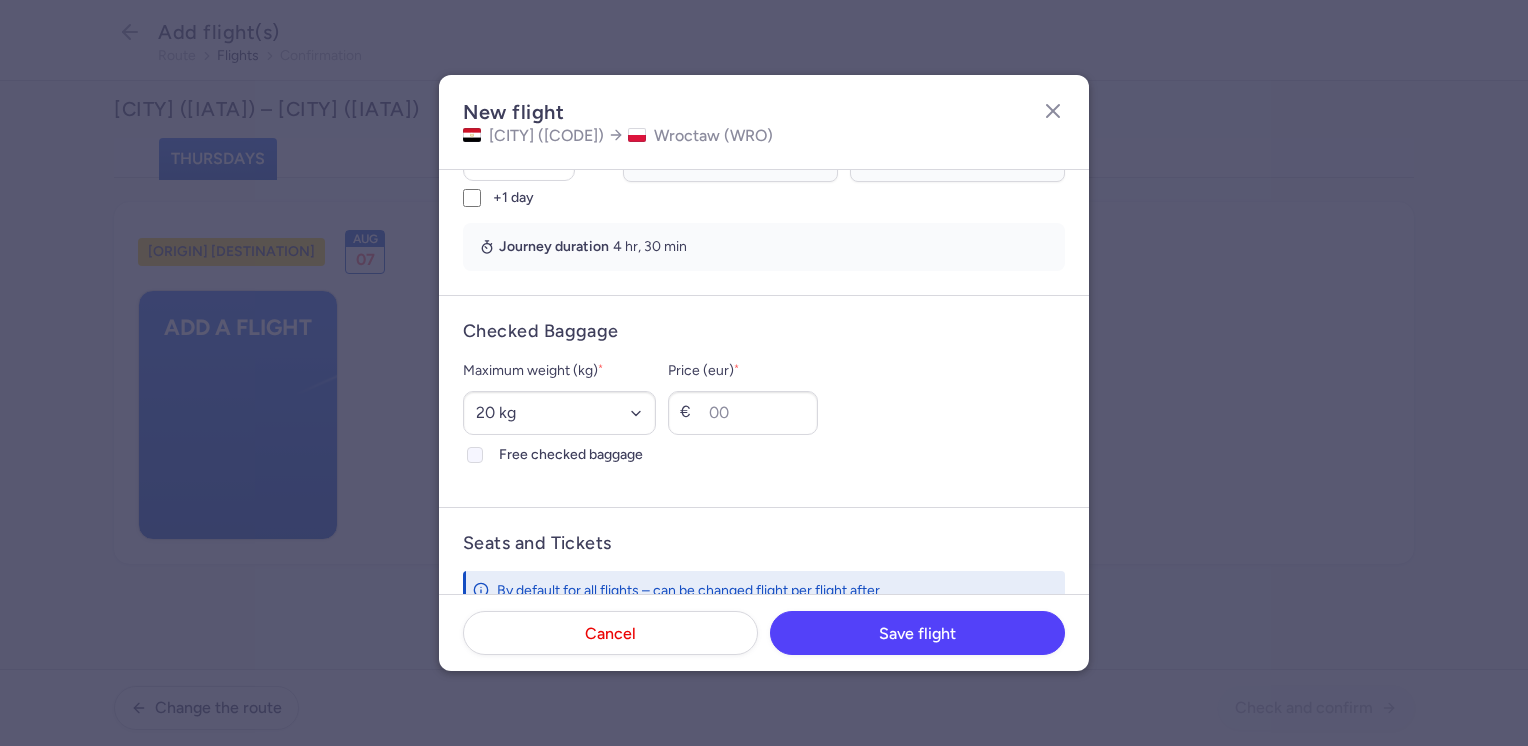 click on "Free checked baggage" 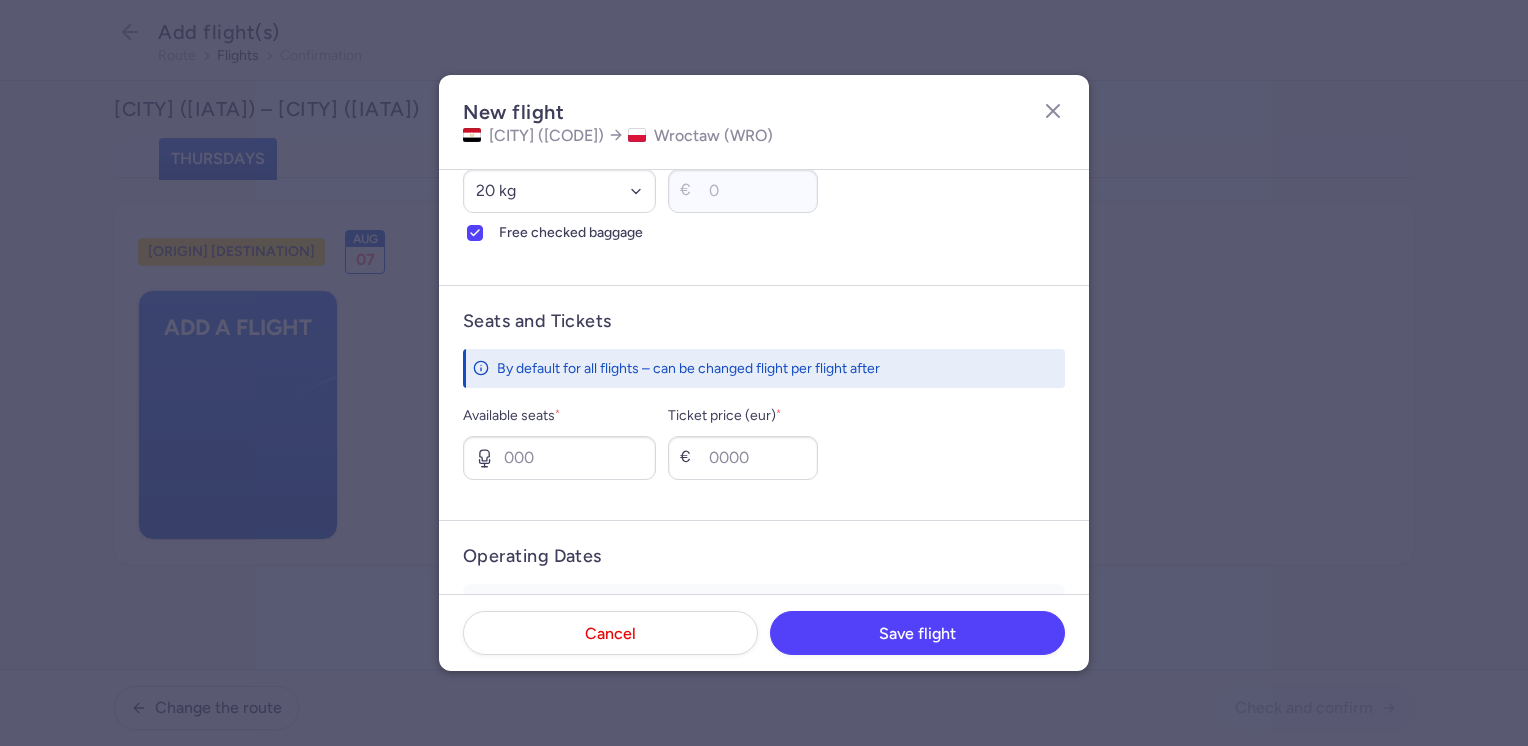 scroll, scrollTop: 700, scrollLeft: 0, axis: vertical 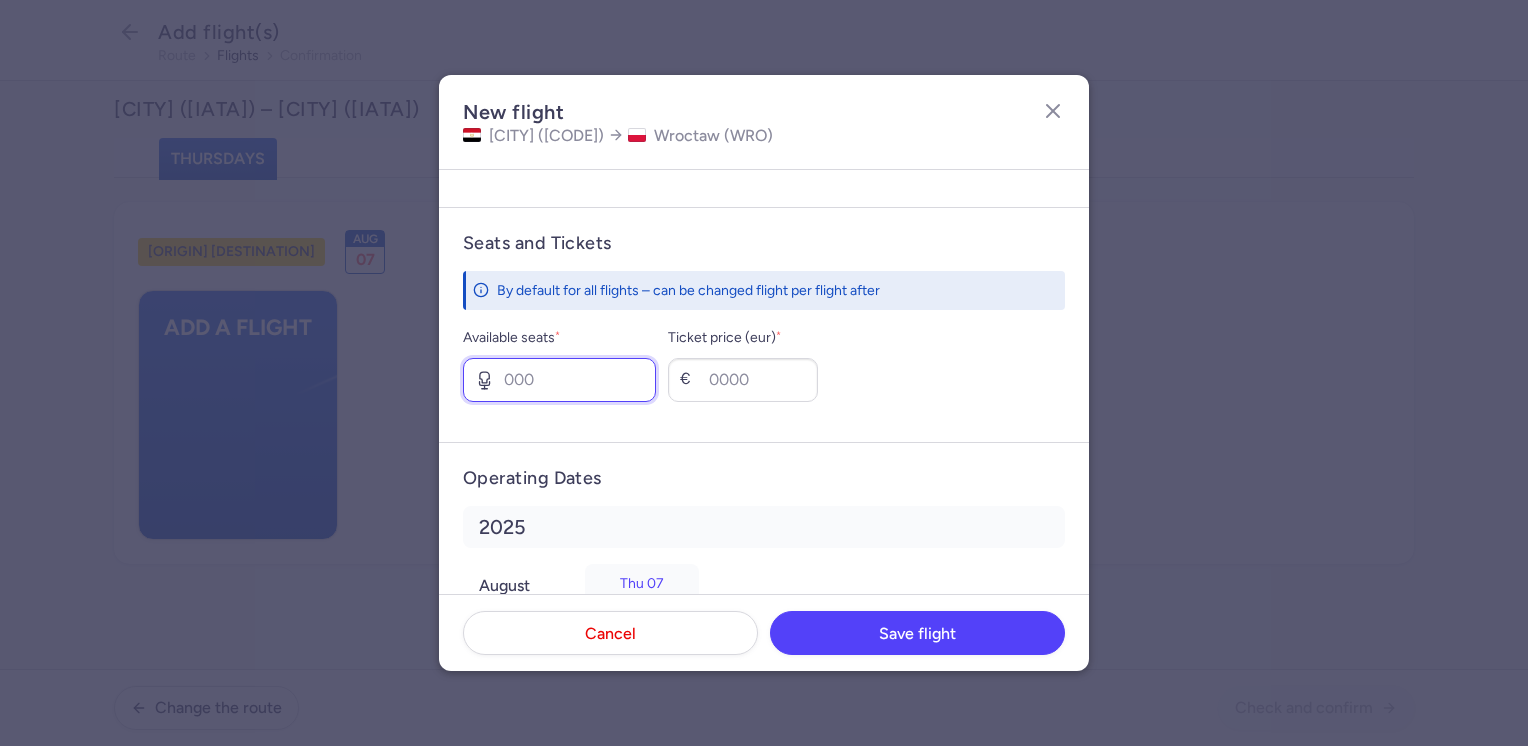 click on "Available seats  *" at bounding box center (559, 380) 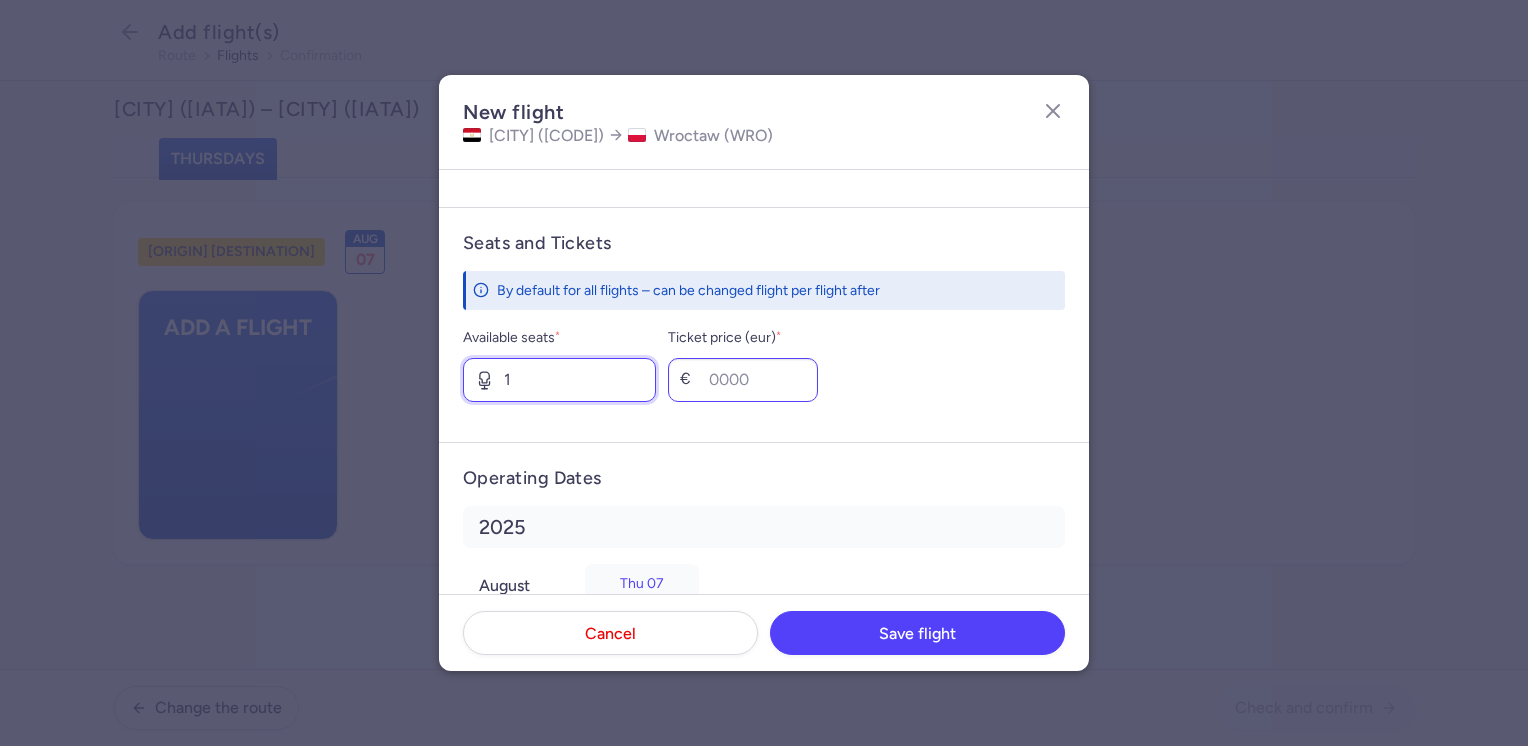 type on "1" 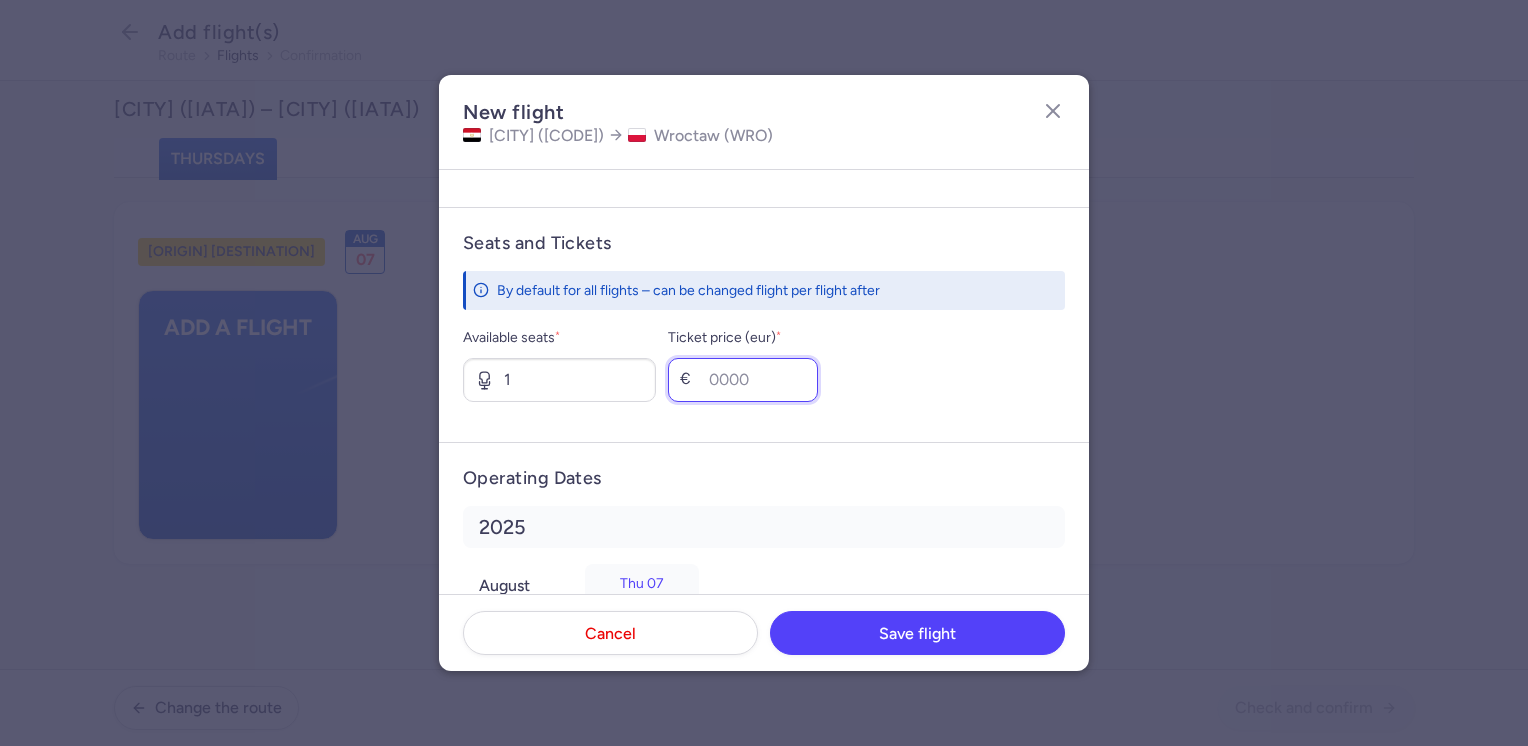 click on "Ticket price (eur)  *" at bounding box center [743, 380] 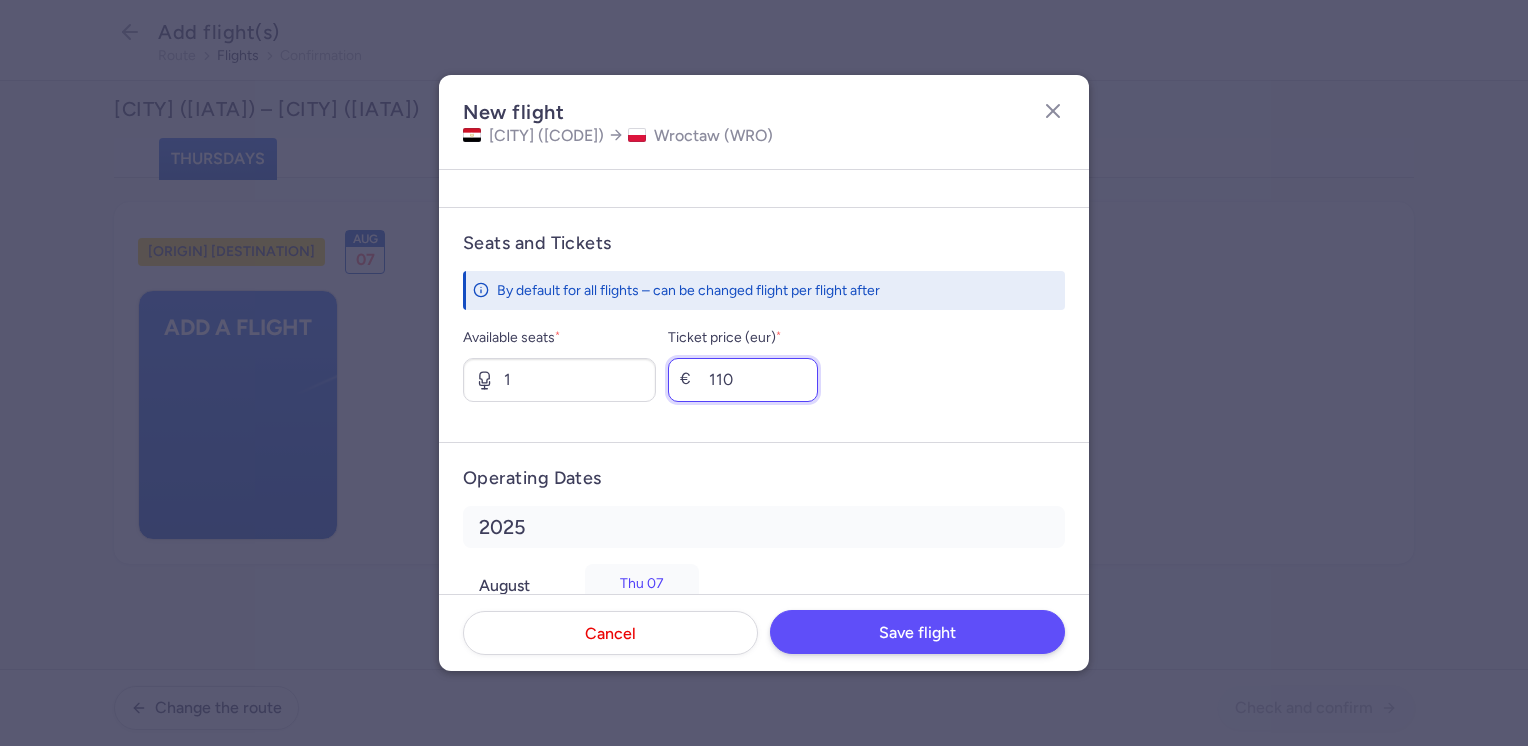 type on "110" 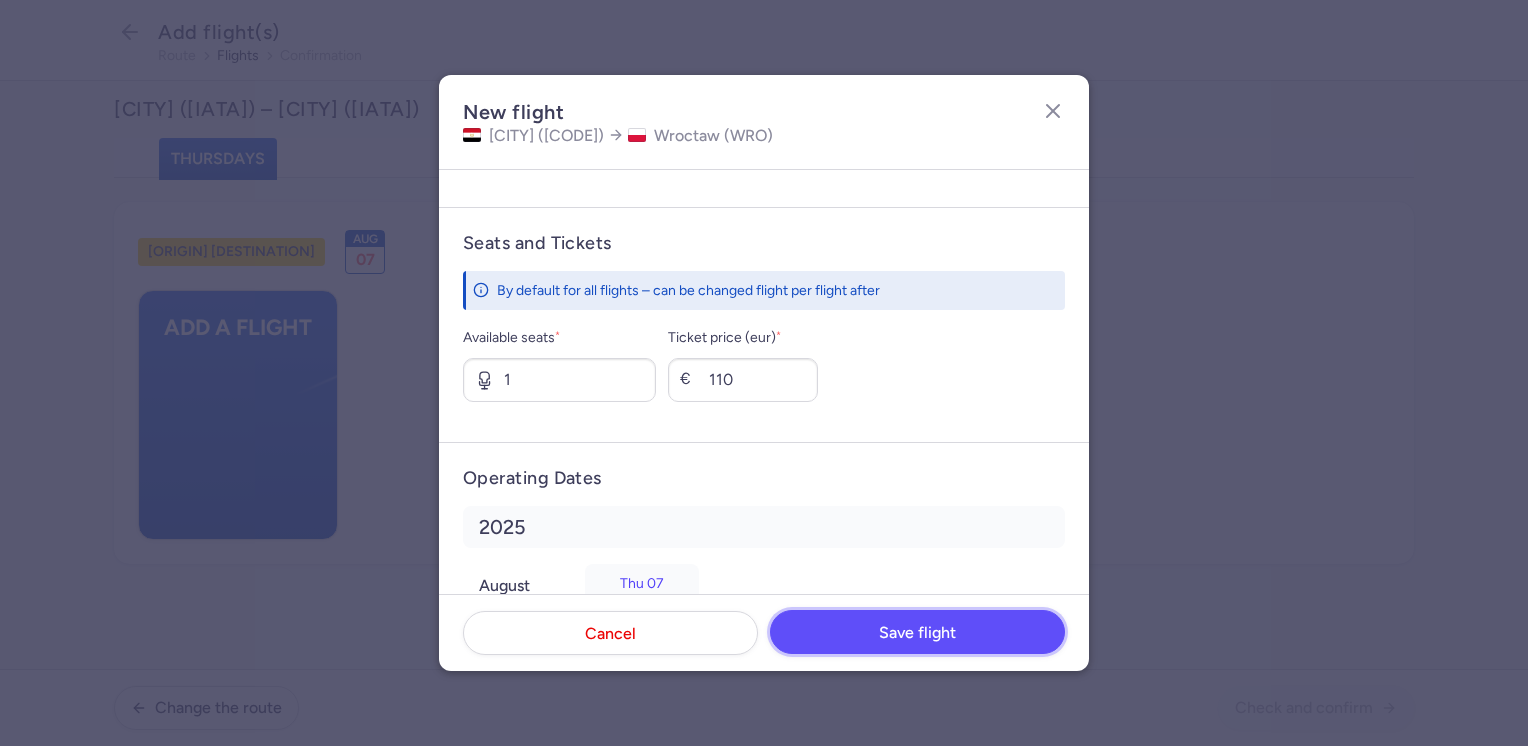 click on "Save flight" at bounding box center [917, 633] 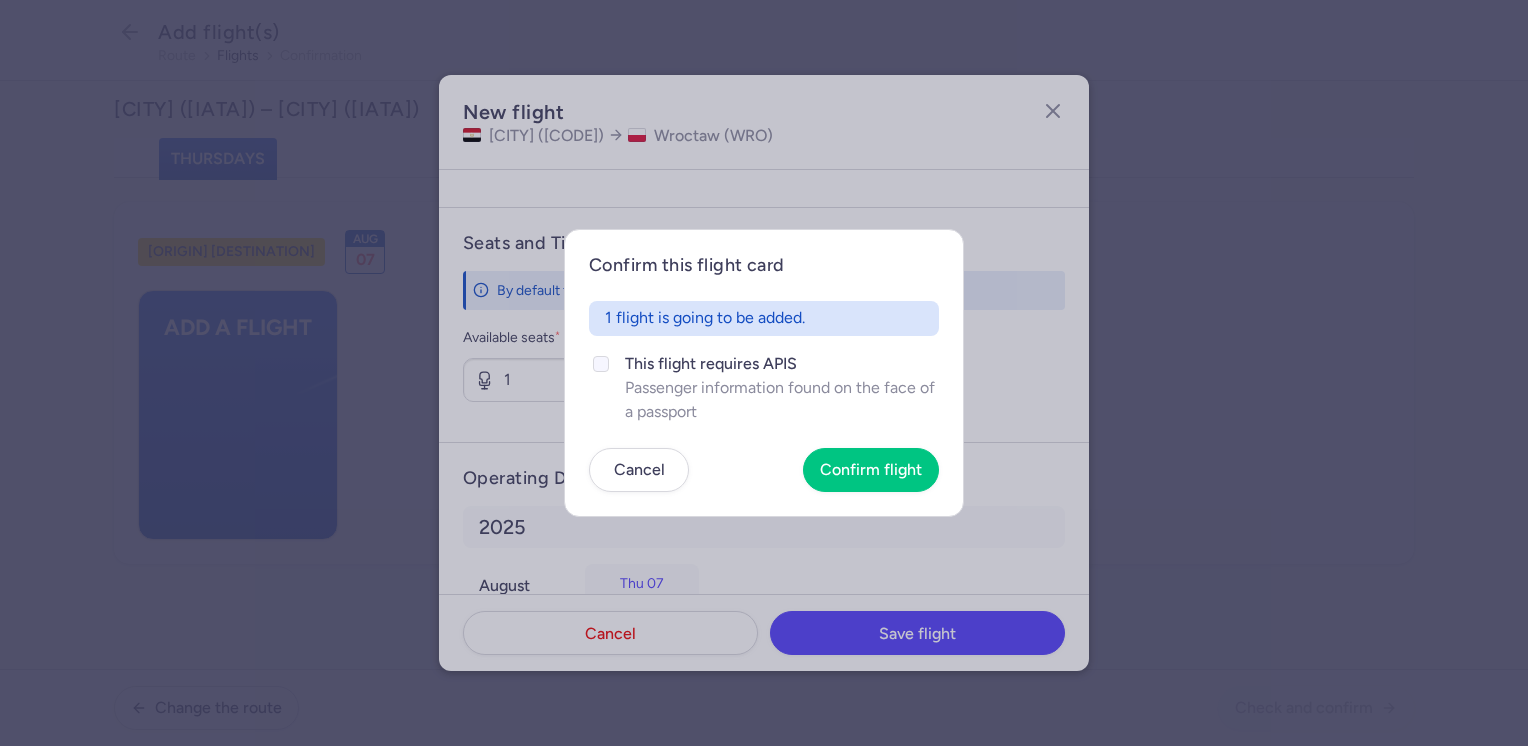 click on "This flight requires APIS" 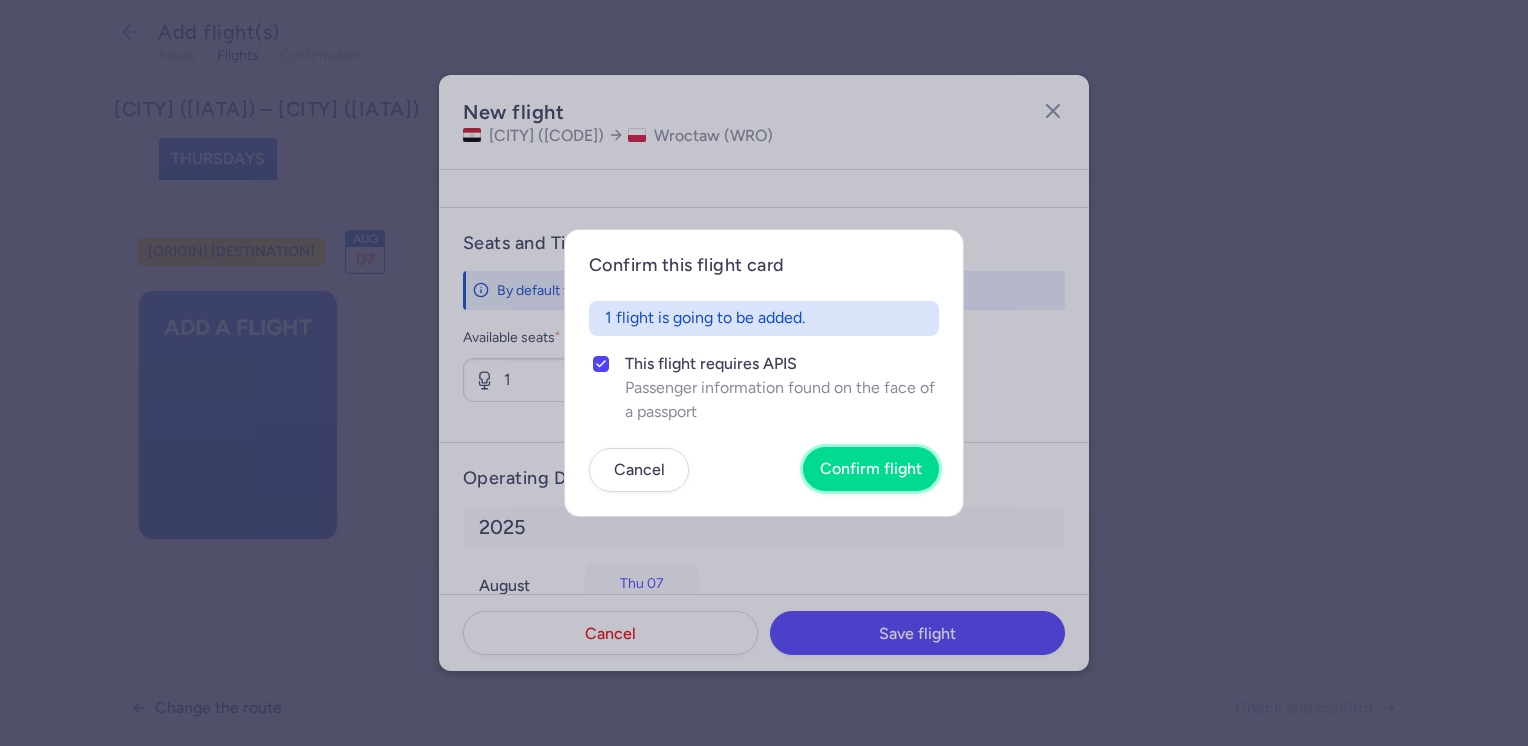 click on "Confirm flight" at bounding box center (871, 469) 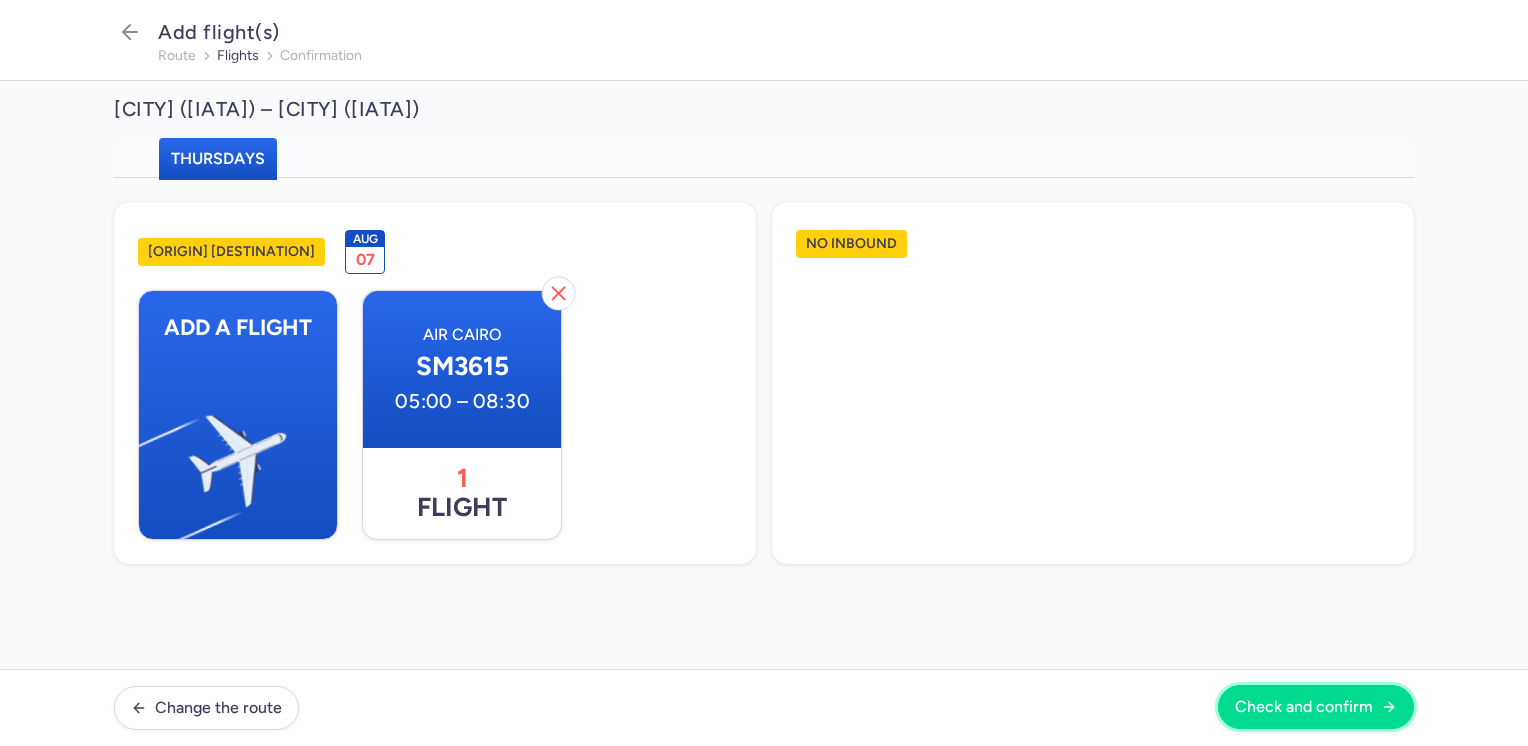 click on "Check and confirm" at bounding box center (1304, 707) 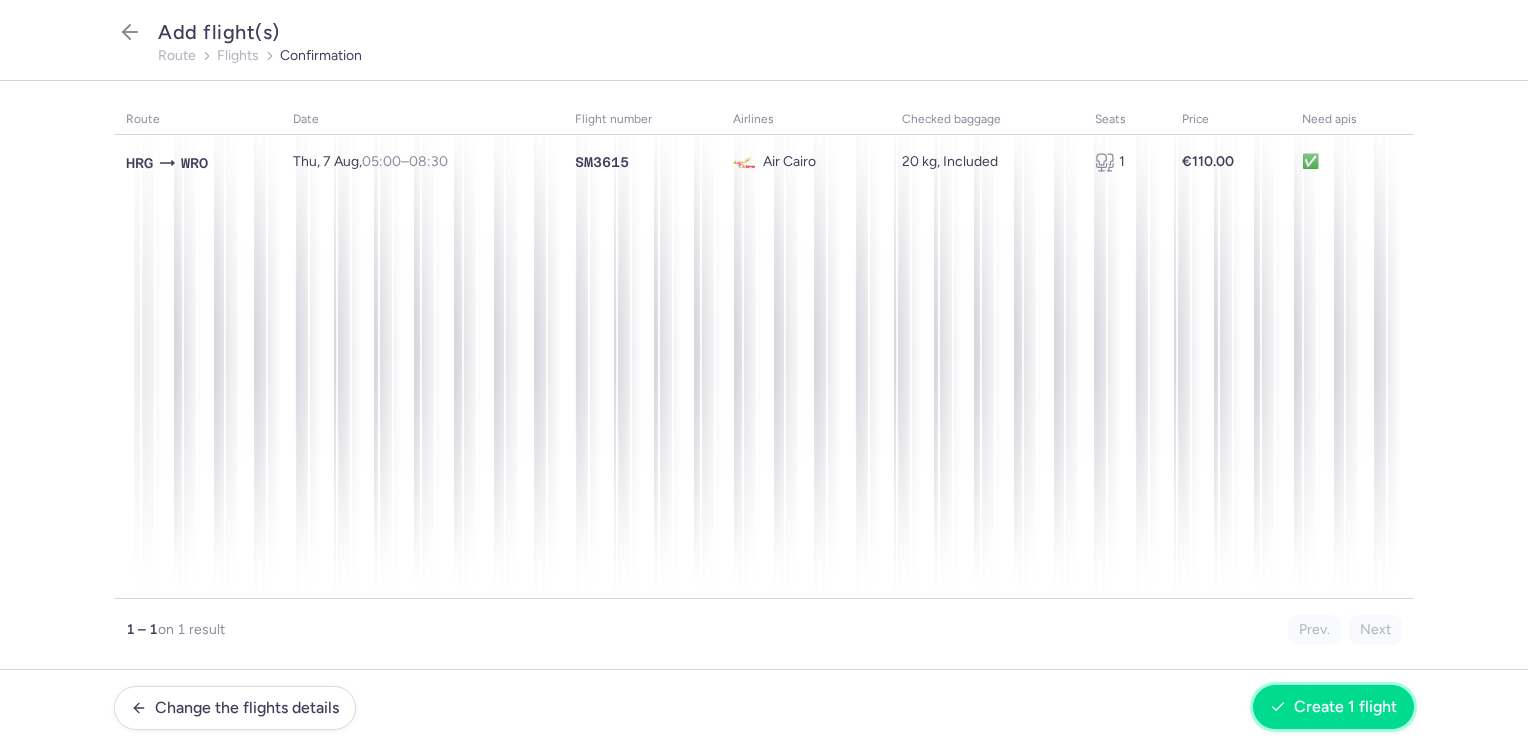 click on "Create 1 flight" at bounding box center [1345, 707] 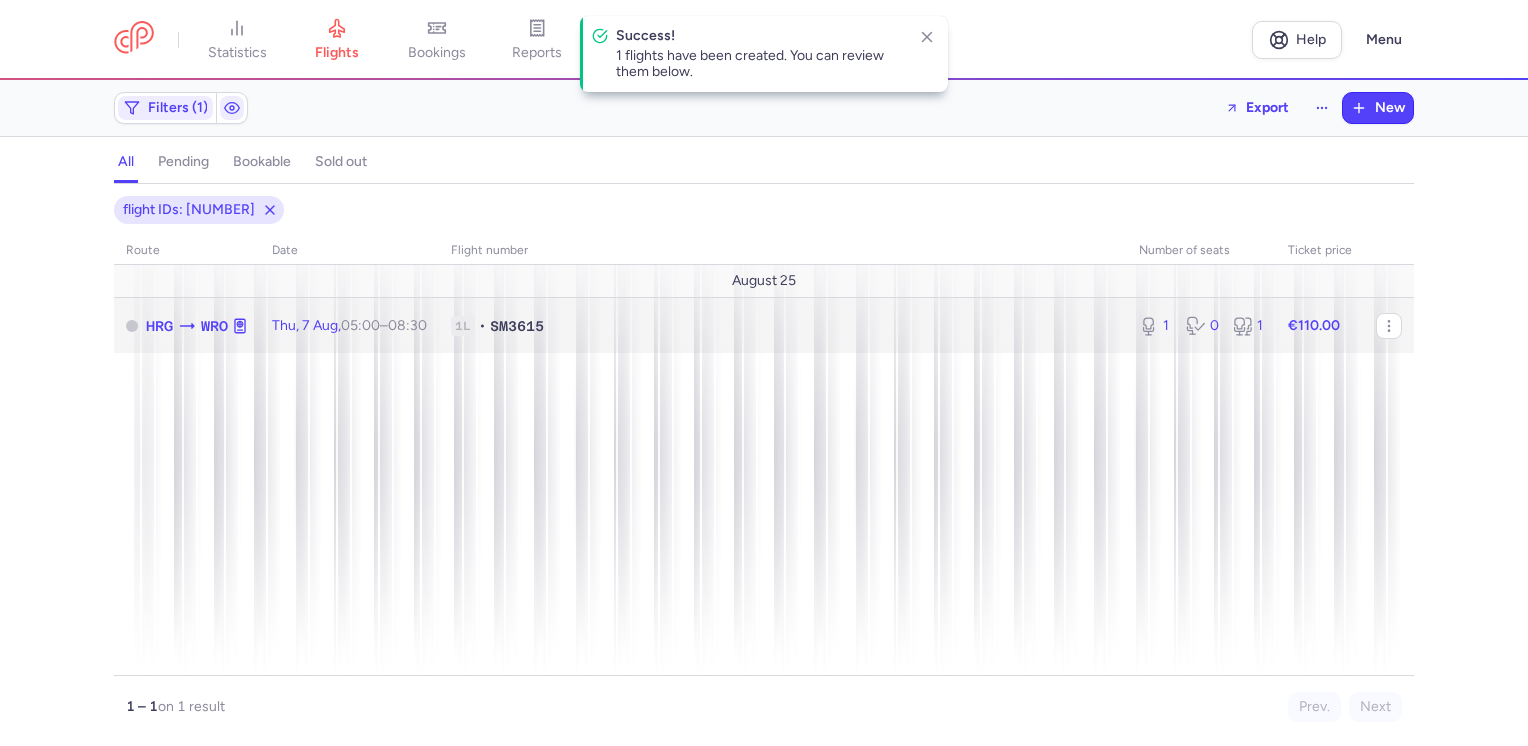 click on "€110.00" 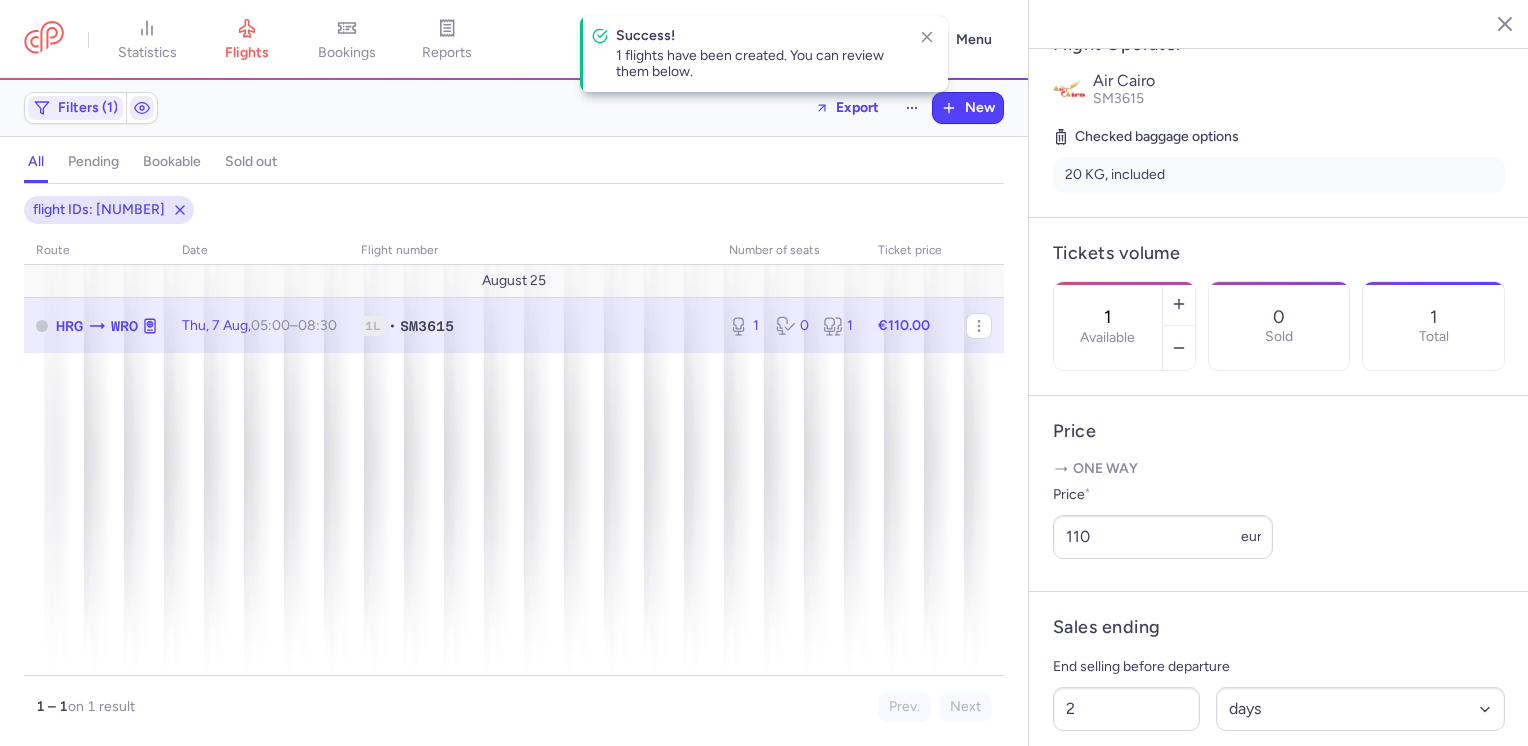 scroll, scrollTop: 632, scrollLeft: 0, axis: vertical 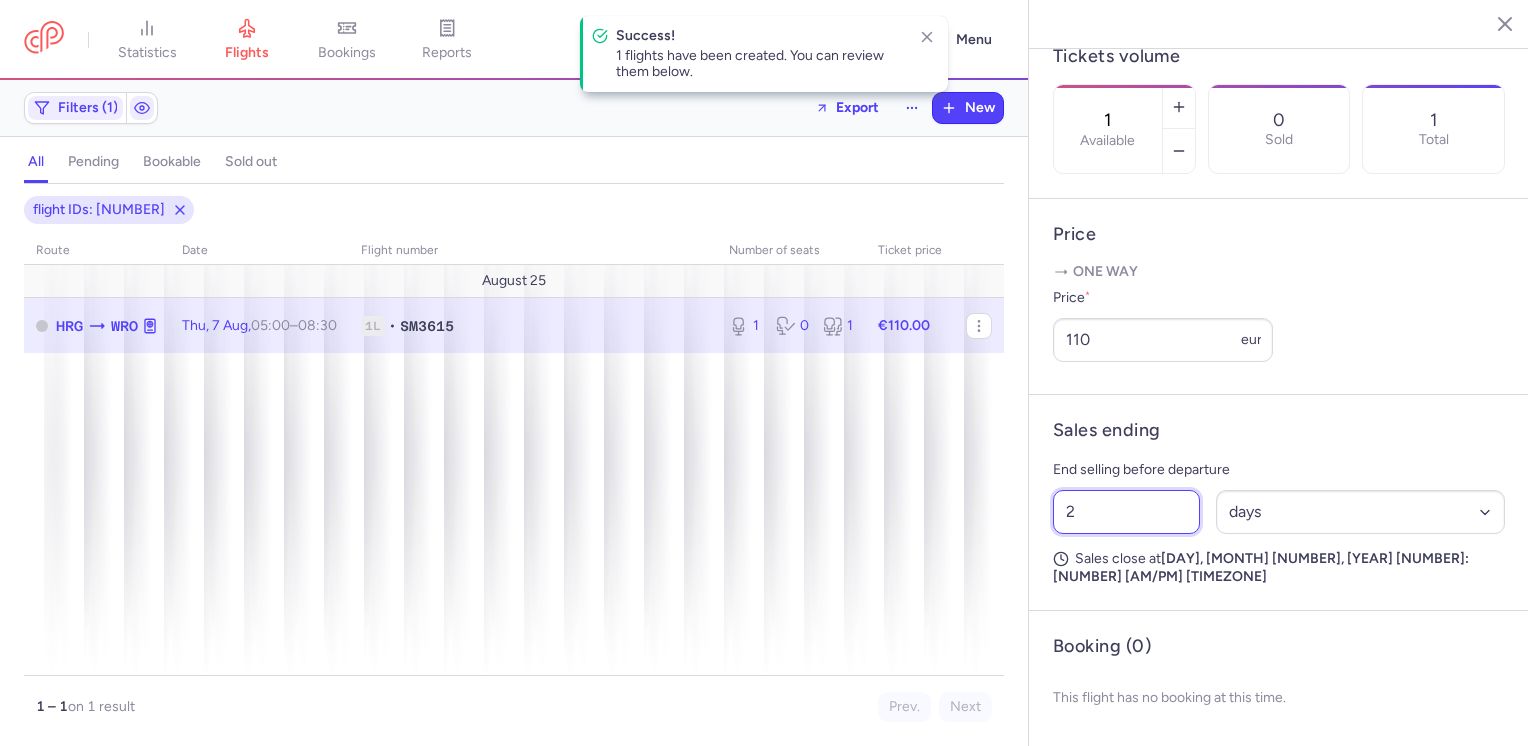 drag, startPoint x: 1048, startPoint y: 530, endPoint x: 1039, endPoint y: 536, distance: 10.816654 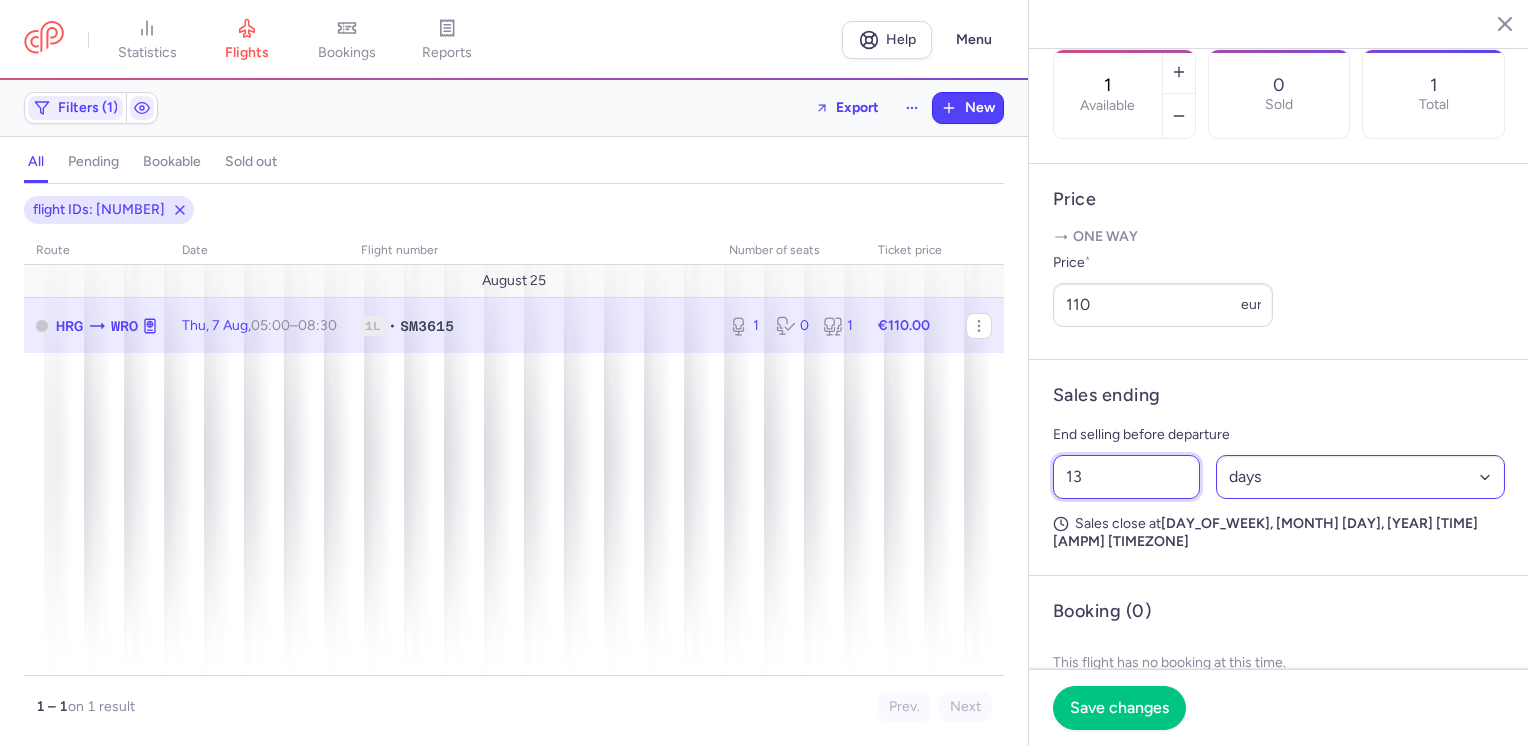 type on "13" 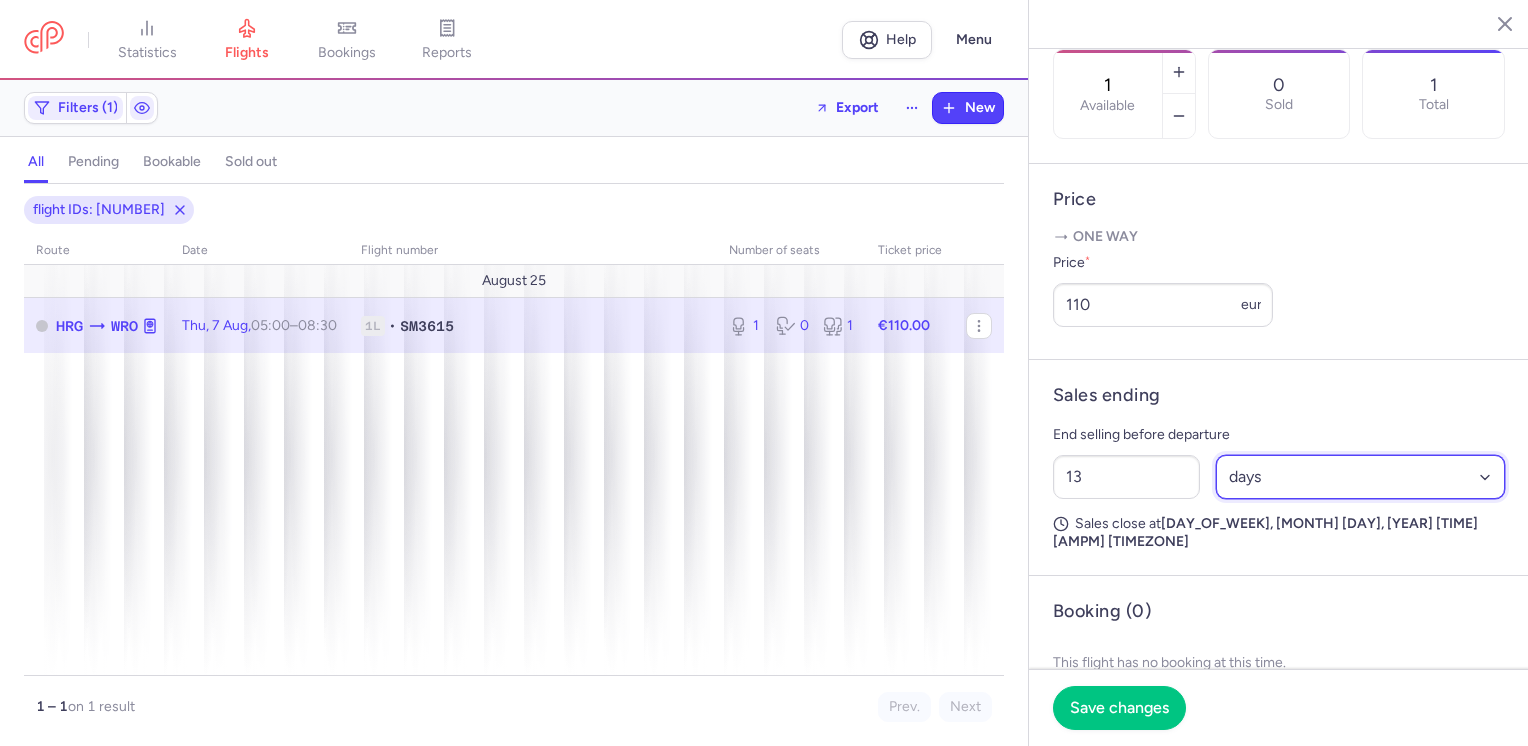 click on "Select an option hours days" at bounding box center (1361, 477) 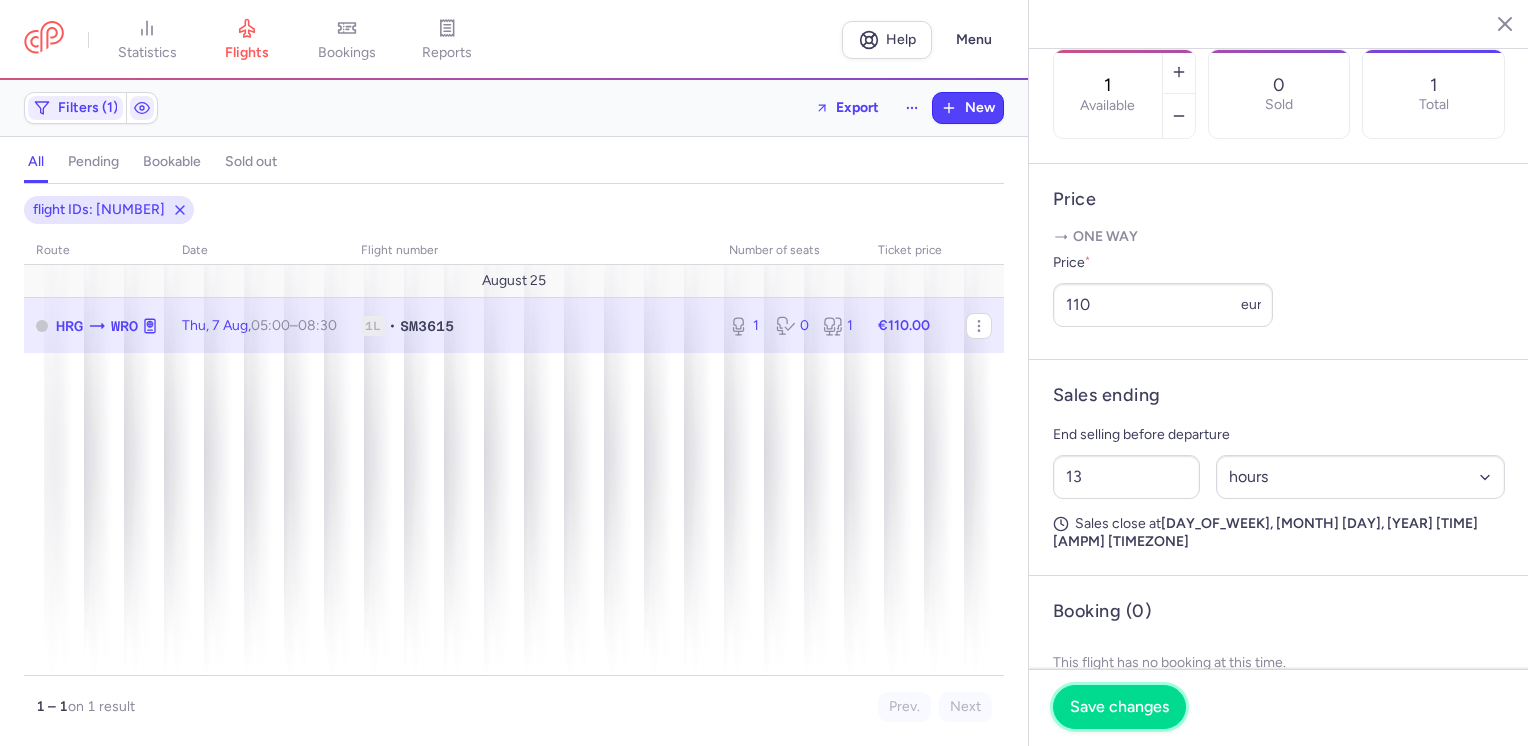 click on "Save changes" at bounding box center [1119, 707] 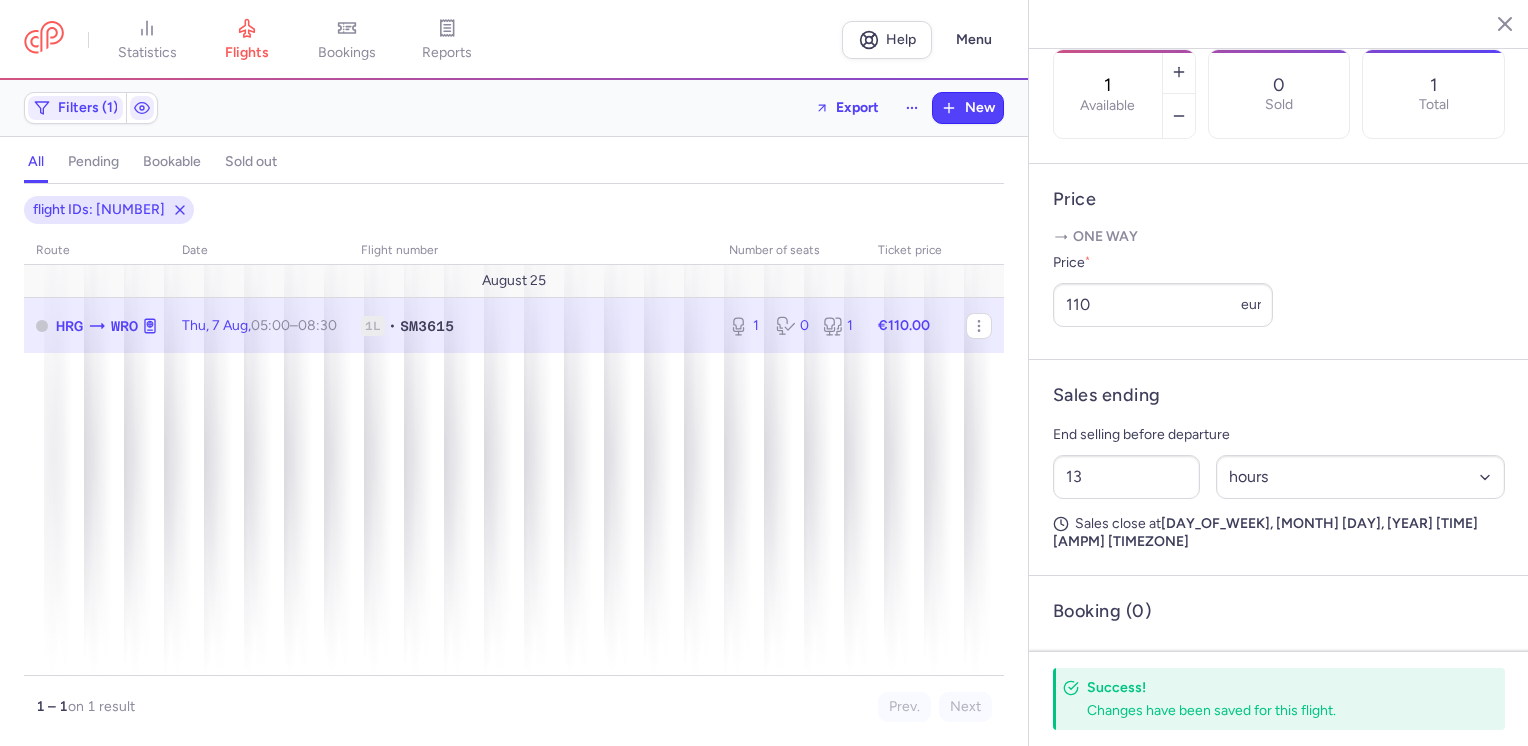click 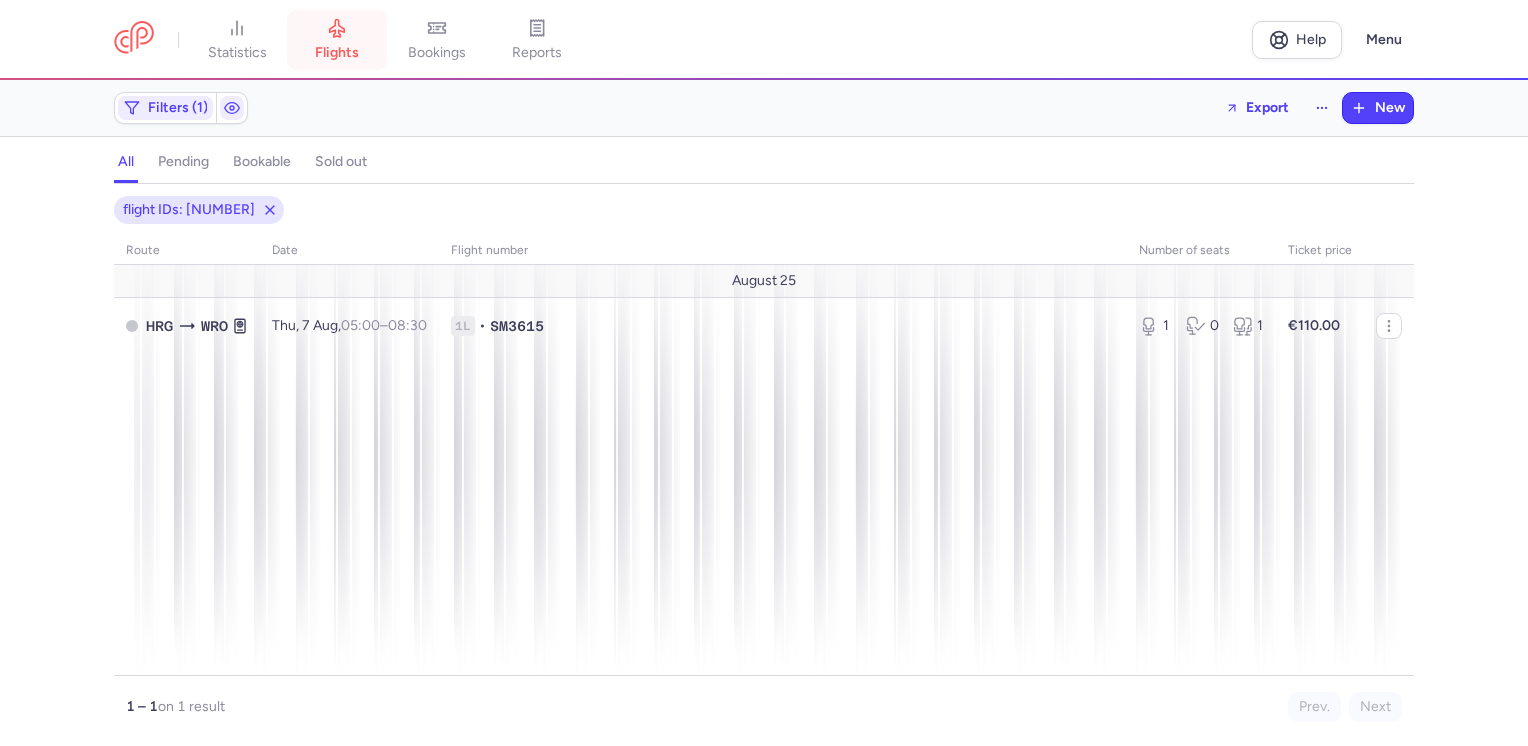 click 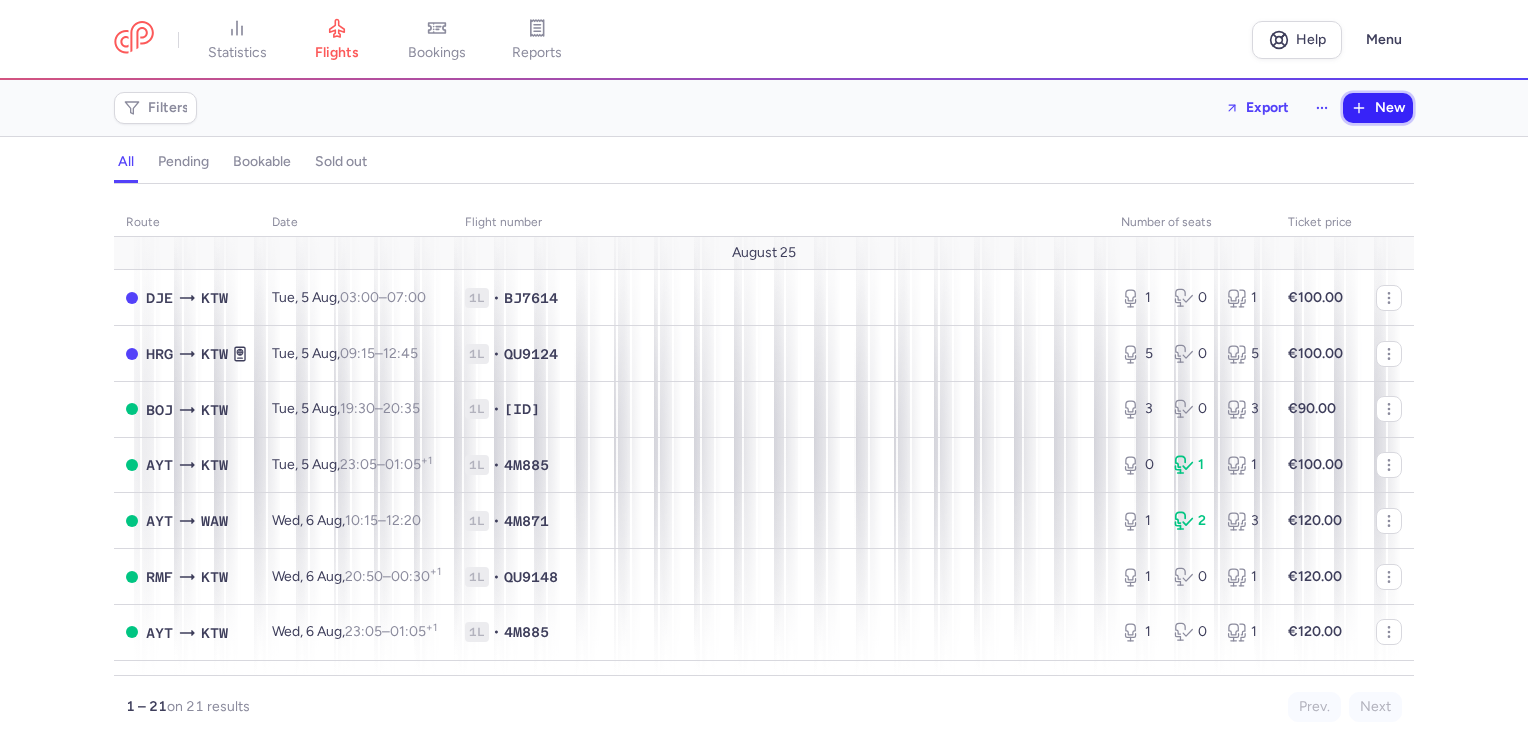 click on "New" at bounding box center (1390, 108) 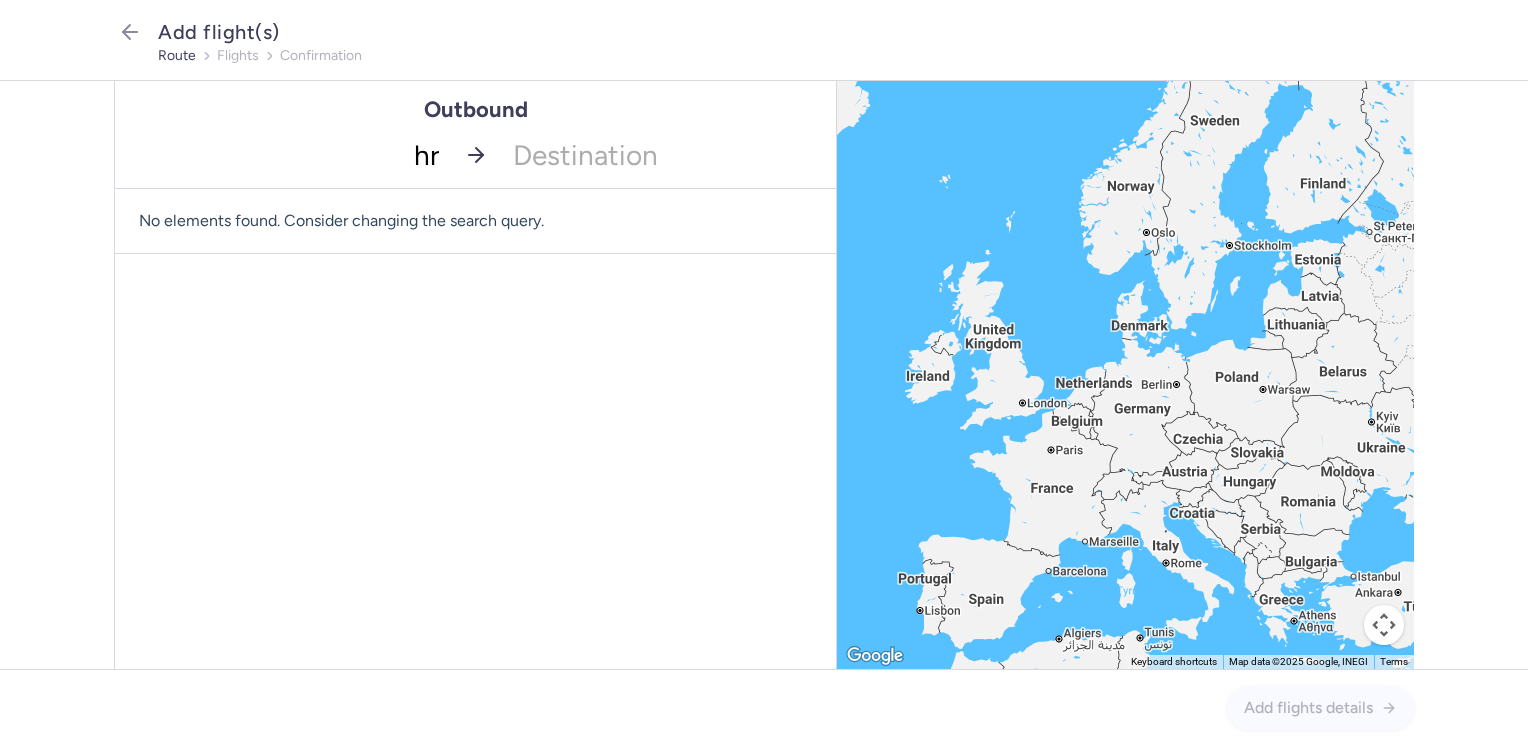 type on "hrg" 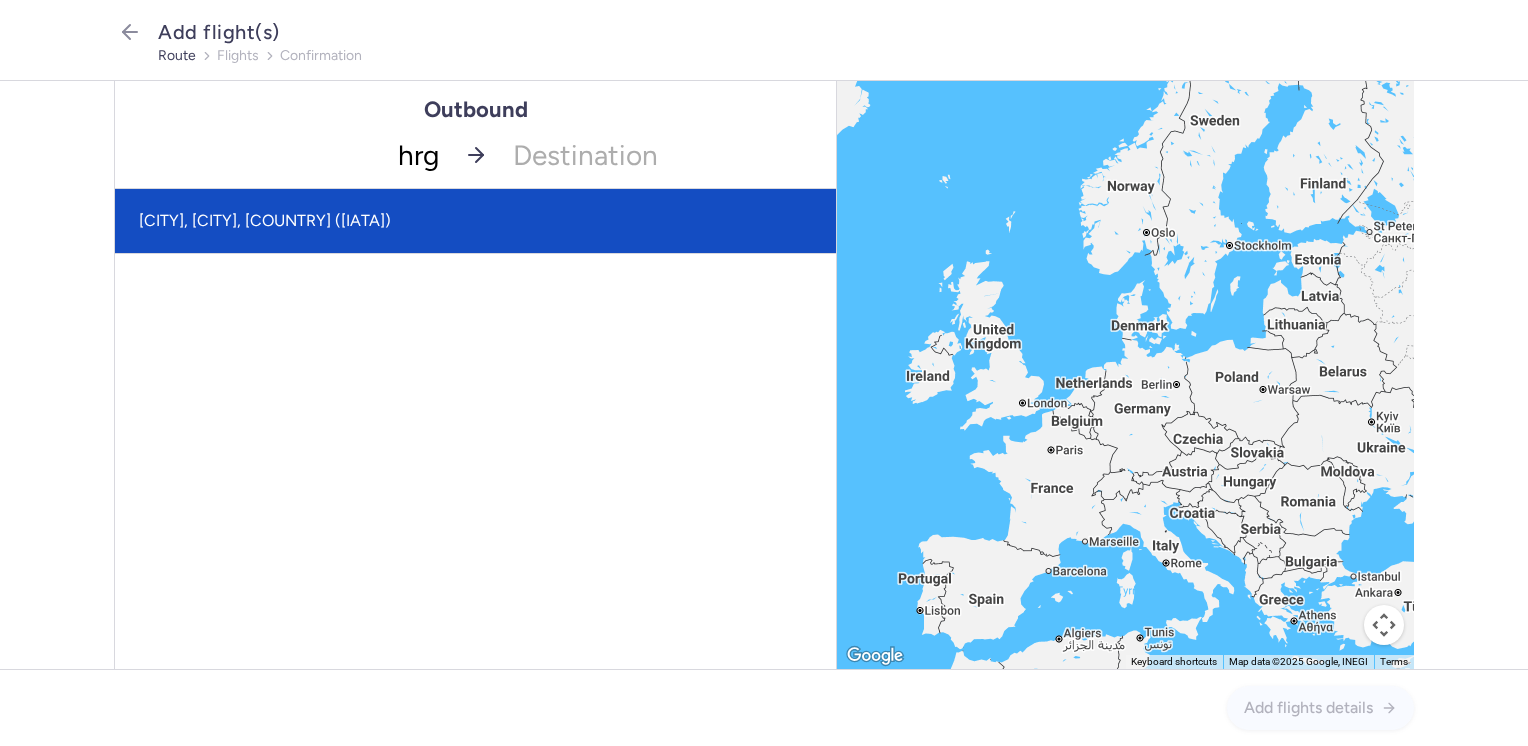 click on "[CITY], [CITY], [COUNTRY] ([IATA])" at bounding box center [475, 221] 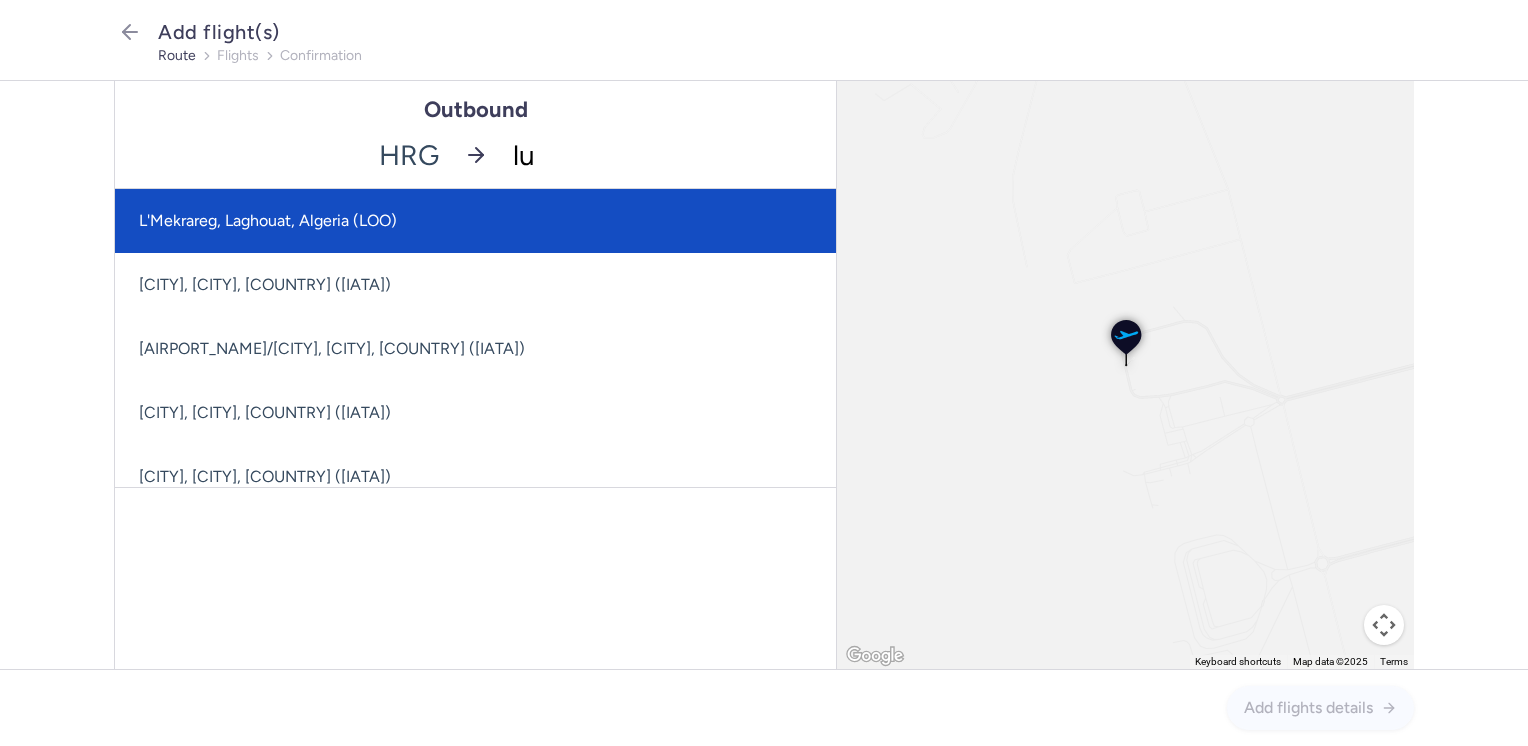 type on "luz" 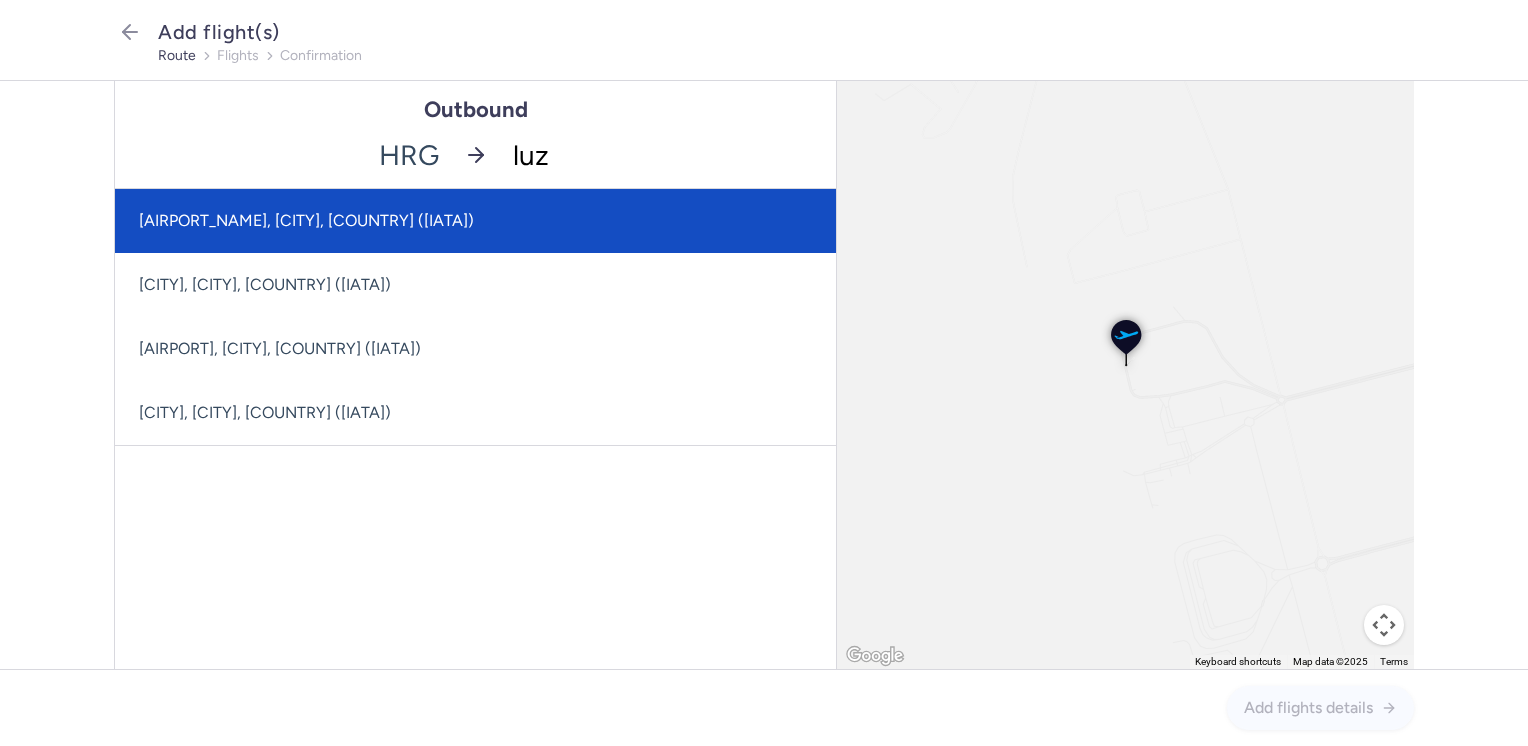 click on "[AIRPORT_NAME], [CITY], [COUNTRY] ([IATA])" at bounding box center (475, 221) 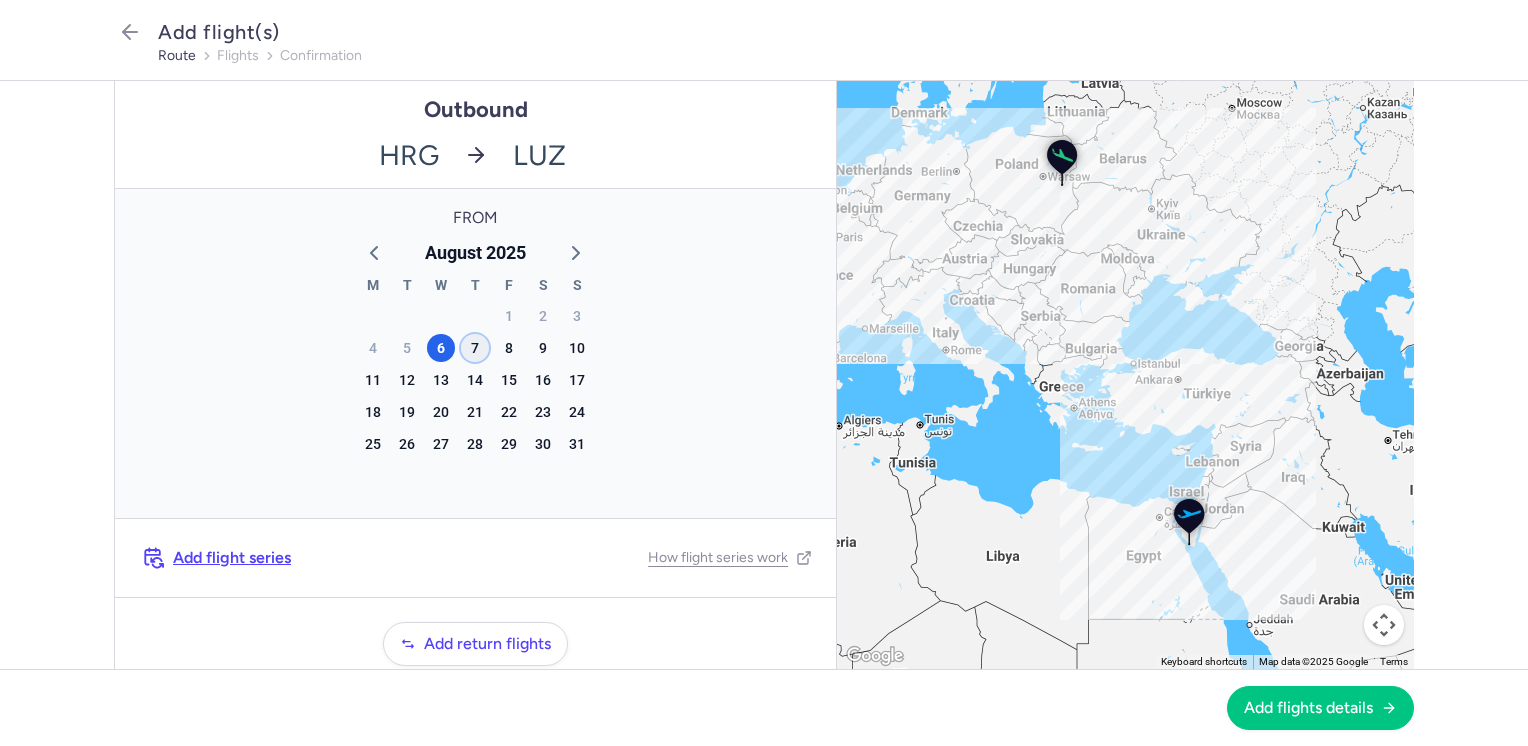 click on "7" 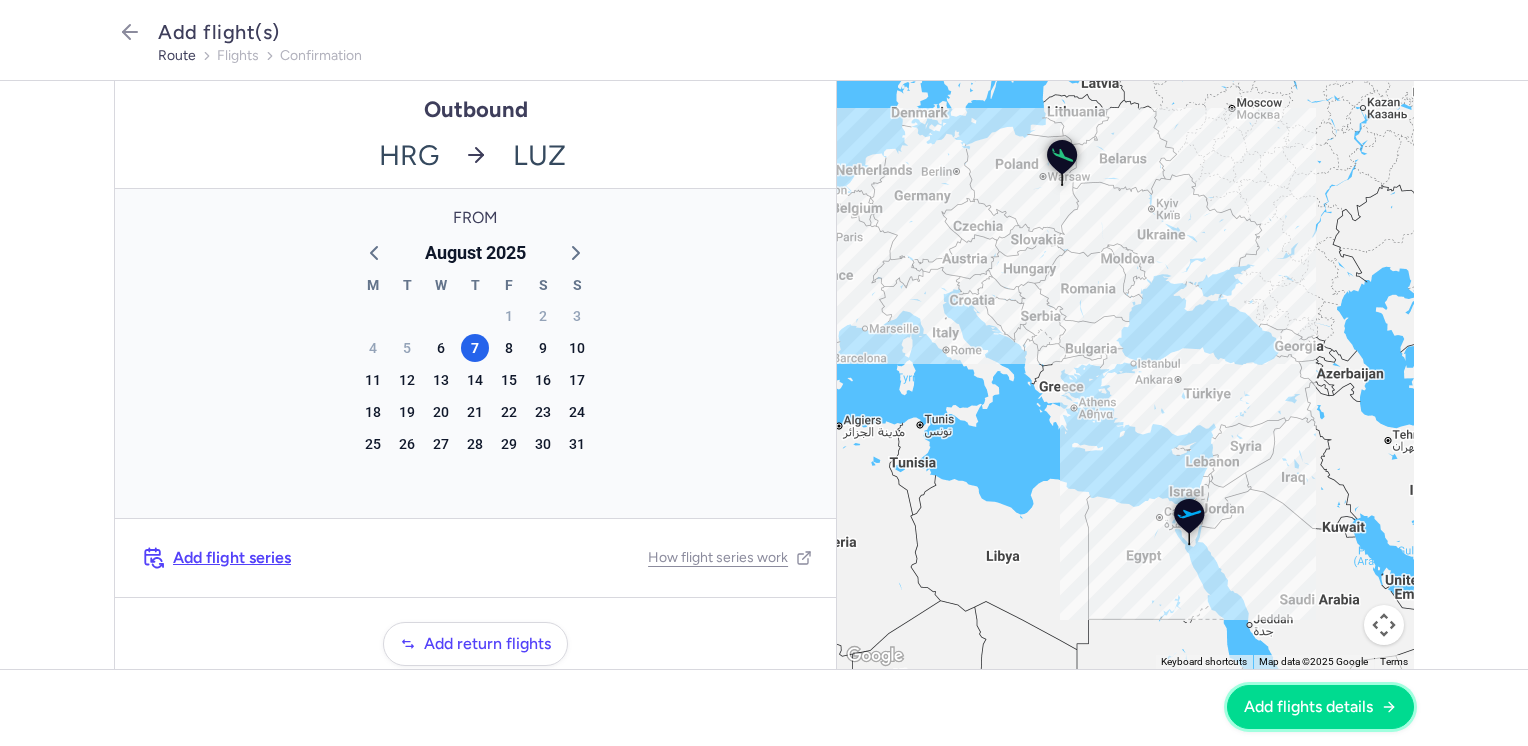 drag, startPoint x: 1274, startPoint y: 712, endPoint x: 1235, endPoint y: 693, distance: 43.382023 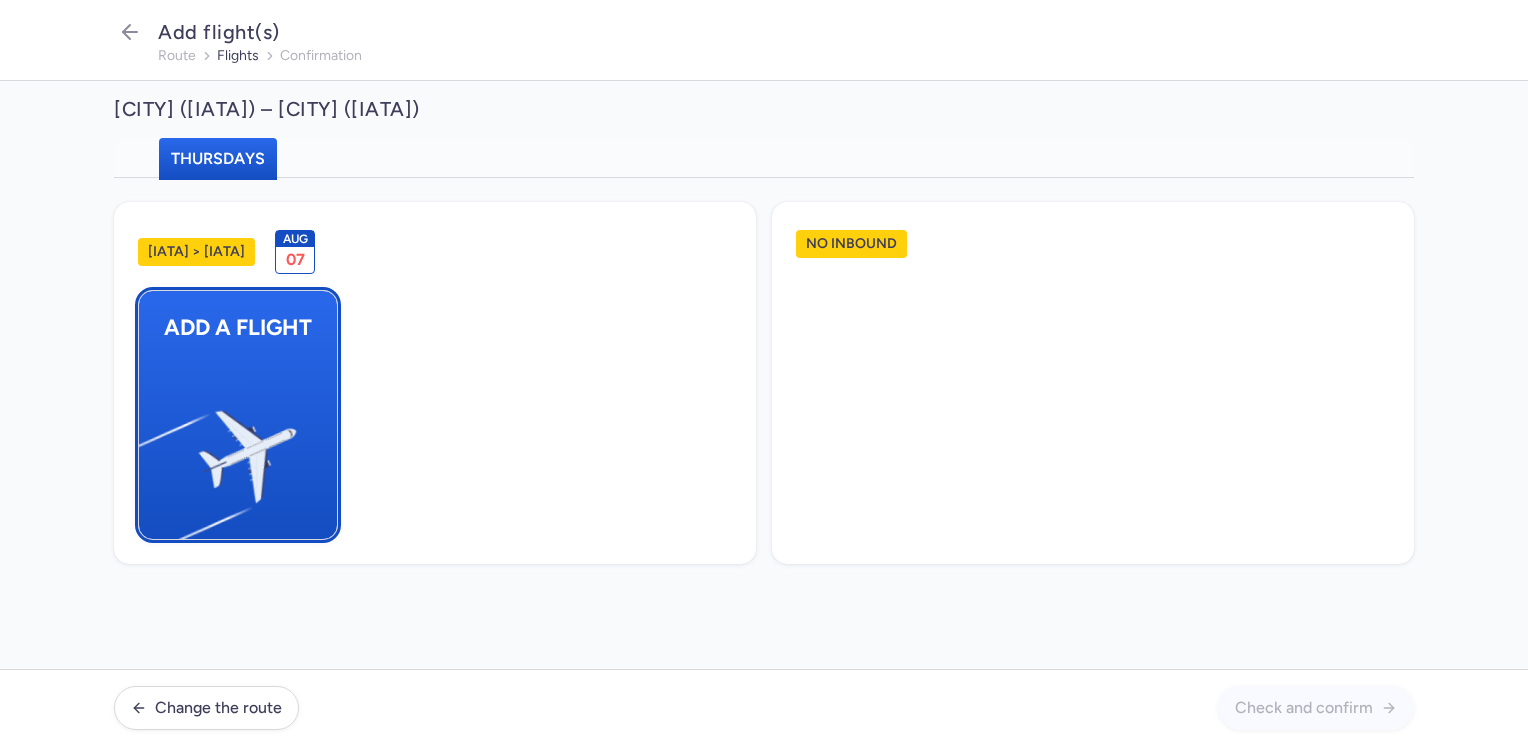 click at bounding box center (149, 448) 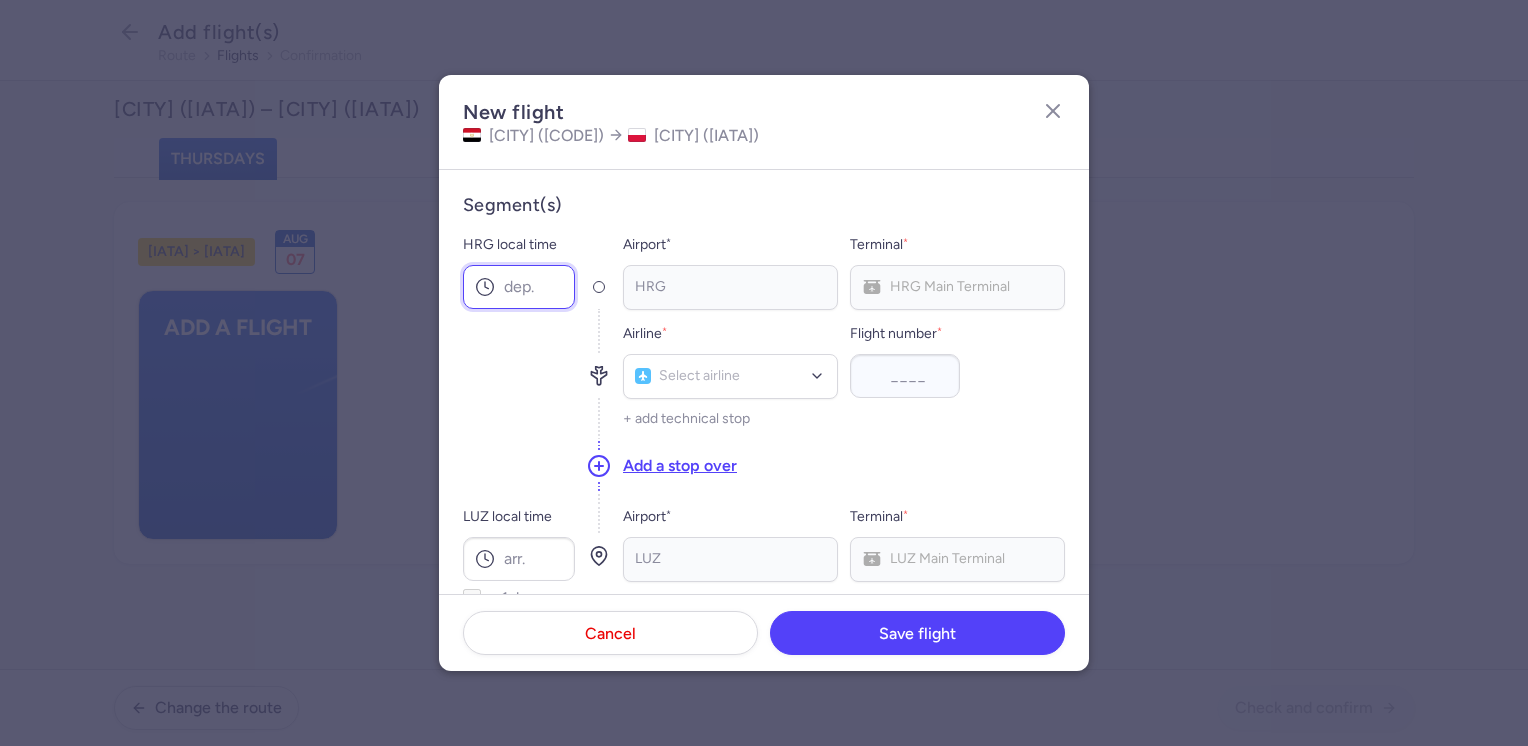 click on "HRG local time" at bounding box center (519, 287) 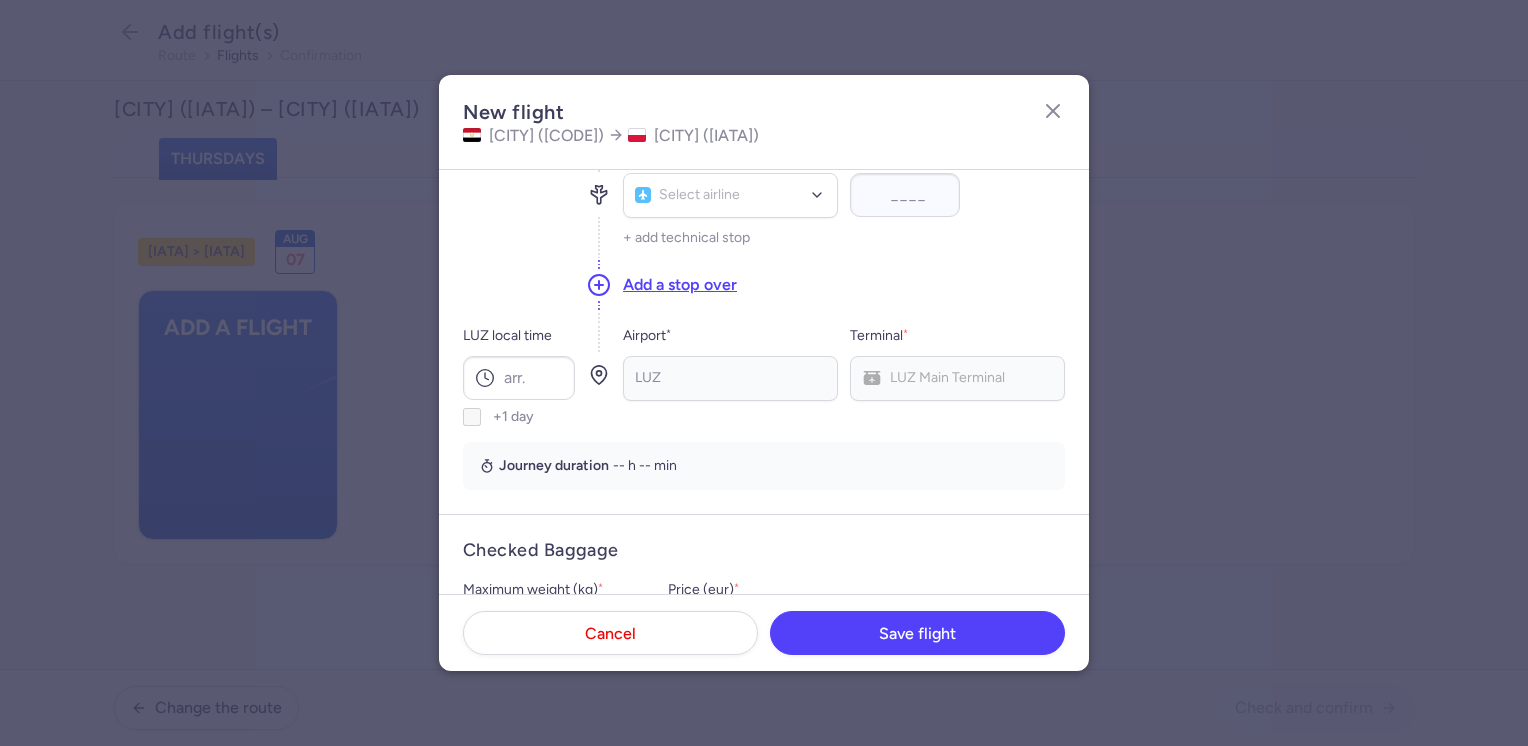 scroll, scrollTop: 200, scrollLeft: 0, axis: vertical 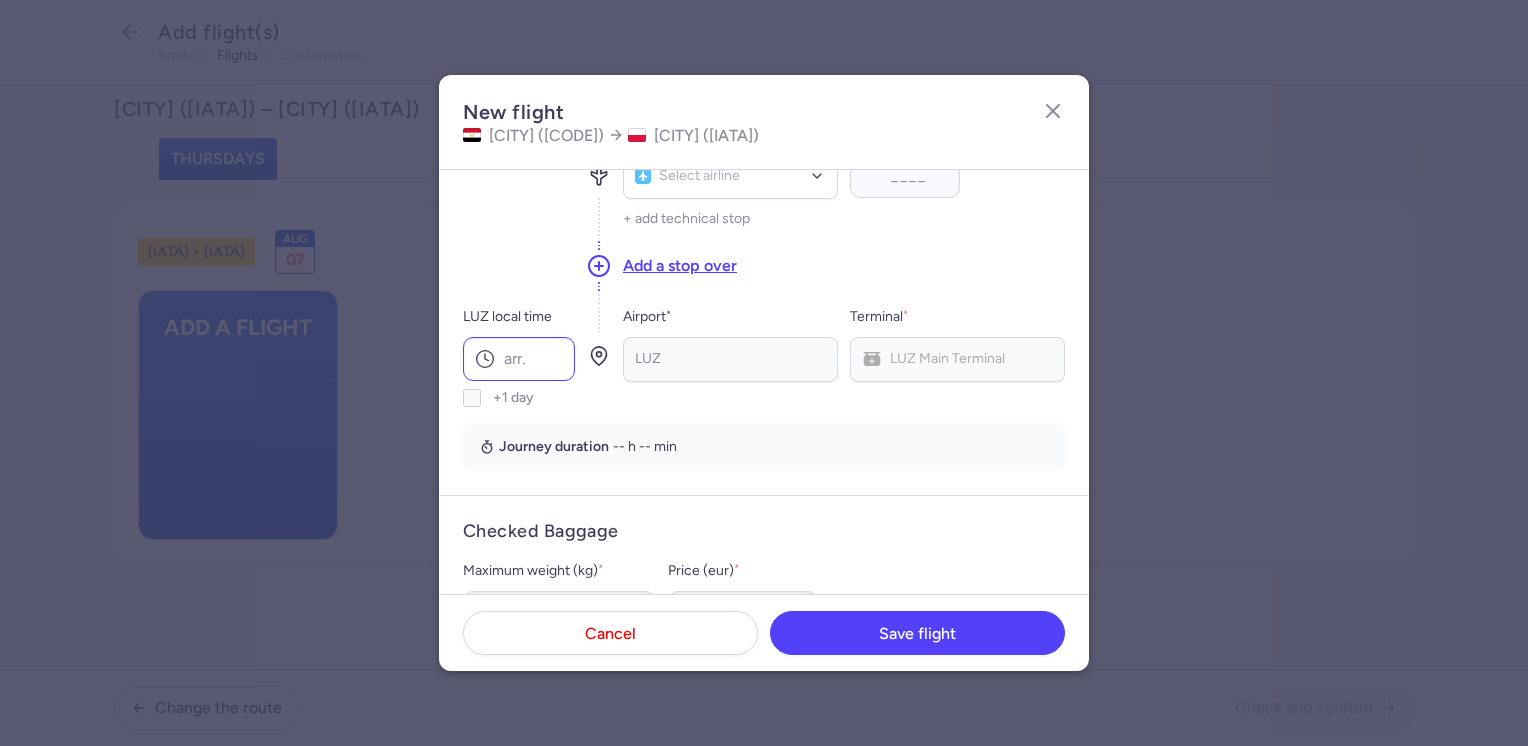 type on "15:00" 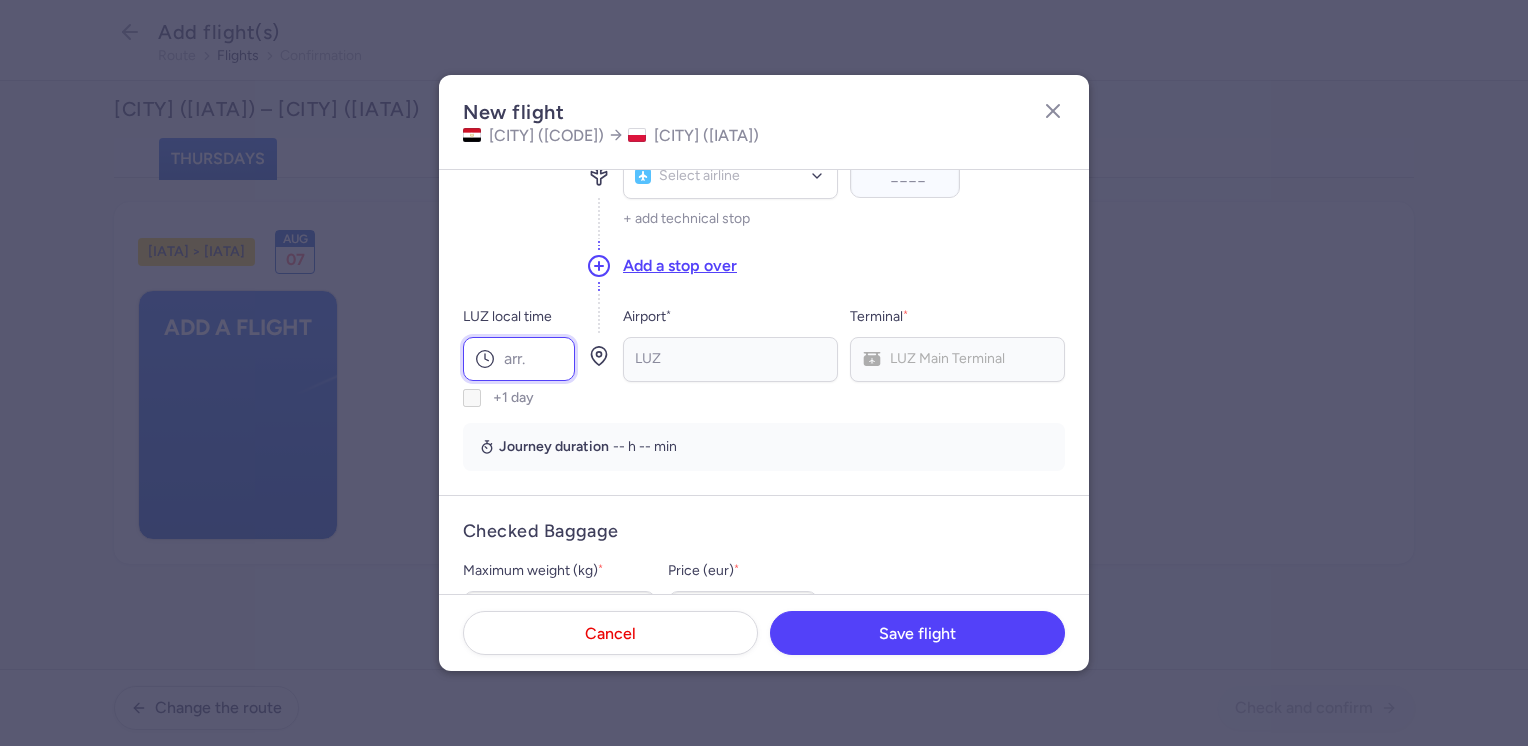 click on "LUZ local time" at bounding box center (519, 359) 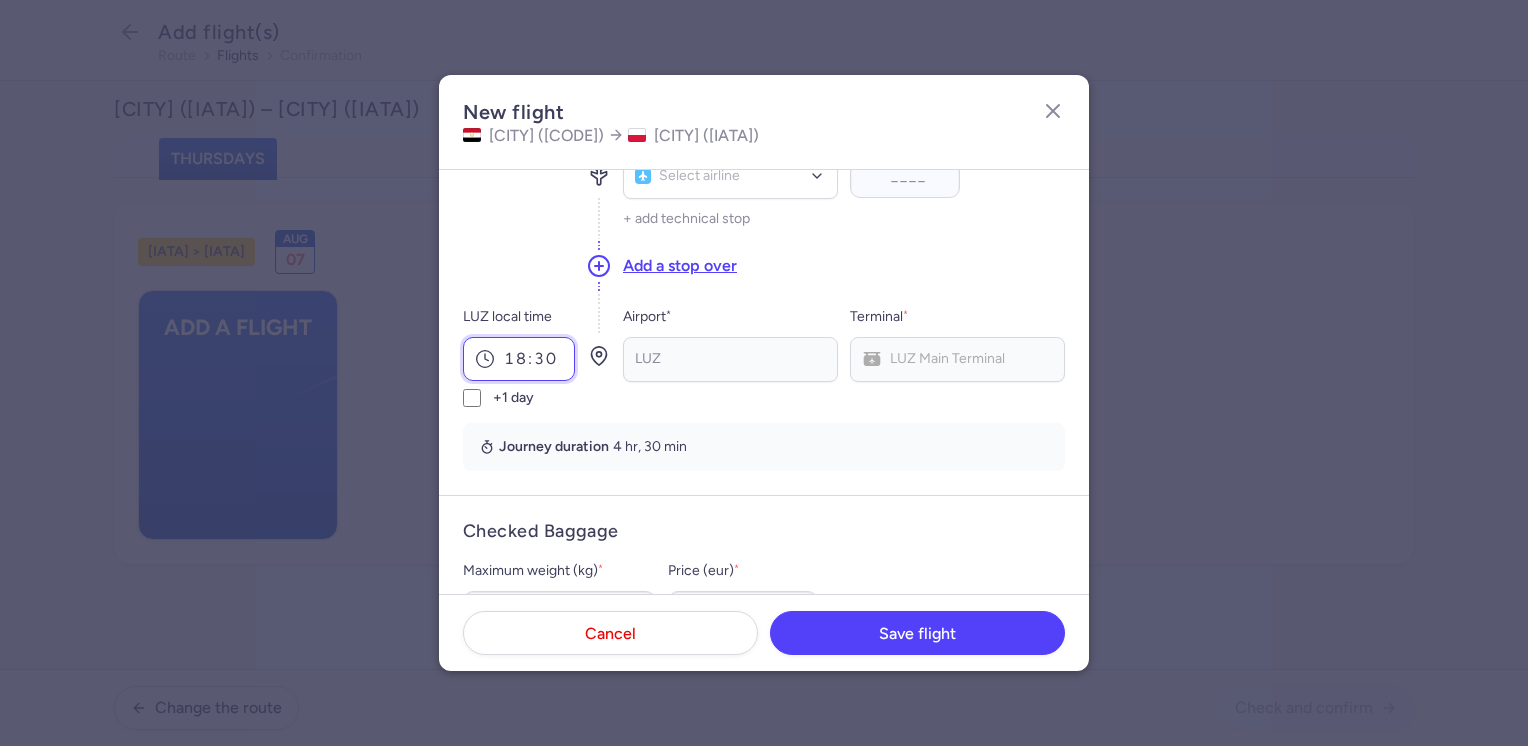 scroll, scrollTop: 100, scrollLeft: 0, axis: vertical 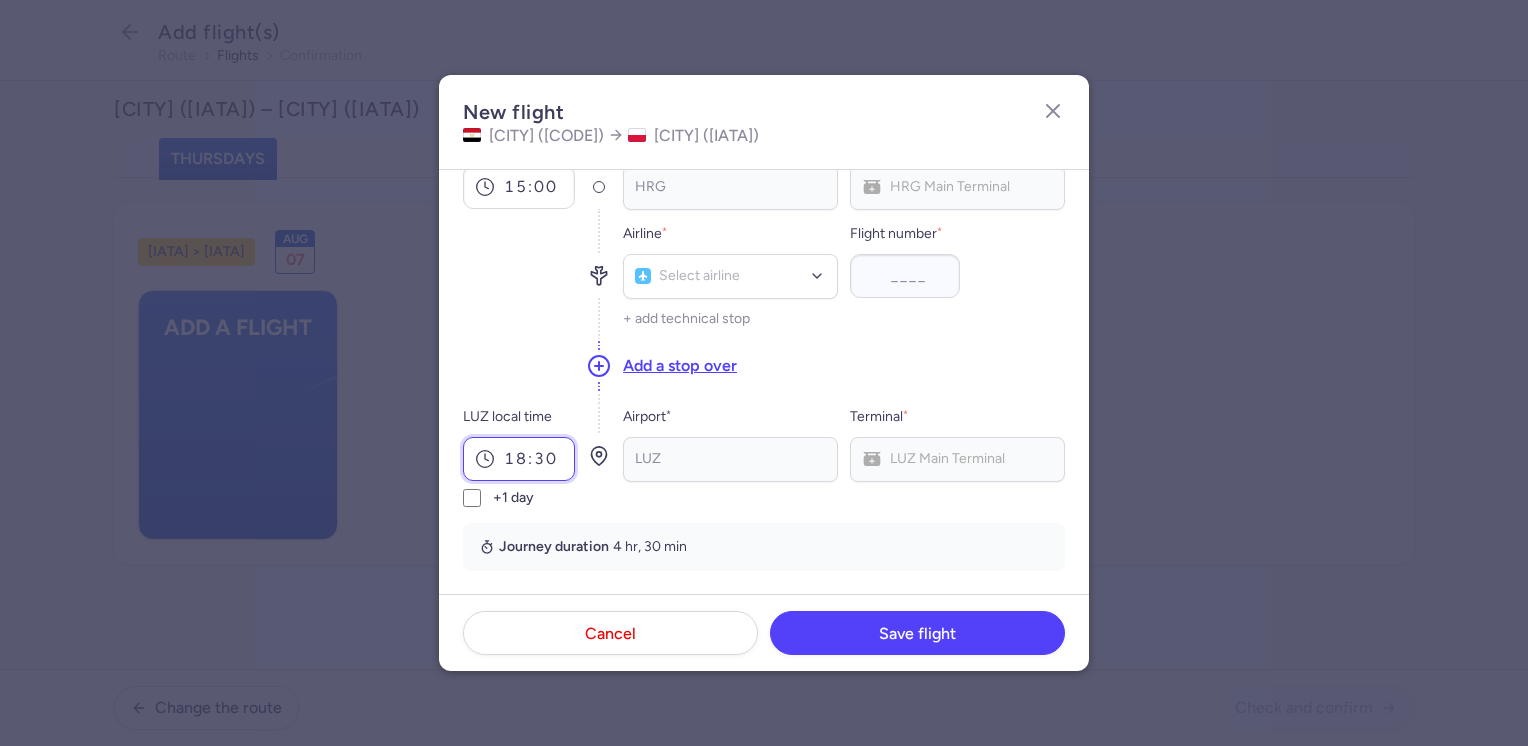 type on "18:30" 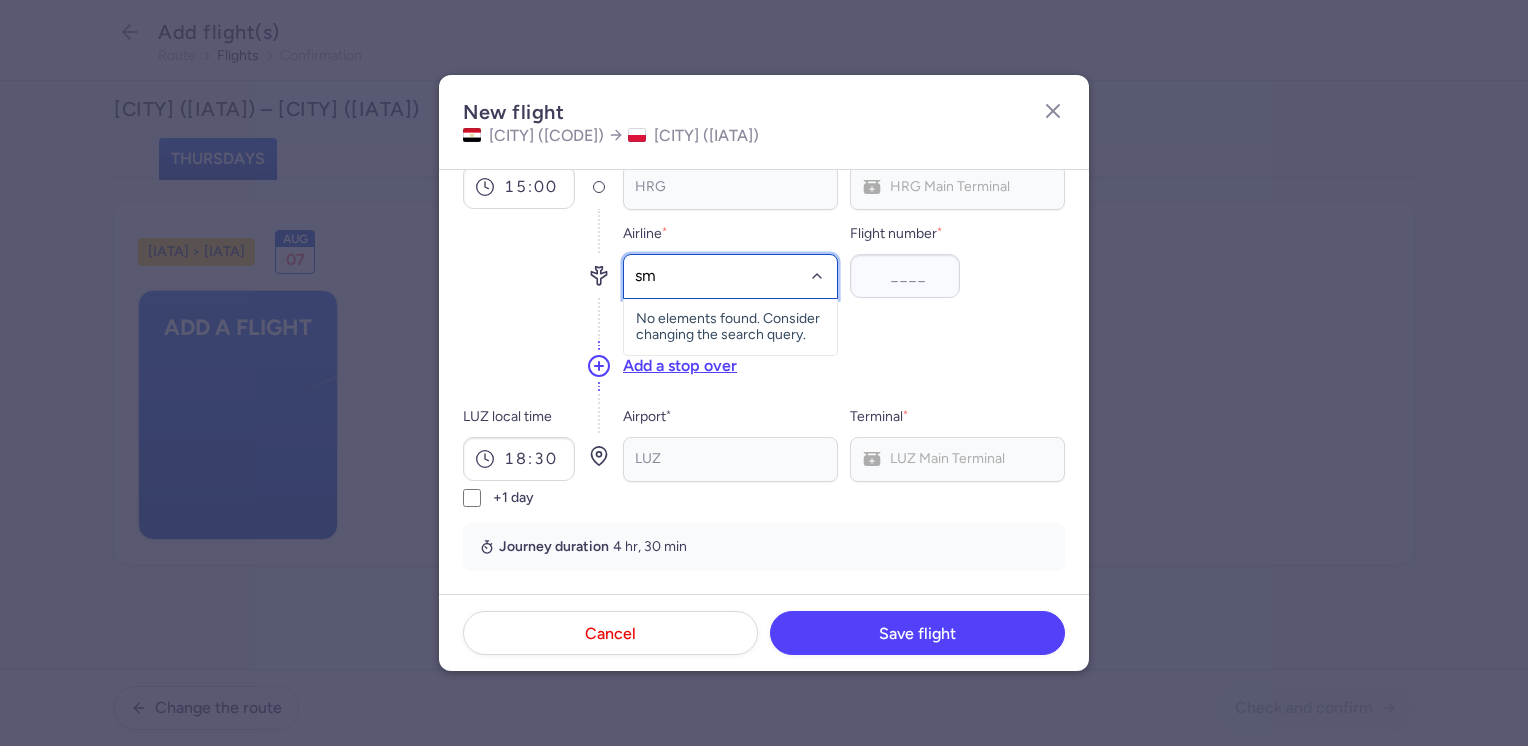 type on "sm" 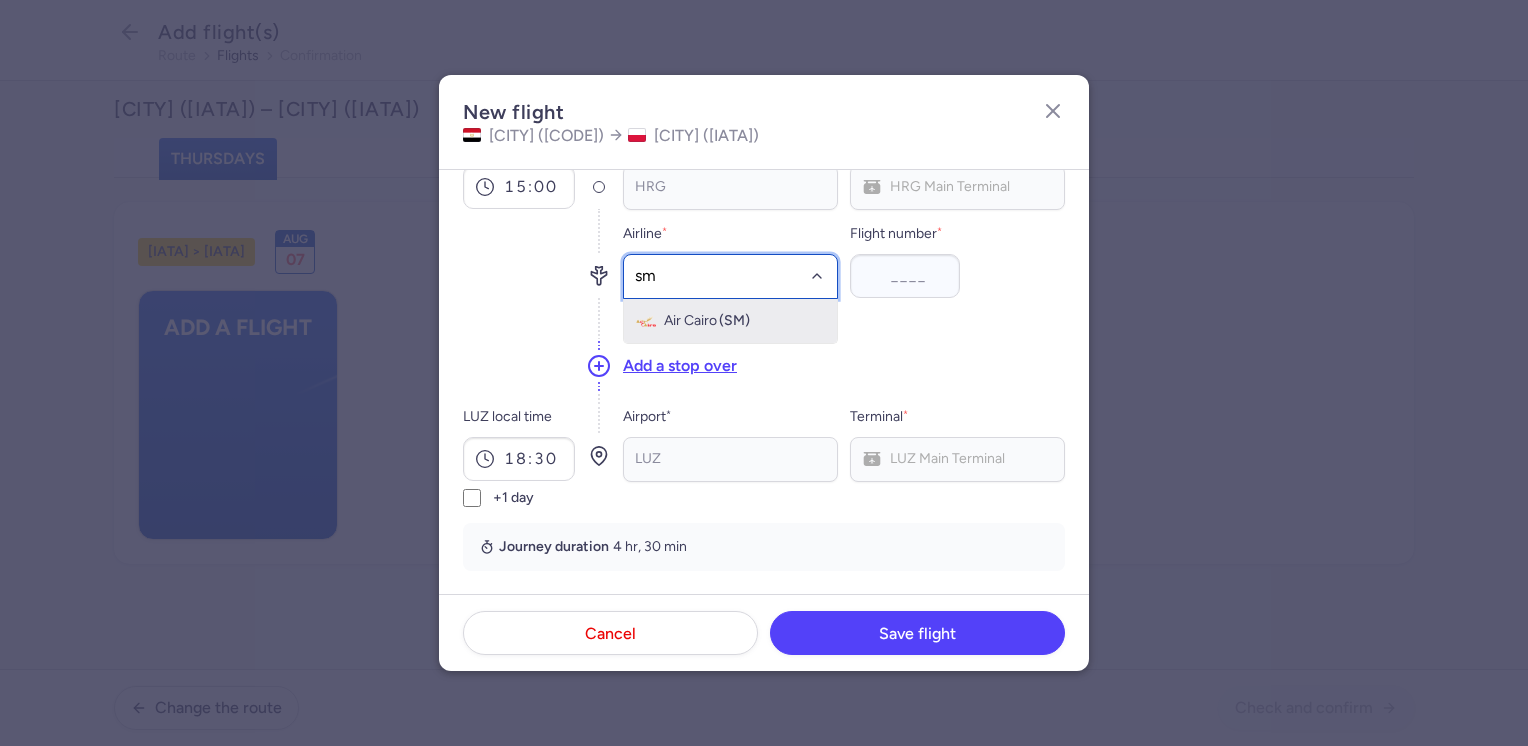 click on "Air Cairo (SM)" 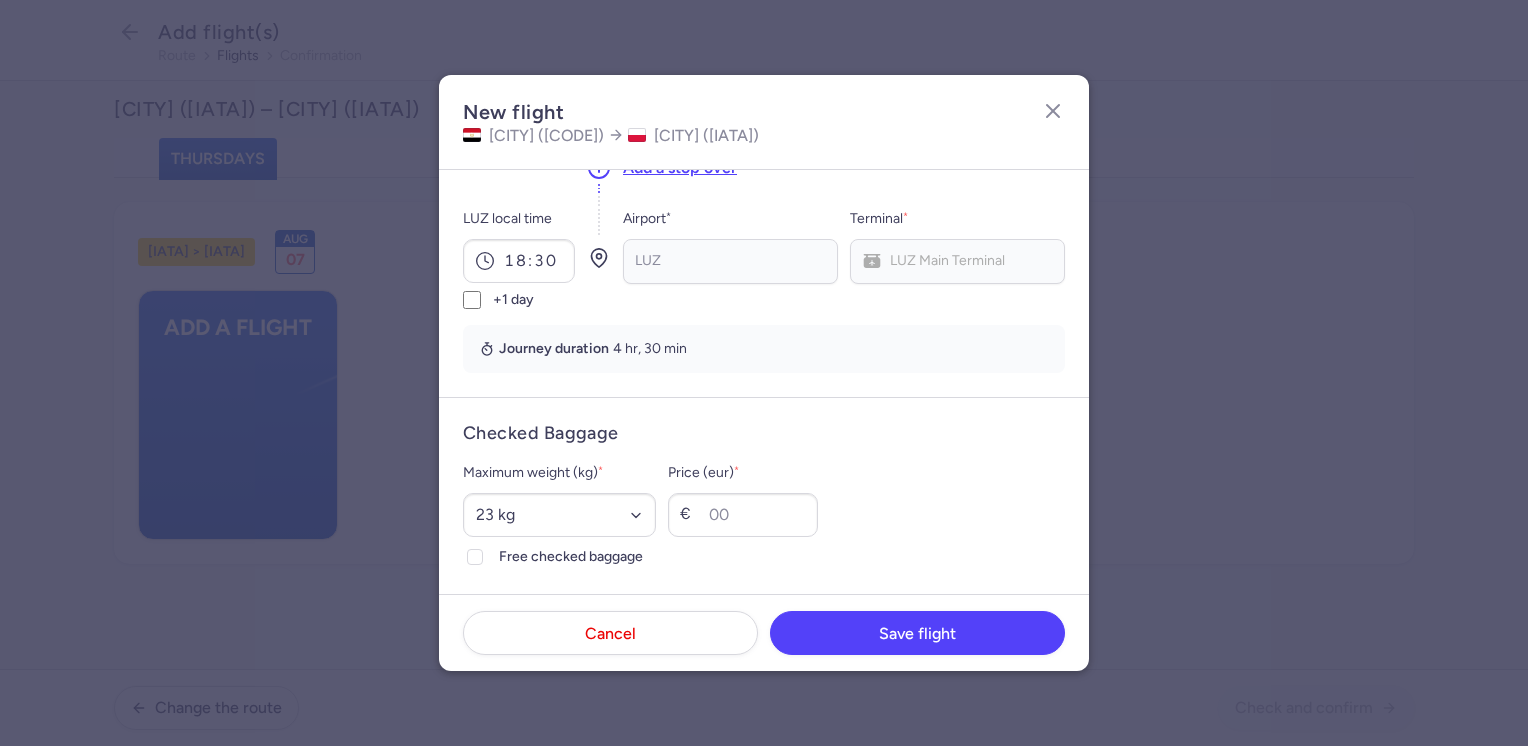 scroll, scrollTop: 300, scrollLeft: 0, axis: vertical 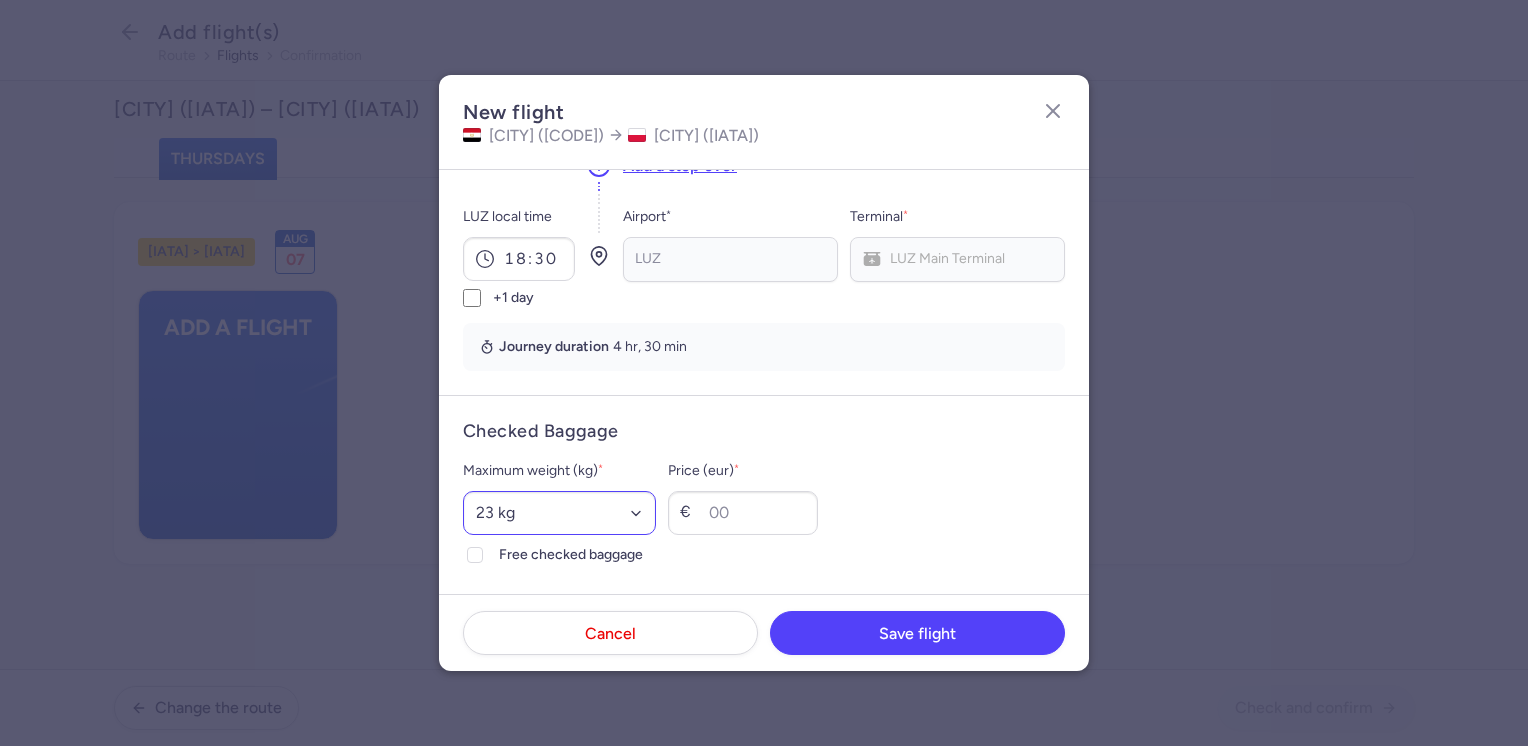 type on "[NUMBER]" 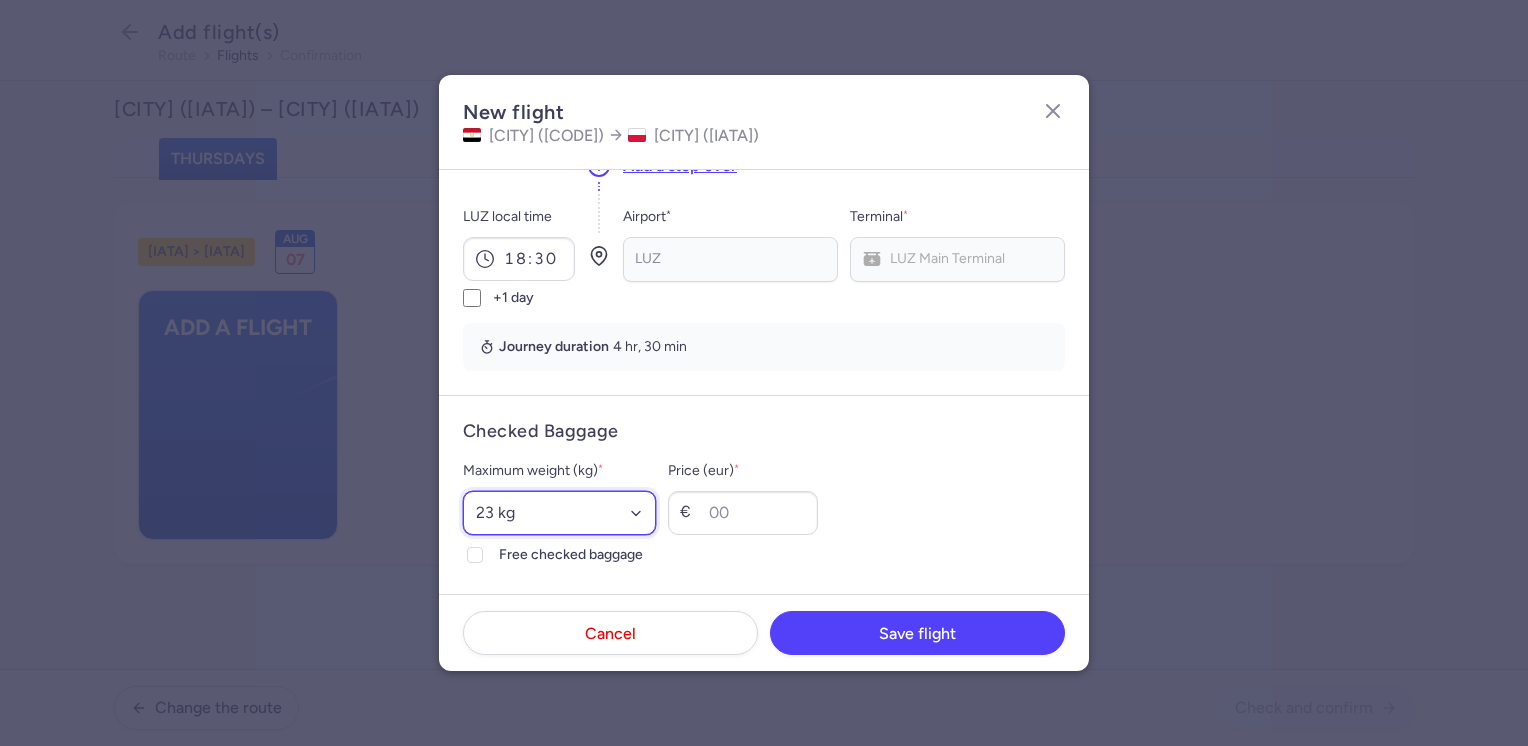 drag, startPoint x: 553, startPoint y: 505, endPoint x: 554, endPoint y: 486, distance: 19.026299 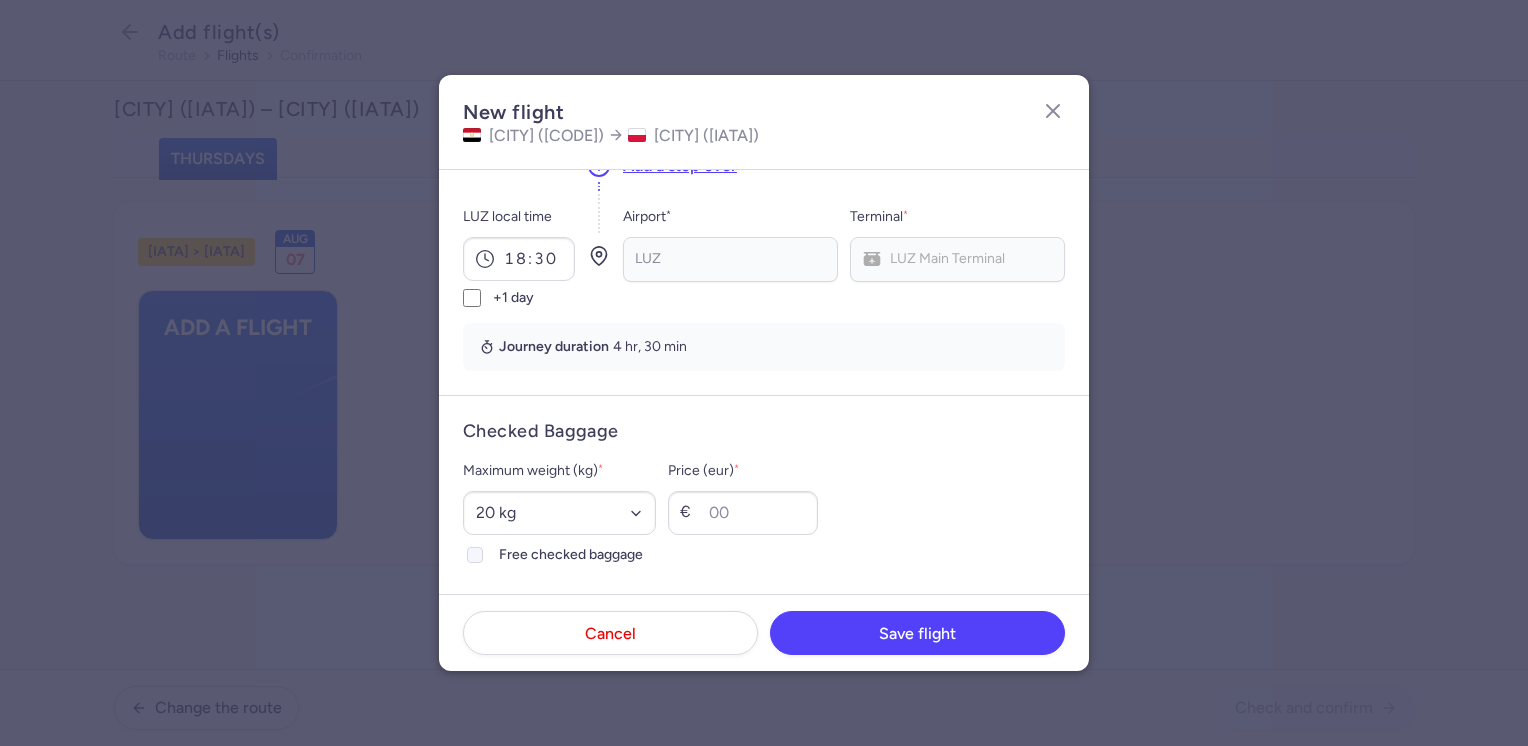 click on "Free checked baggage" 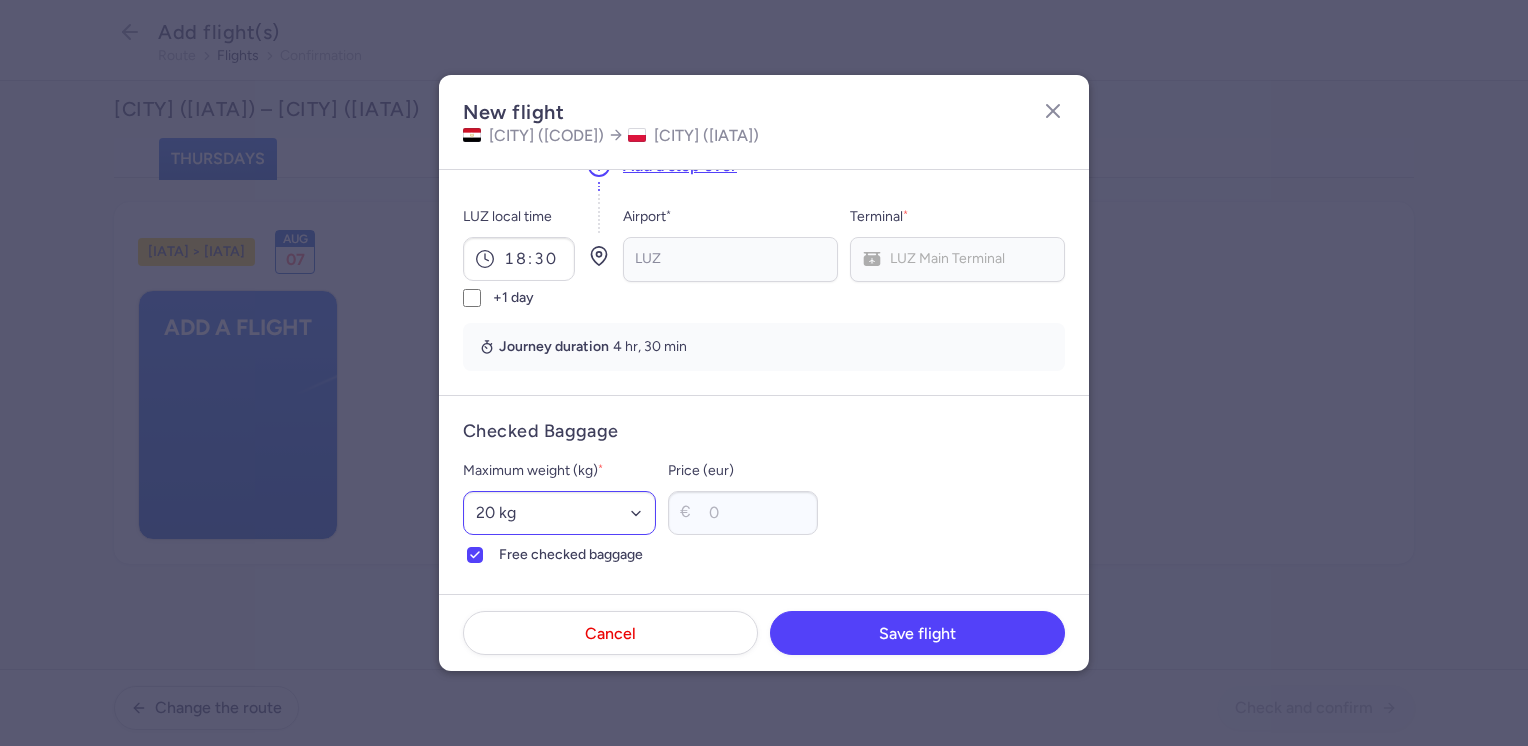 scroll, scrollTop: 600, scrollLeft: 0, axis: vertical 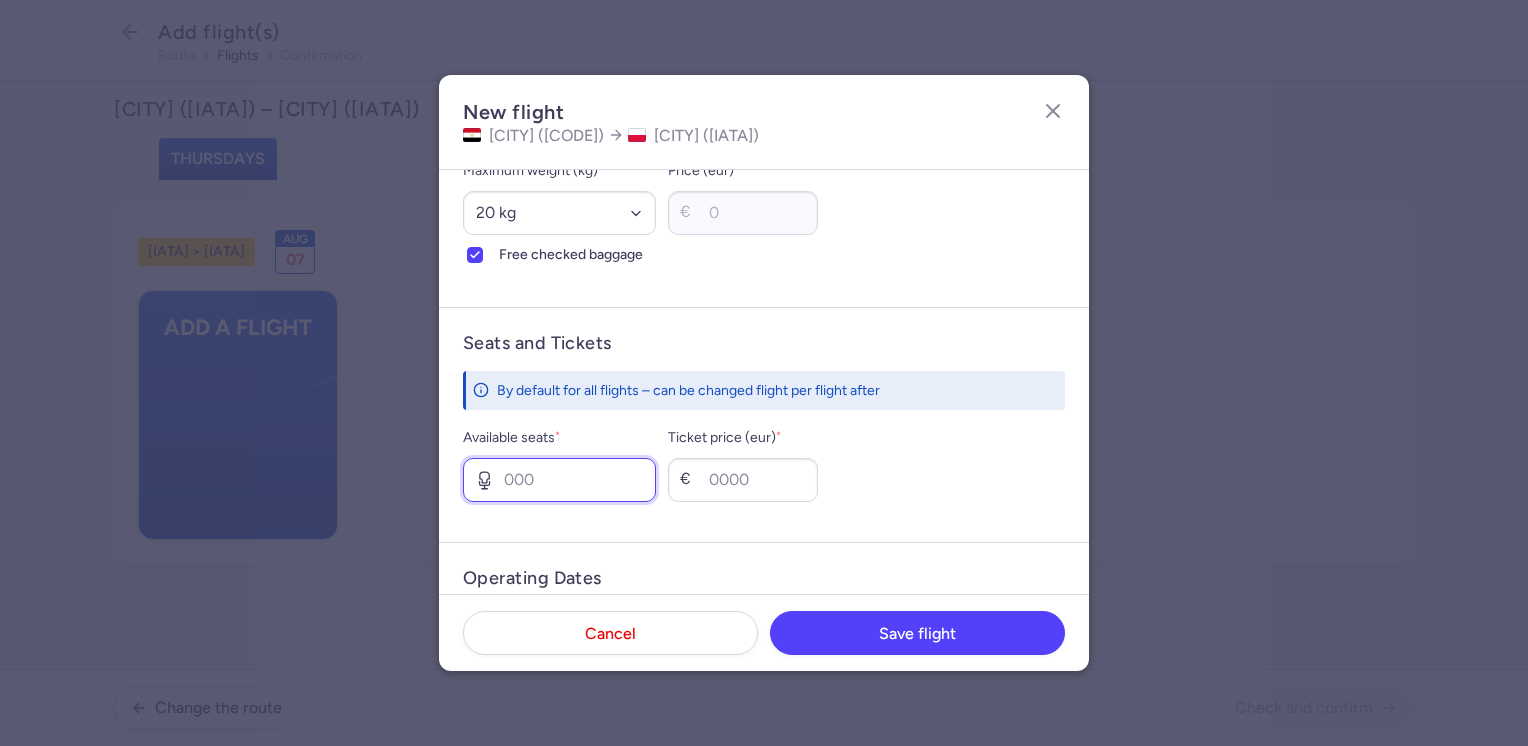 click on "Available seats  *" at bounding box center (559, 480) 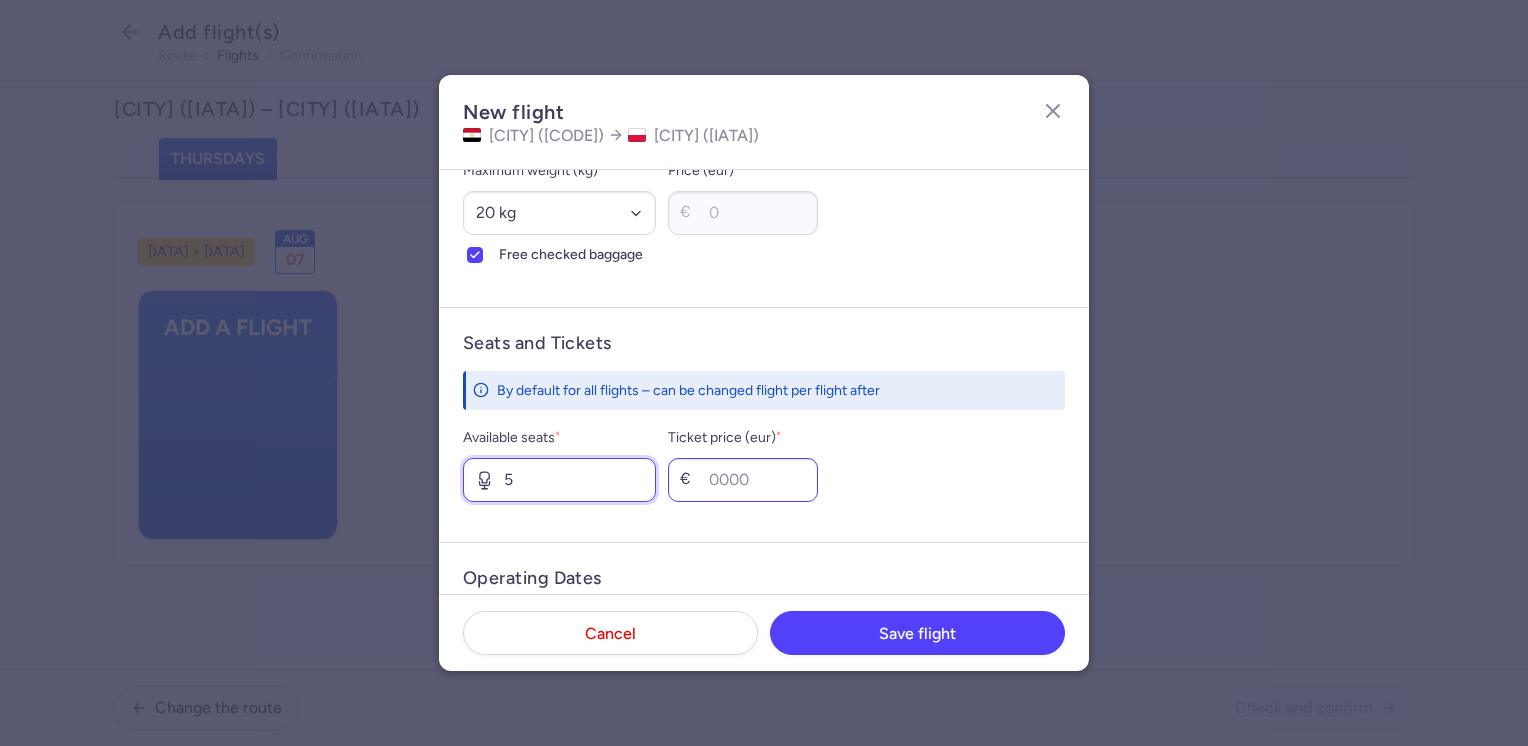 type on "5" 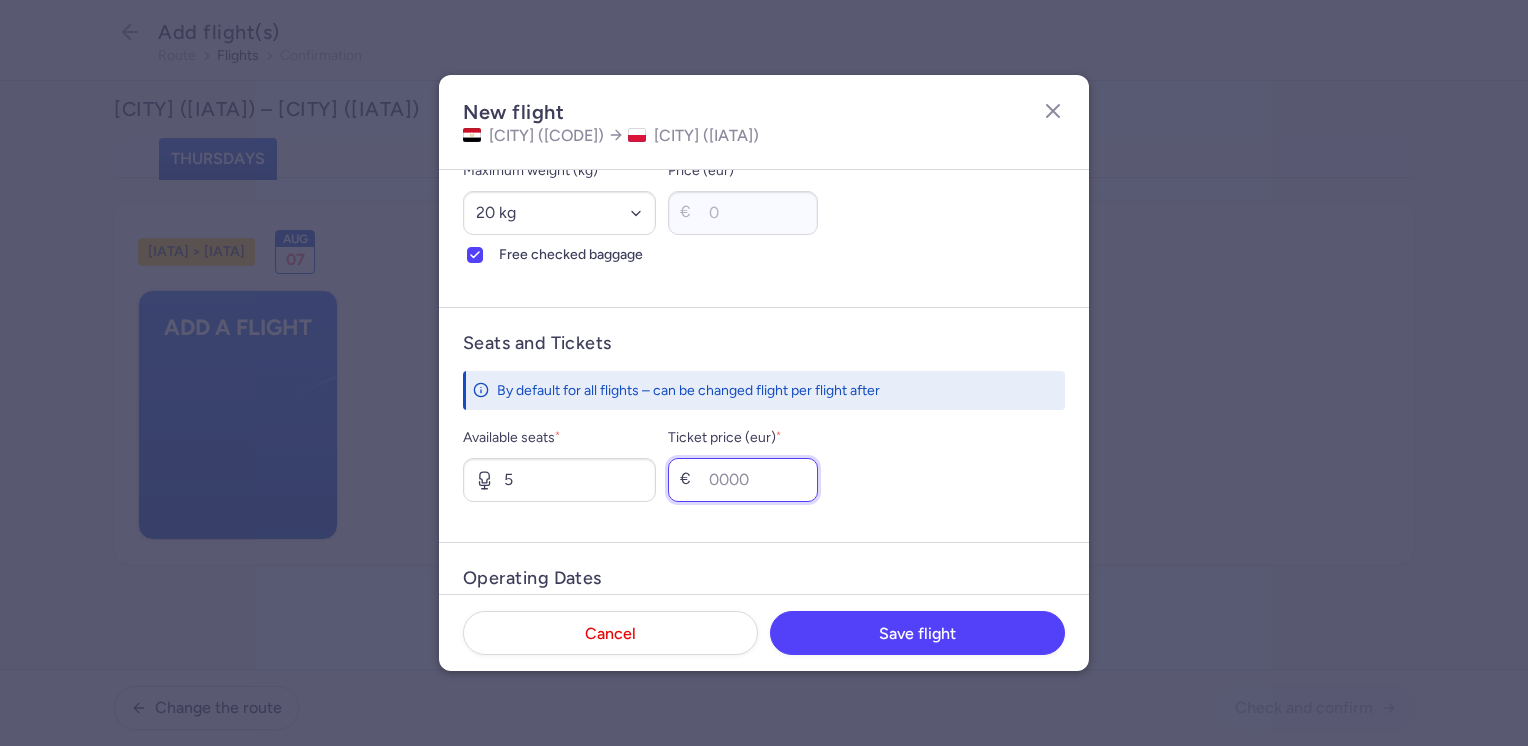 click on "Ticket price (eur)  *" at bounding box center [743, 480] 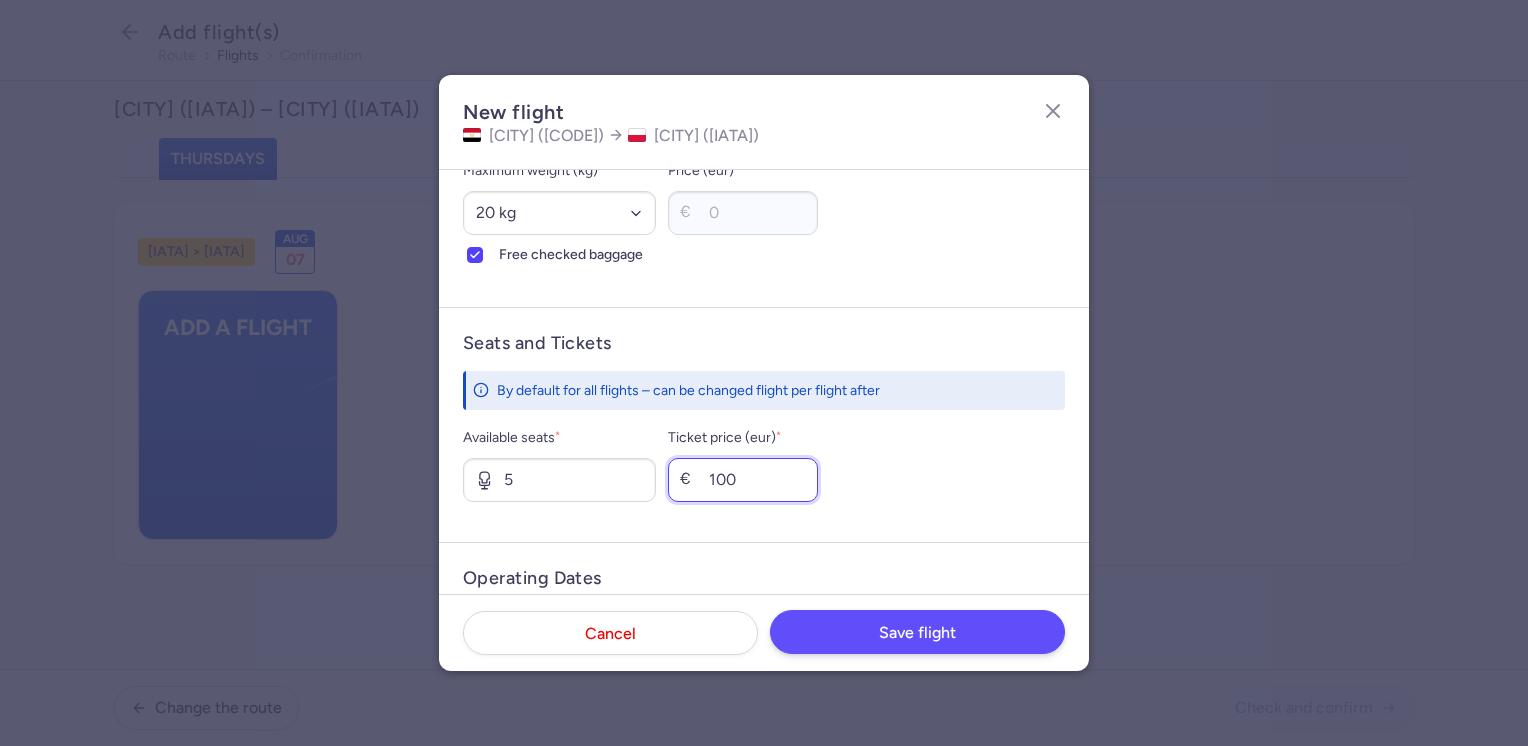 type on "100" 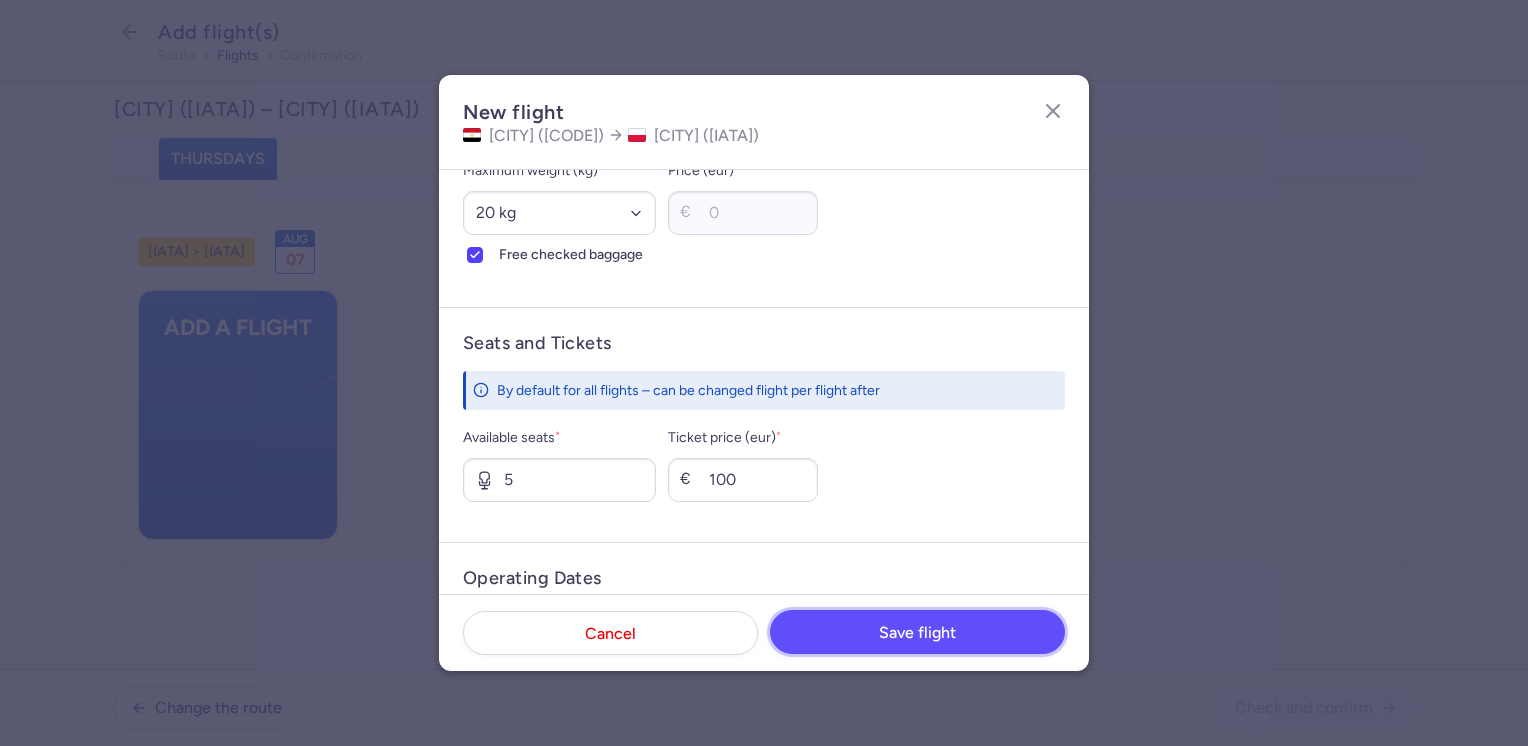 click on "Save flight" at bounding box center (917, 633) 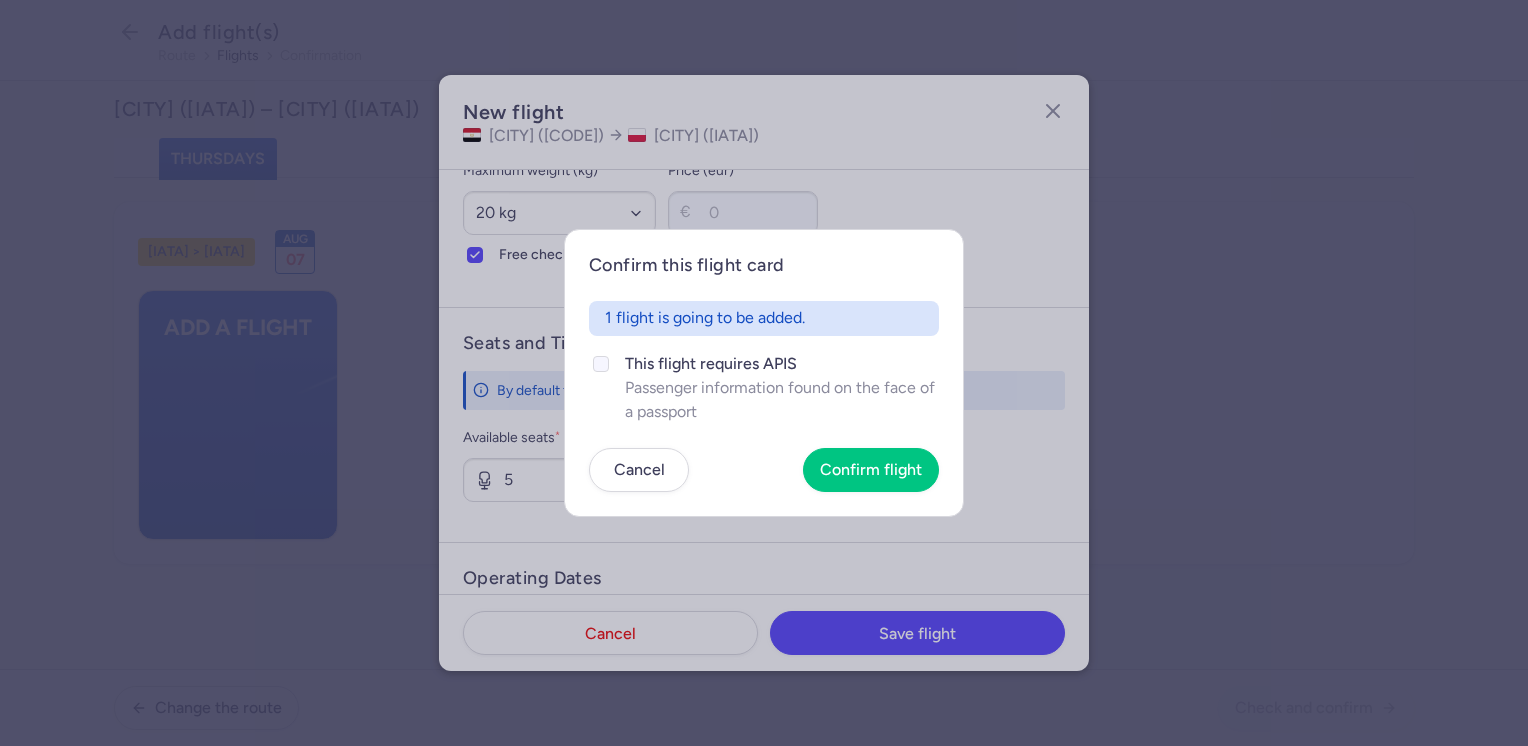 click on "This flight requires APIS" 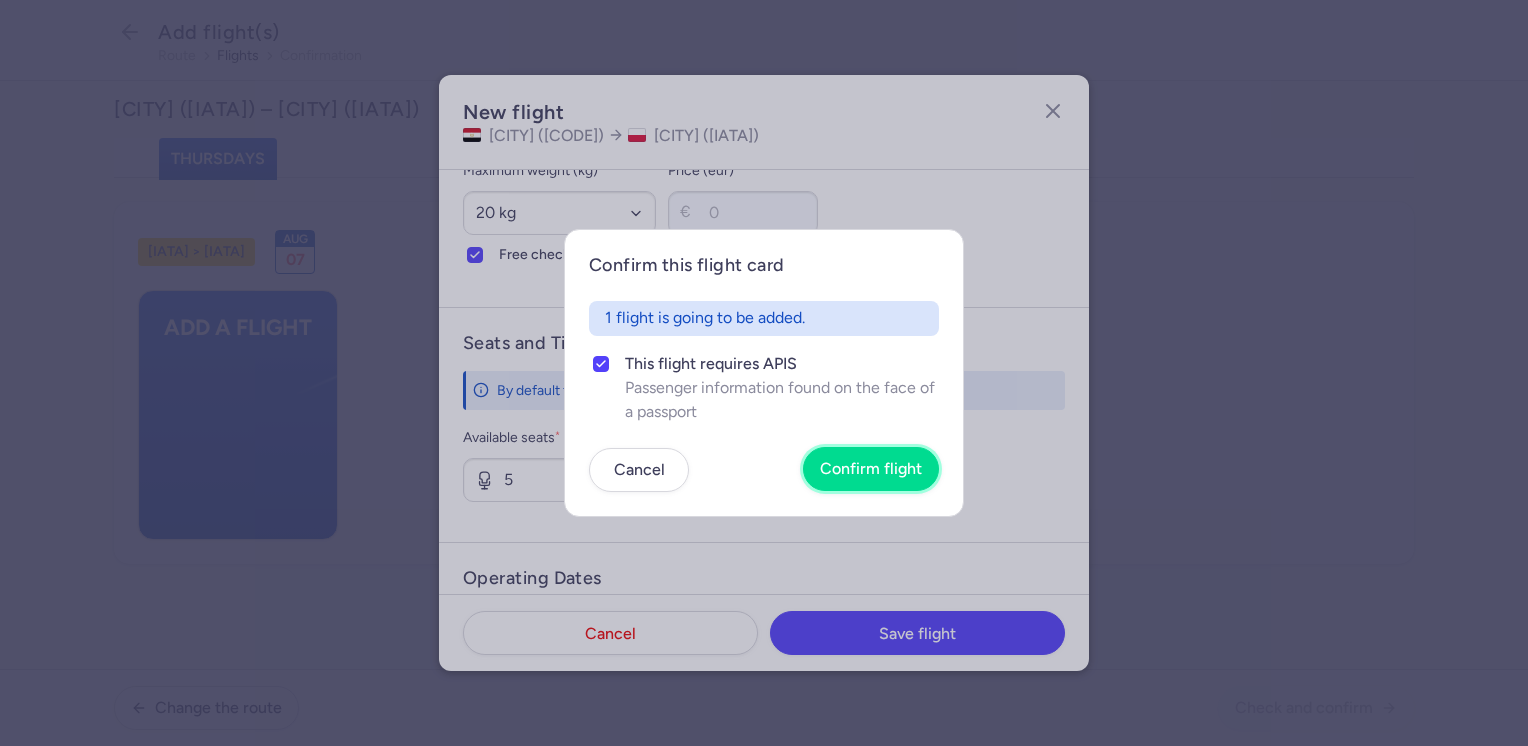 click on "Confirm flight" at bounding box center [871, 469] 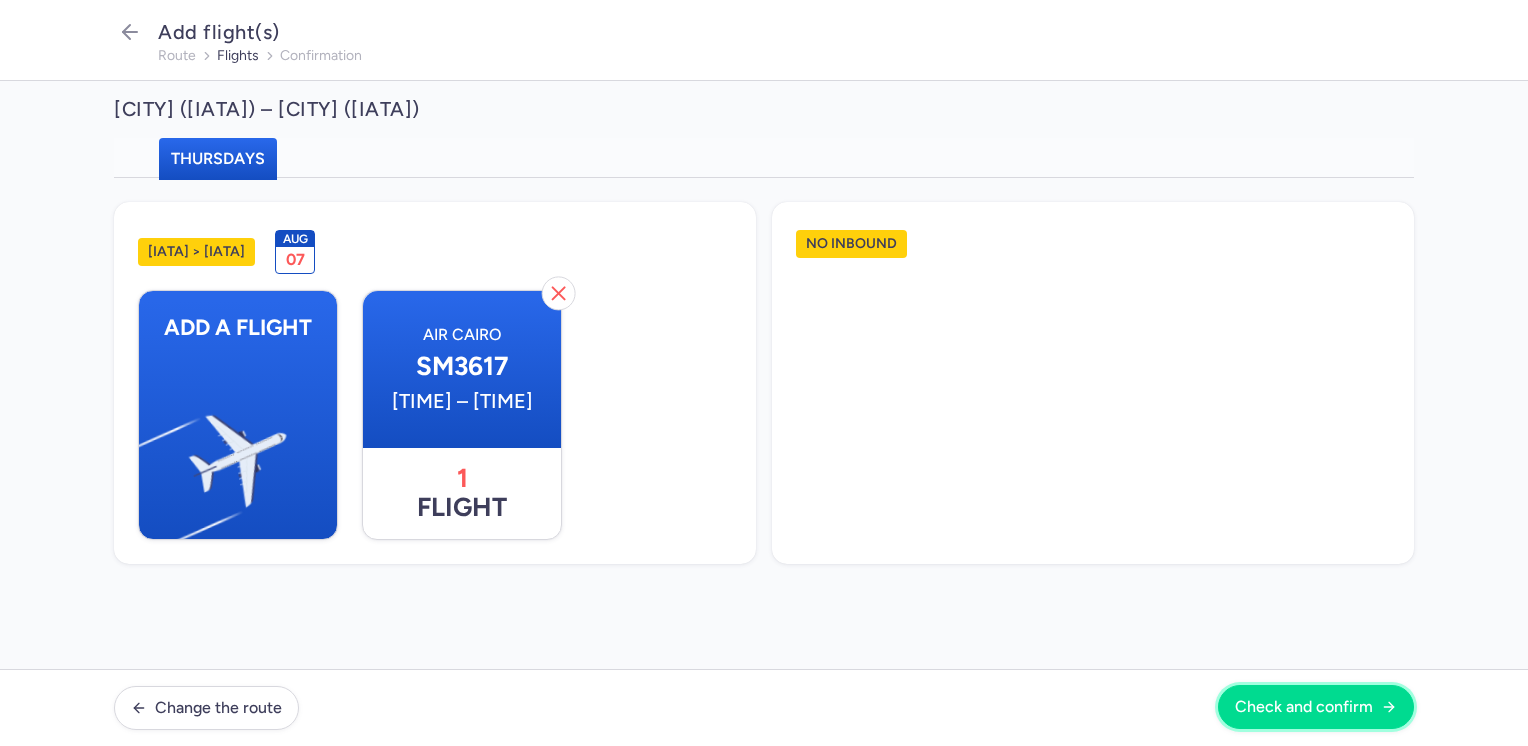 click on "Check and confirm" at bounding box center [1304, 707] 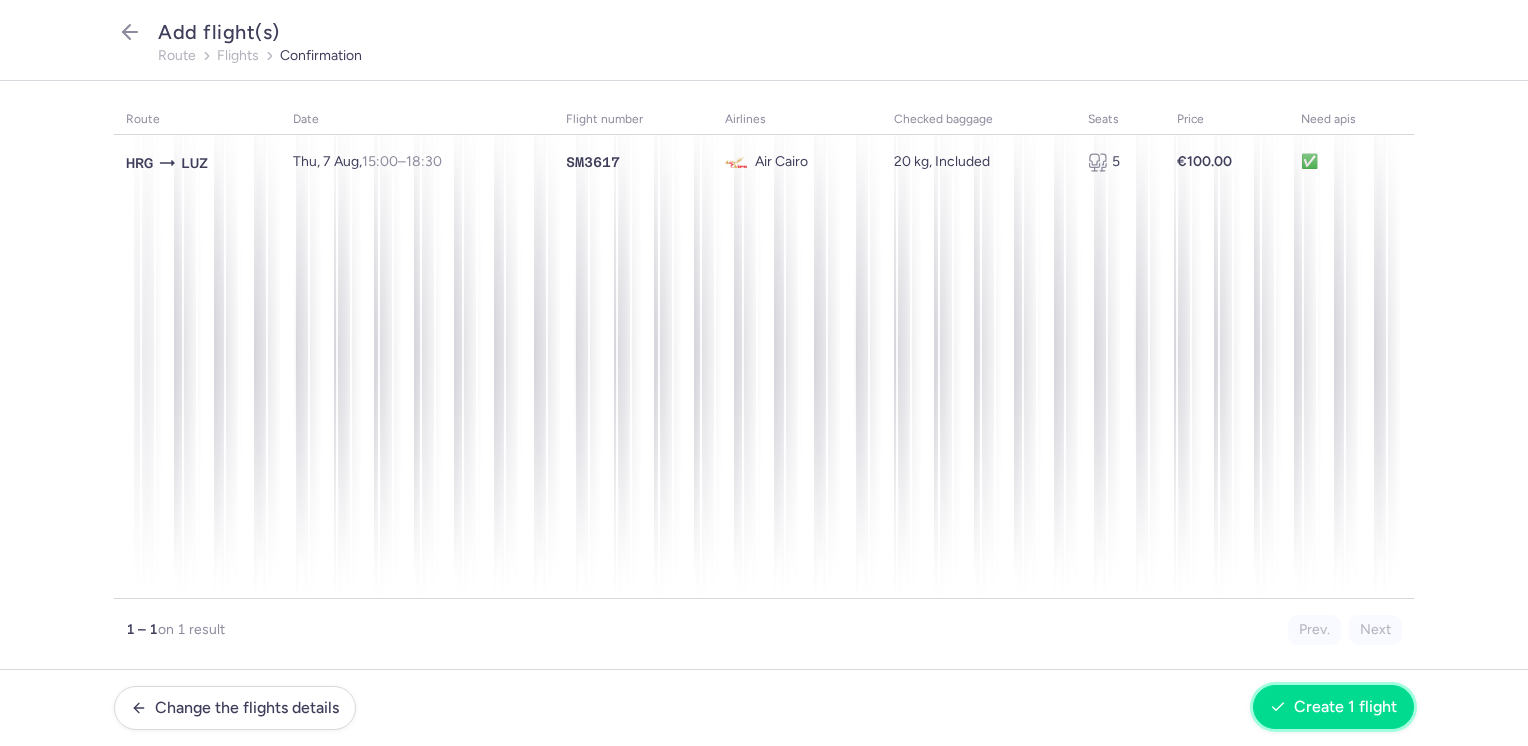 click on "Create 1 flight" at bounding box center [1345, 707] 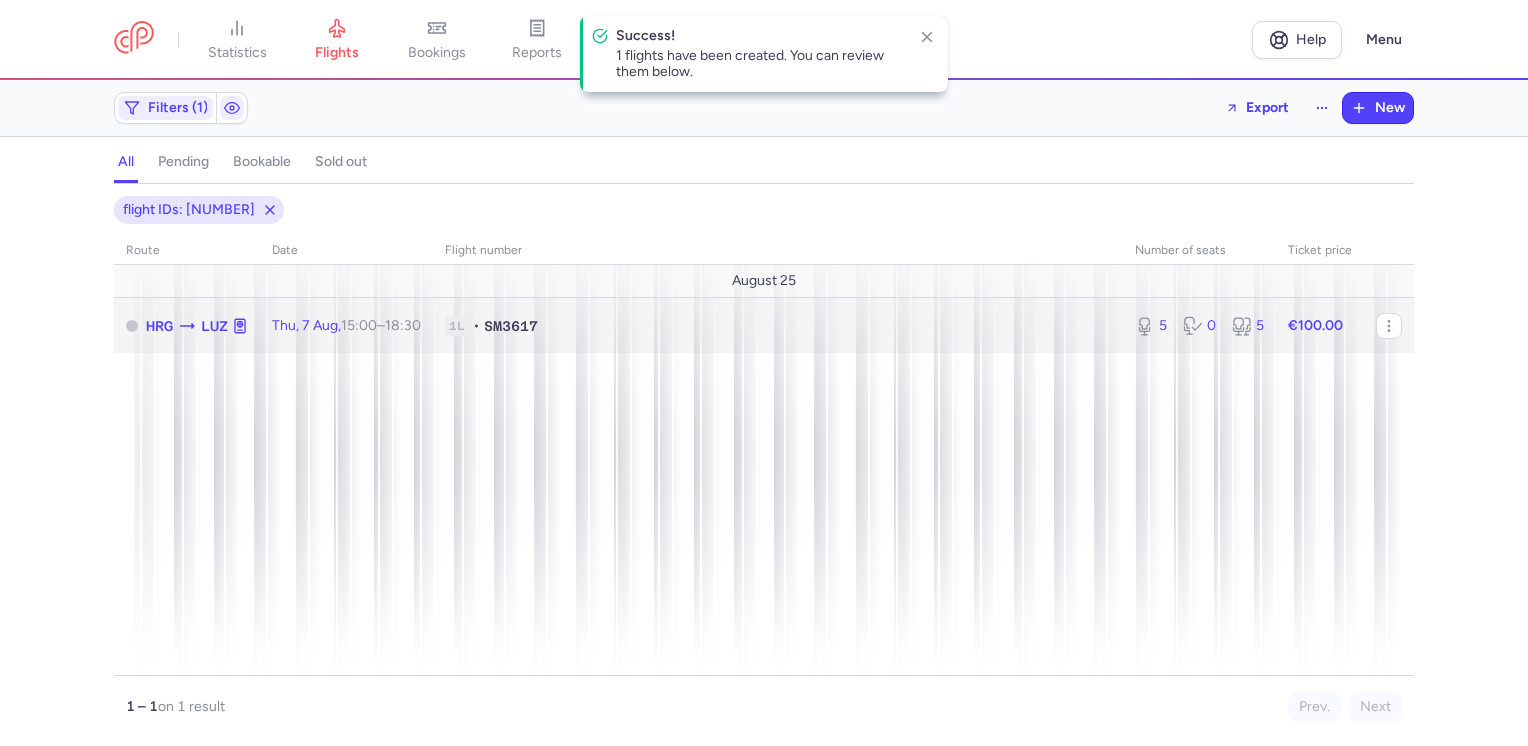 drag, startPoint x: 1354, startPoint y: 320, endPoint x: 1324, endPoint y: 360, distance: 50 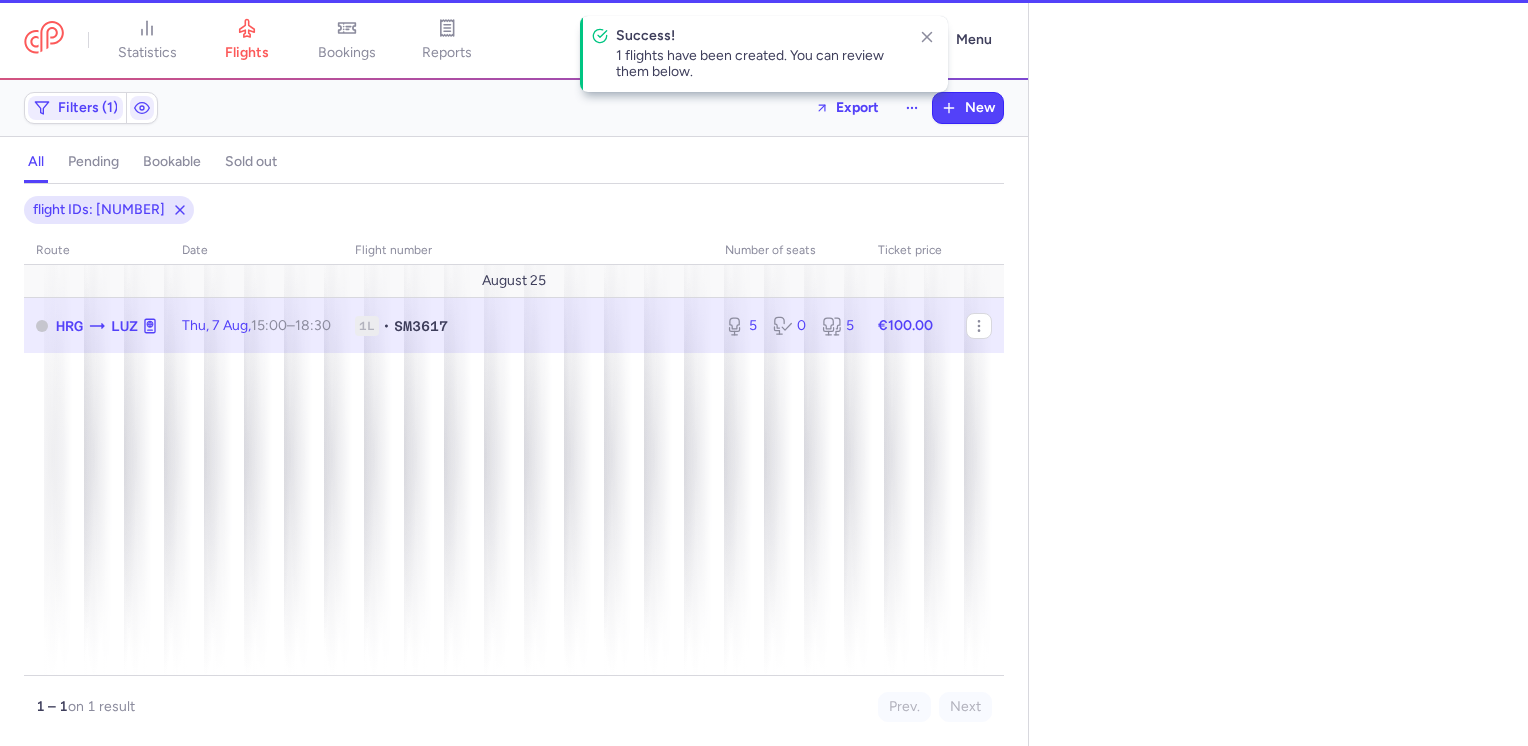 select on "days" 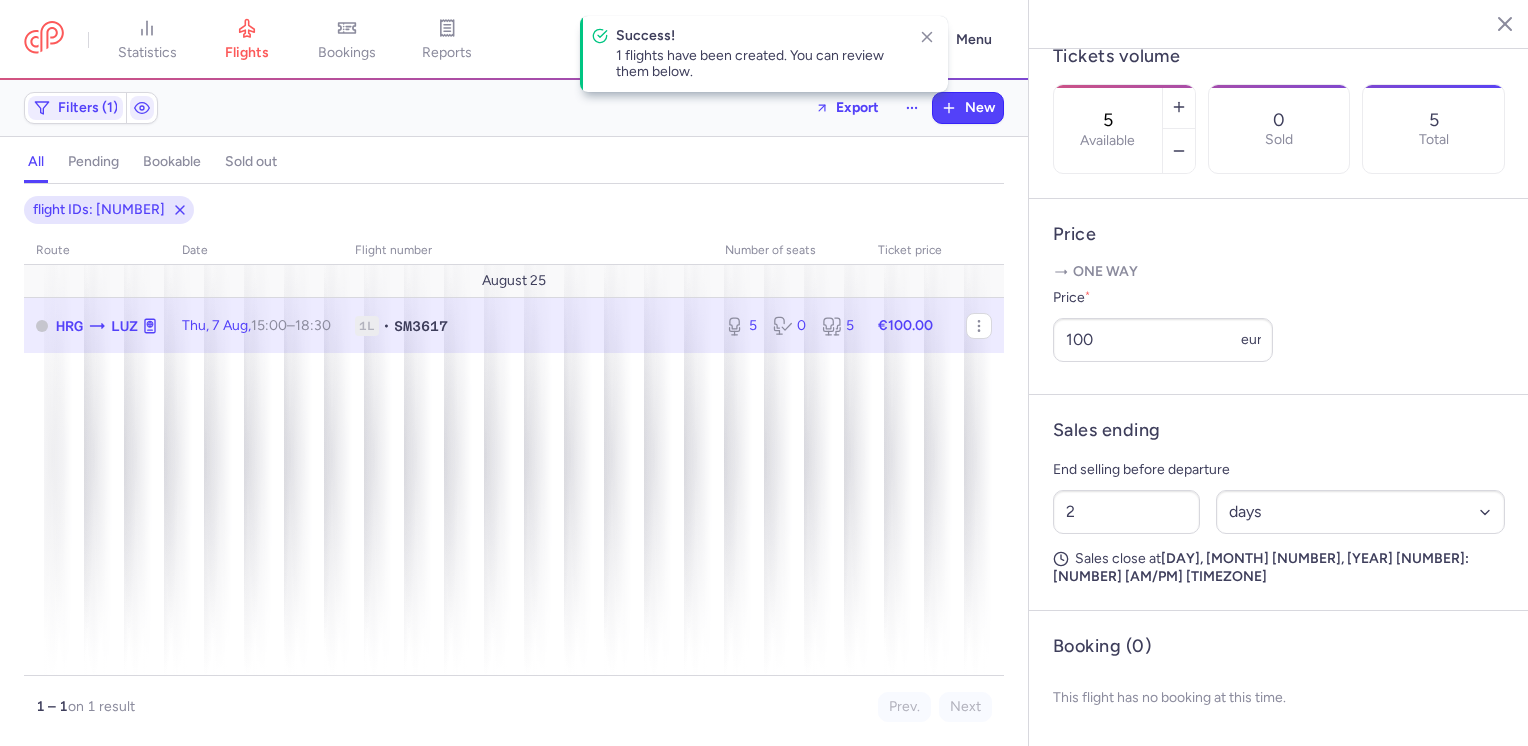 scroll, scrollTop: 632, scrollLeft: 0, axis: vertical 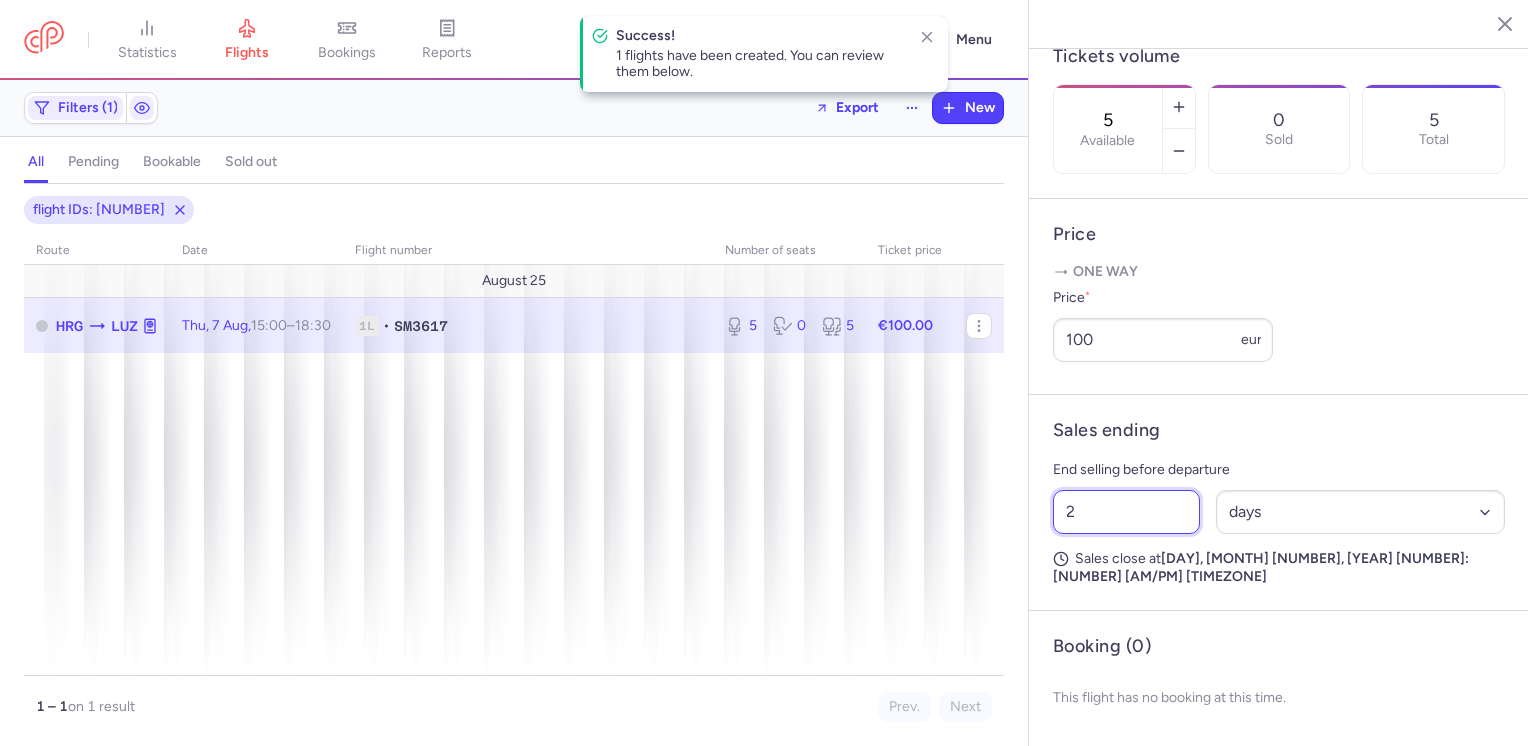 drag, startPoint x: 1080, startPoint y: 522, endPoint x: 1057, endPoint y: 528, distance: 23.769728 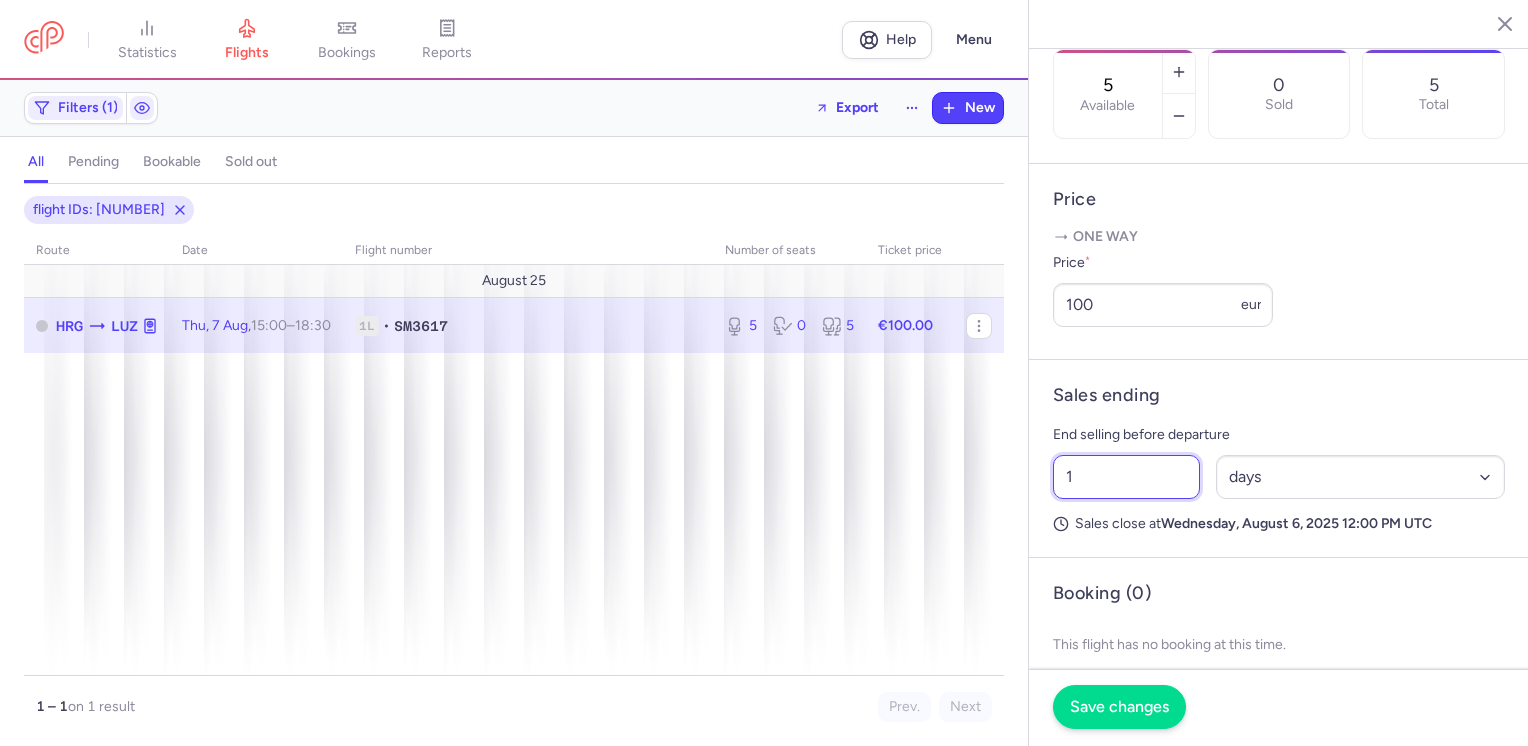 type on "1" 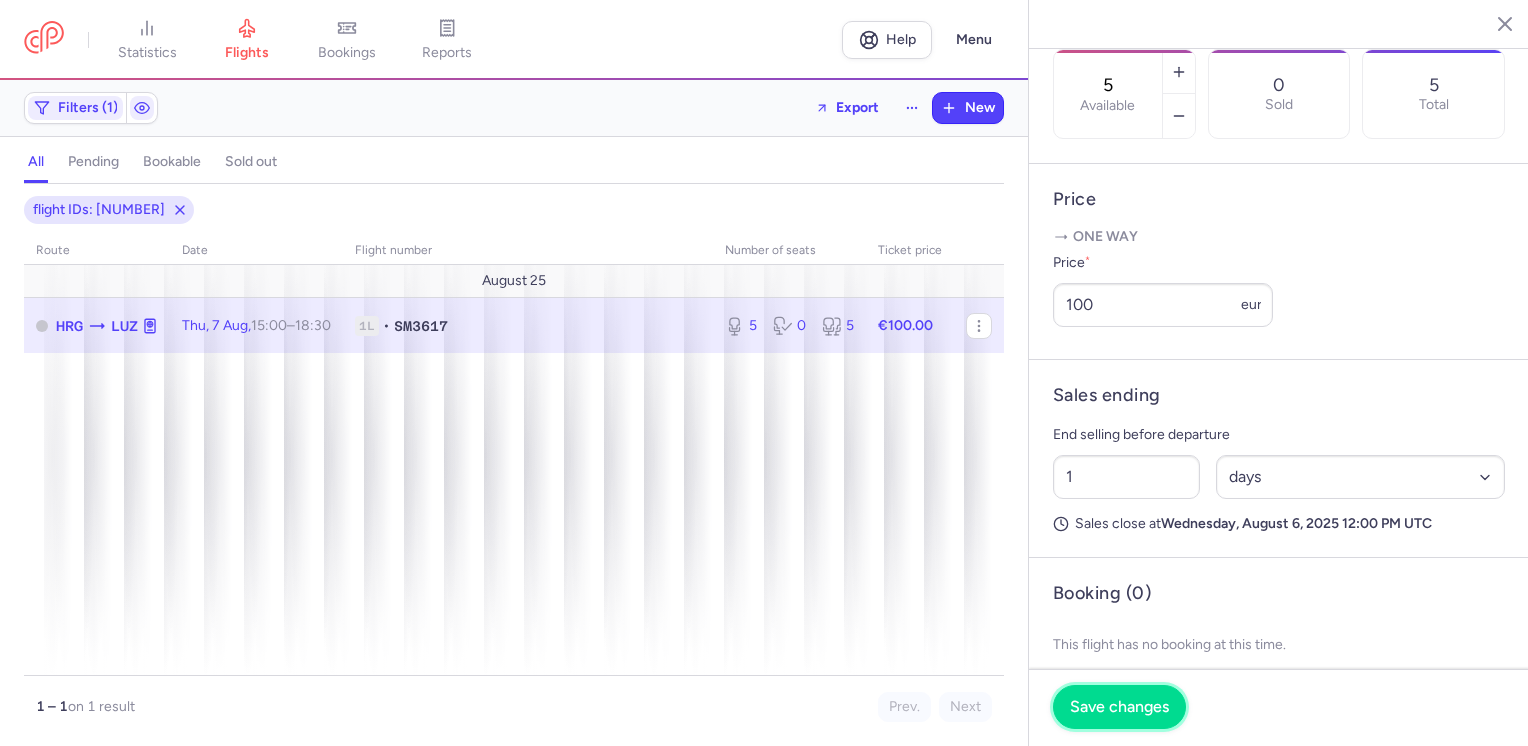 click on "Save changes" at bounding box center [1119, 707] 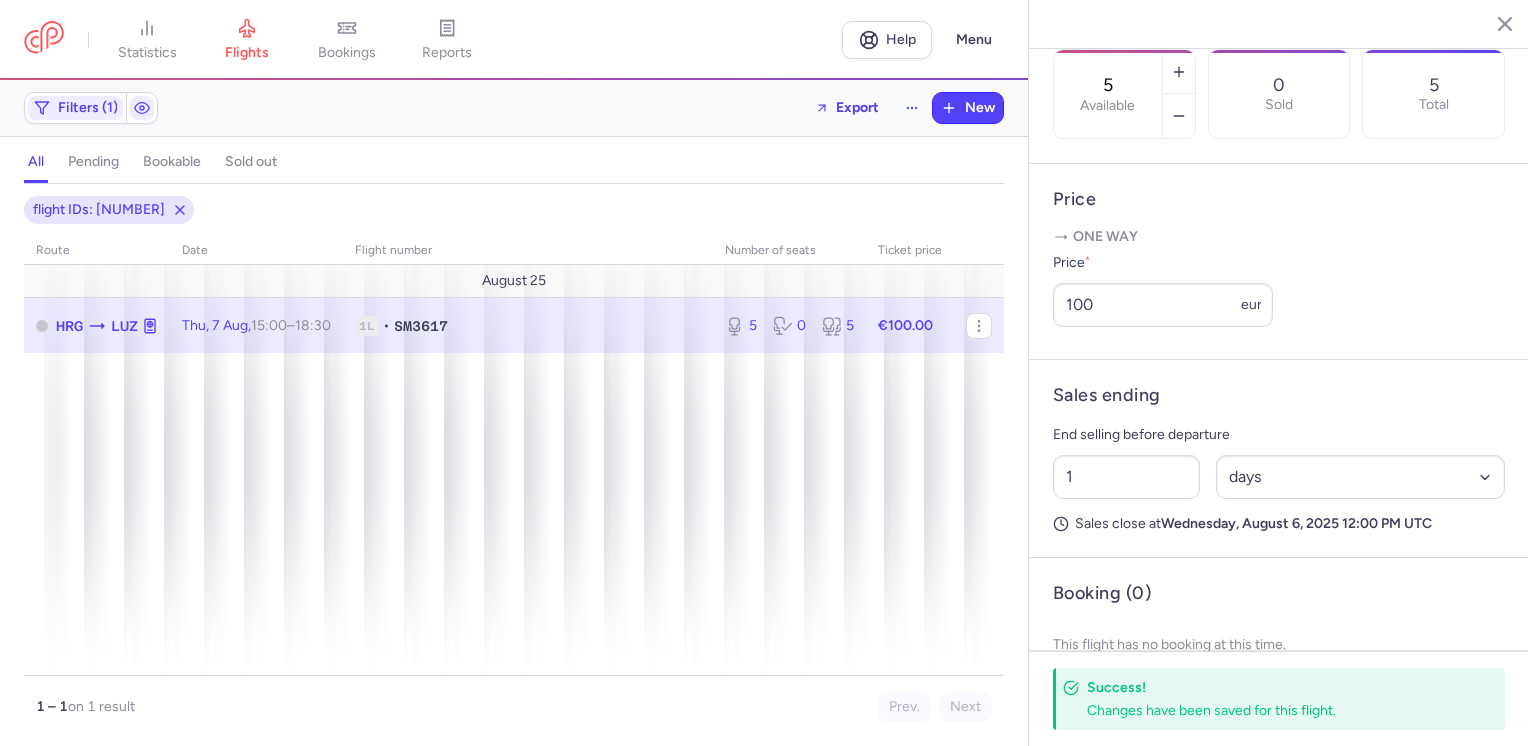 click 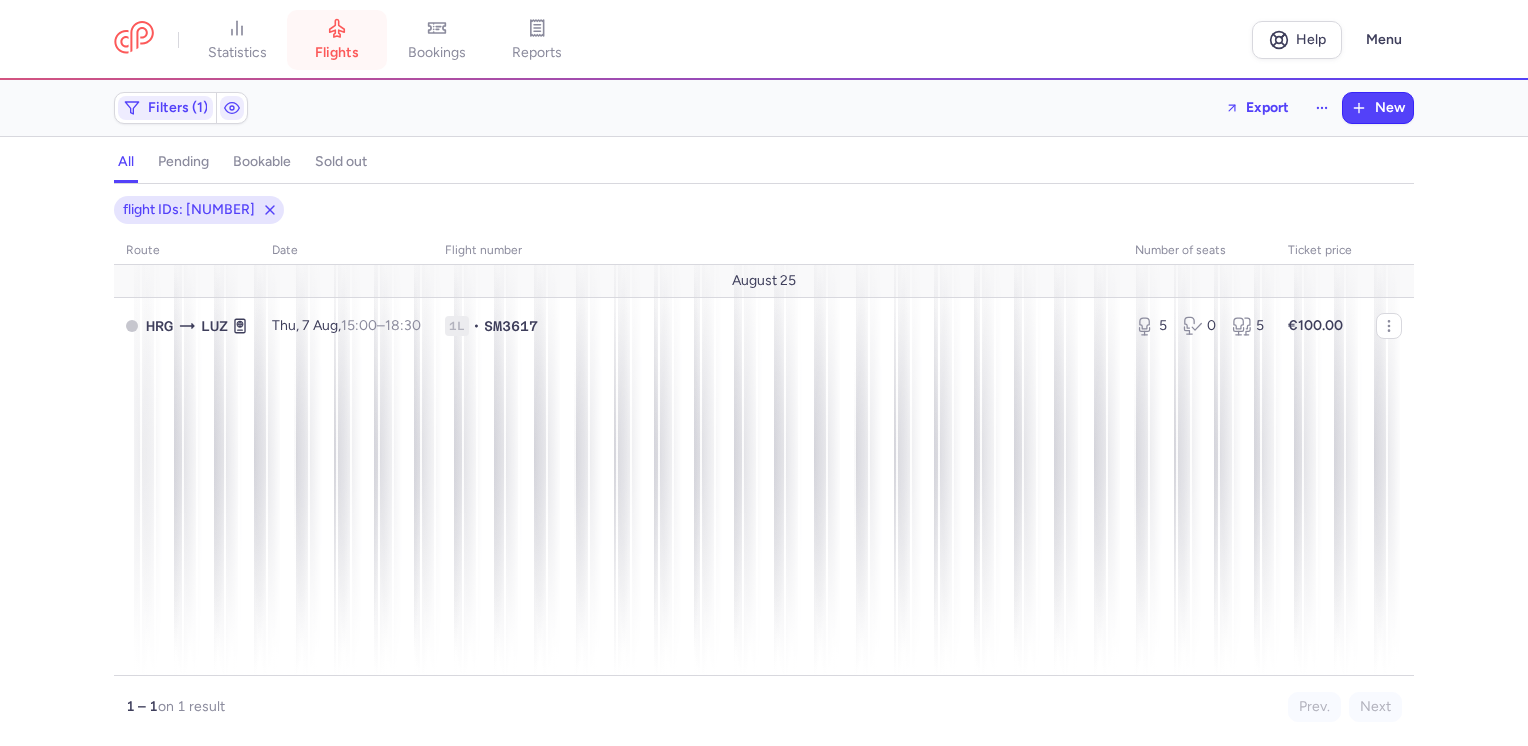 click on "flights" at bounding box center [337, 53] 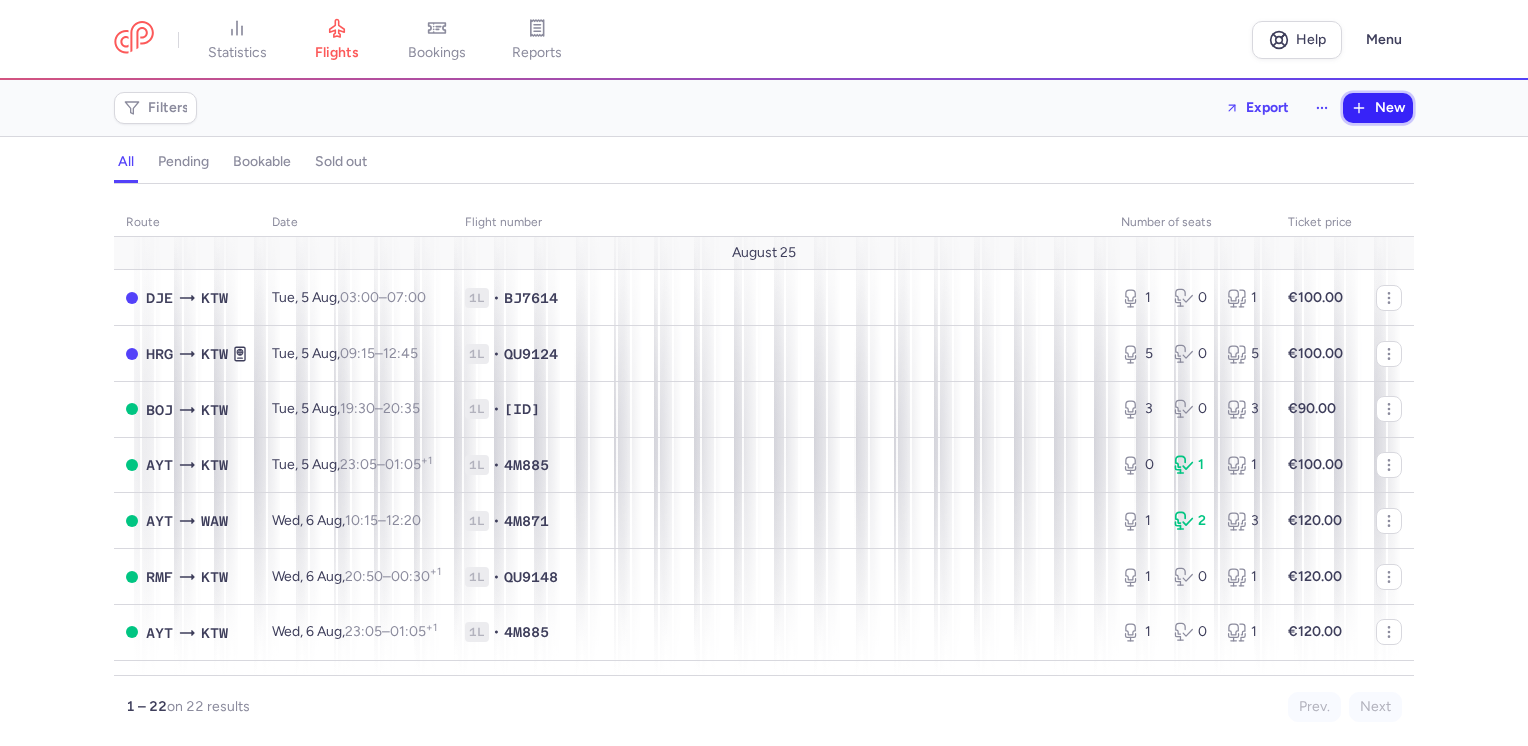 click on "New" at bounding box center [1378, 108] 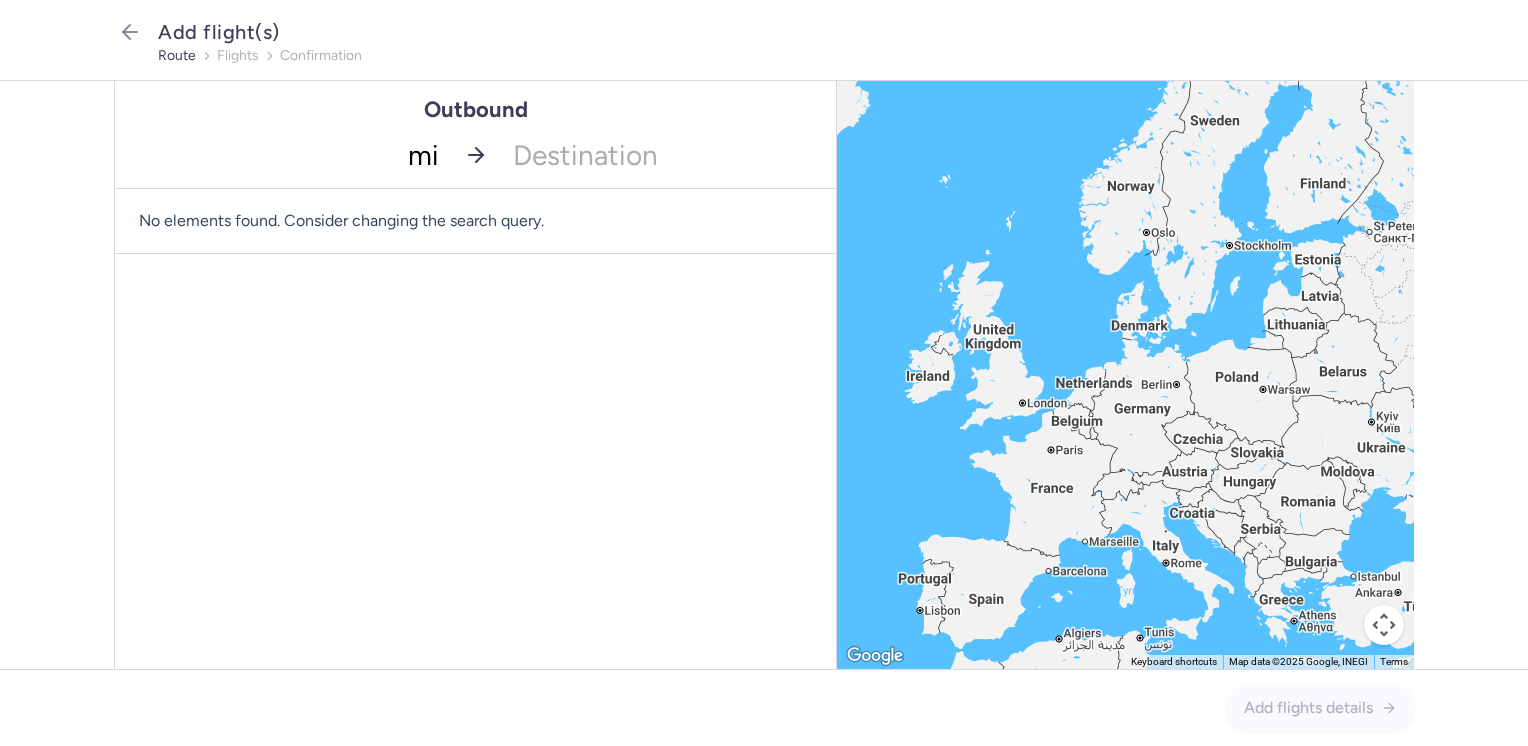 type on "mir" 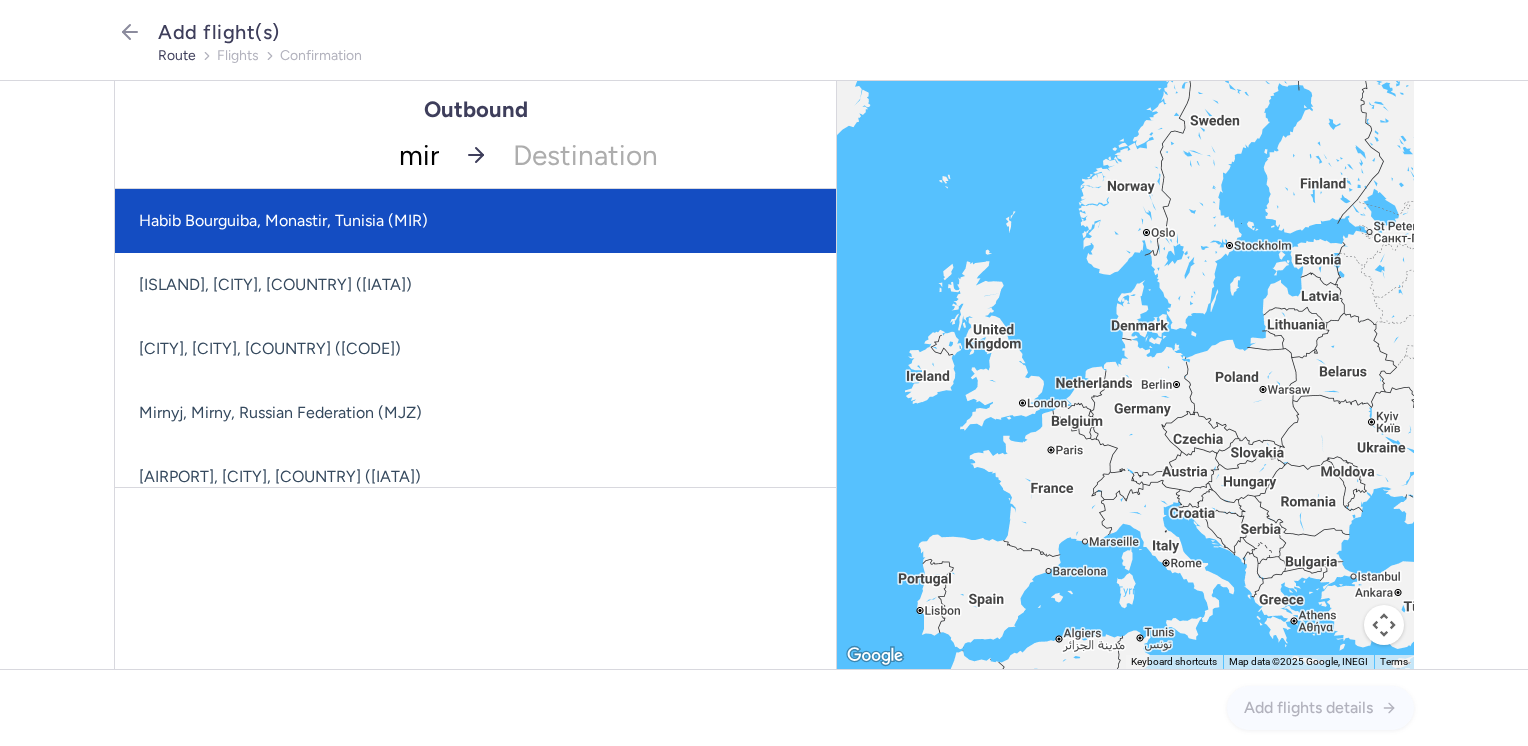 click on "Habib Bourguiba, Monastir, Tunisia (MIR)" 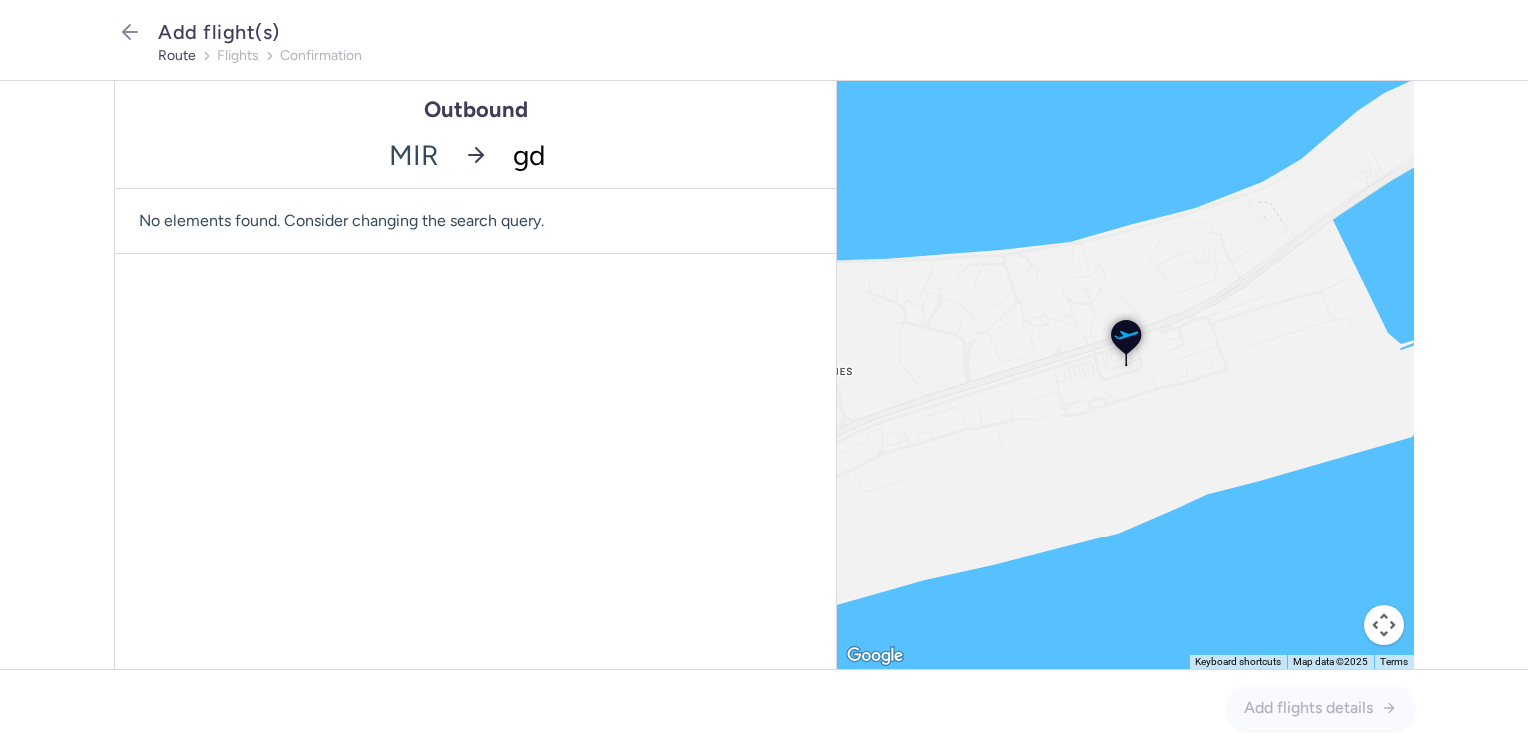 type on "gdn" 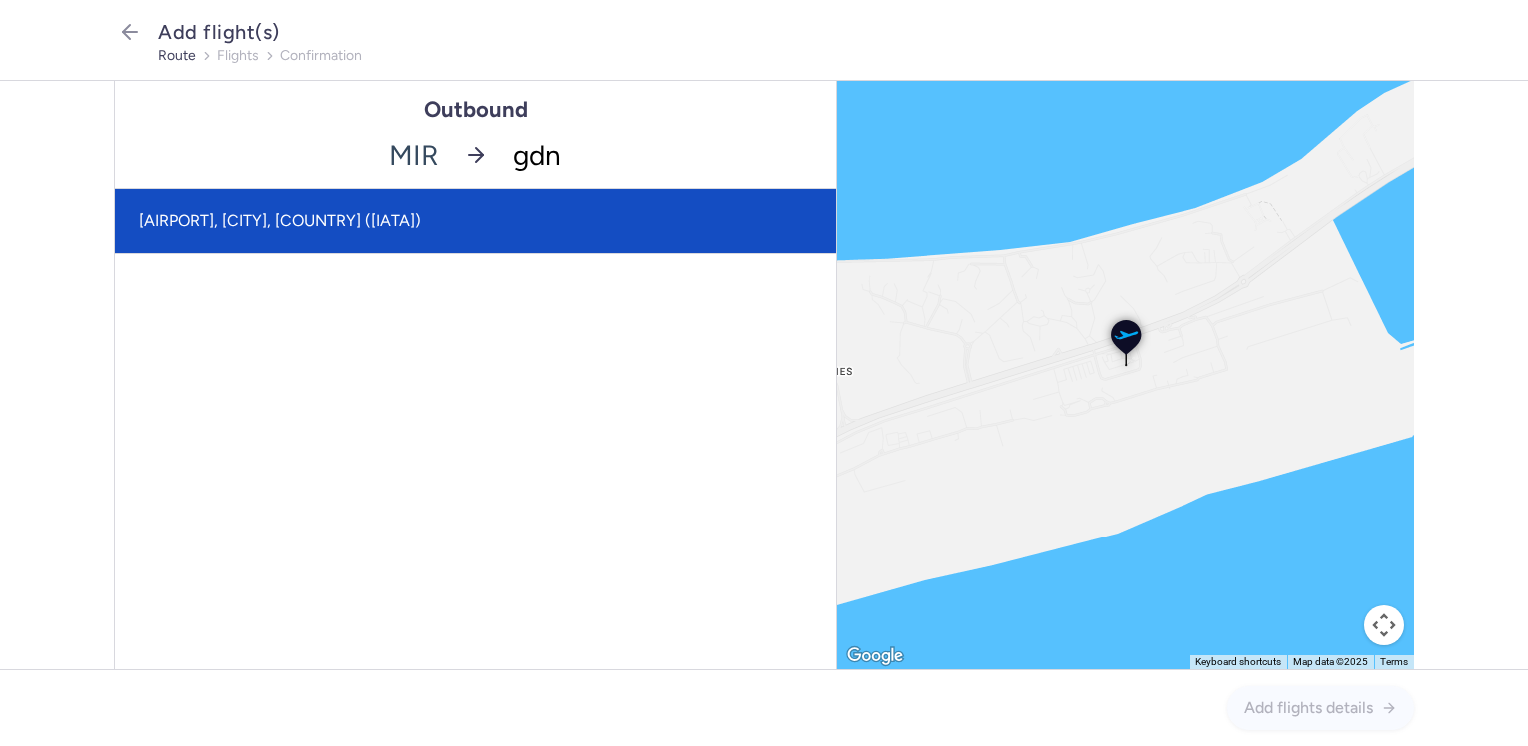 click on "[AIRPORT], [CITY], [COUNTRY] ([IATA])" at bounding box center [475, 221] 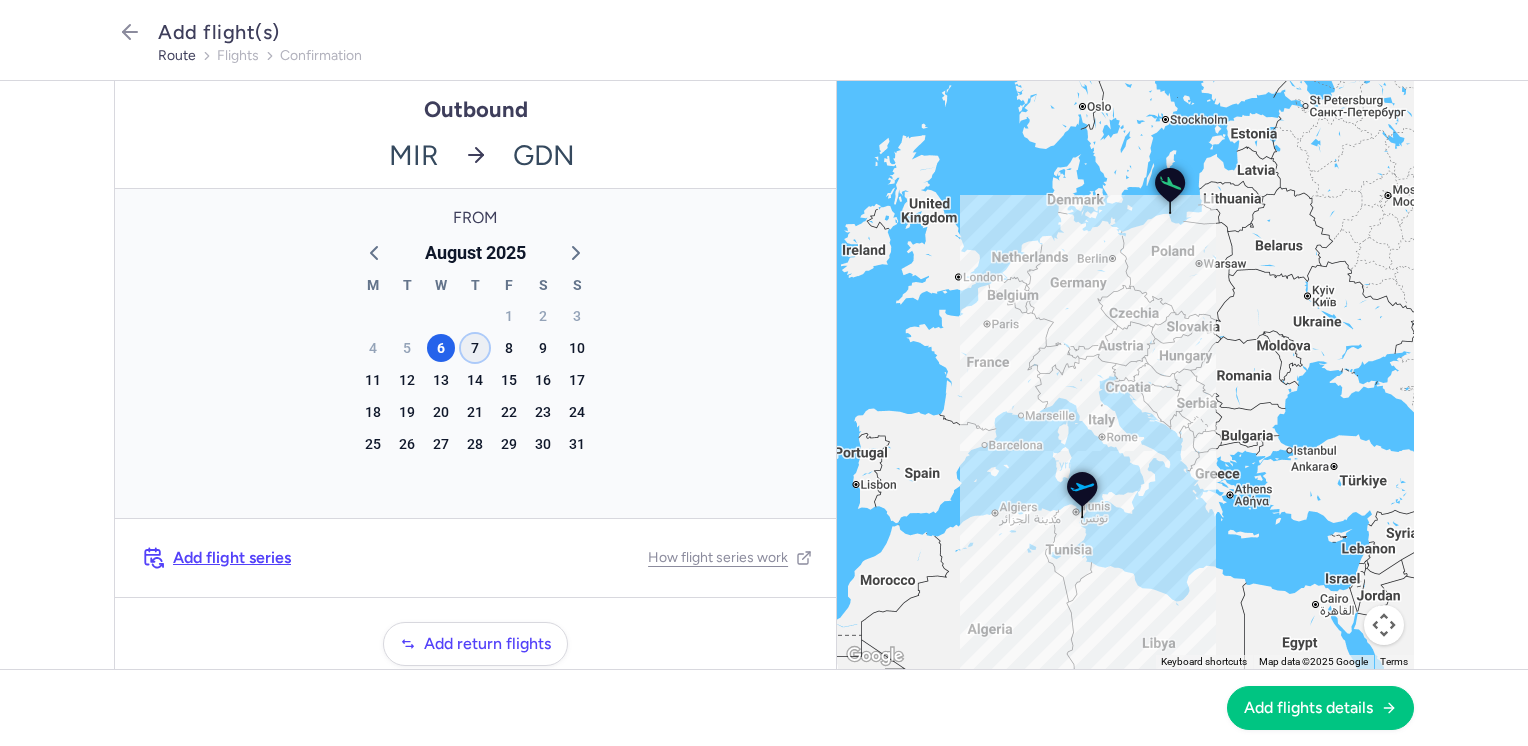 click on "7" 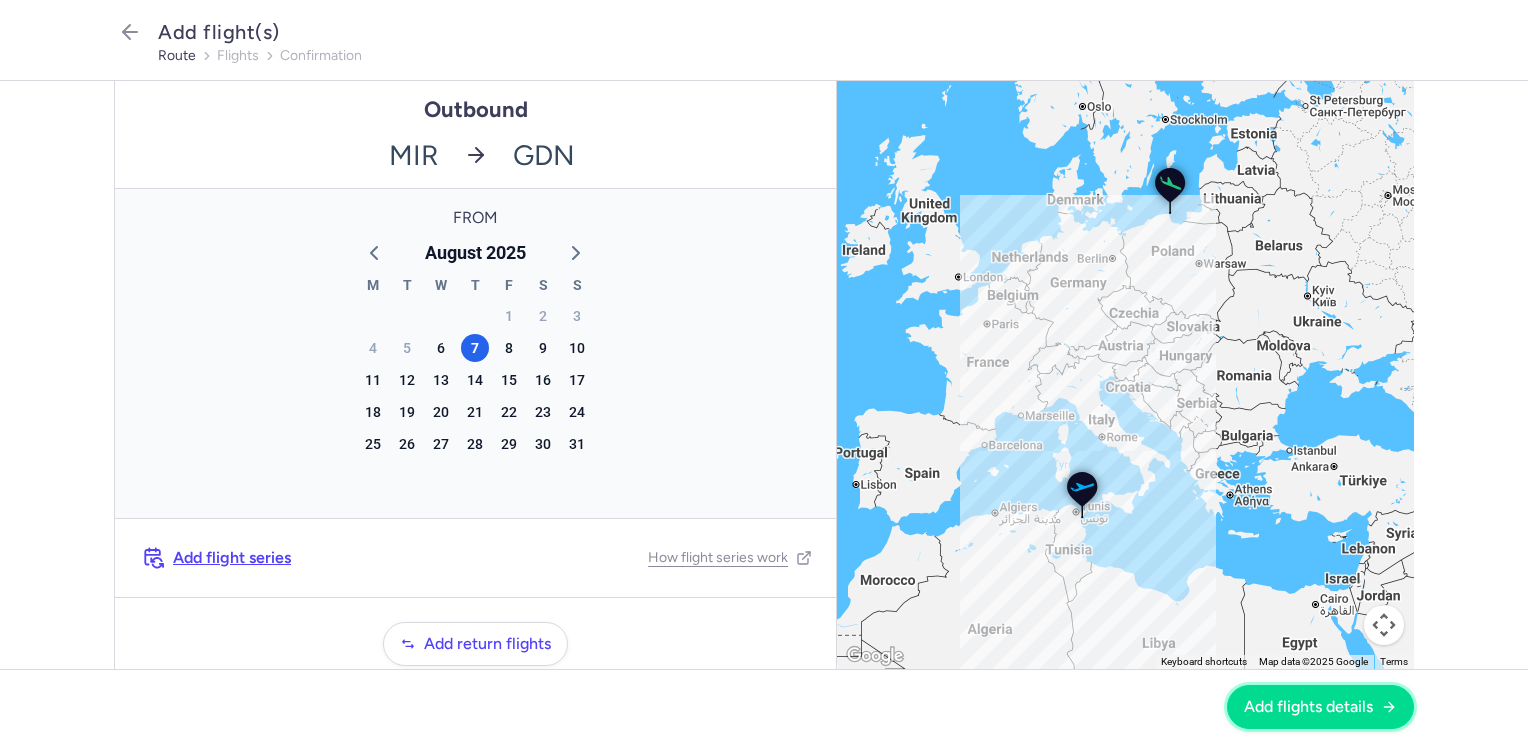 click on "Add flights details" at bounding box center [1308, 707] 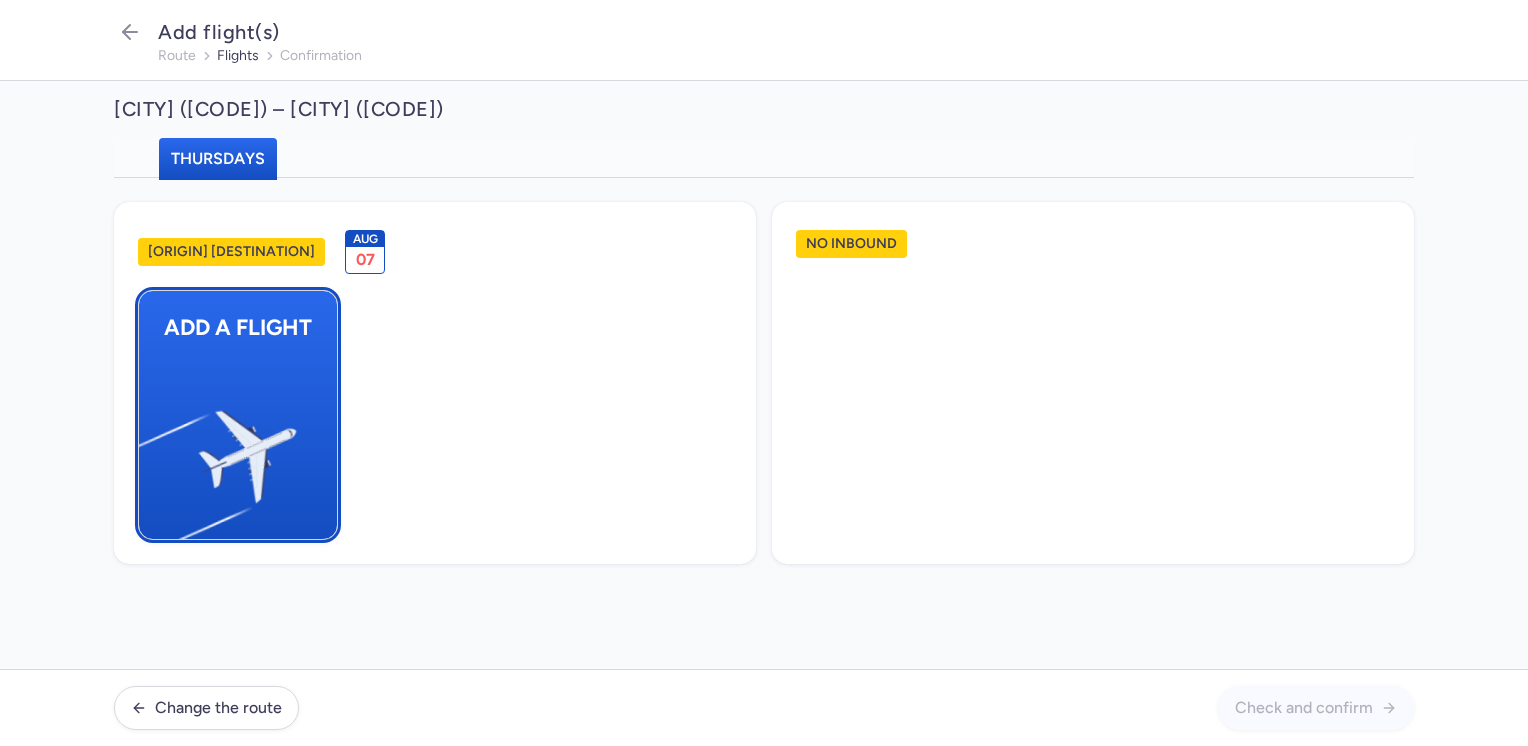 click at bounding box center (149, 448) 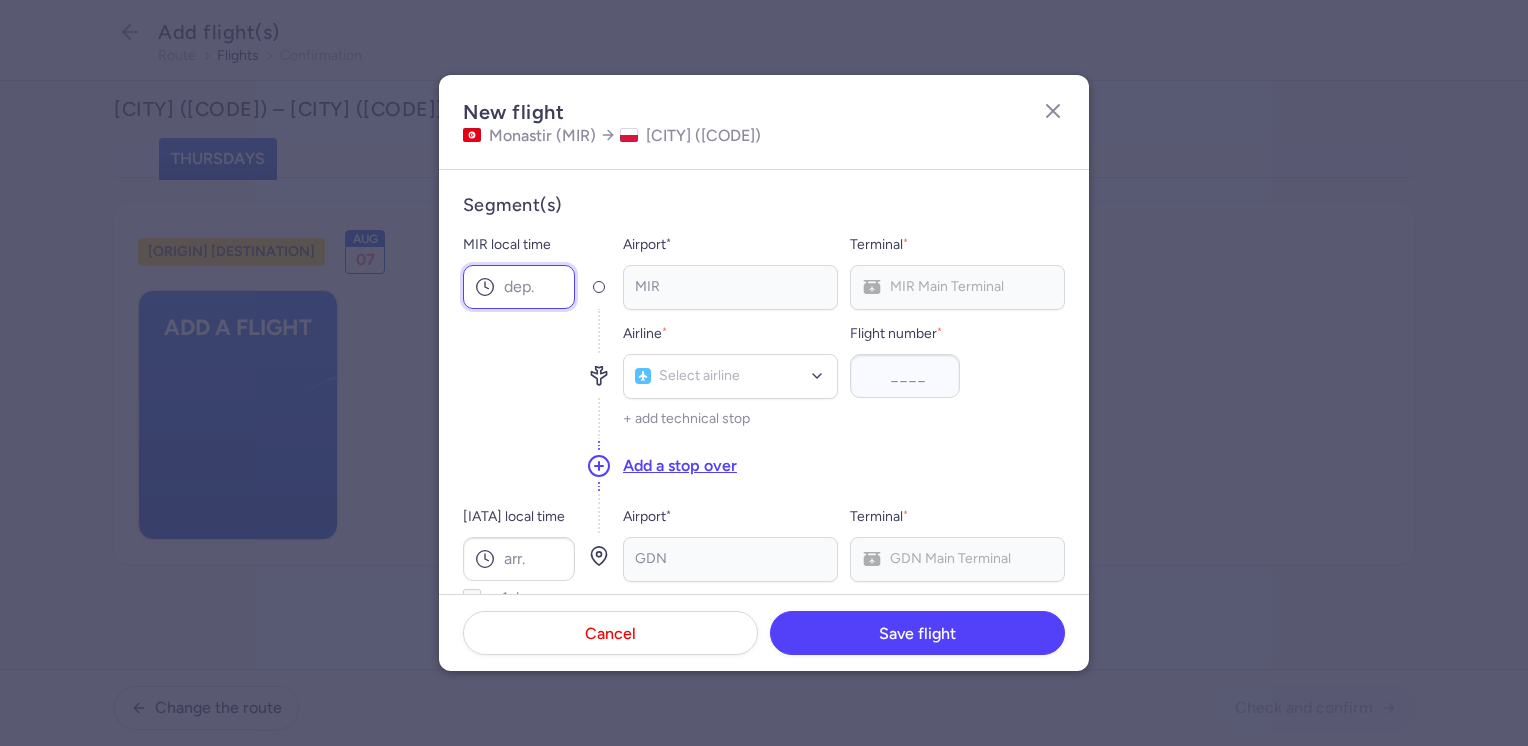 click on "MIR local time" at bounding box center [519, 287] 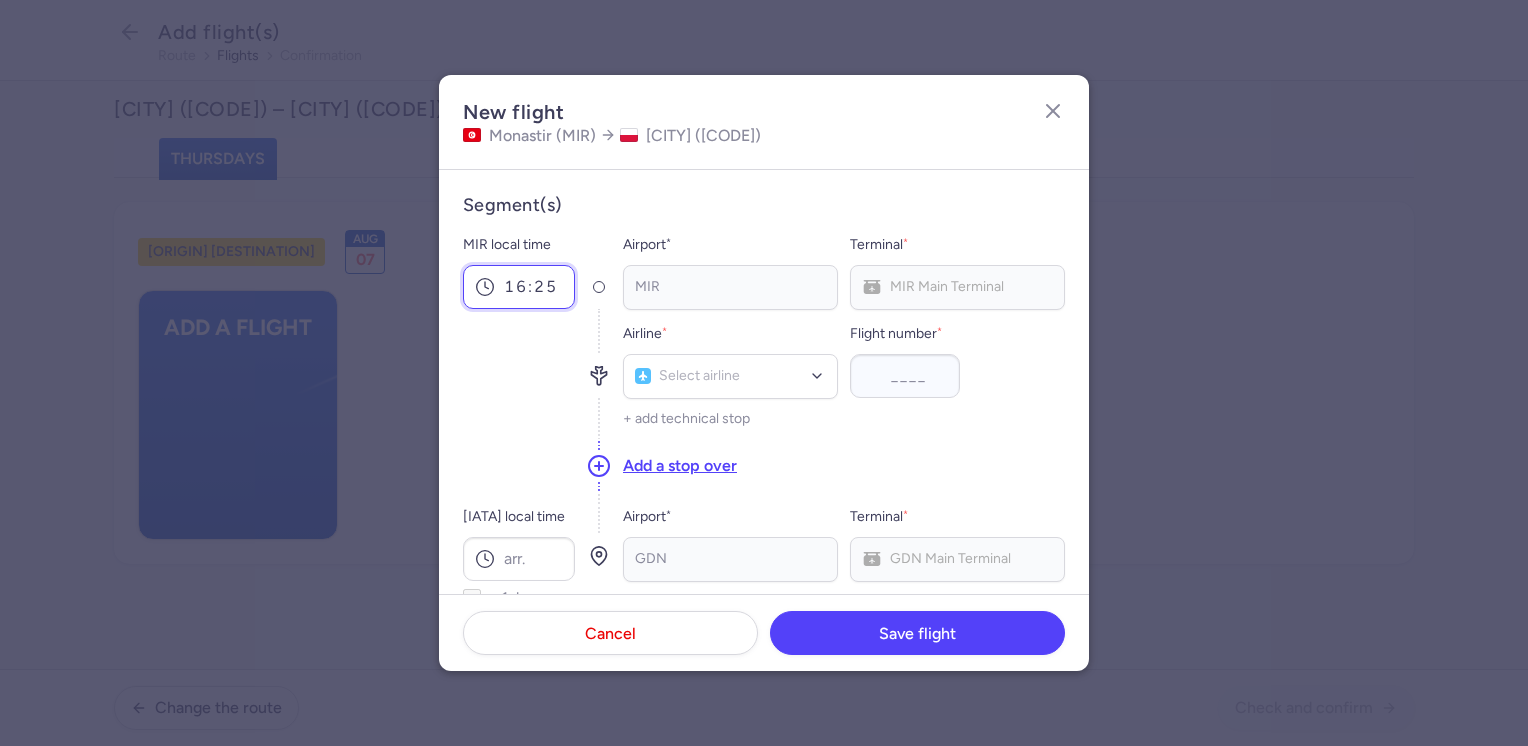 scroll, scrollTop: 100, scrollLeft: 0, axis: vertical 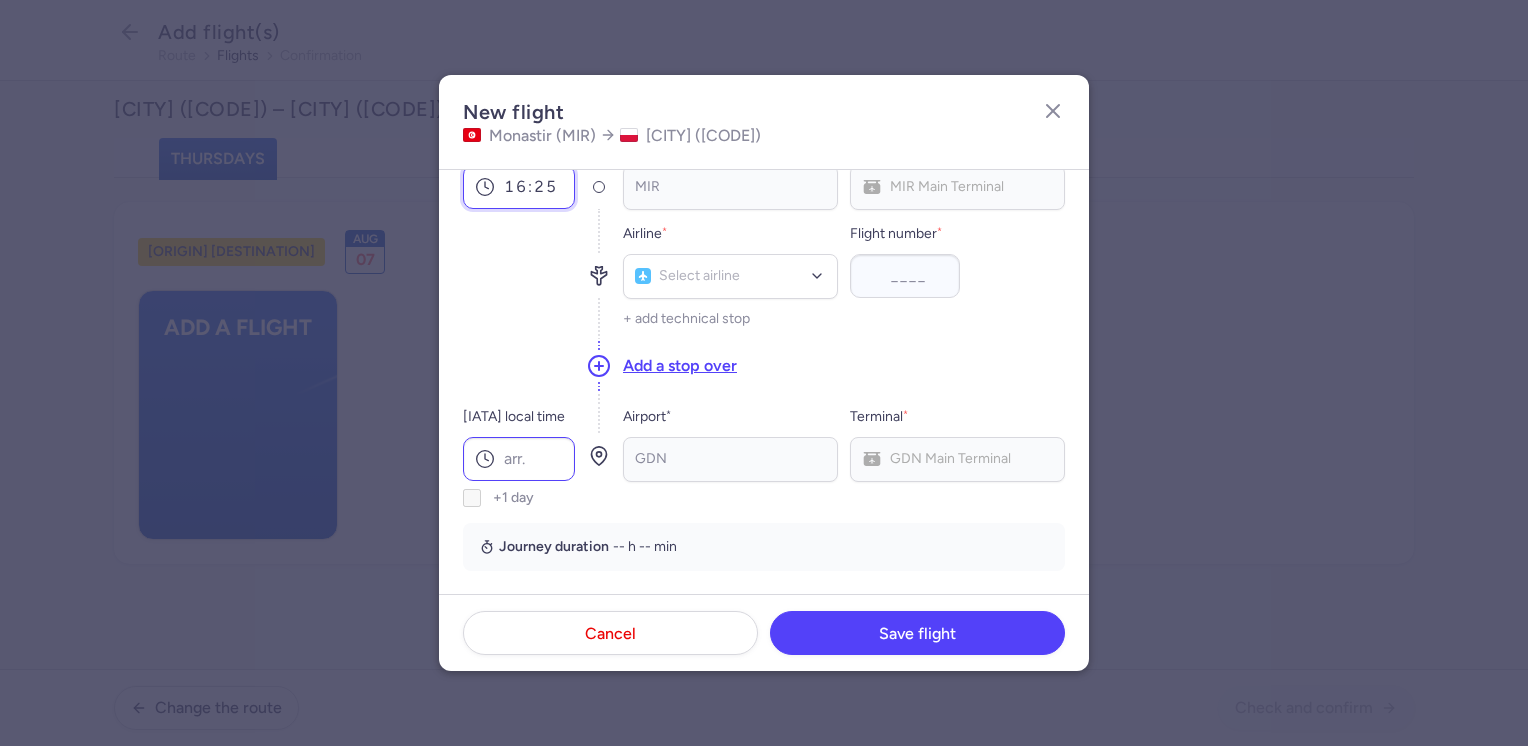 type on "16:25" 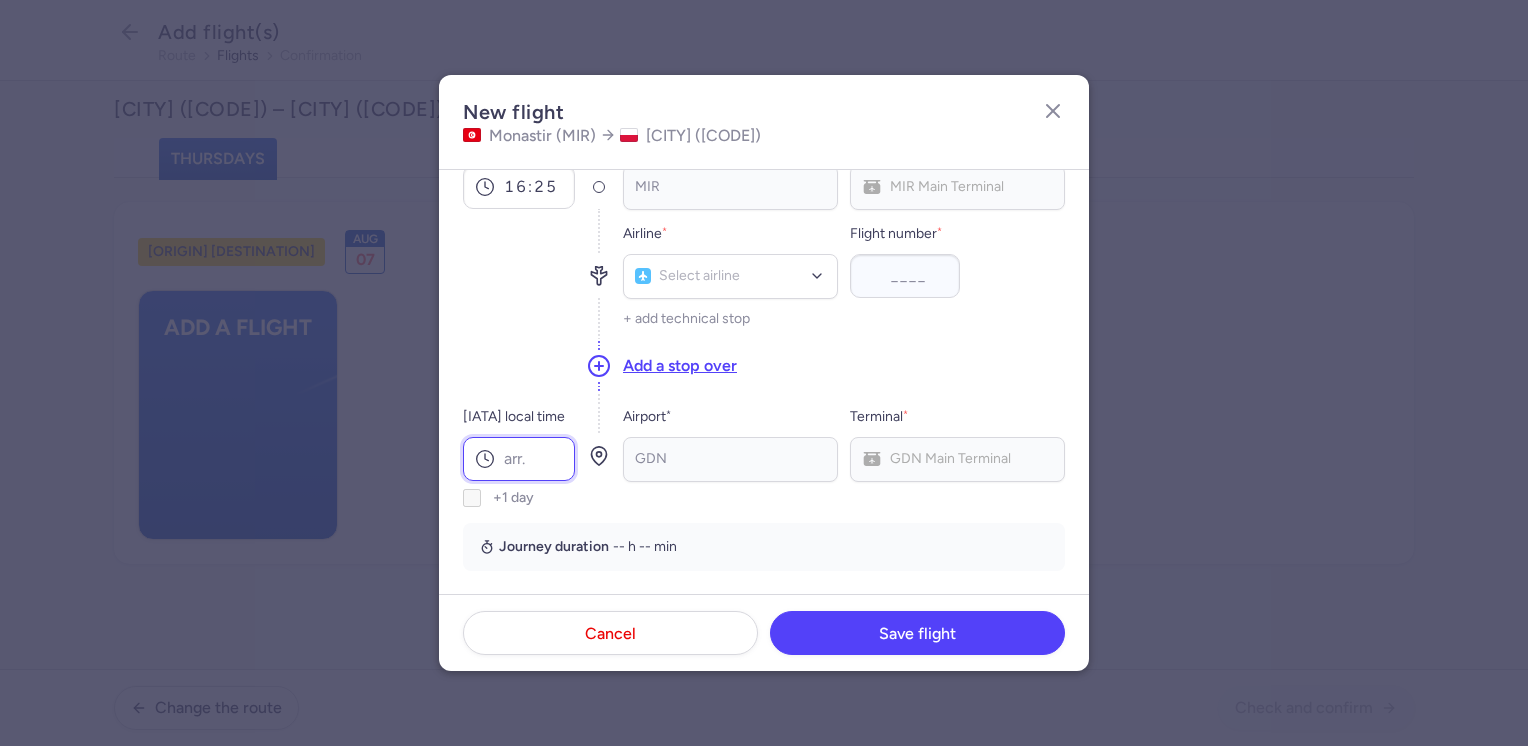 click on "[IATA] local time" at bounding box center [519, 459] 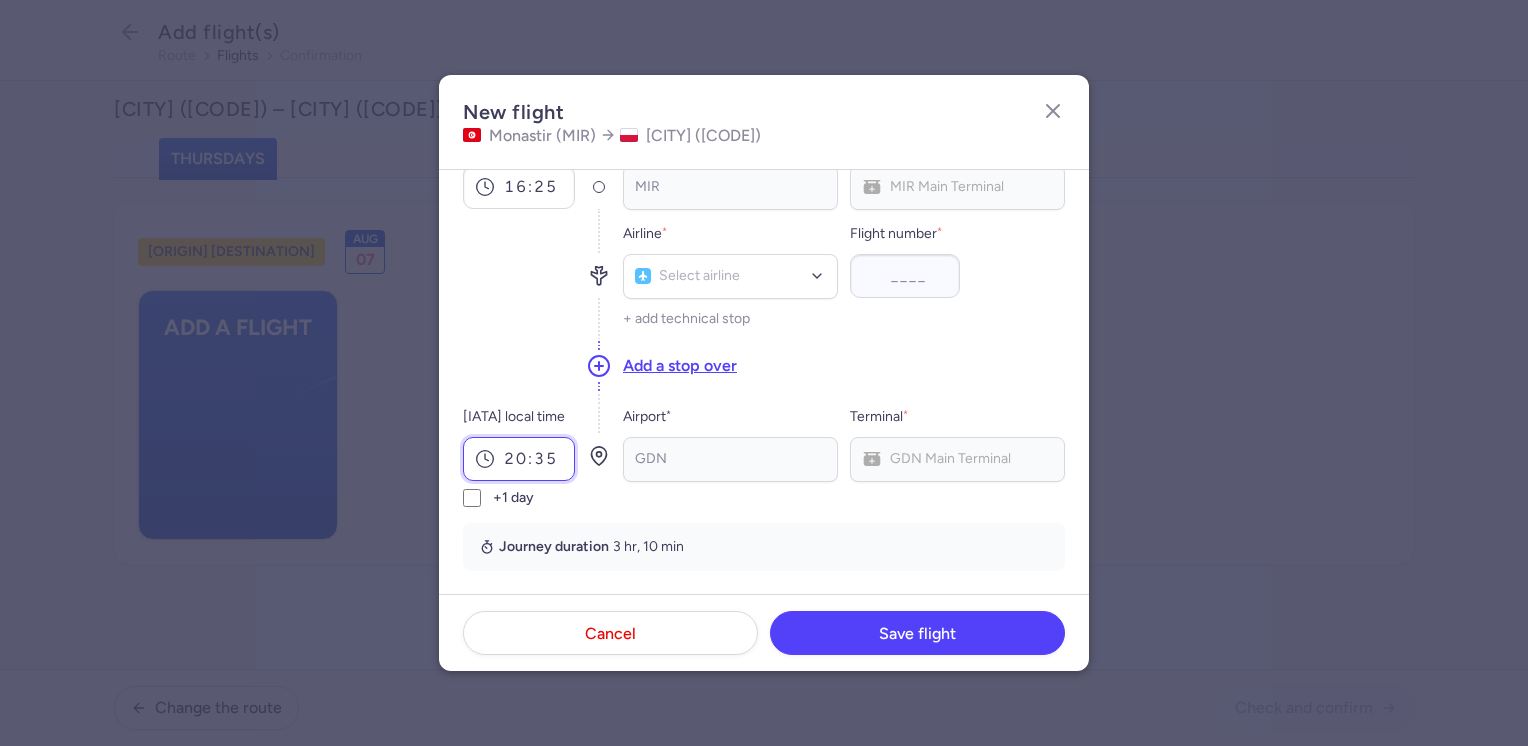 type on "20:35" 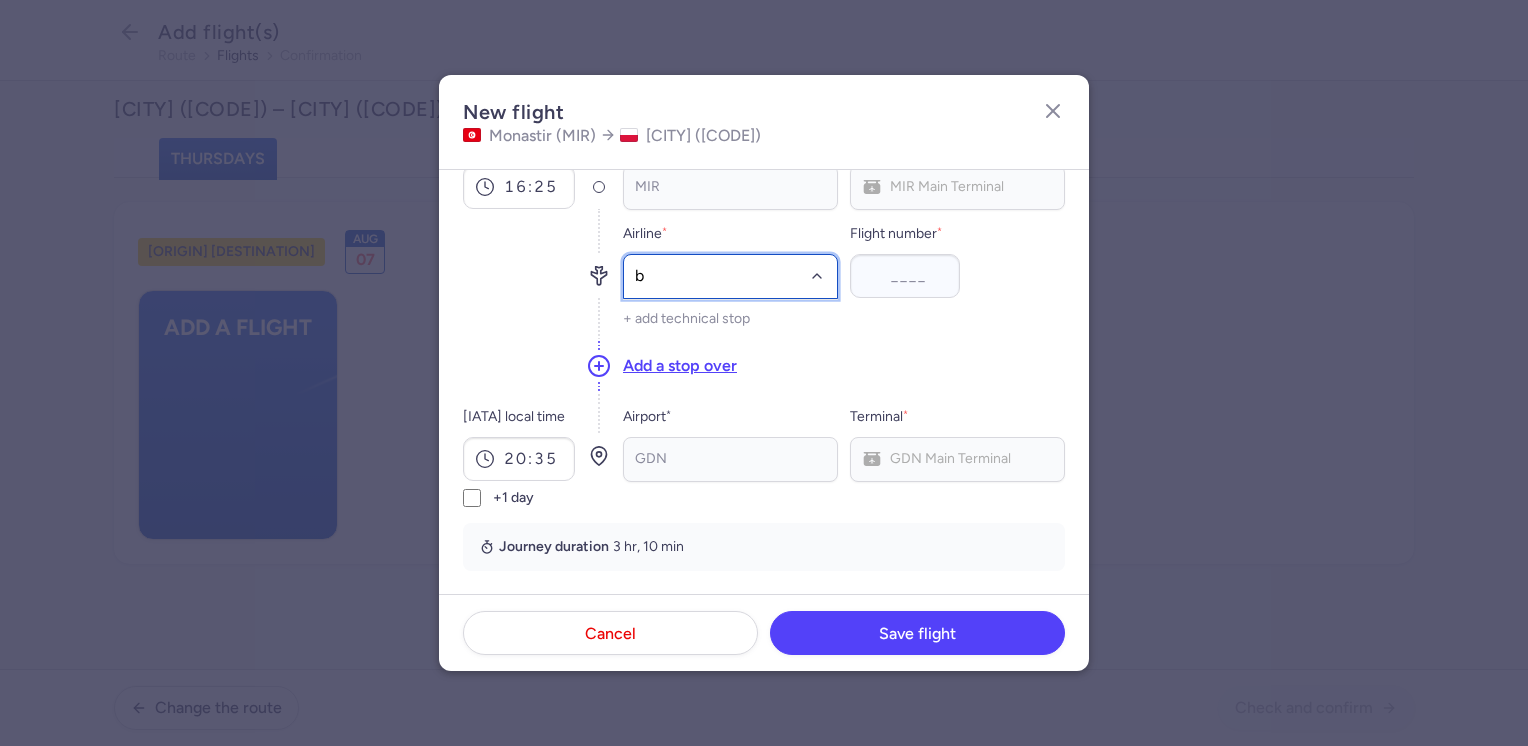 type on "bj" 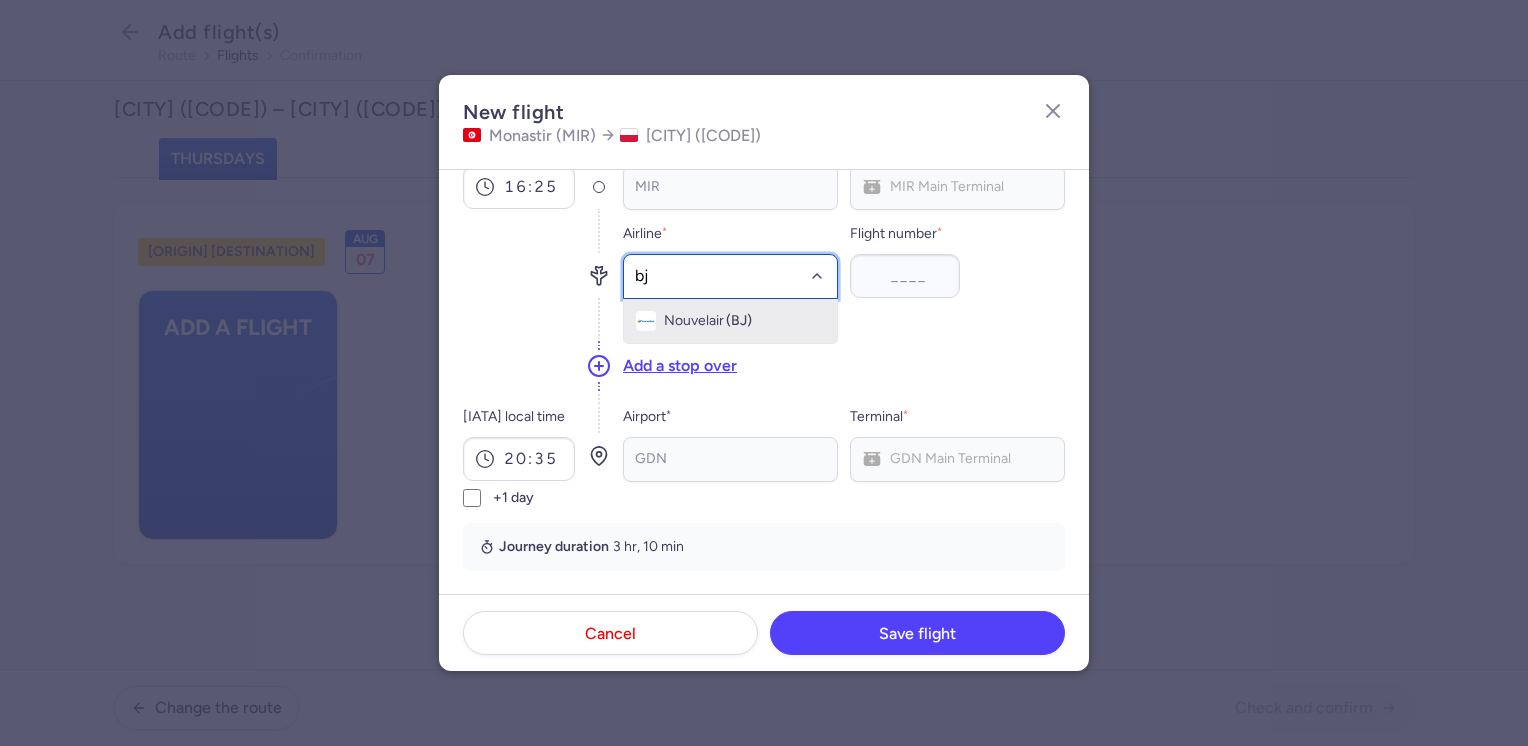 click on "Nouvelair" at bounding box center [694, 321] 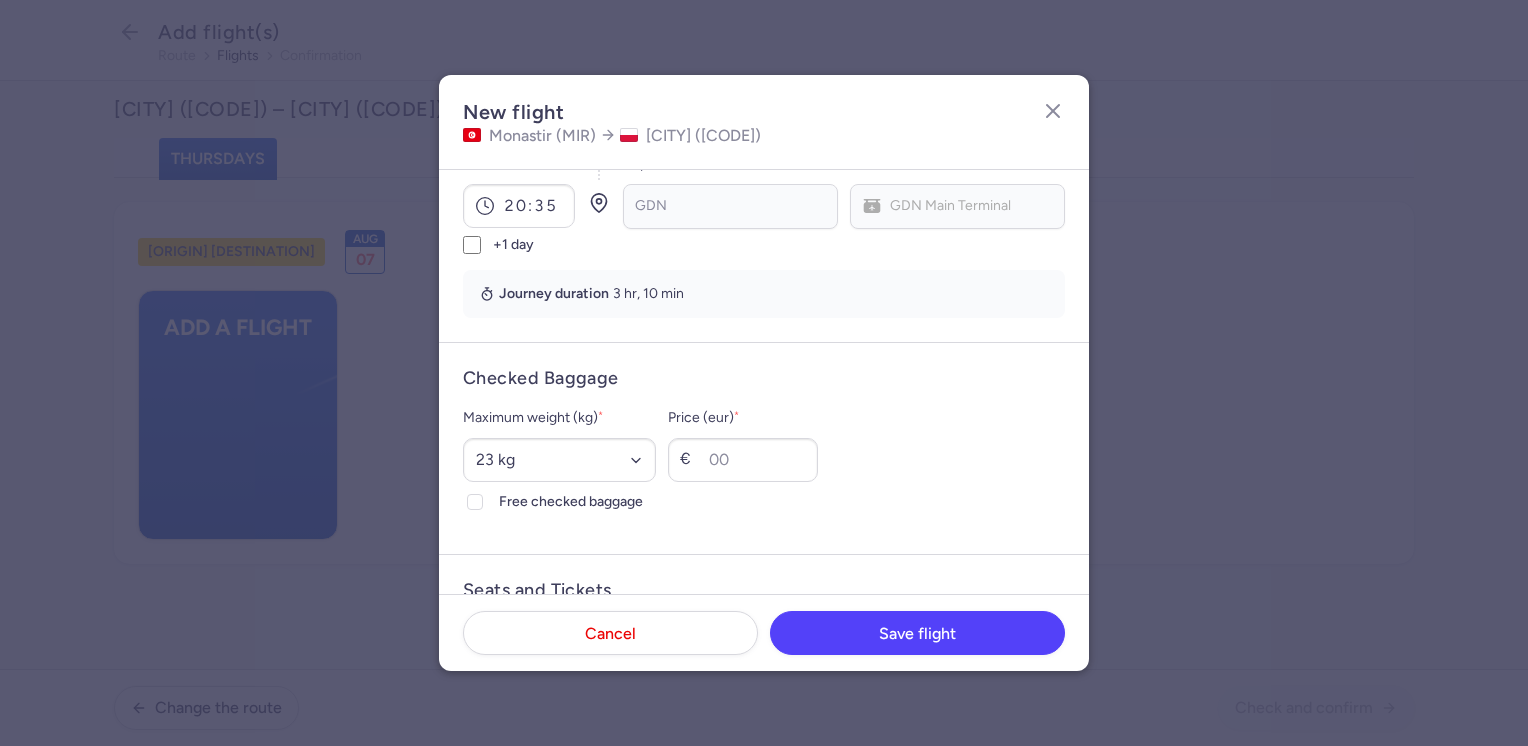 scroll, scrollTop: 400, scrollLeft: 0, axis: vertical 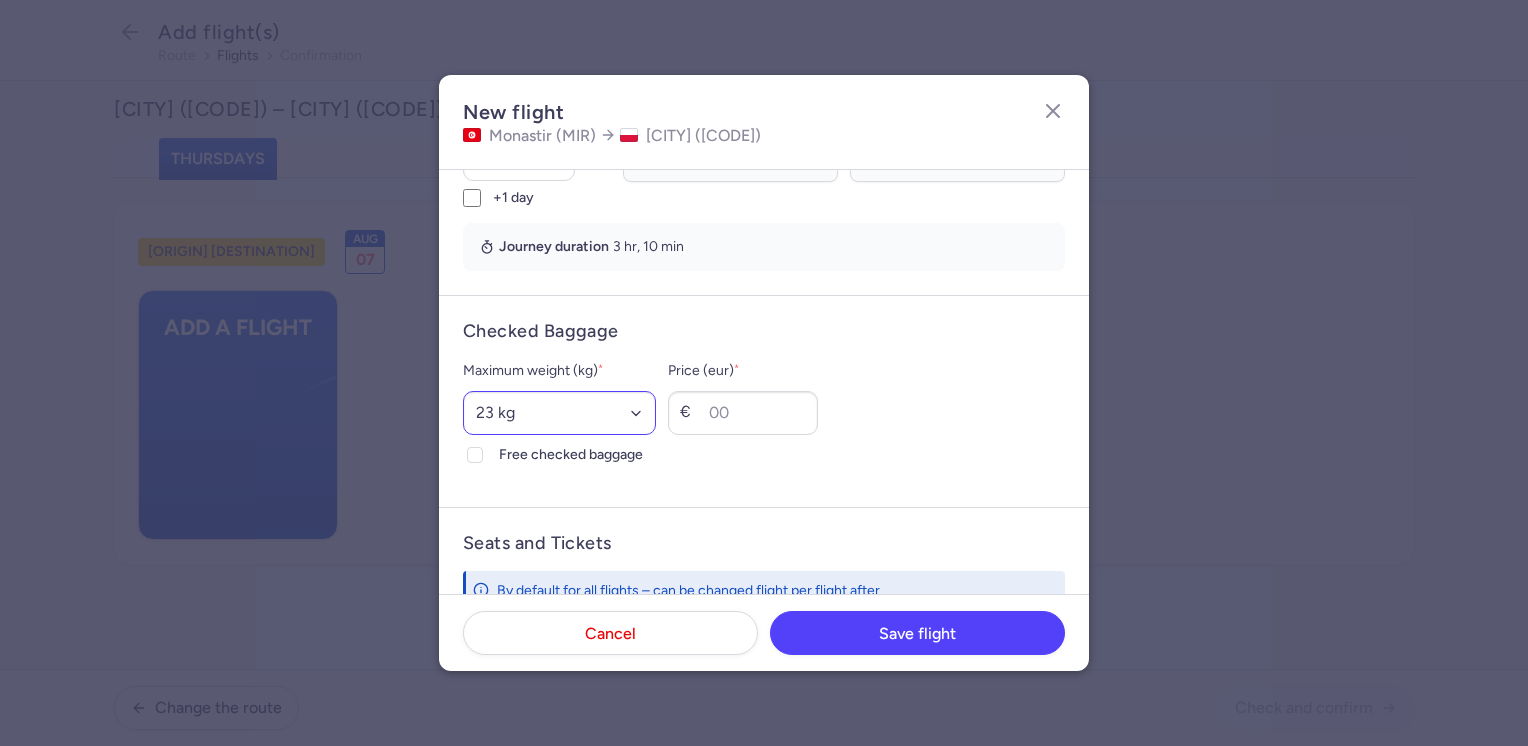 type on "7406" 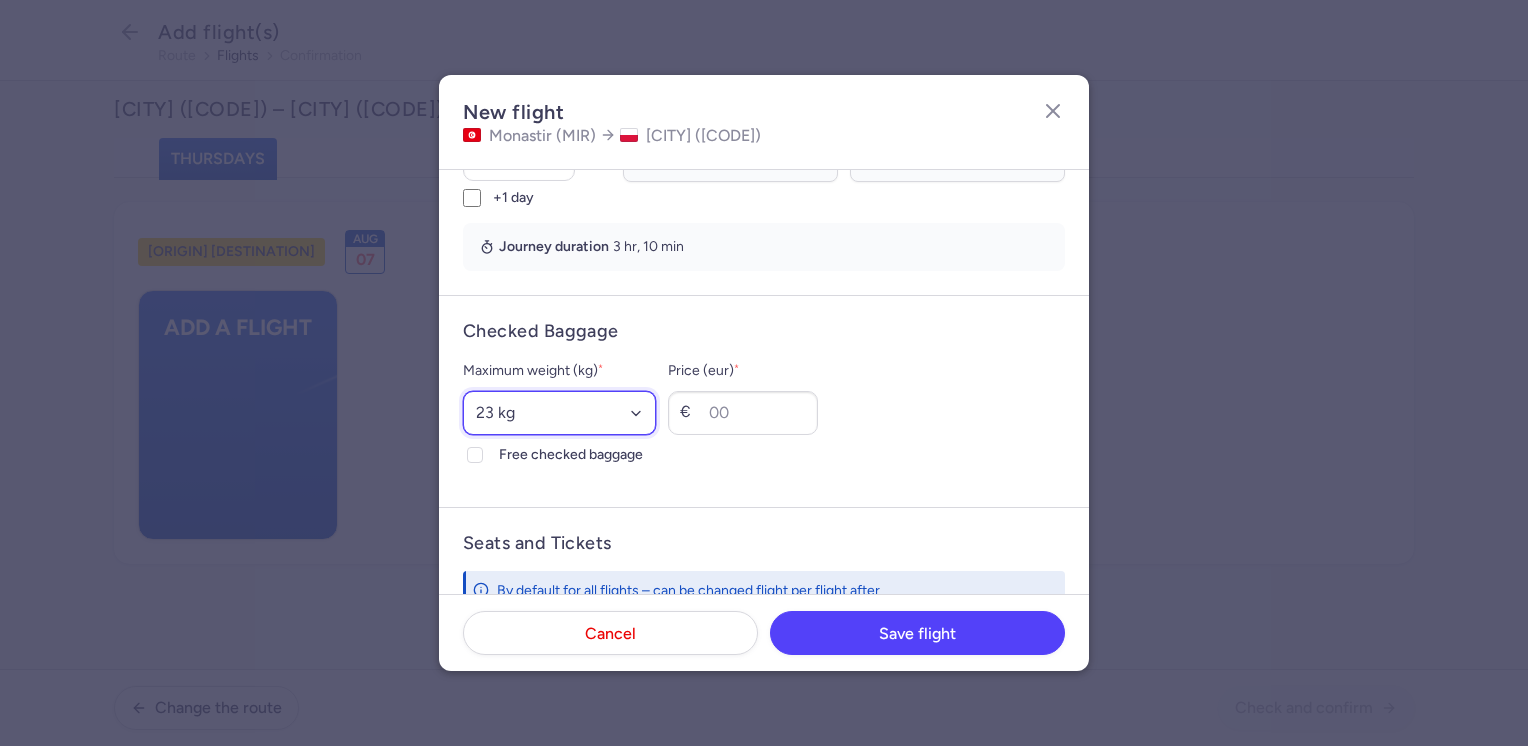 click on "Select an option 15 kg 16 kg 17 kg 18 kg 19 kg 20 kg 21 kg 22 kg 23 kg 24 kg 25 kg 26 kg 27 kg 28 kg 29 kg 30 kg 31 kg 32 kg 33 kg 34 kg 35 kg" at bounding box center (559, 413) 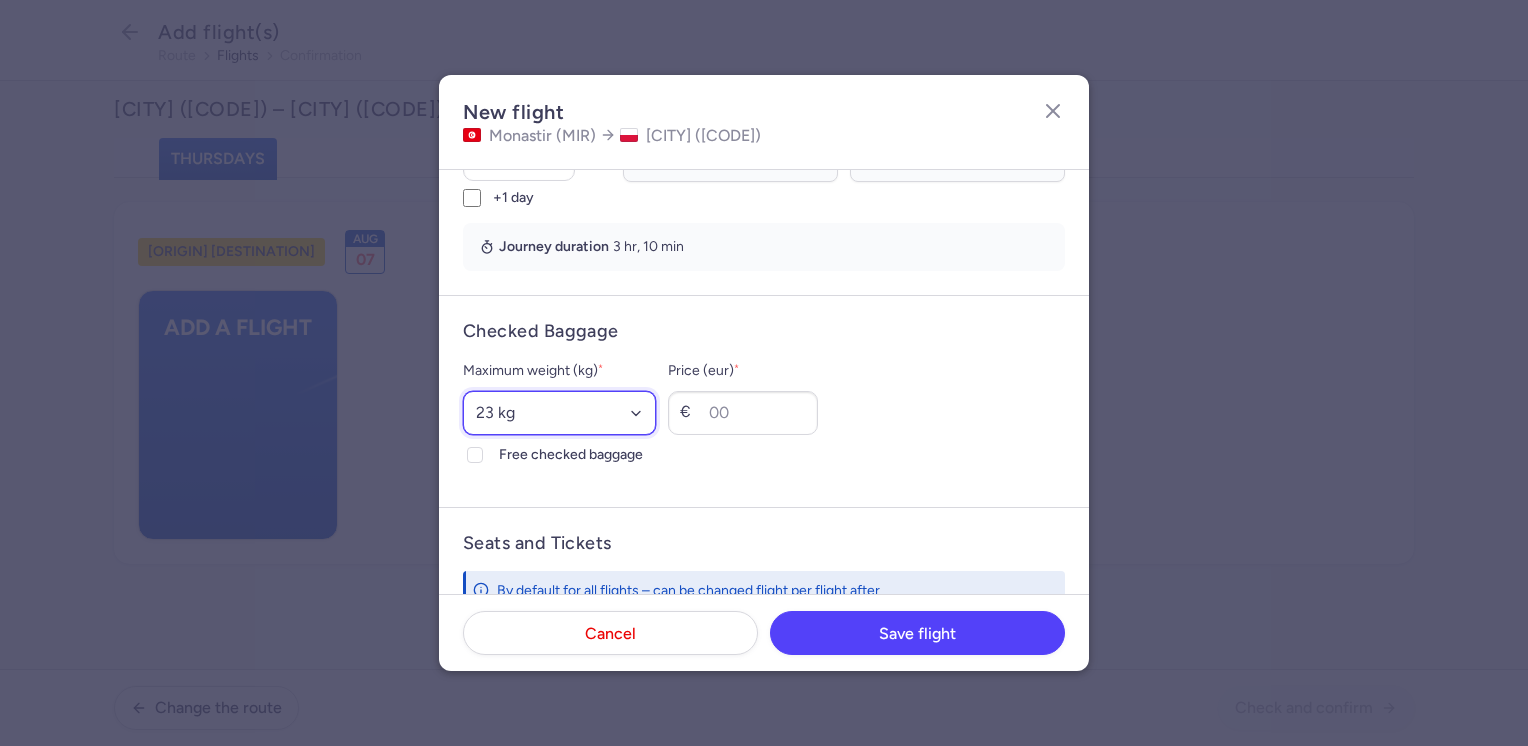 select on "20" 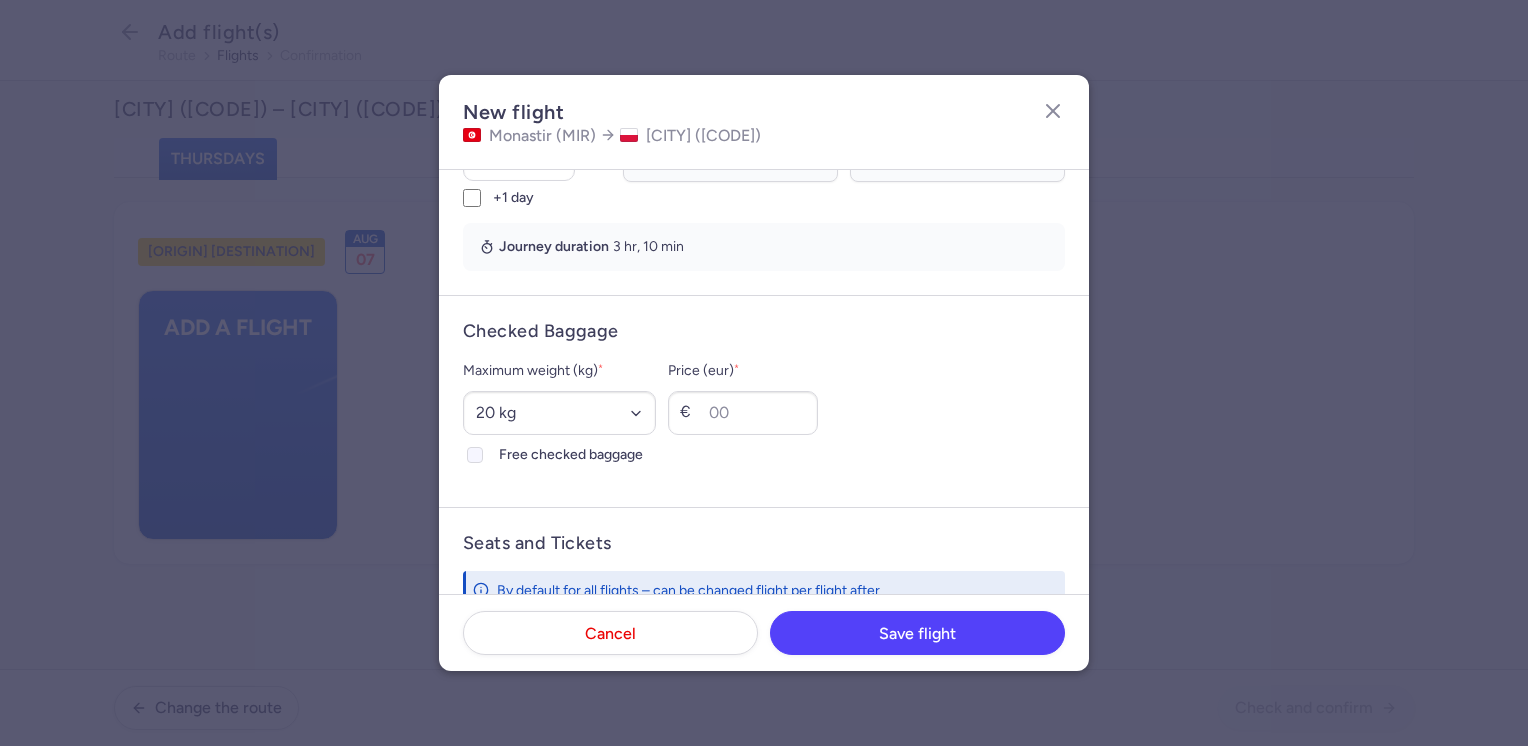 click on "Free checked baggage" 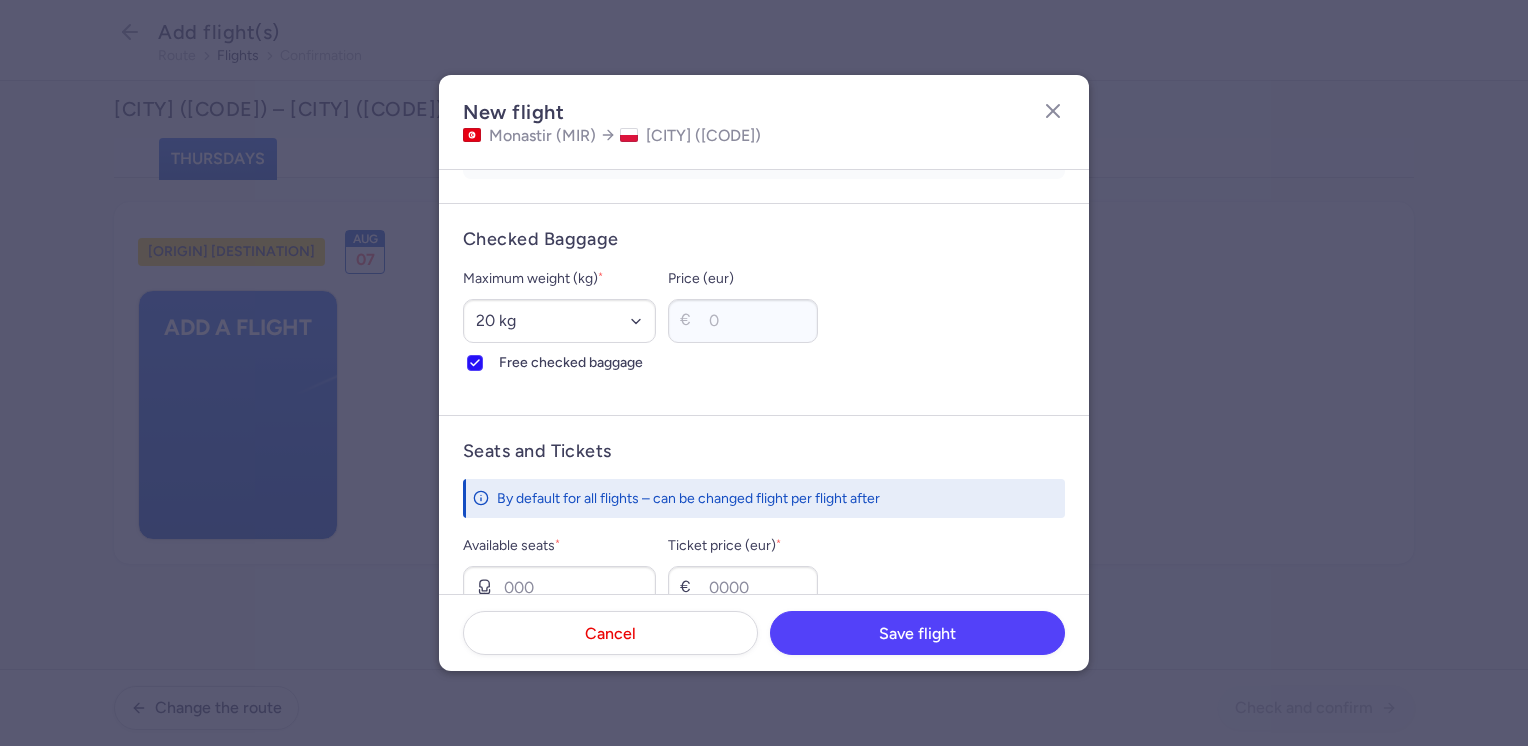 scroll, scrollTop: 600, scrollLeft: 0, axis: vertical 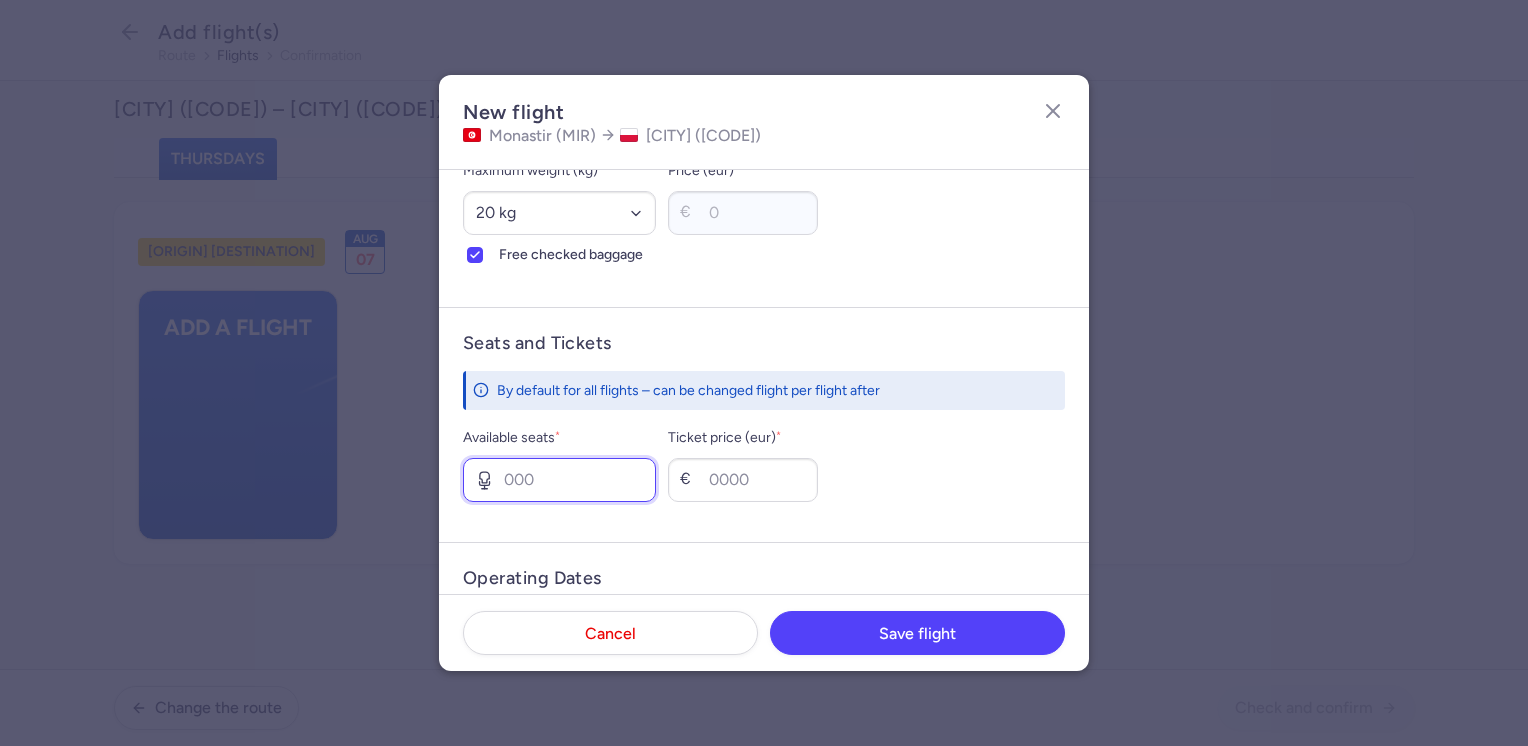 click on "Available seats  *" at bounding box center (559, 480) 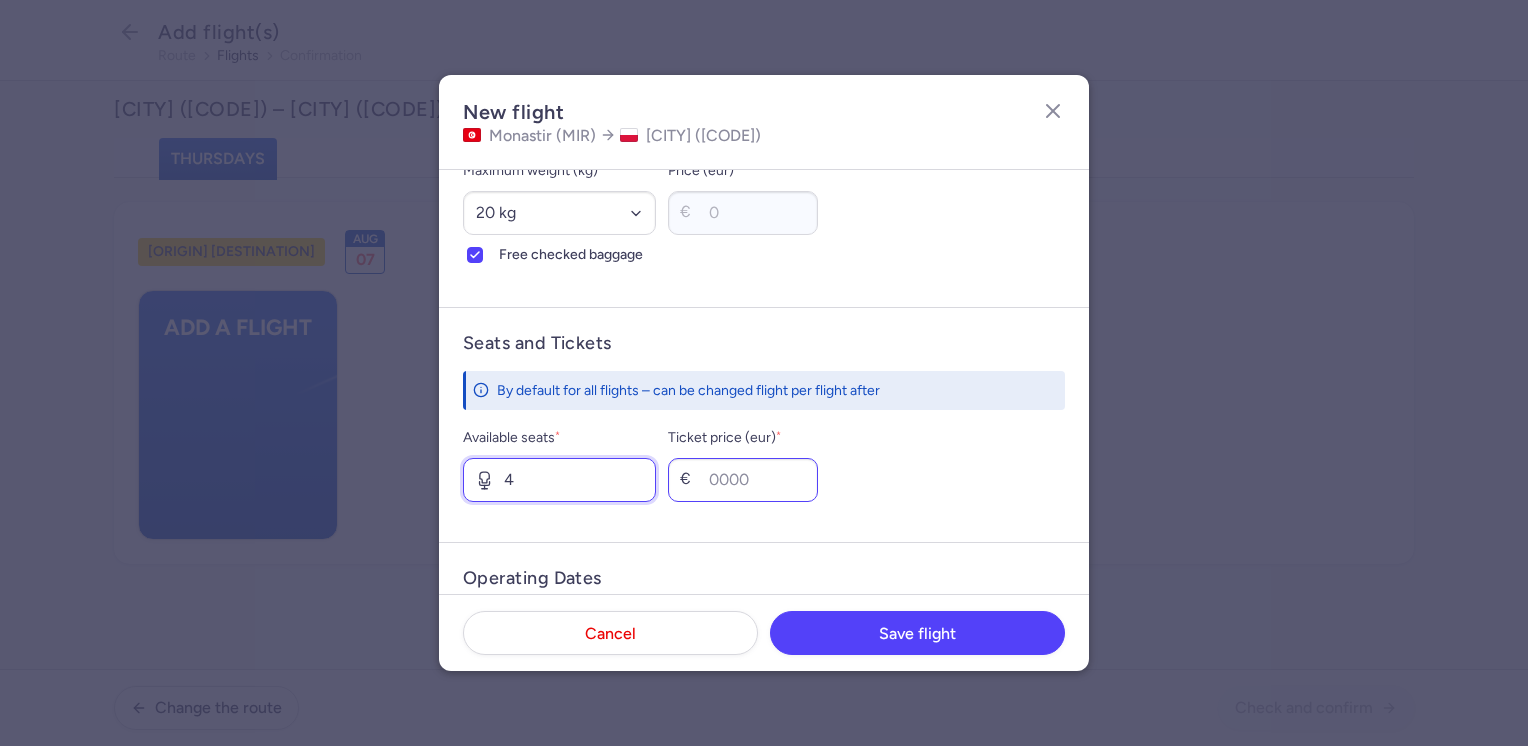 type on "4" 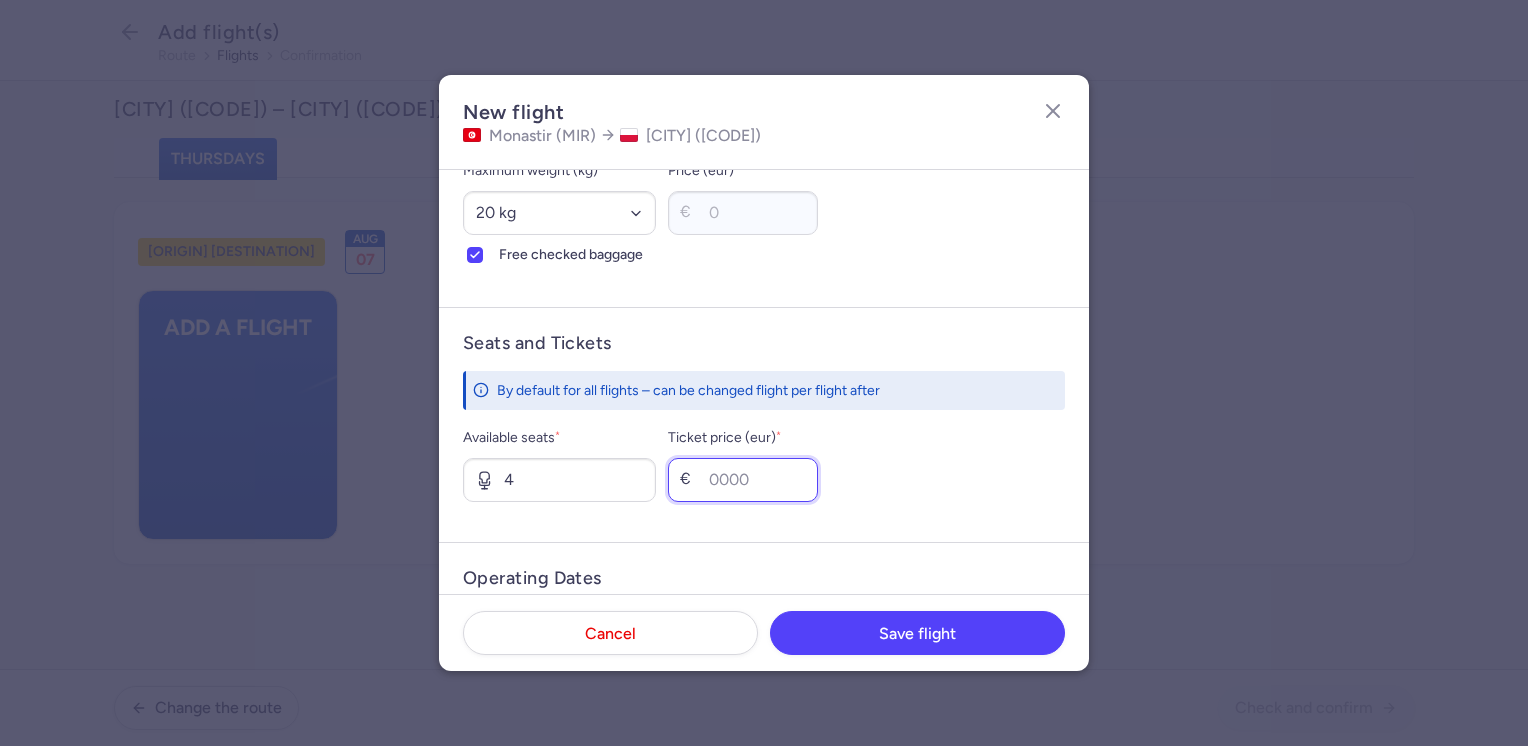 click on "Ticket price (eur)  *" at bounding box center (743, 480) 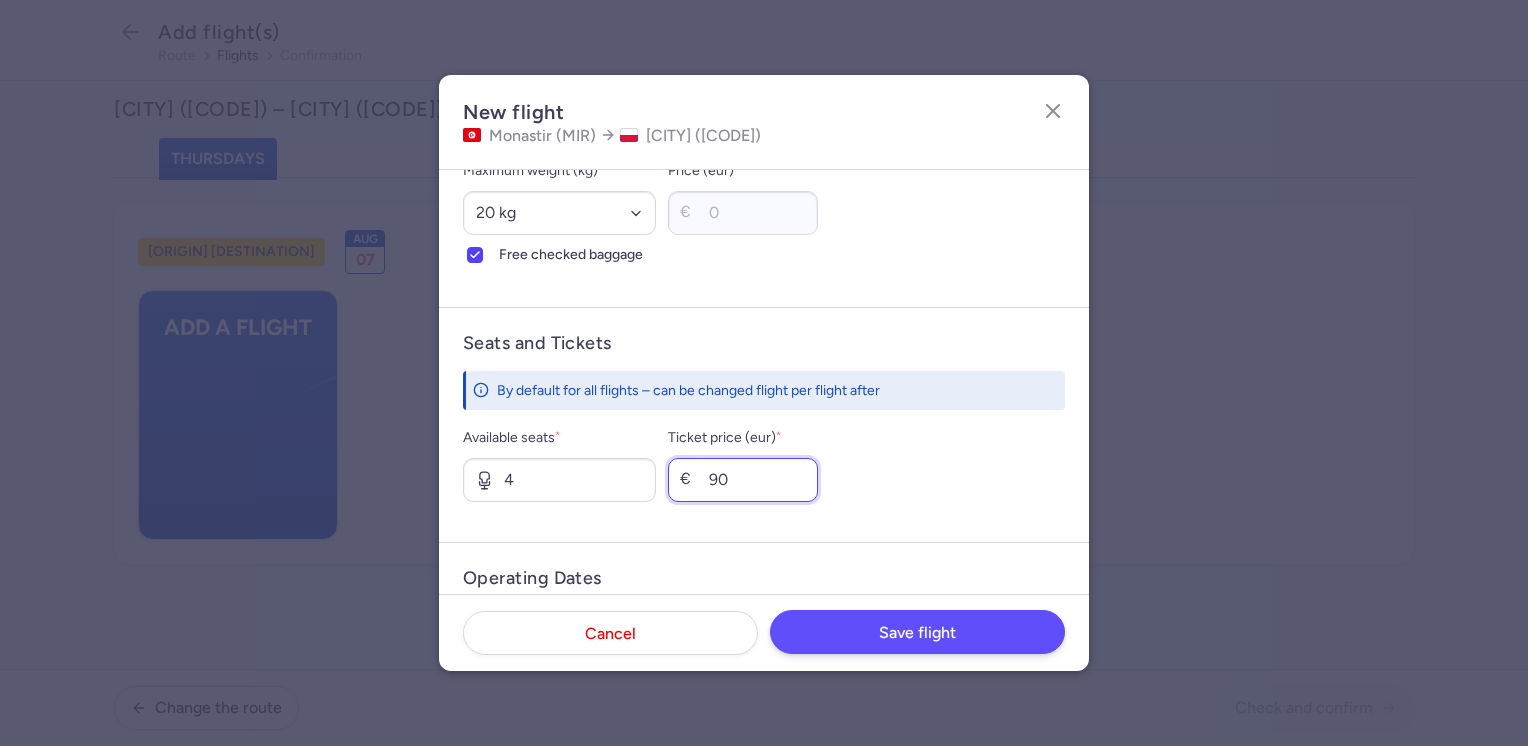 type on "90" 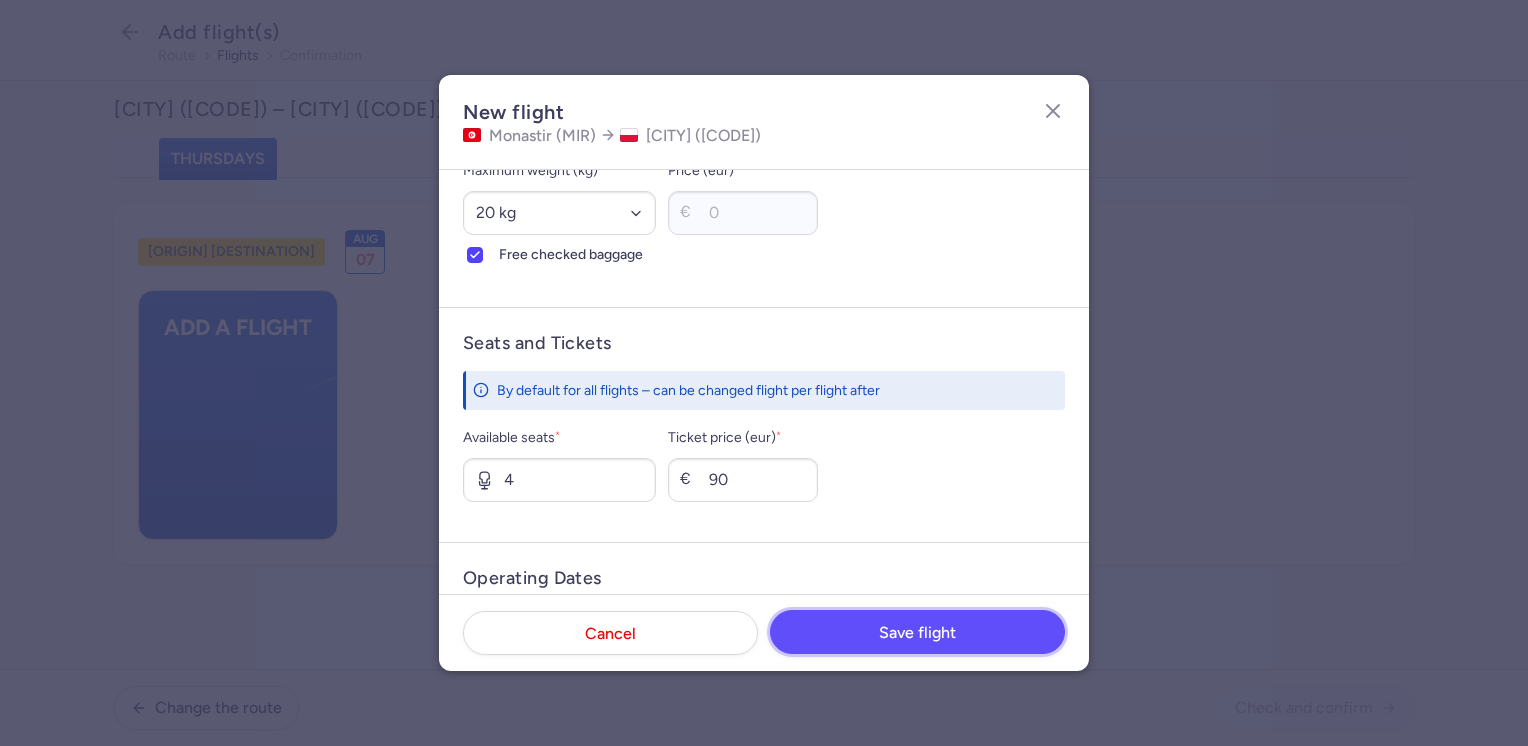 click on "Save flight" at bounding box center (917, 633) 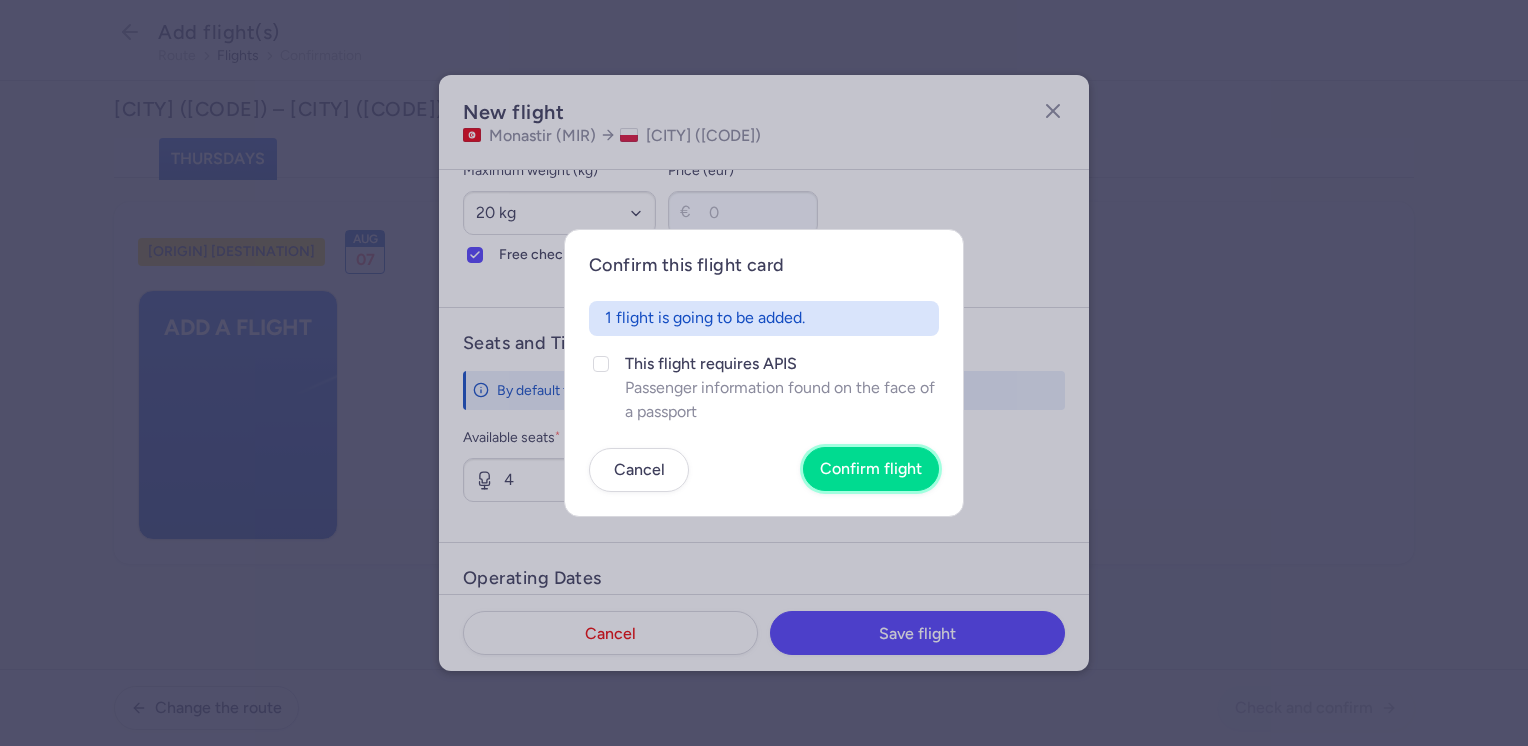 click on "Confirm flight" at bounding box center [871, 469] 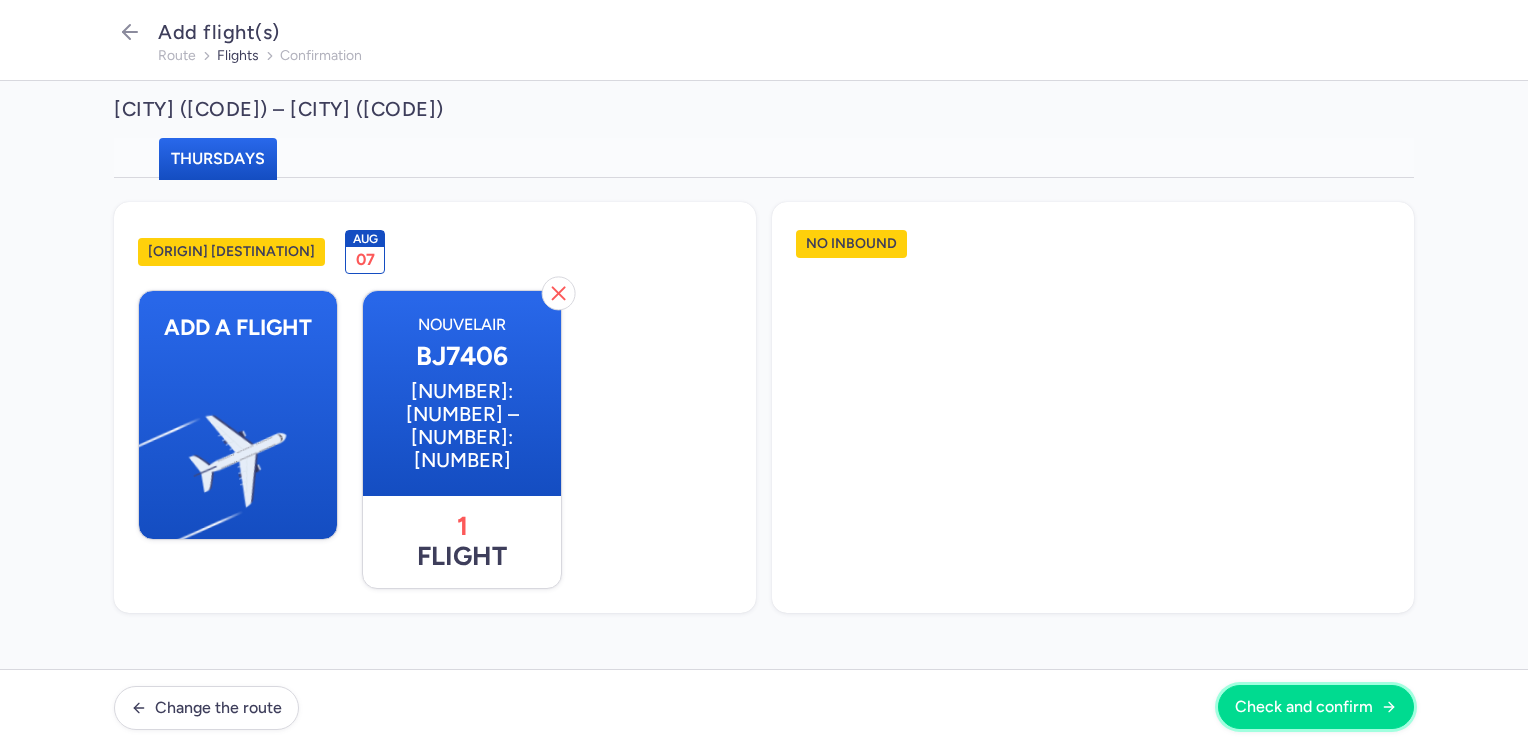 click on "Check and confirm" at bounding box center [1304, 707] 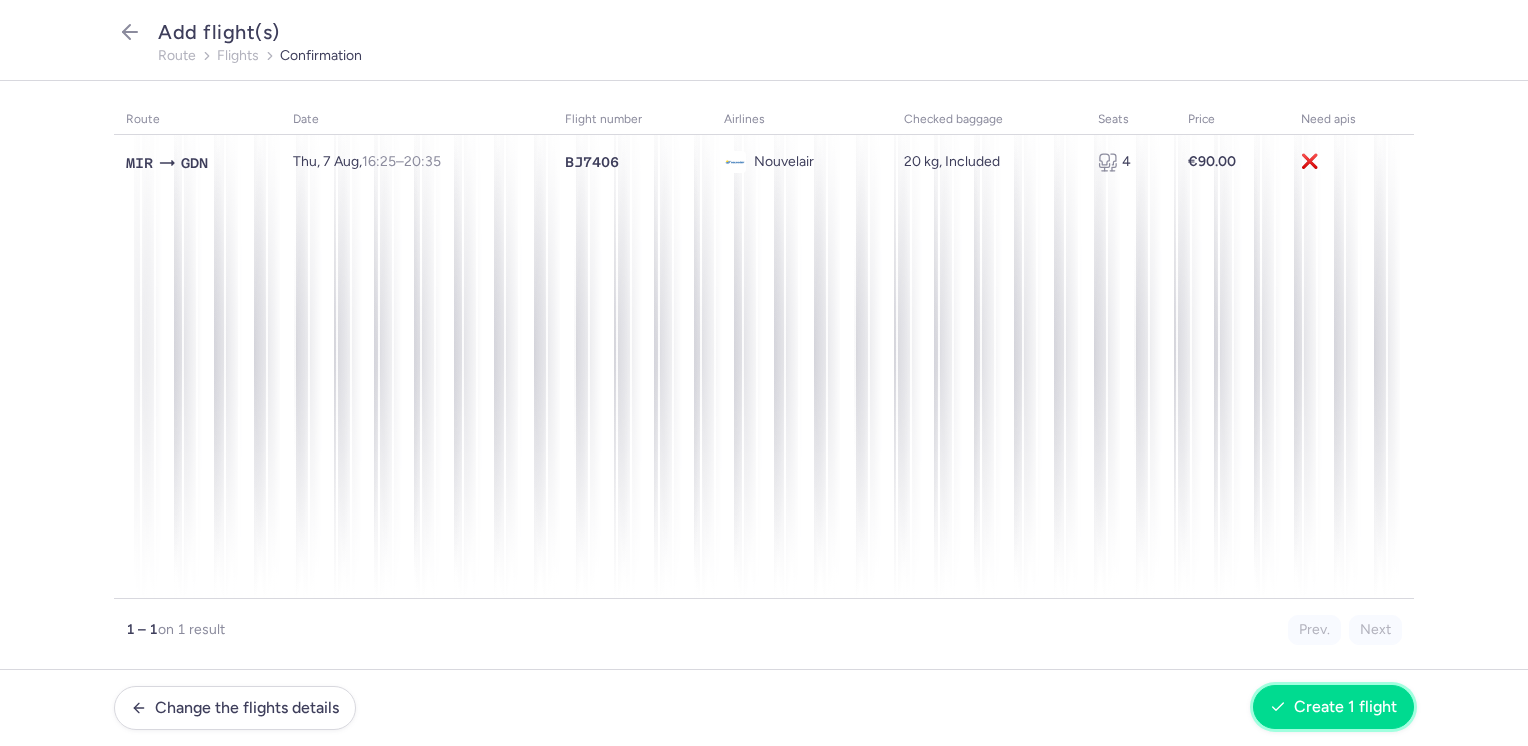 click on "Create 1 flight" at bounding box center (1345, 707) 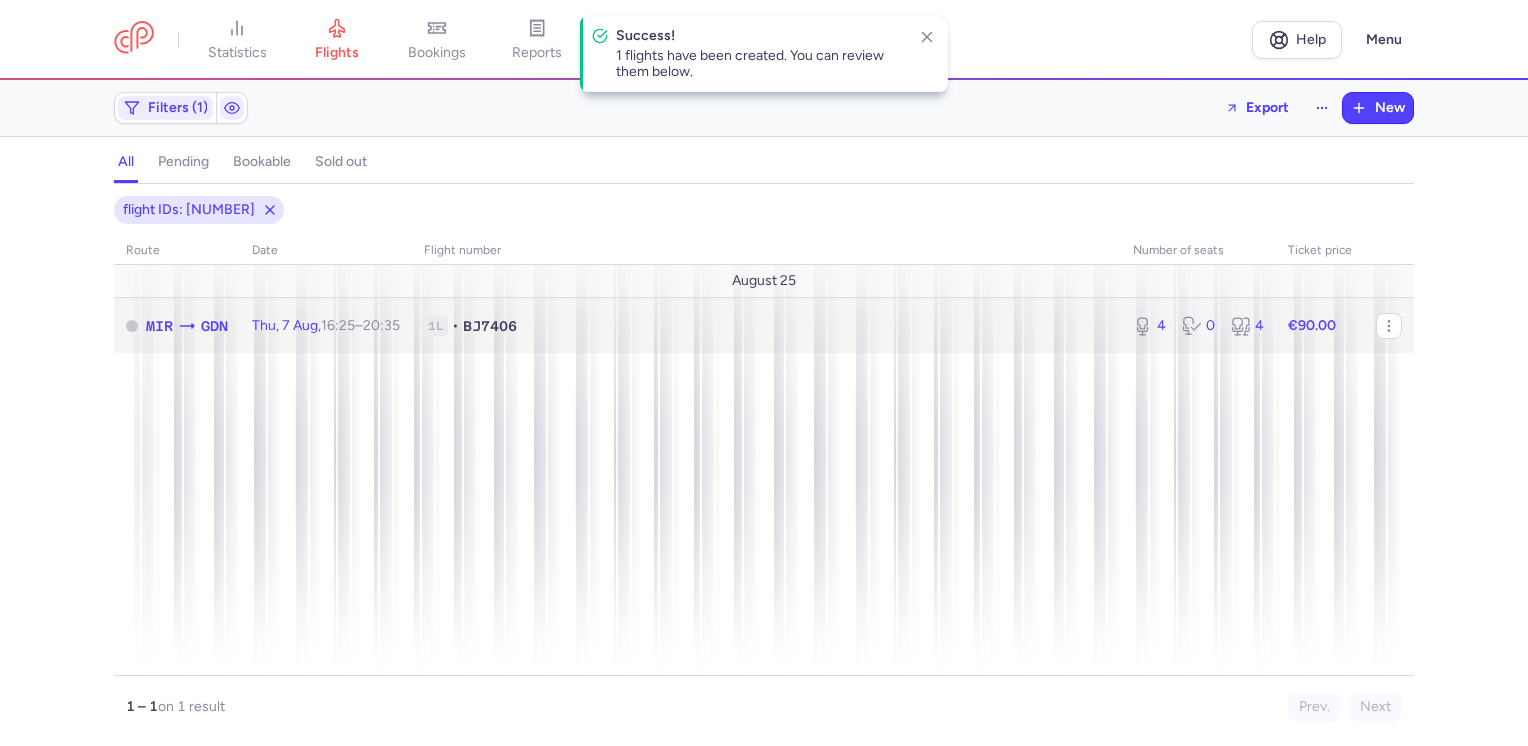 click on "€90.00" 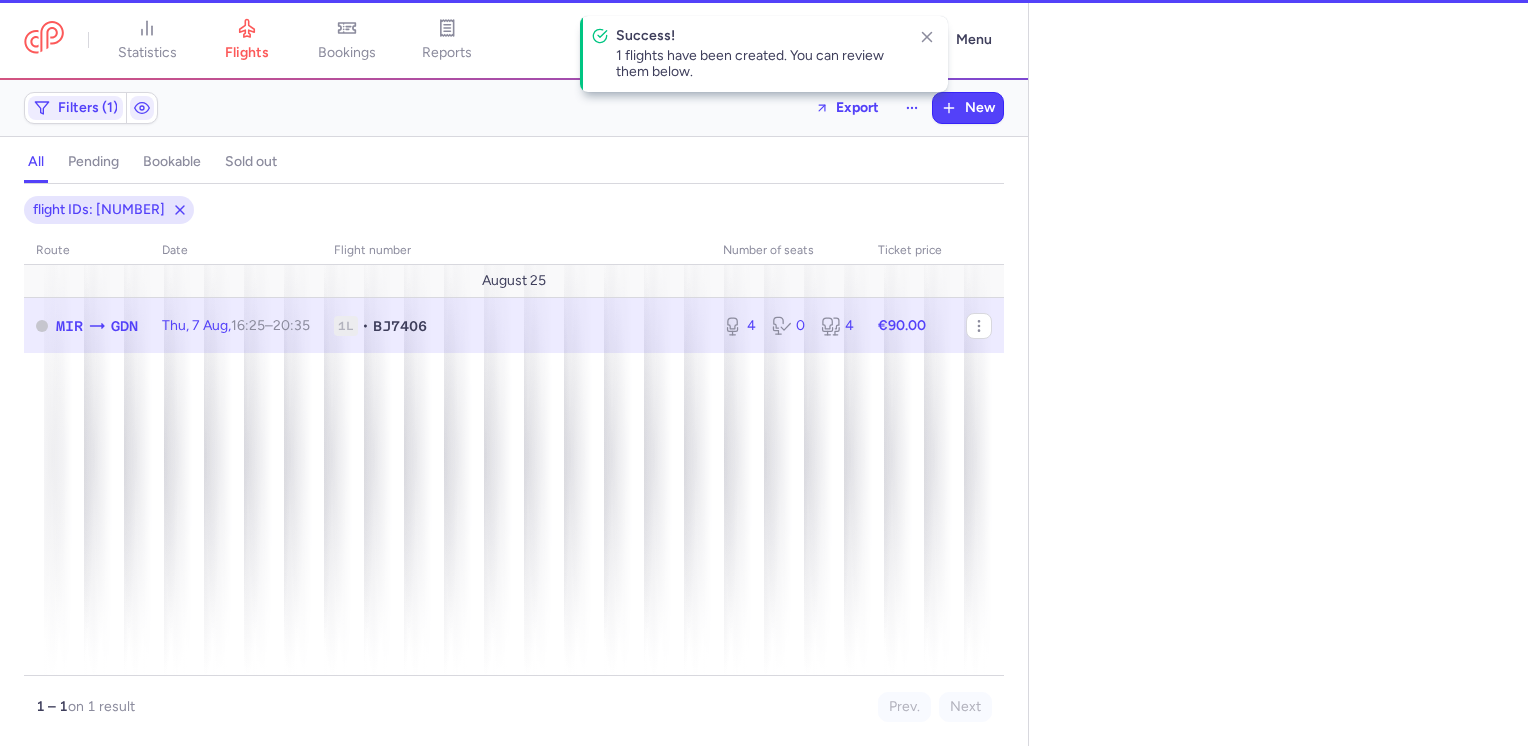 select on "days" 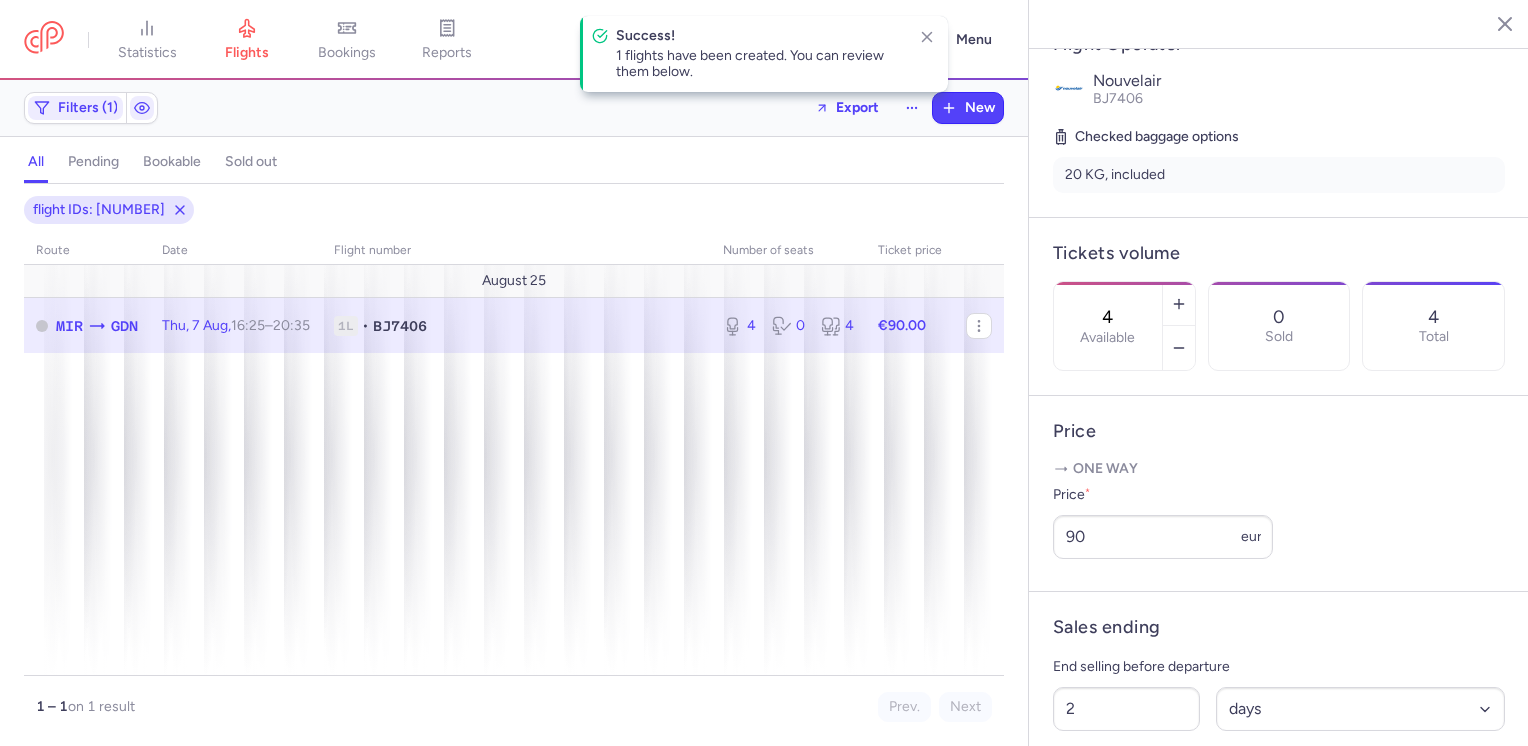 scroll, scrollTop: 632, scrollLeft: 0, axis: vertical 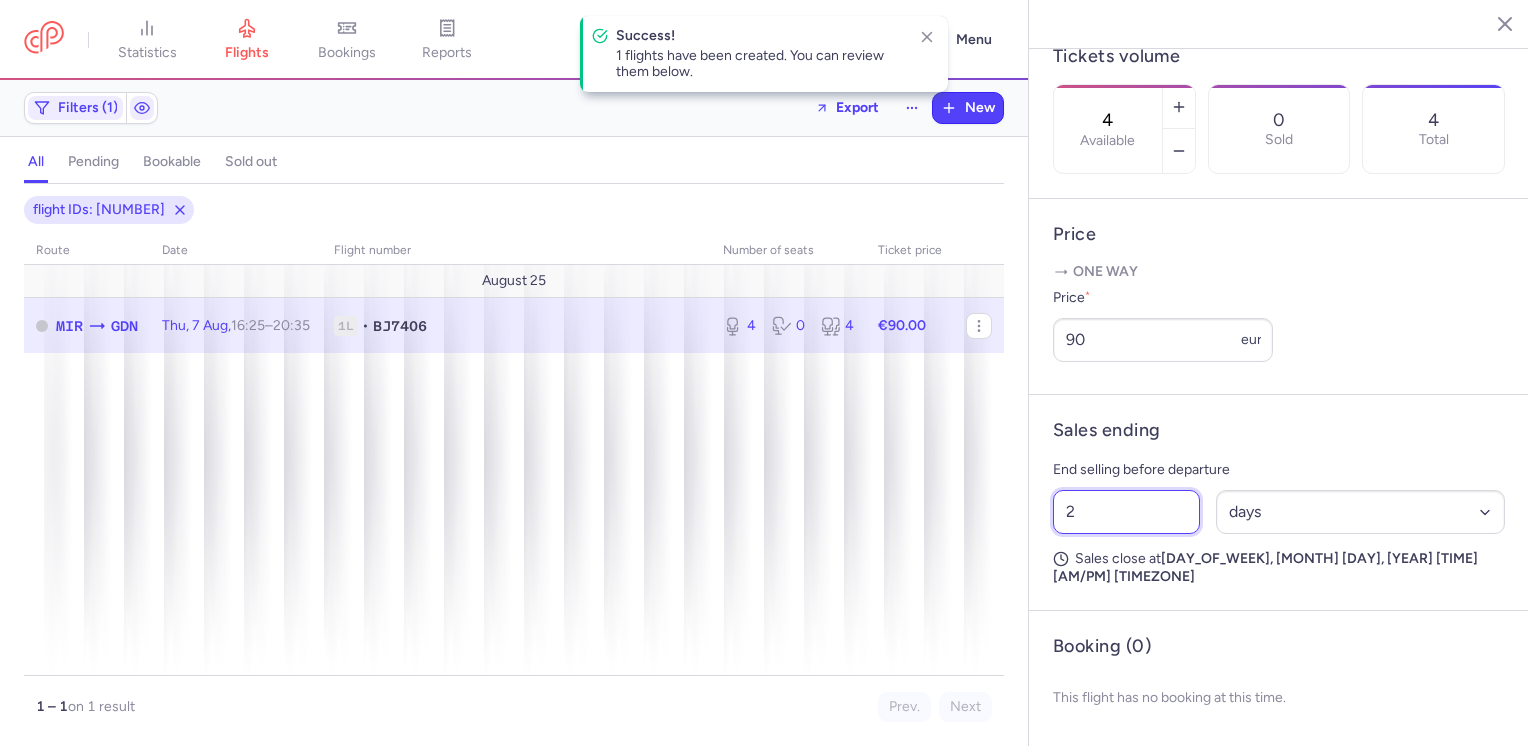 drag, startPoint x: 1092, startPoint y: 538, endPoint x: 1052, endPoint y: 538, distance: 40 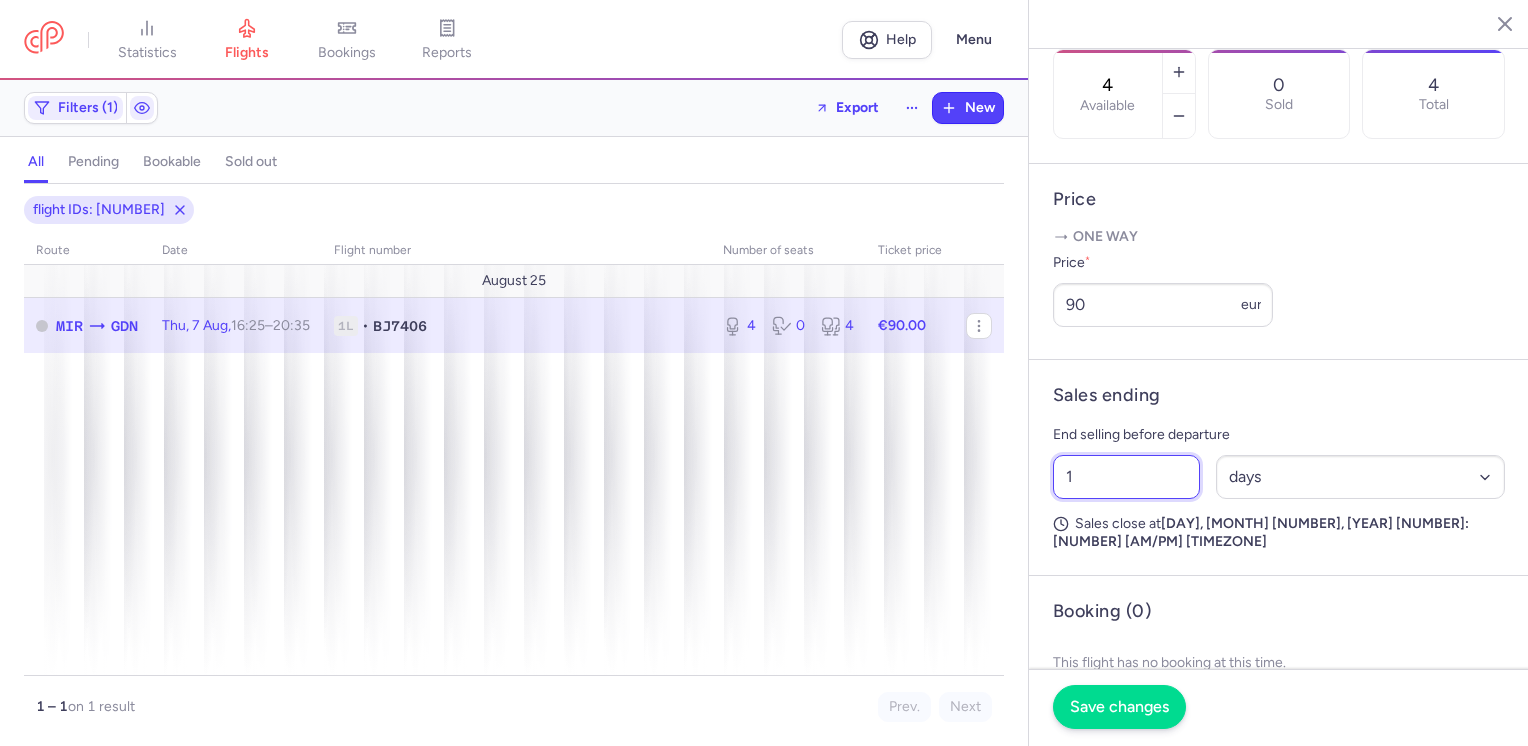 type on "1" 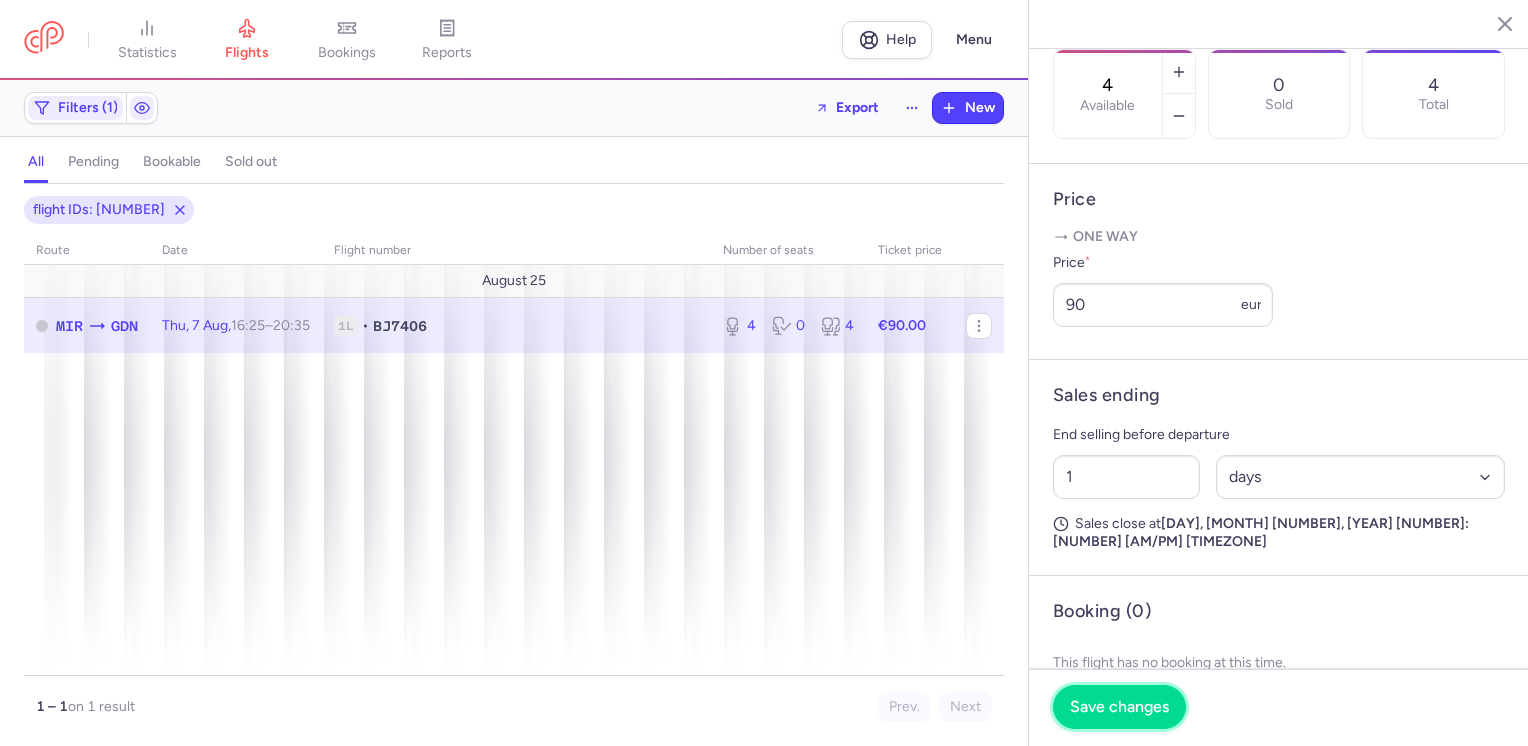 click on "Save changes" at bounding box center (1119, 707) 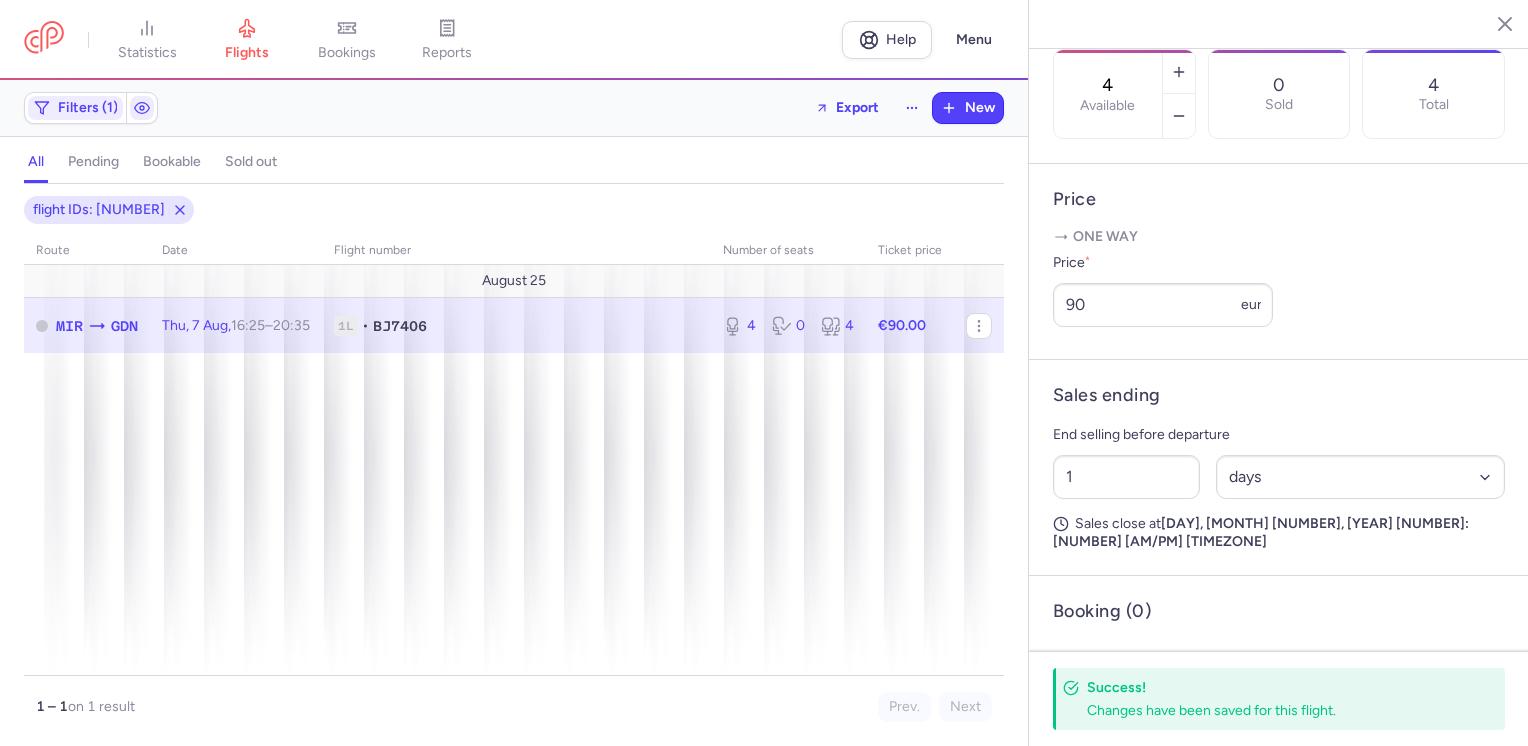 click 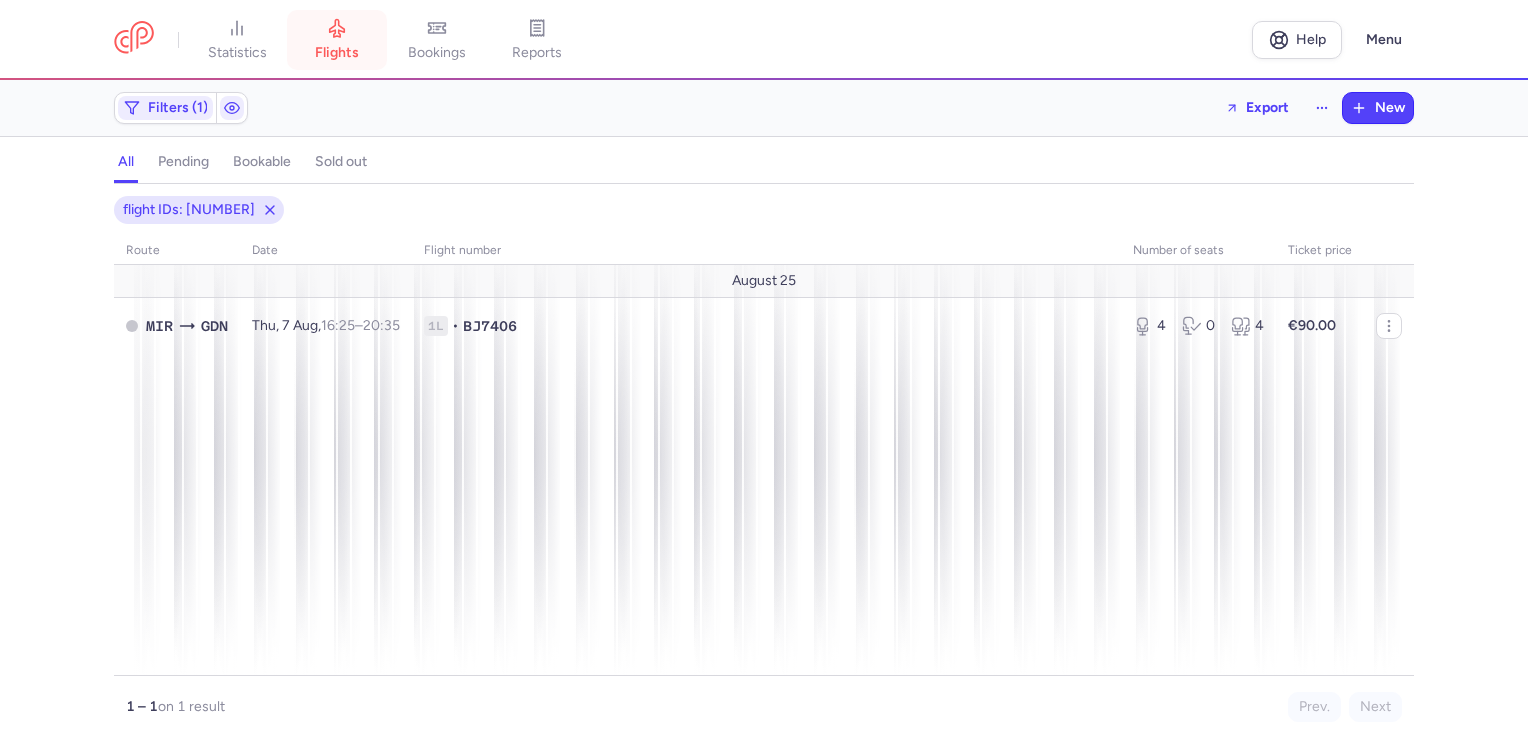 click on "flights" at bounding box center [337, 53] 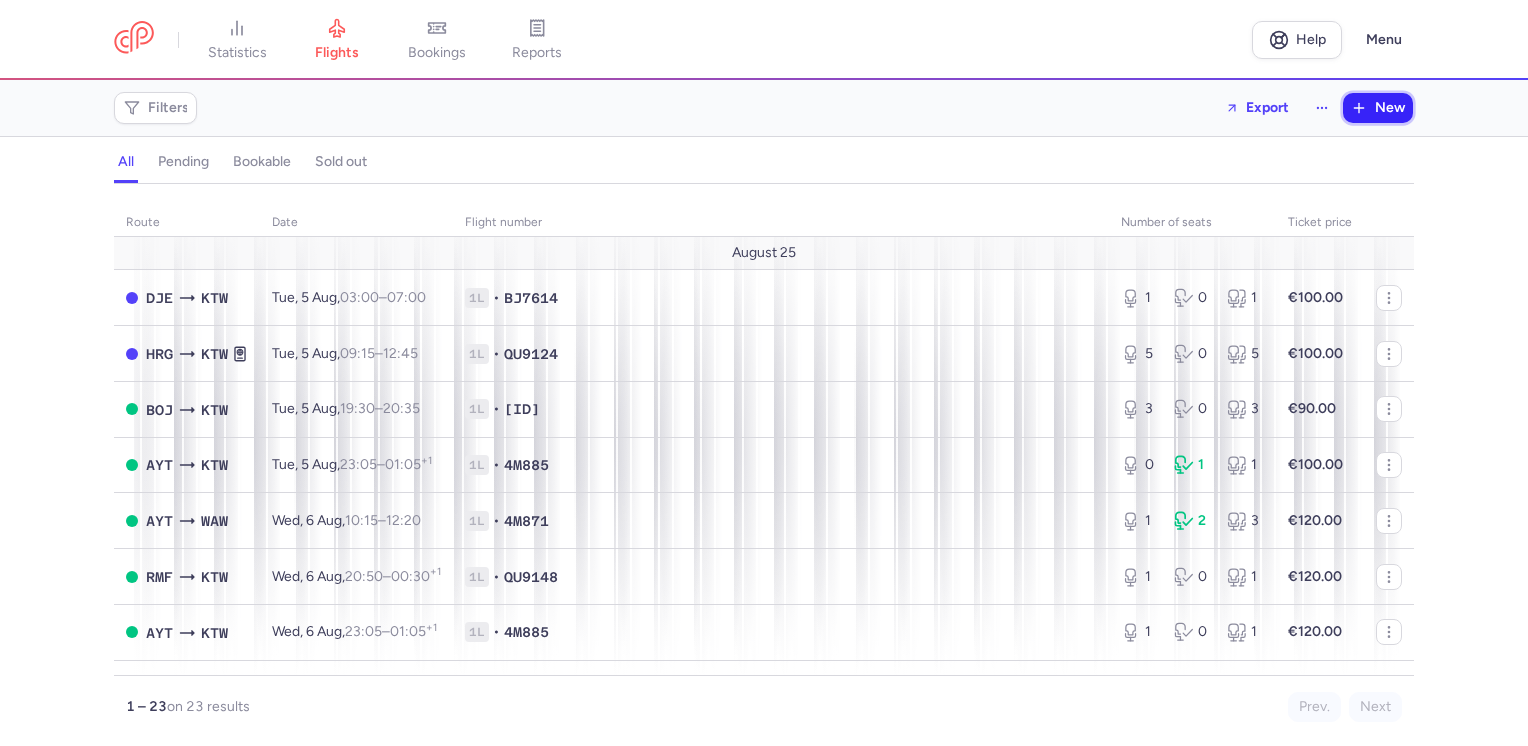 click on "New" at bounding box center (1390, 108) 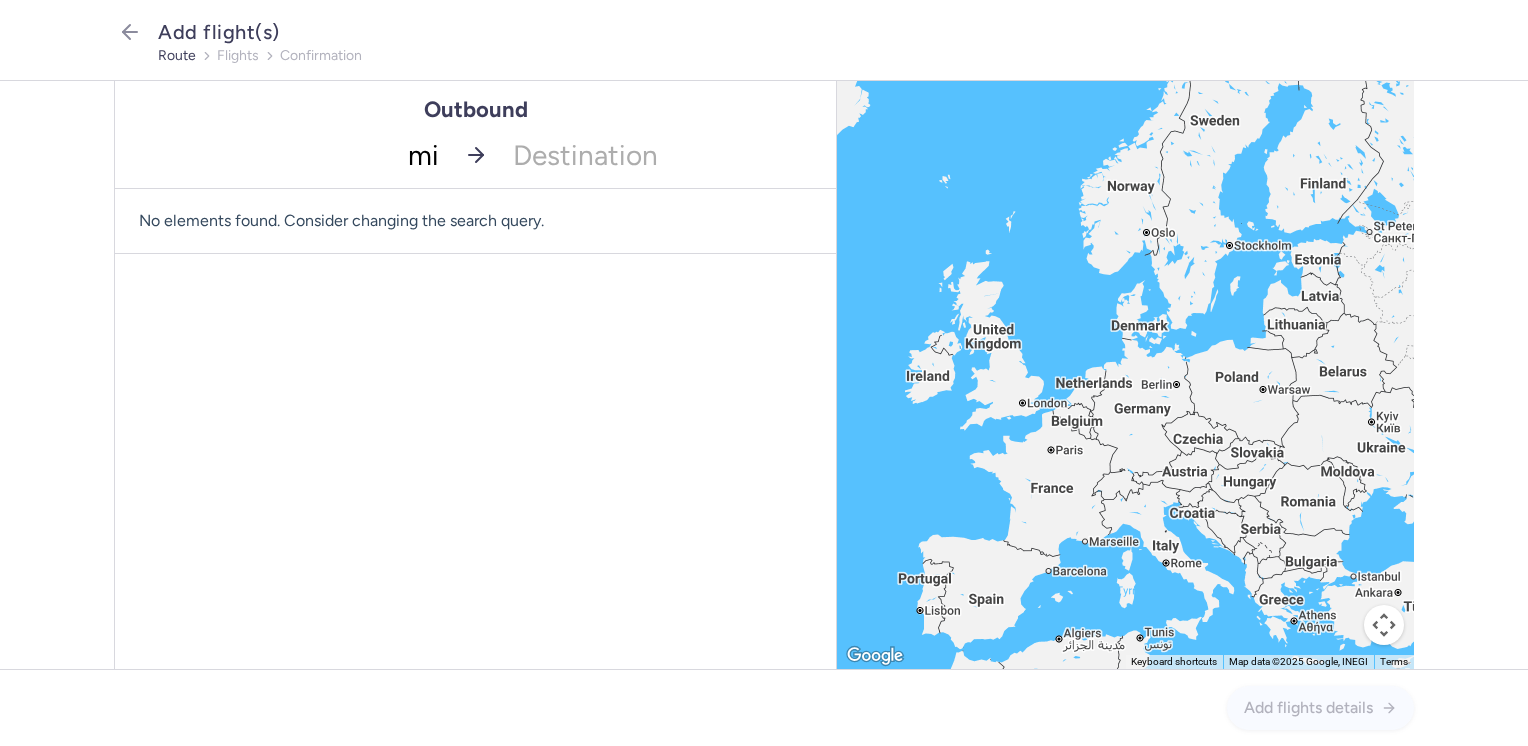 type on "mir" 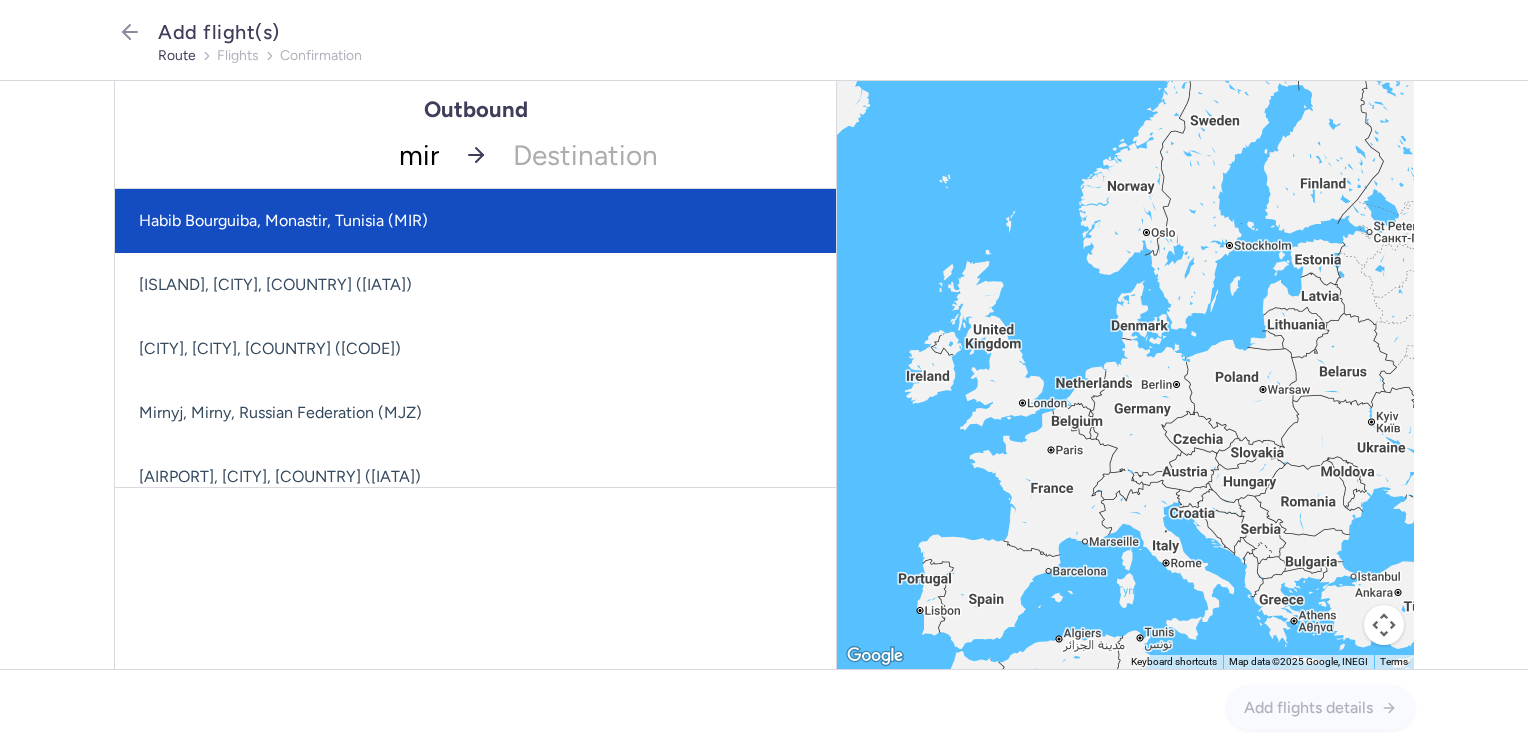 click on "Habib Bourguiba, Monastir, Tunisia (MIR)" 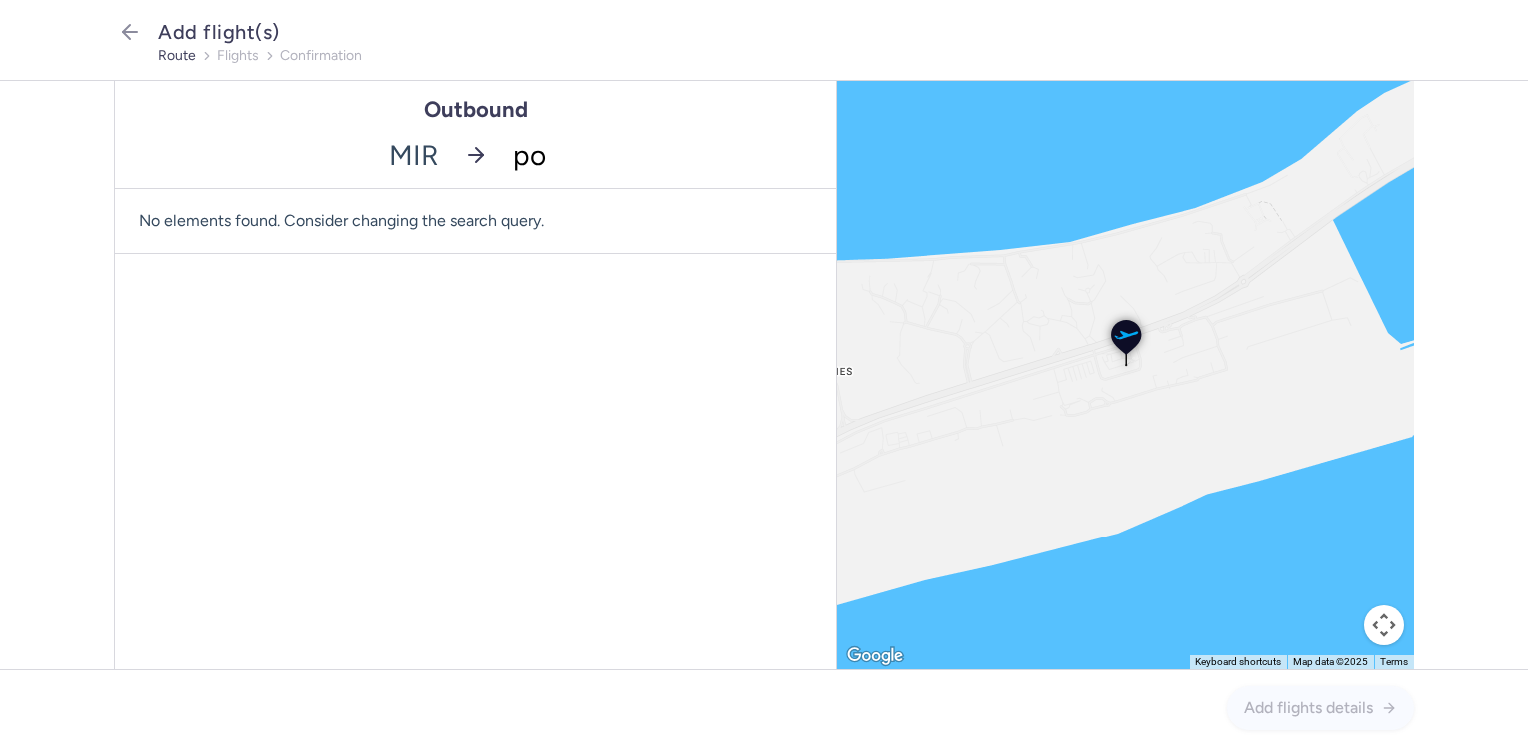 type on "poz" 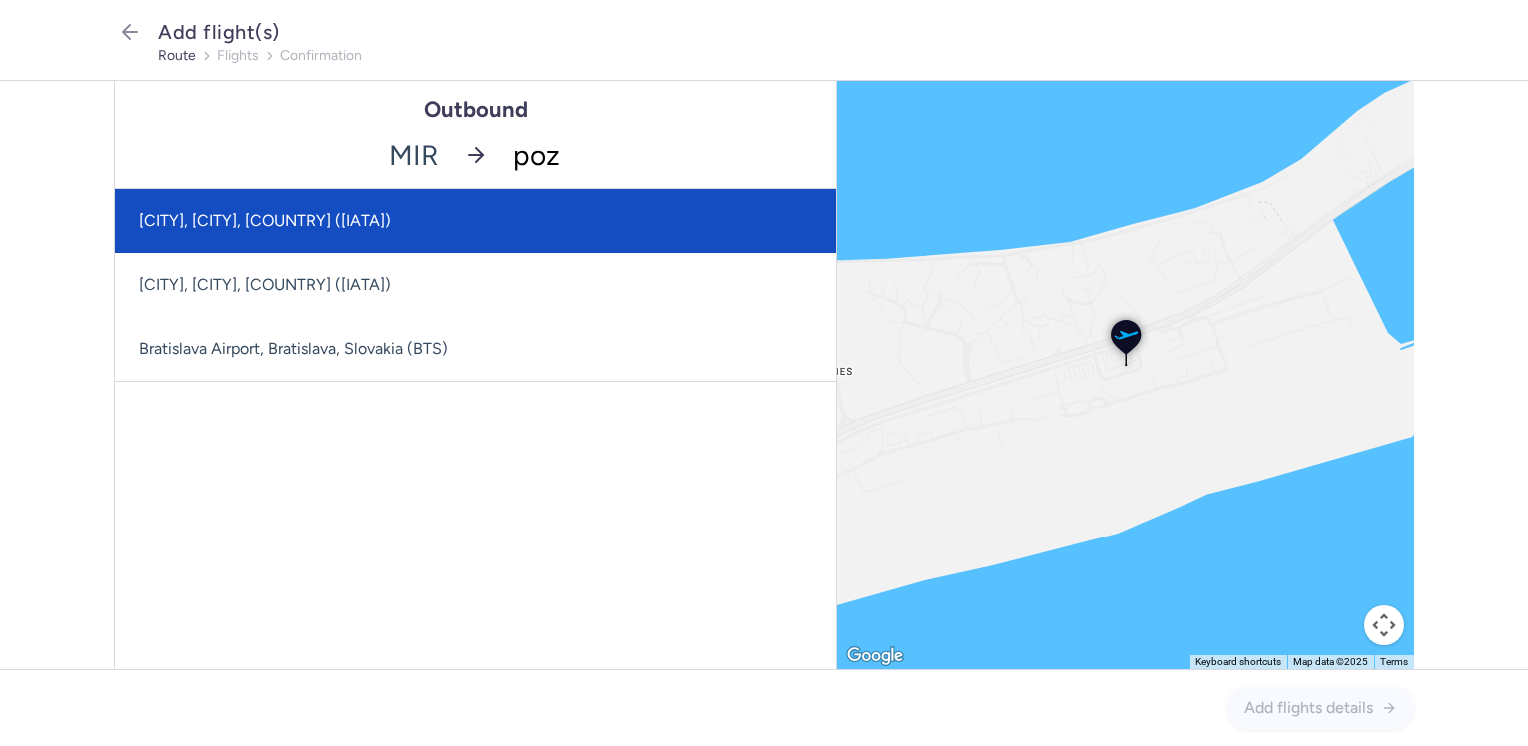 click on "[CITY], [CITY], [COUNTRY] ([IATA])" at bounding box center (475, 221) 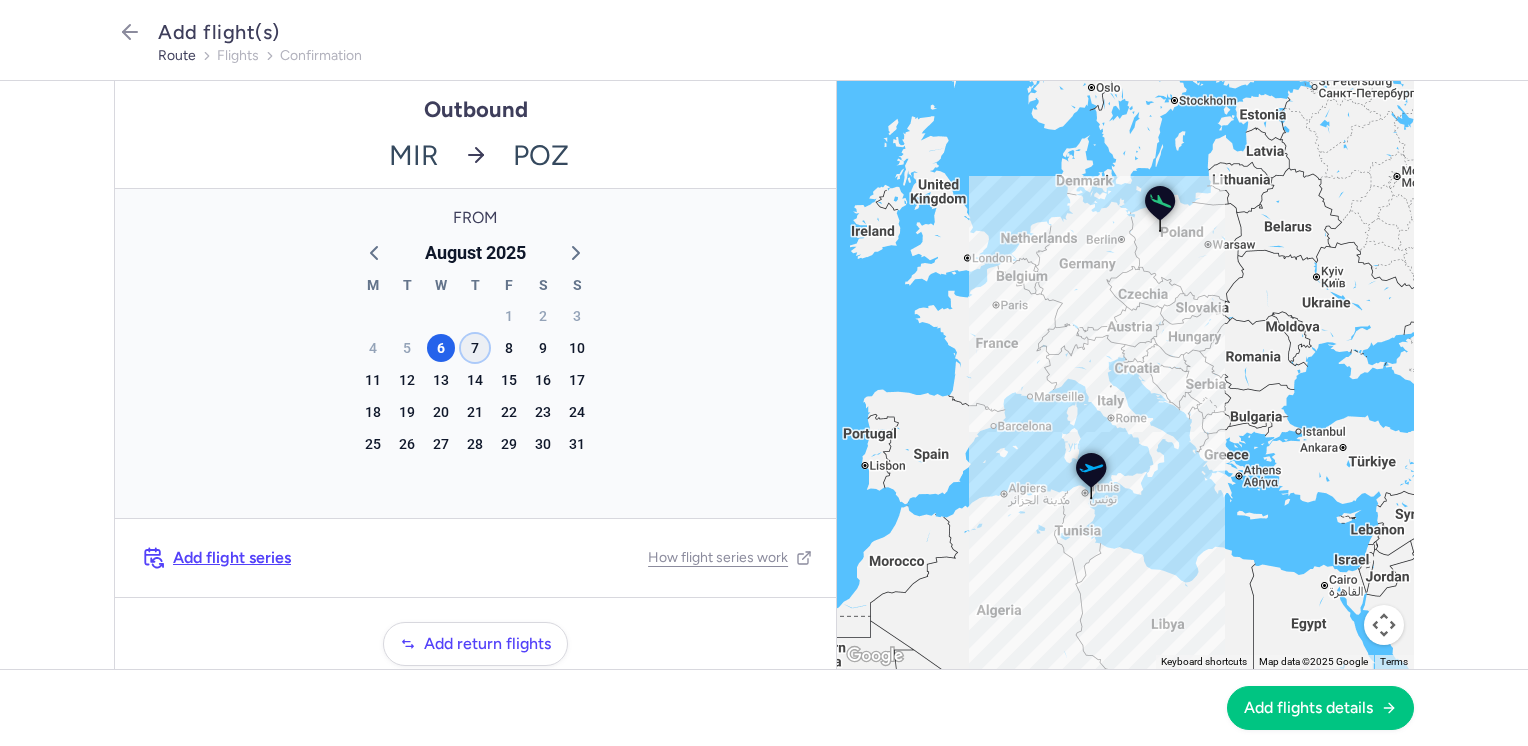 click on "7" 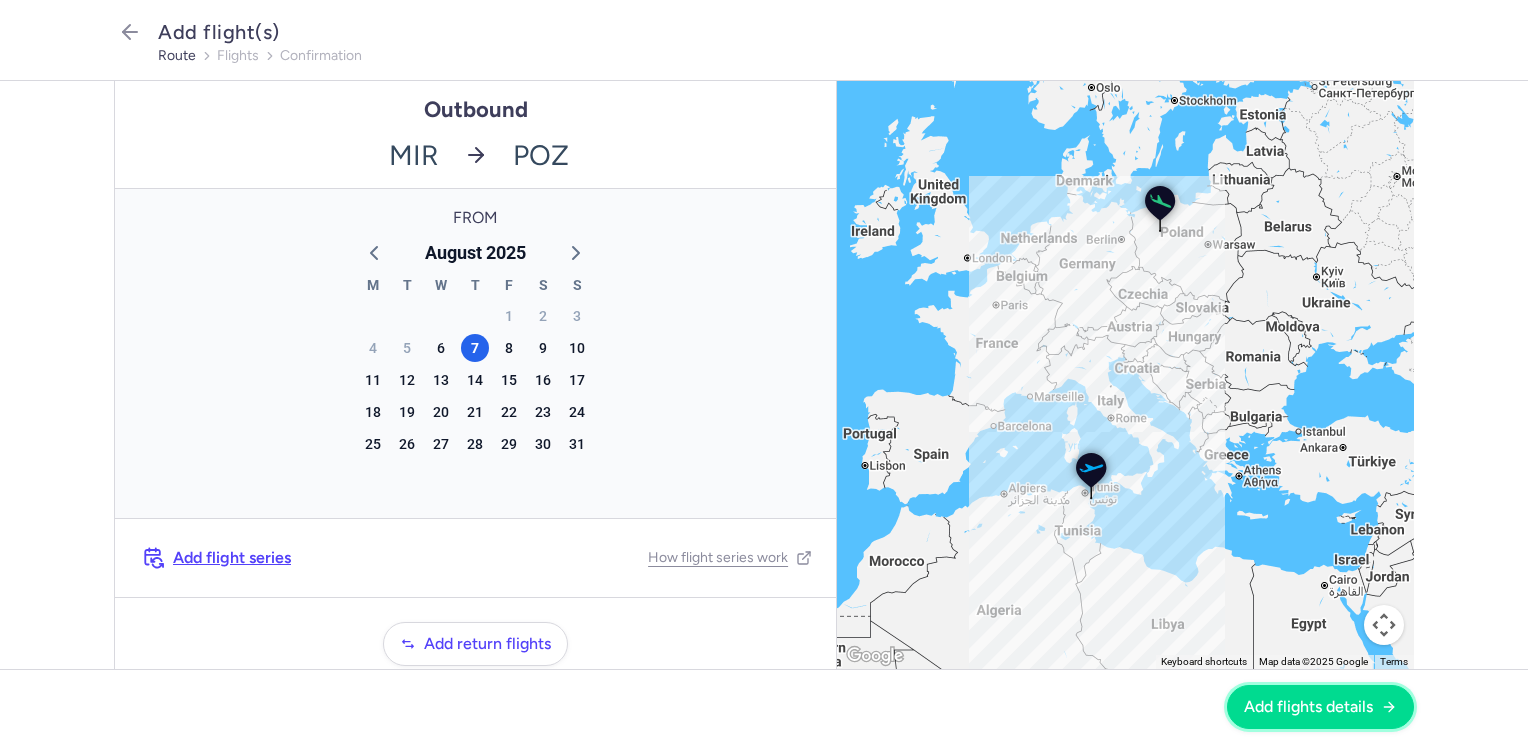 click on "Add flights details" at bounding box center (1320, 707) 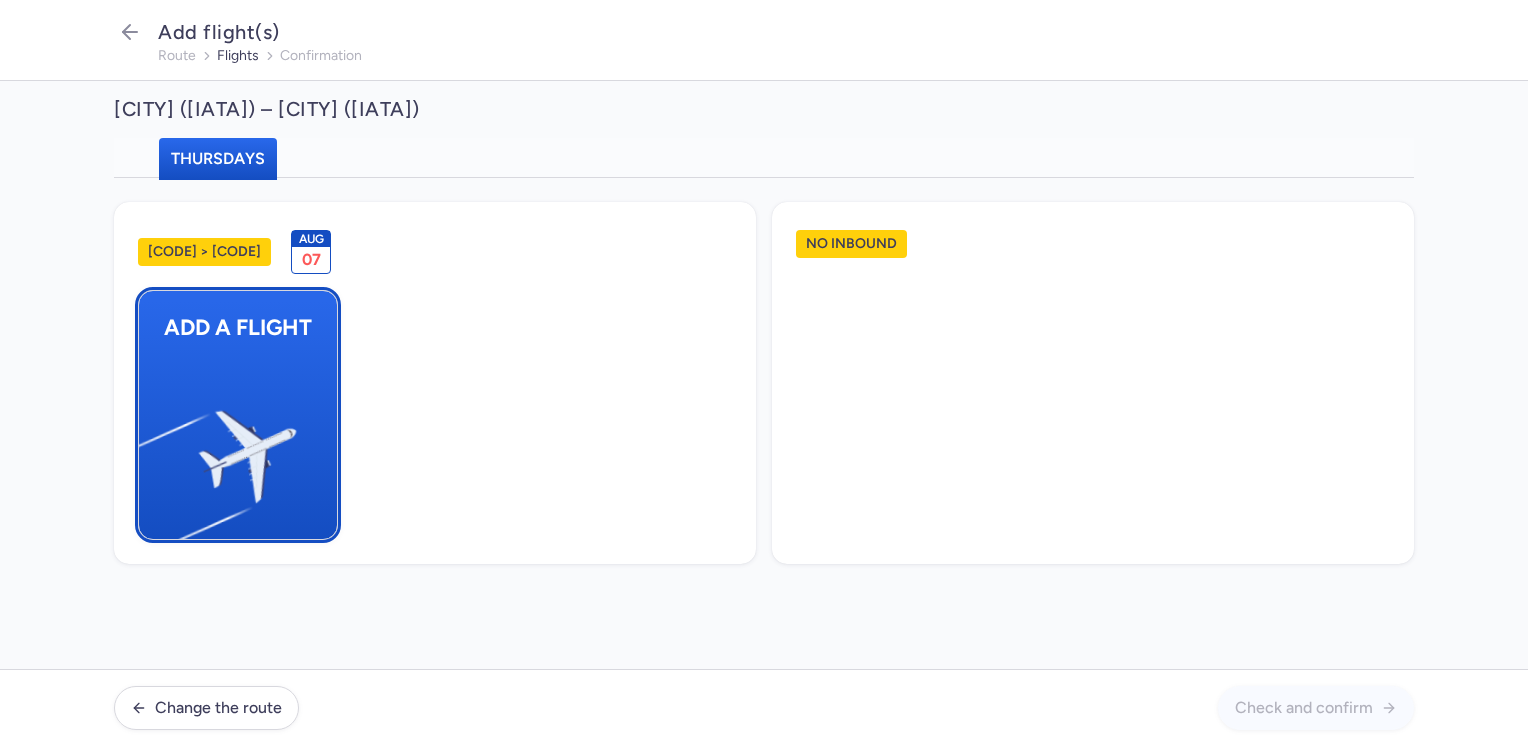 click at bounding box center (149, 448) 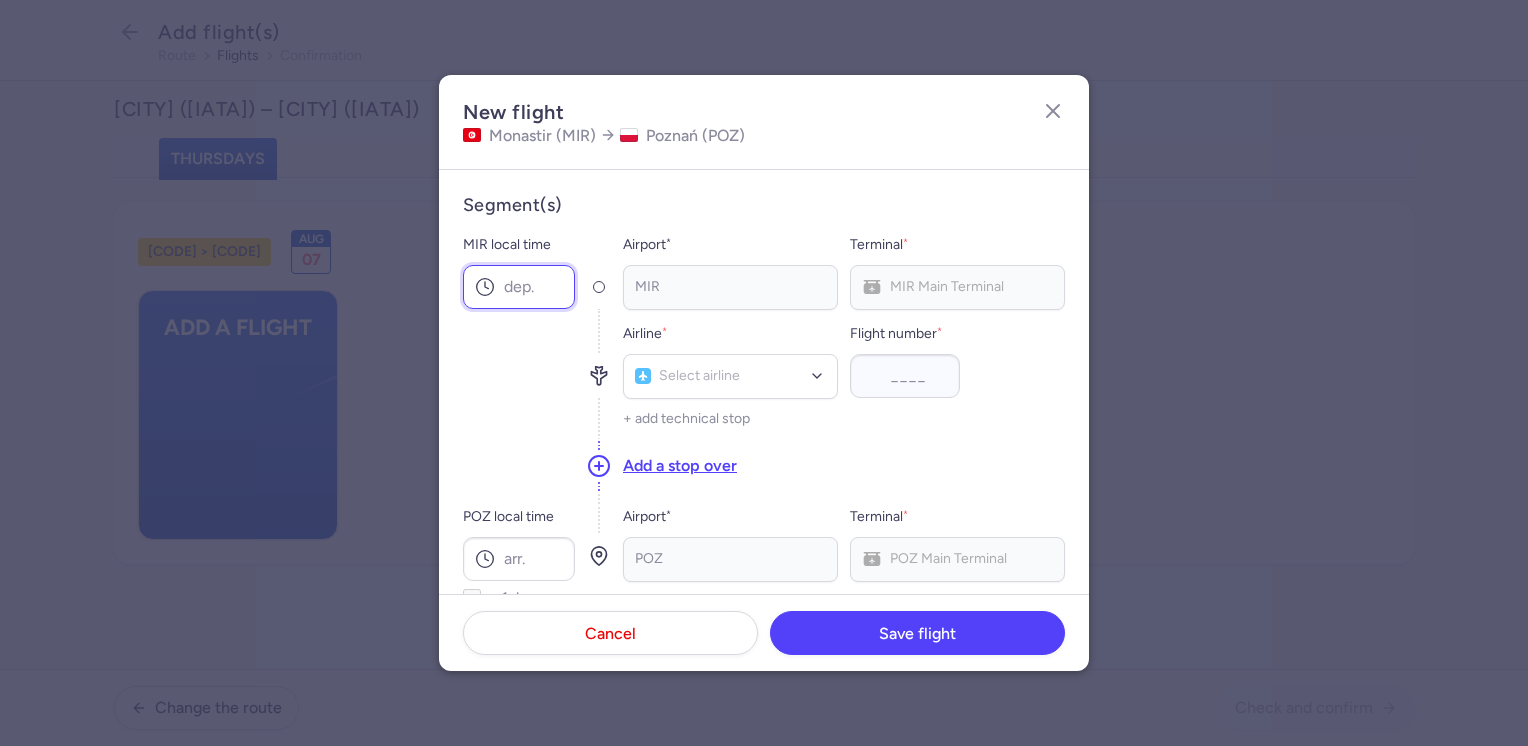 click on "MIR local time" at bounding box center (519, 287) 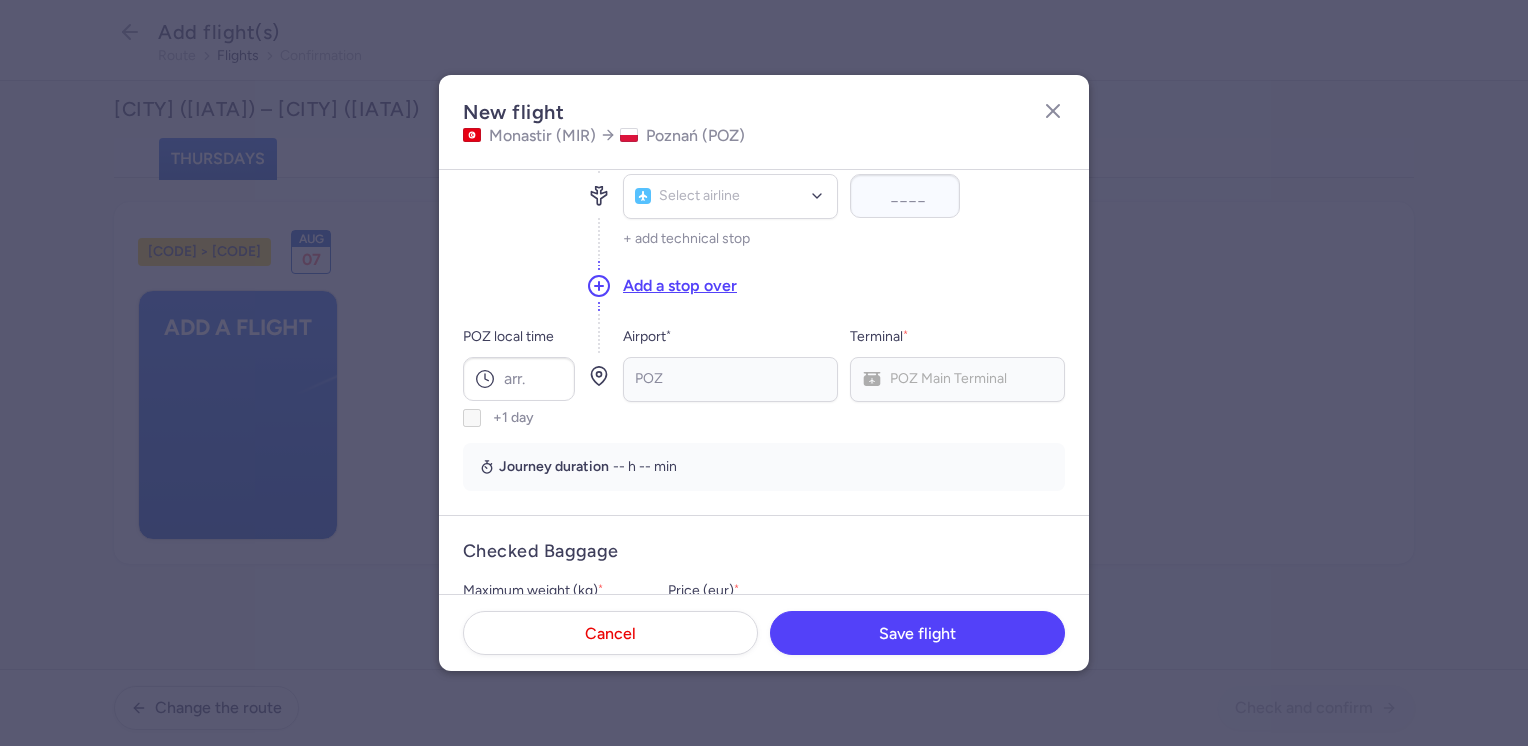 scroll, scrollTop: 200, scrollLeft: 0, axis: vertical 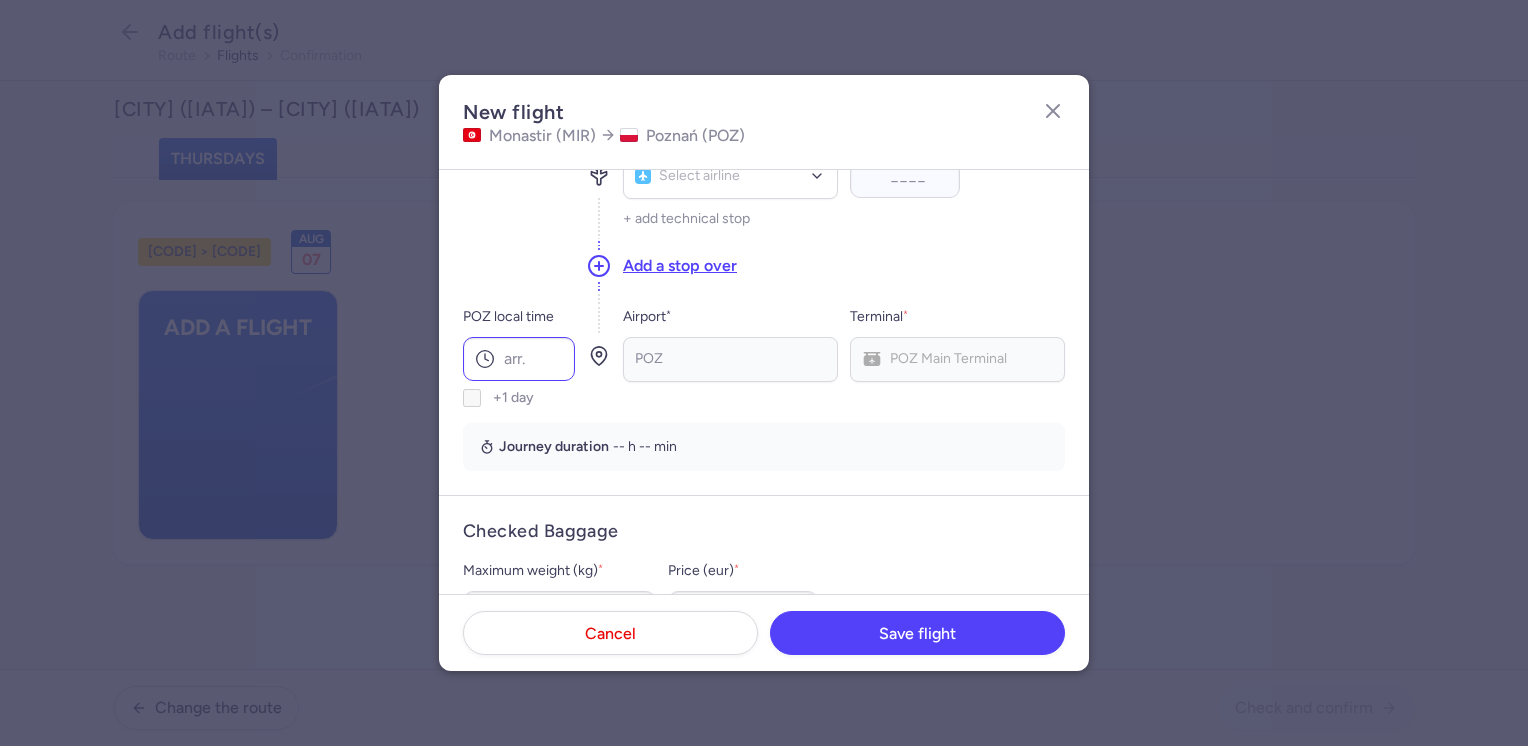 type on "03:20" 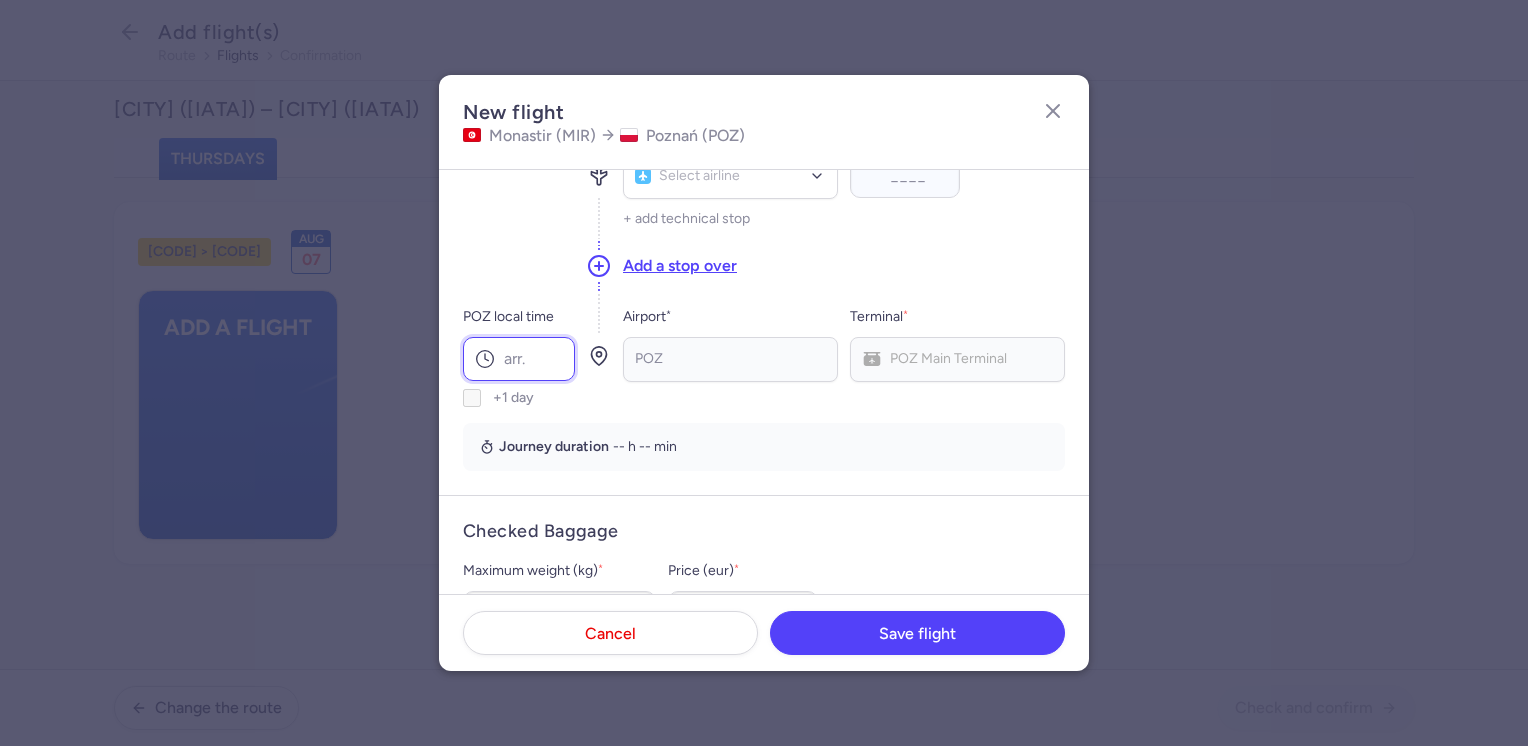 click on "POZ local time" at bounding box center [519, 359] 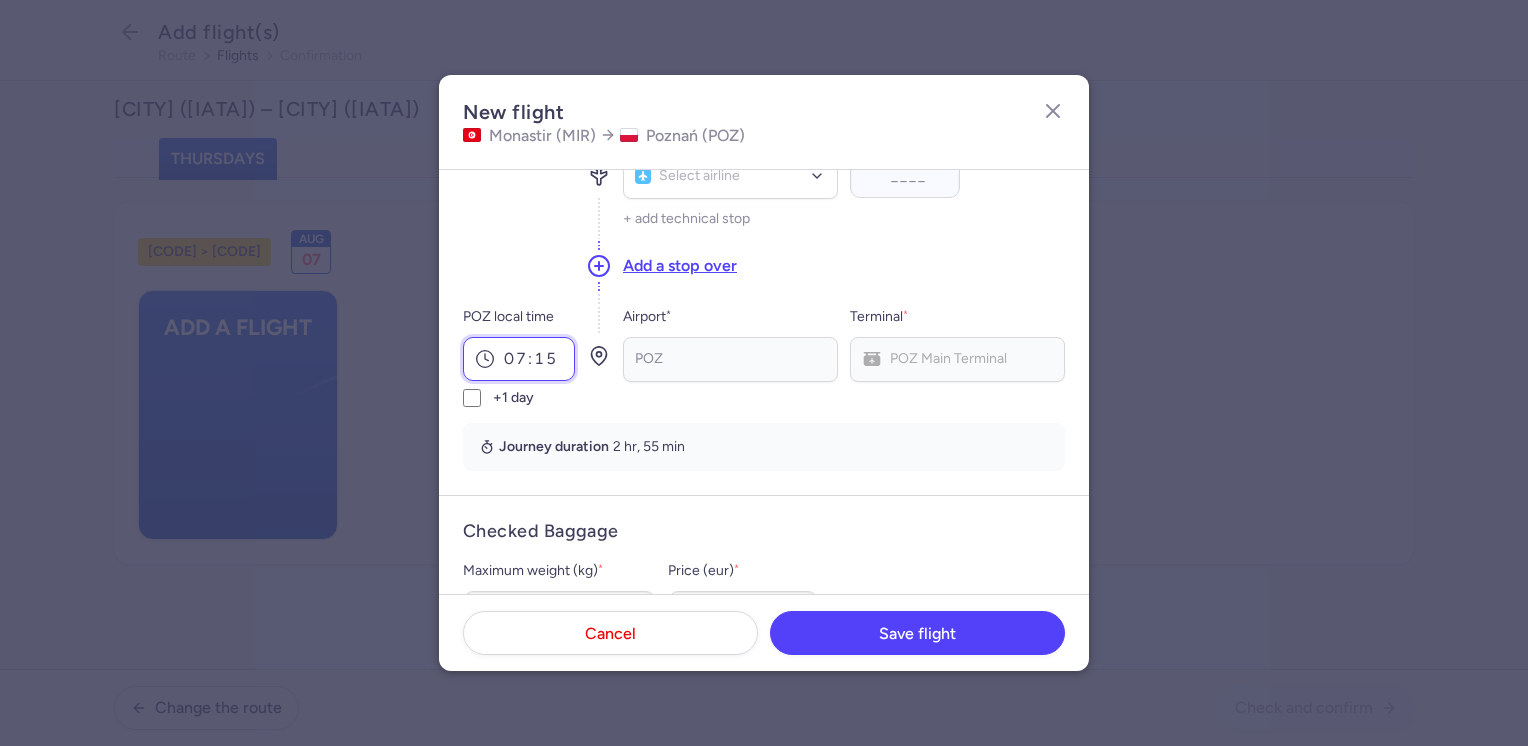 scroll, scrollTop: 100, scrollLeft: 0, axis: vertical 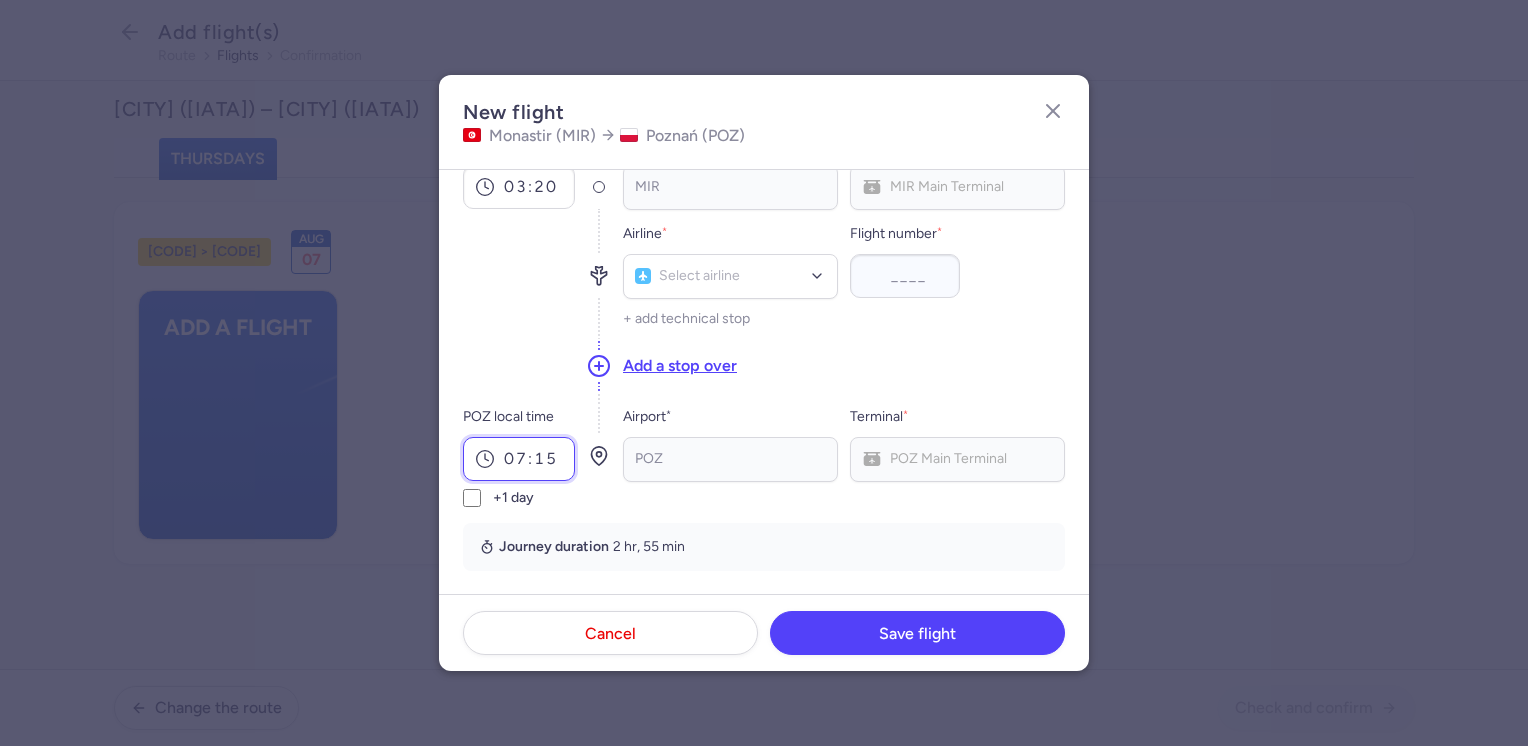 type on "07:15" 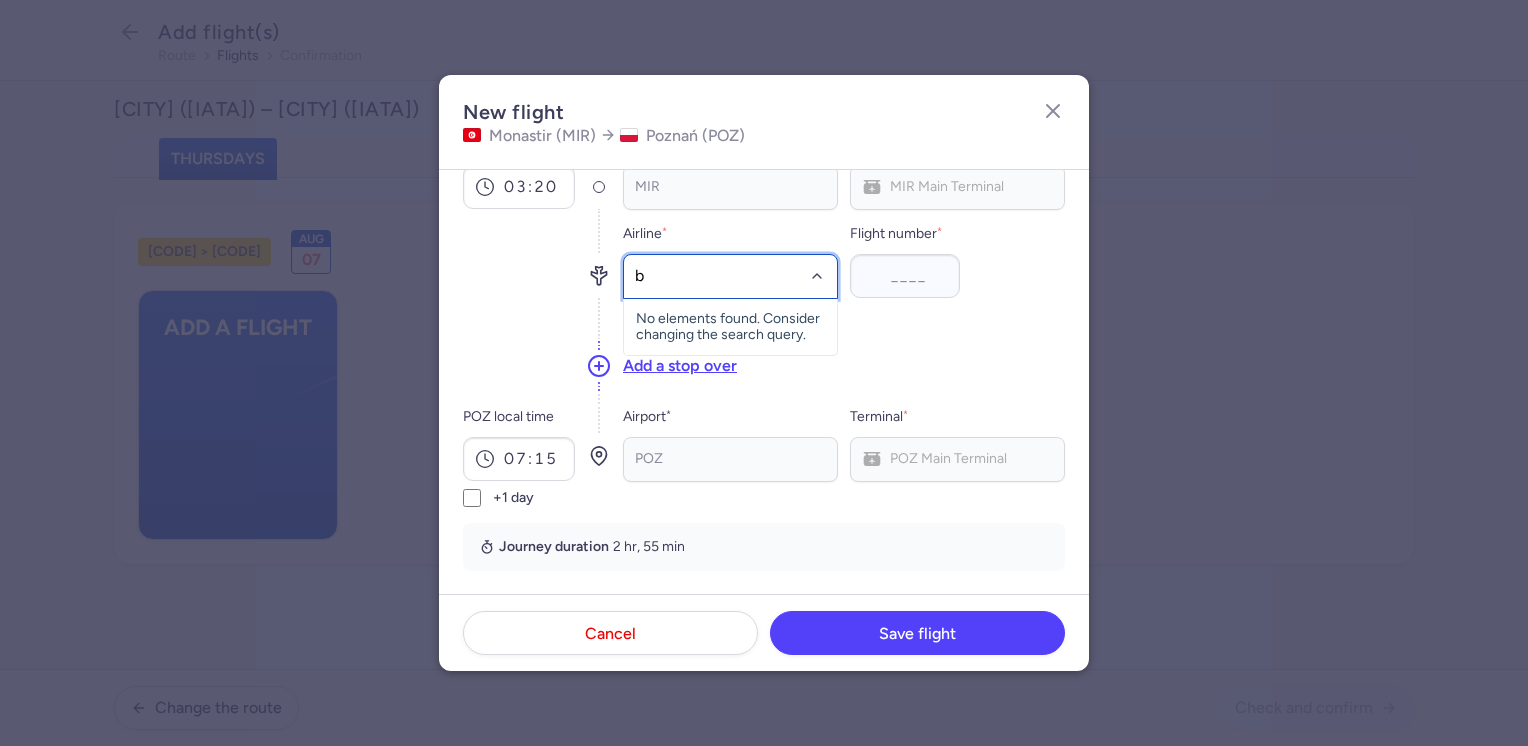 type on "bj" 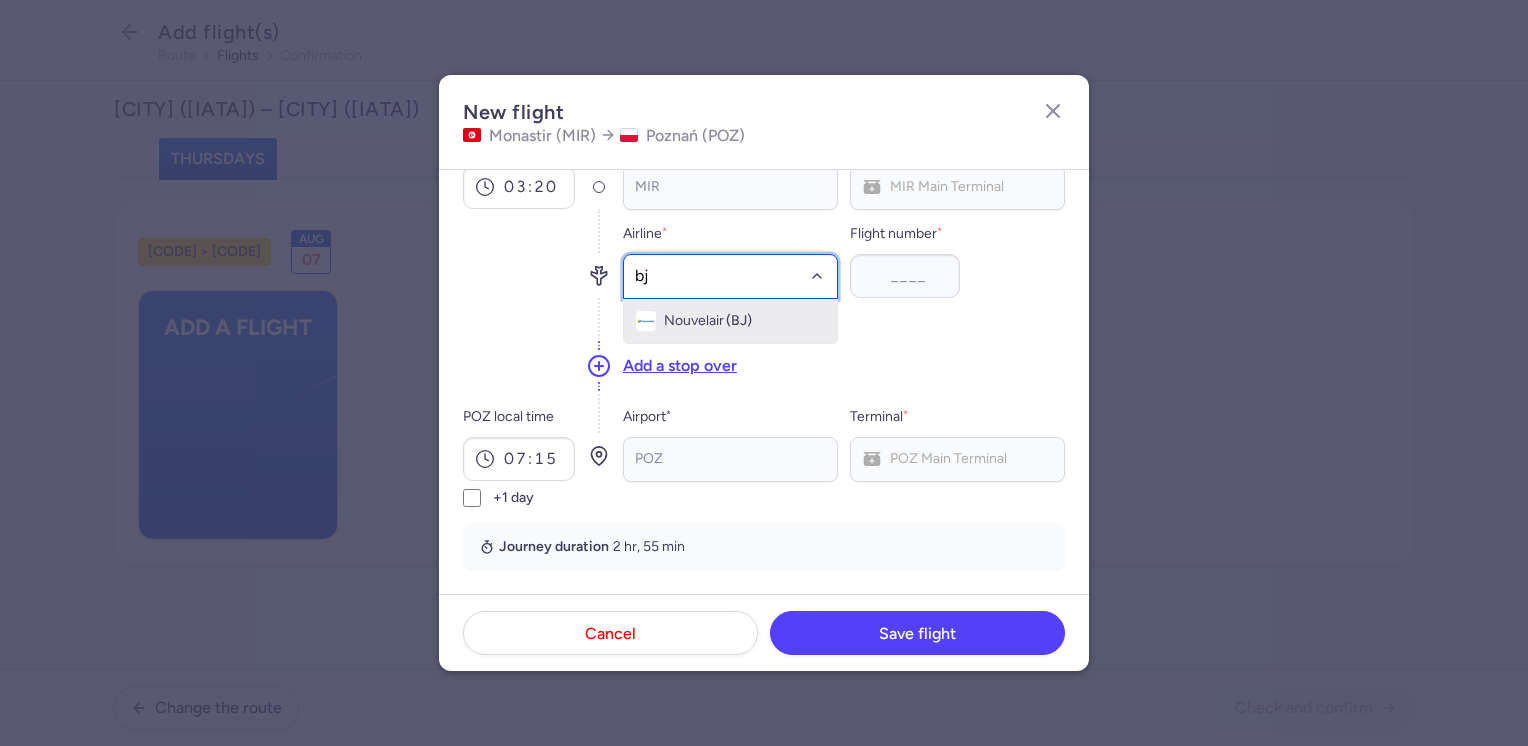 click on "(BJ)" at bounding box center (739, 321) 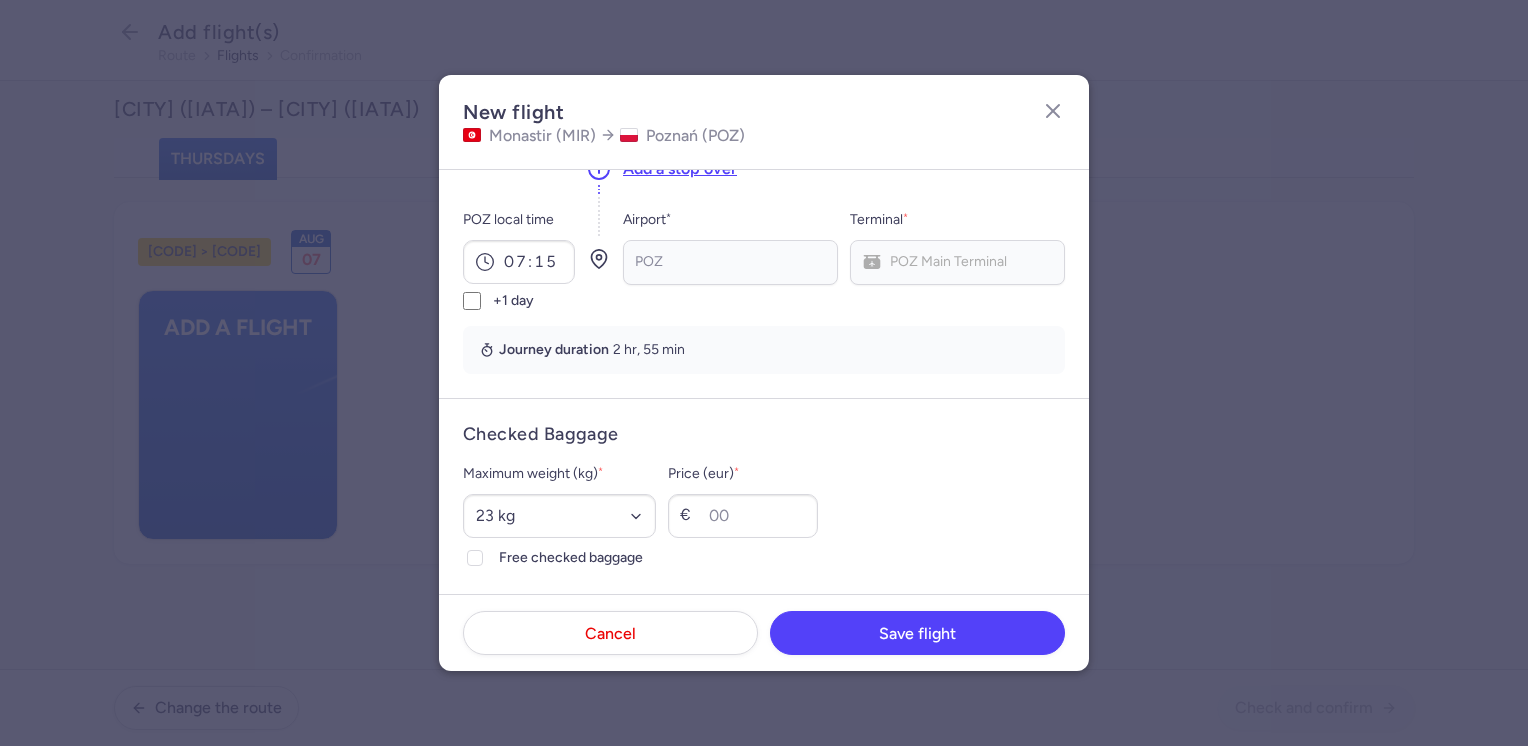 scroll, scrollTop: 300, scrollLeft: 0, axis: vertical 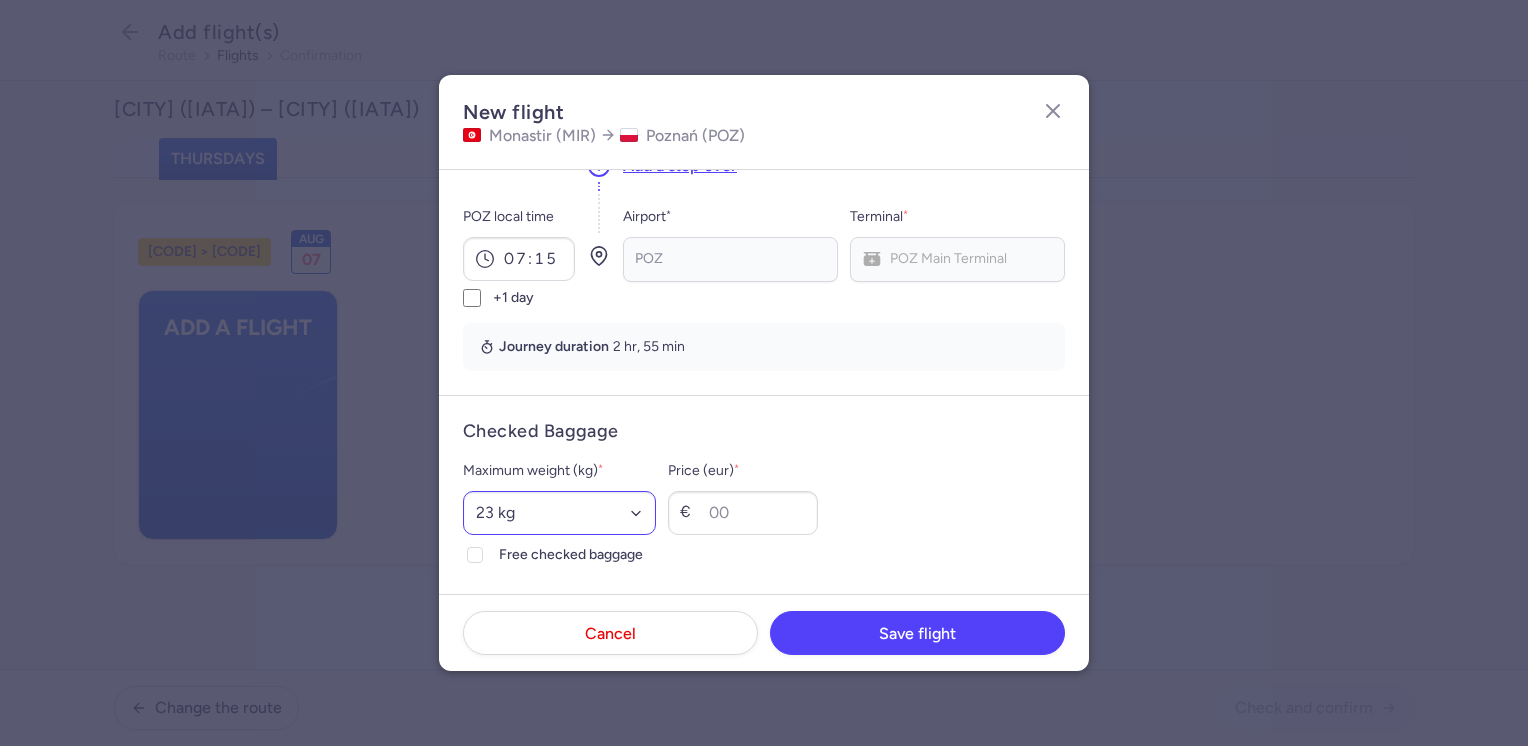 type on "[NUMBER]" 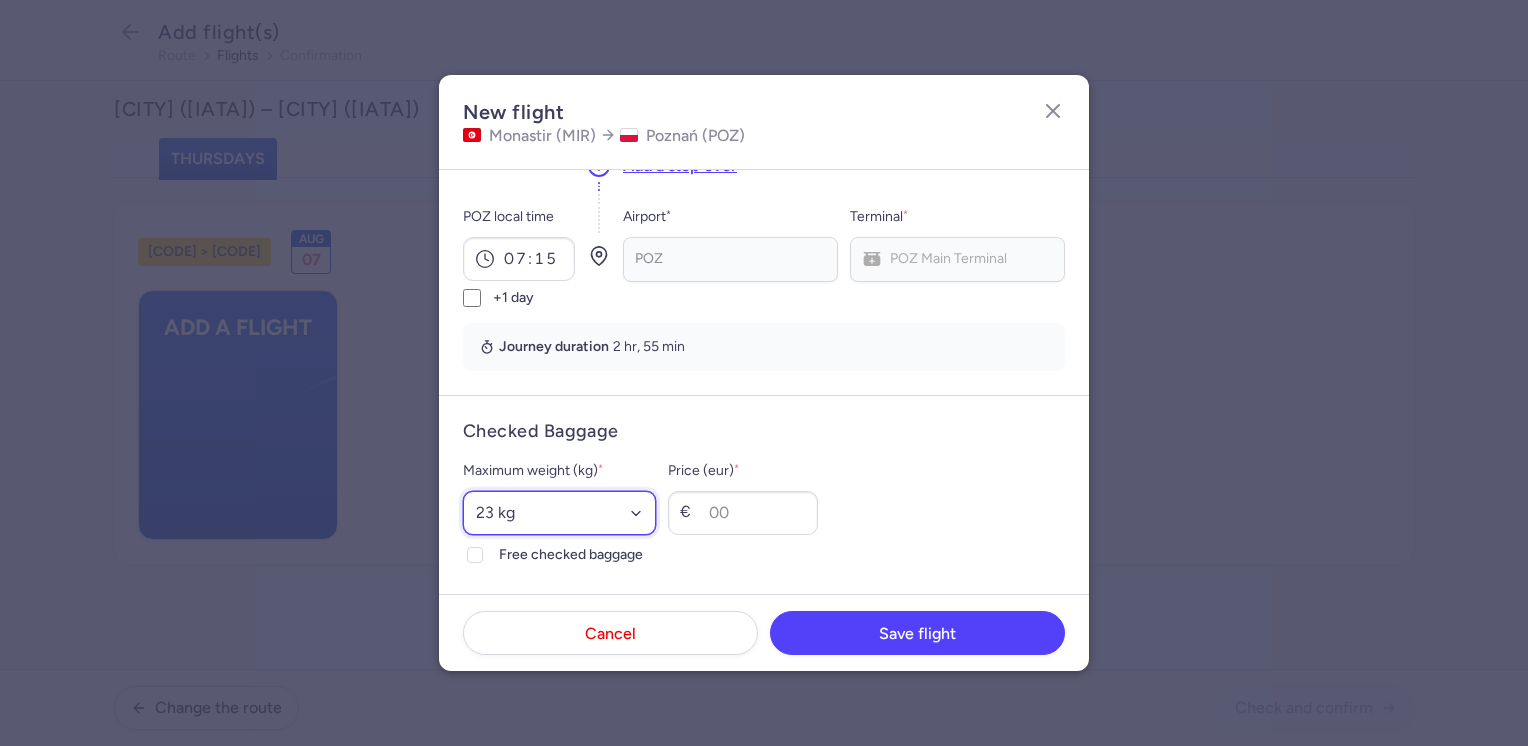 drag, startPoint x: 567, startPoint y: 520, endPoint x: 568, endPoint y: 505, distance: 15.033297 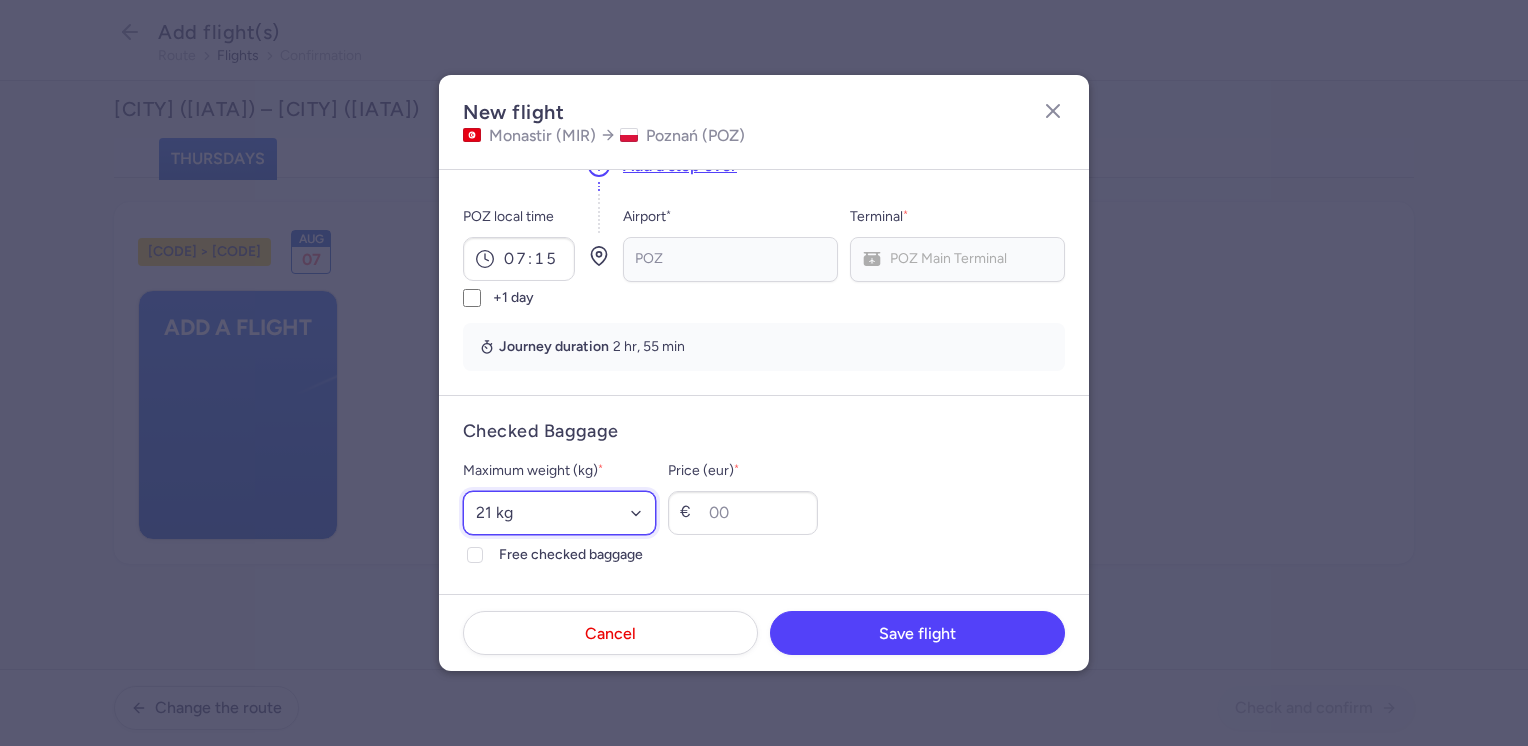 click on "Select an option 15 kg 16 kg 17 kg 18 kg 19 kg 20 kg 21 kg 22 kg 23 kg 24 kg 25 kg 26 kg 27 kg 28 kg 29 kg 30 kg 31 kg 32 kg 33 kg 34 kg 35 kg" at bounding box center (559, 513) 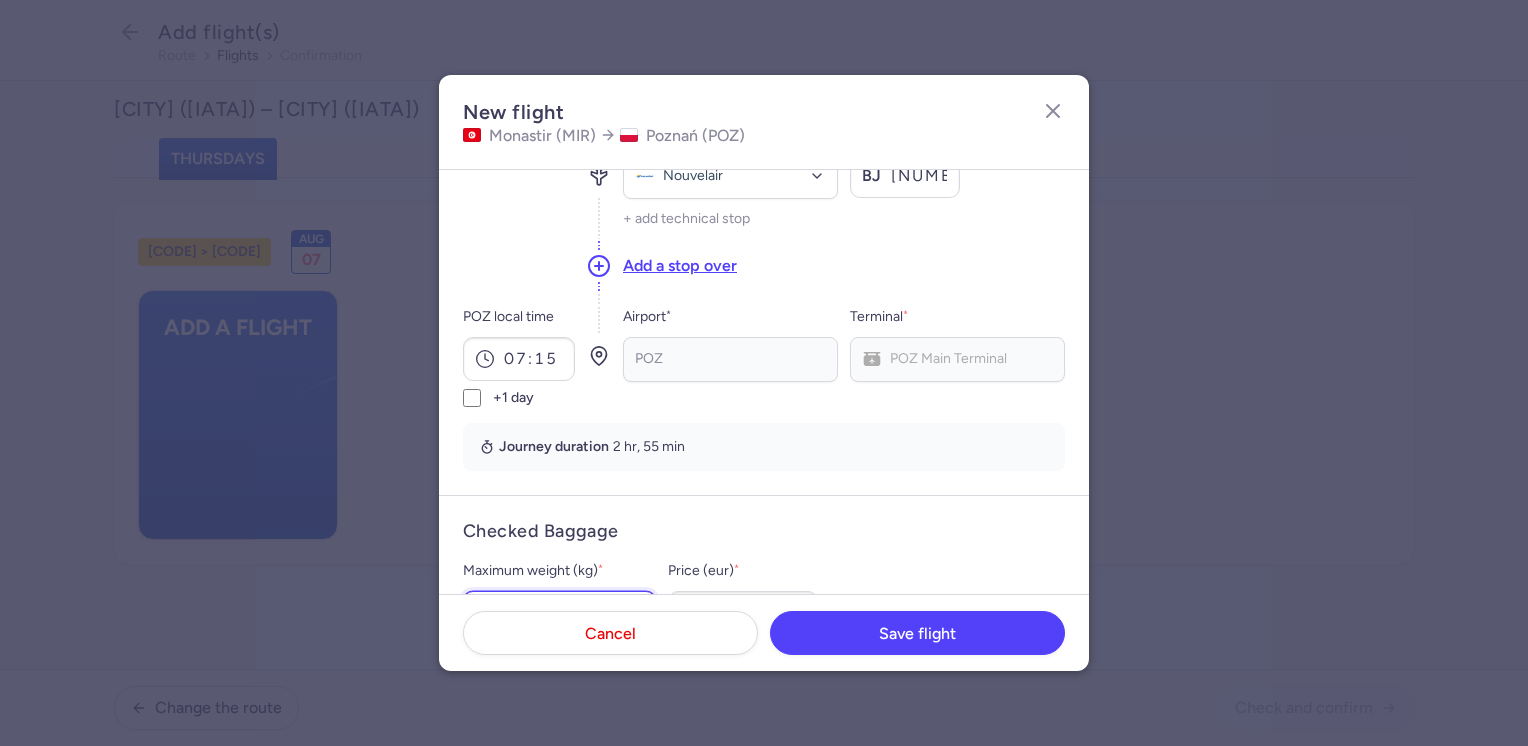 scroll, scrollTop: 300, scrollLeft: 0, axis: vertical 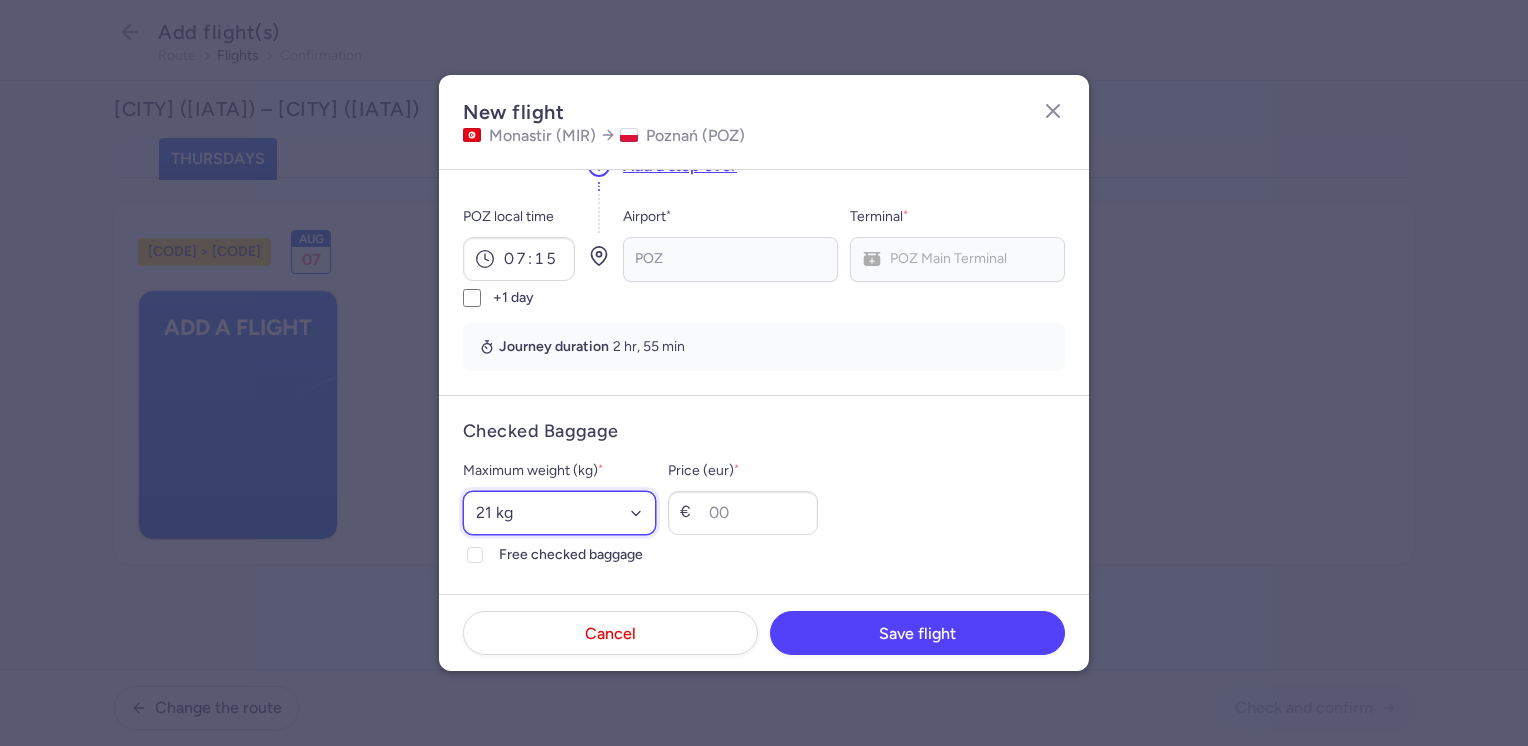 drag, startPoint x: 567, startPoint y: 514, endPoint x: 568, endPoint y: 495, distance: 19.026299 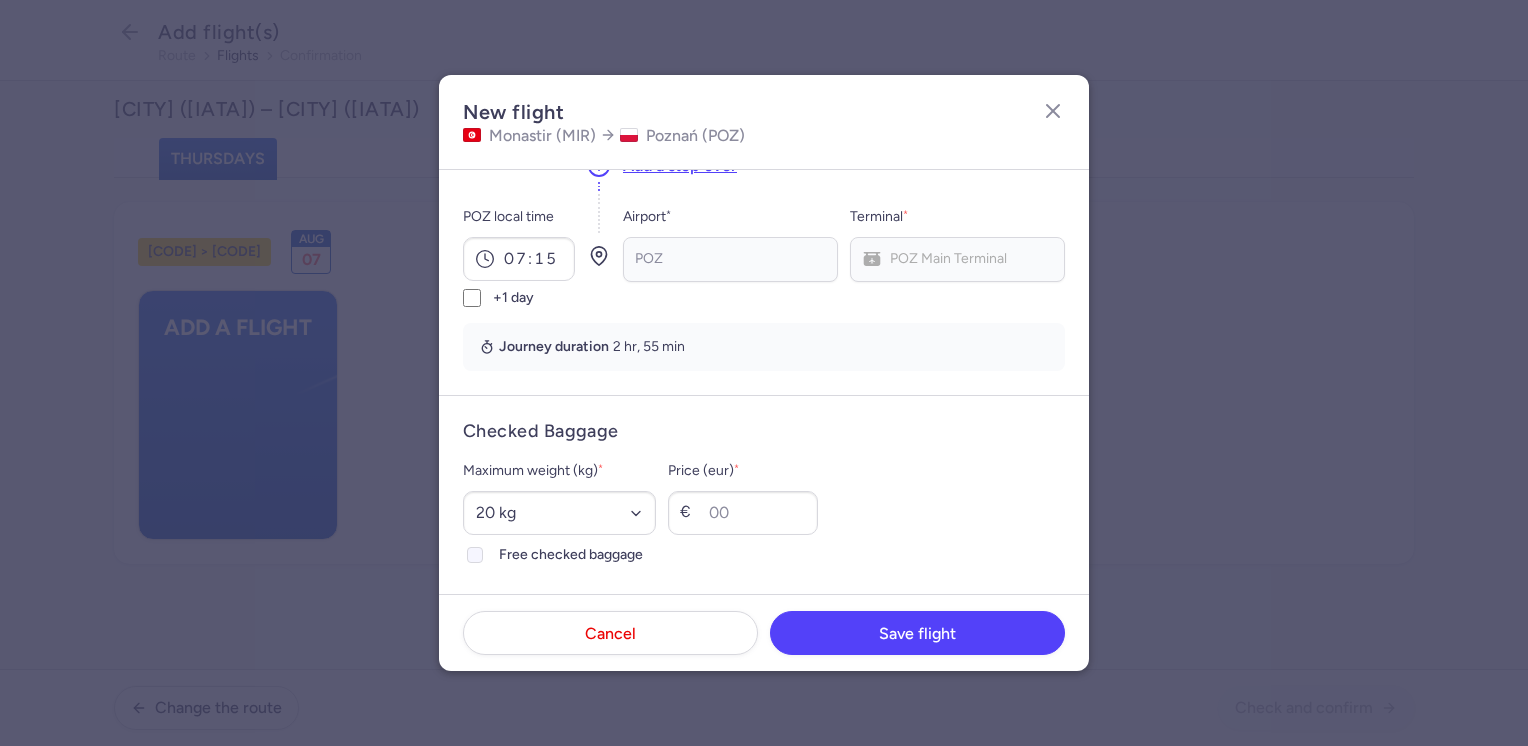 click on "Free checked baggage" 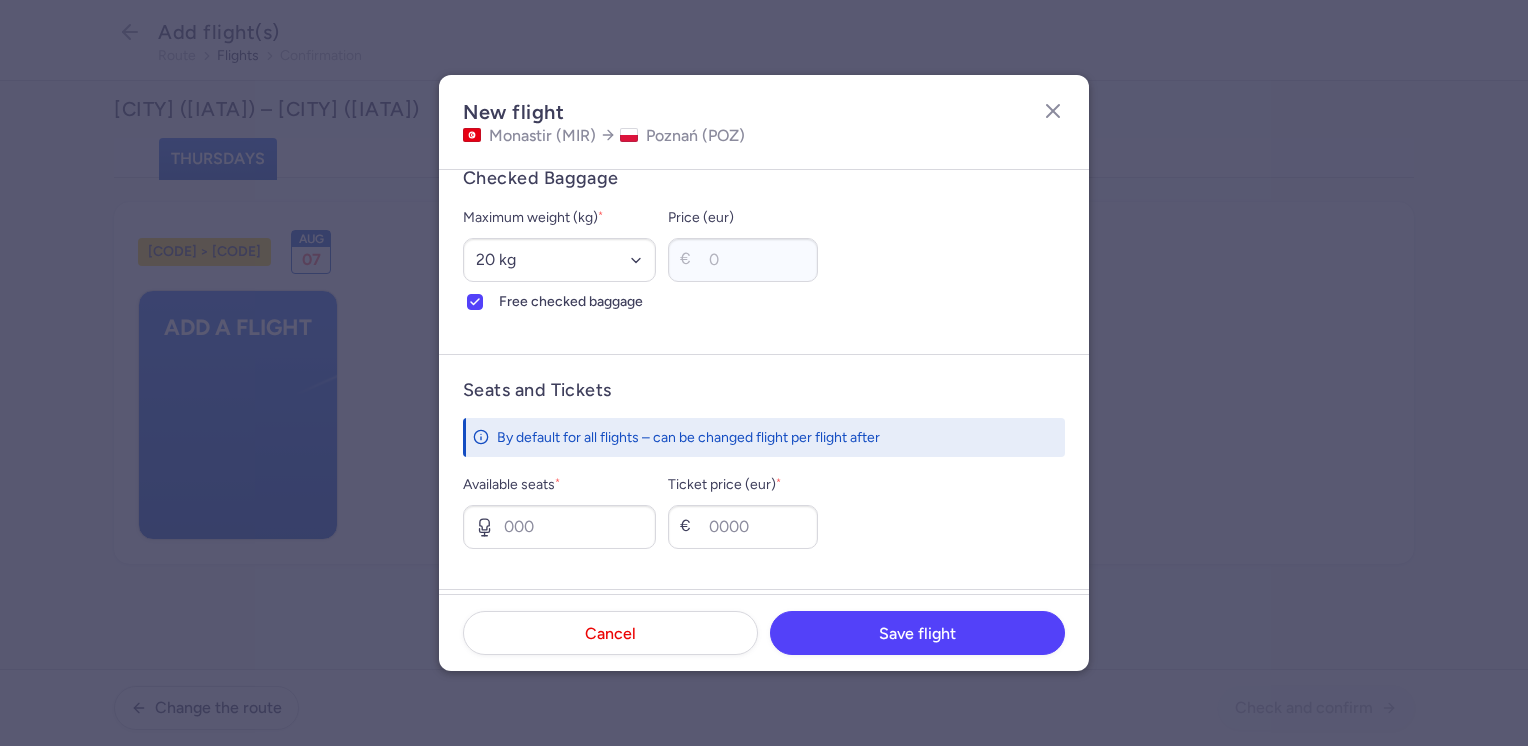 scroll, scrollTop: 600, scrollLeft: 0, axis: vertical 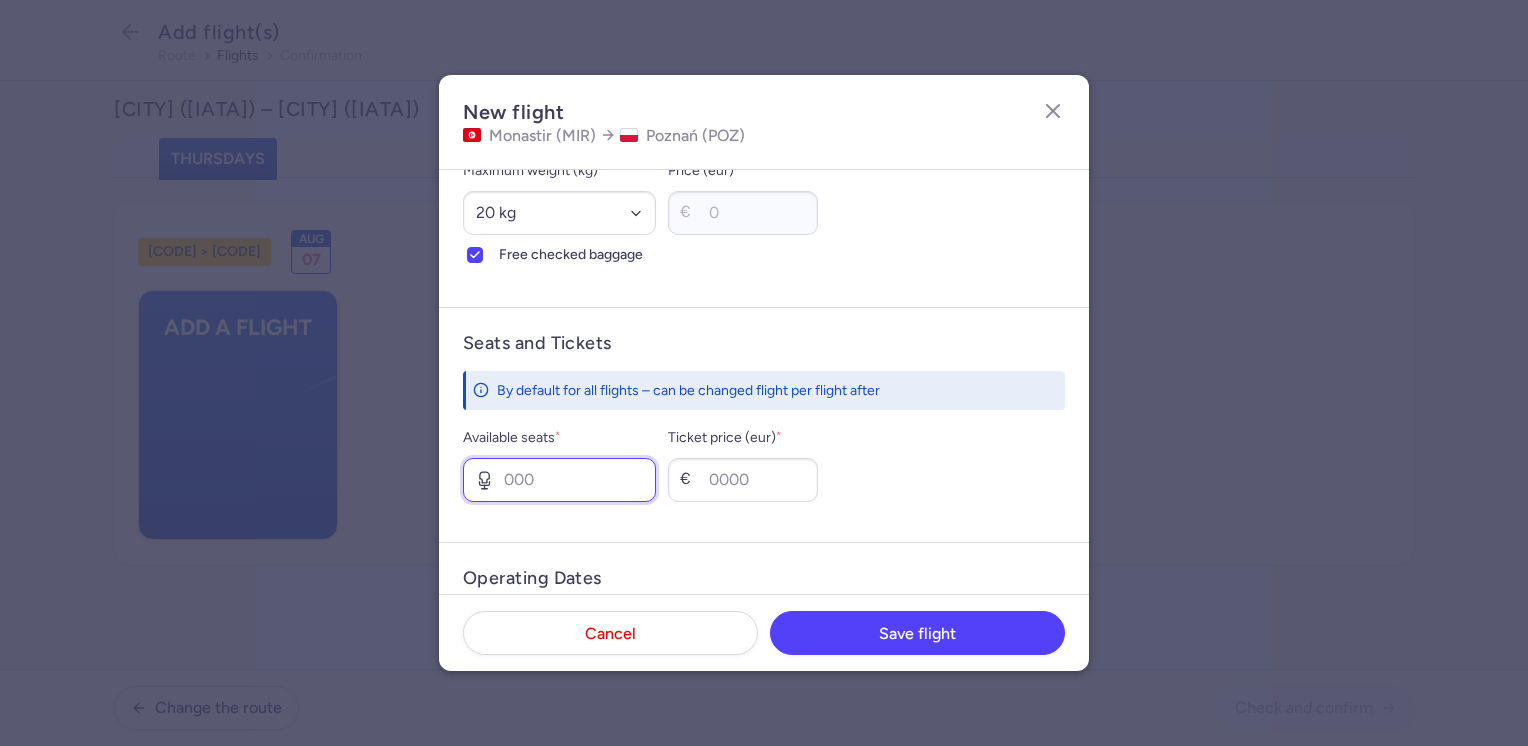 click on "Available seats  *" at bounding box center (559, 480) 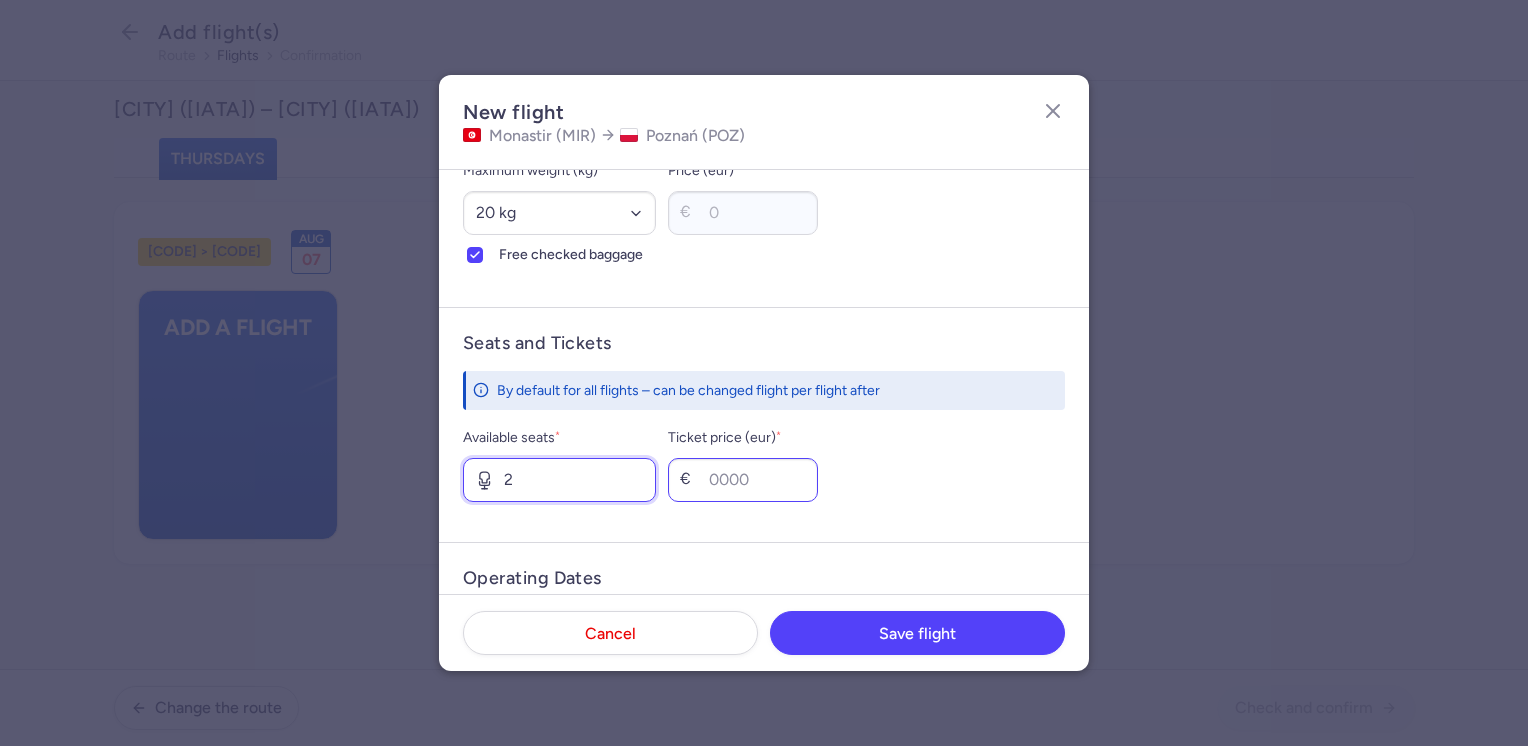 type on "2" 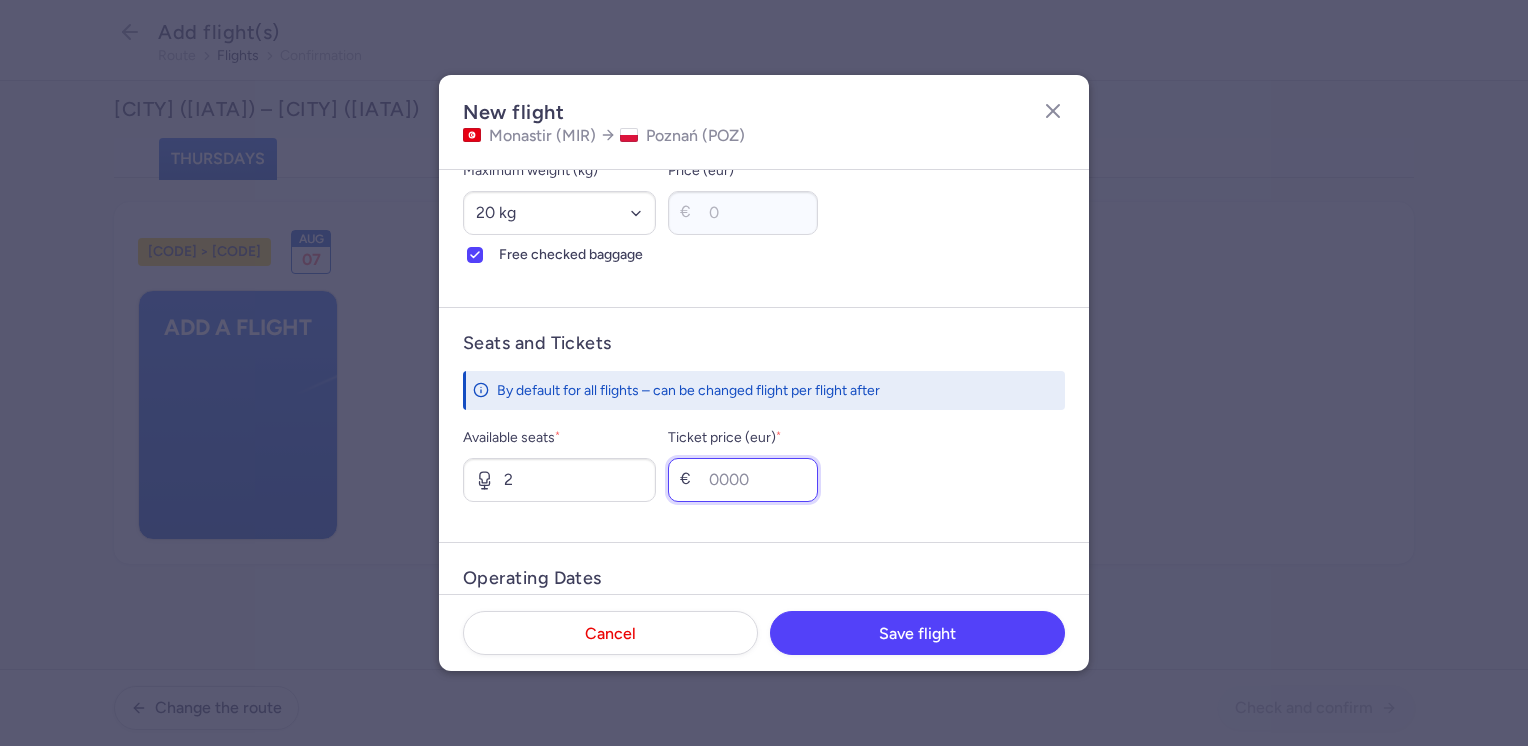 click on "Ticket price (eur)  *" at bounding box center [743, 480] 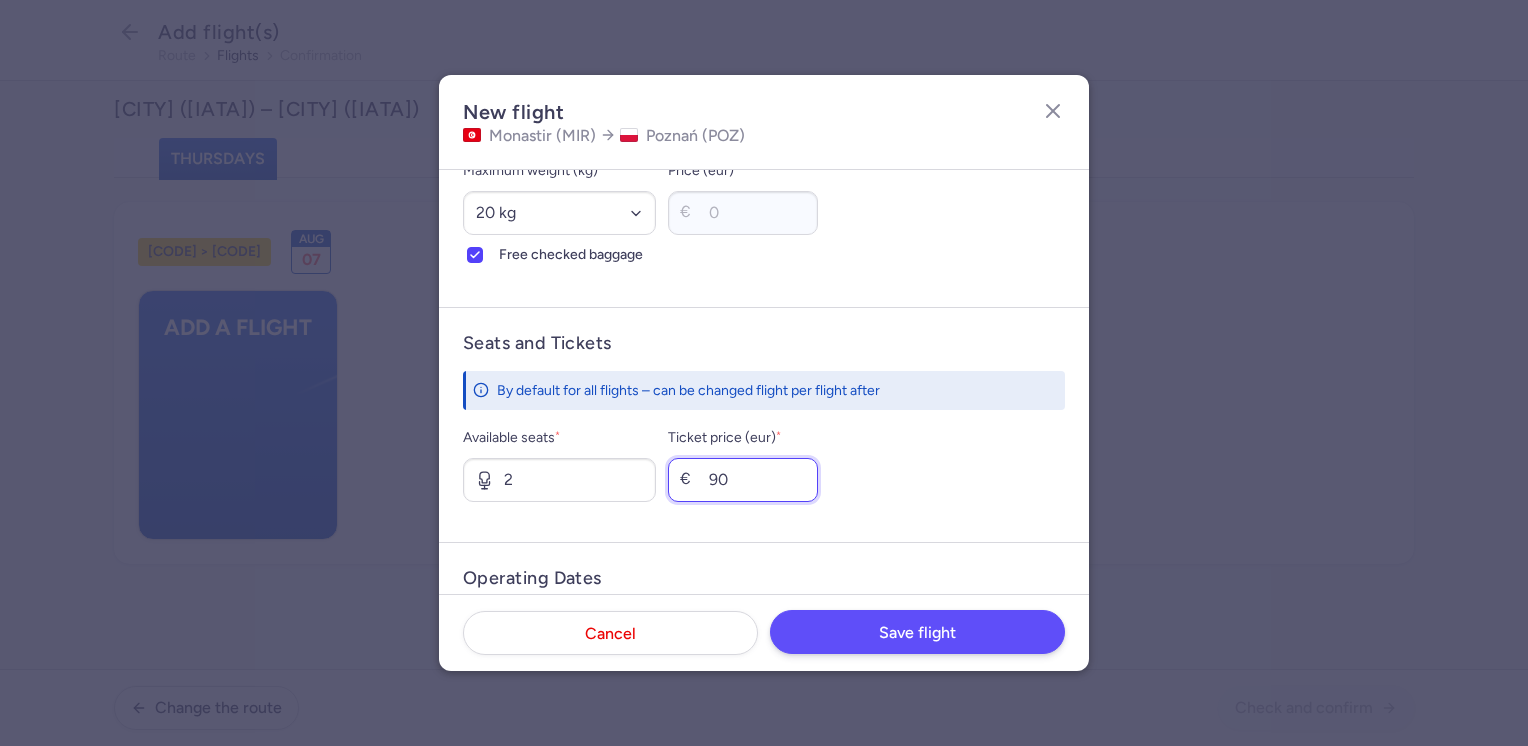 type on "90" 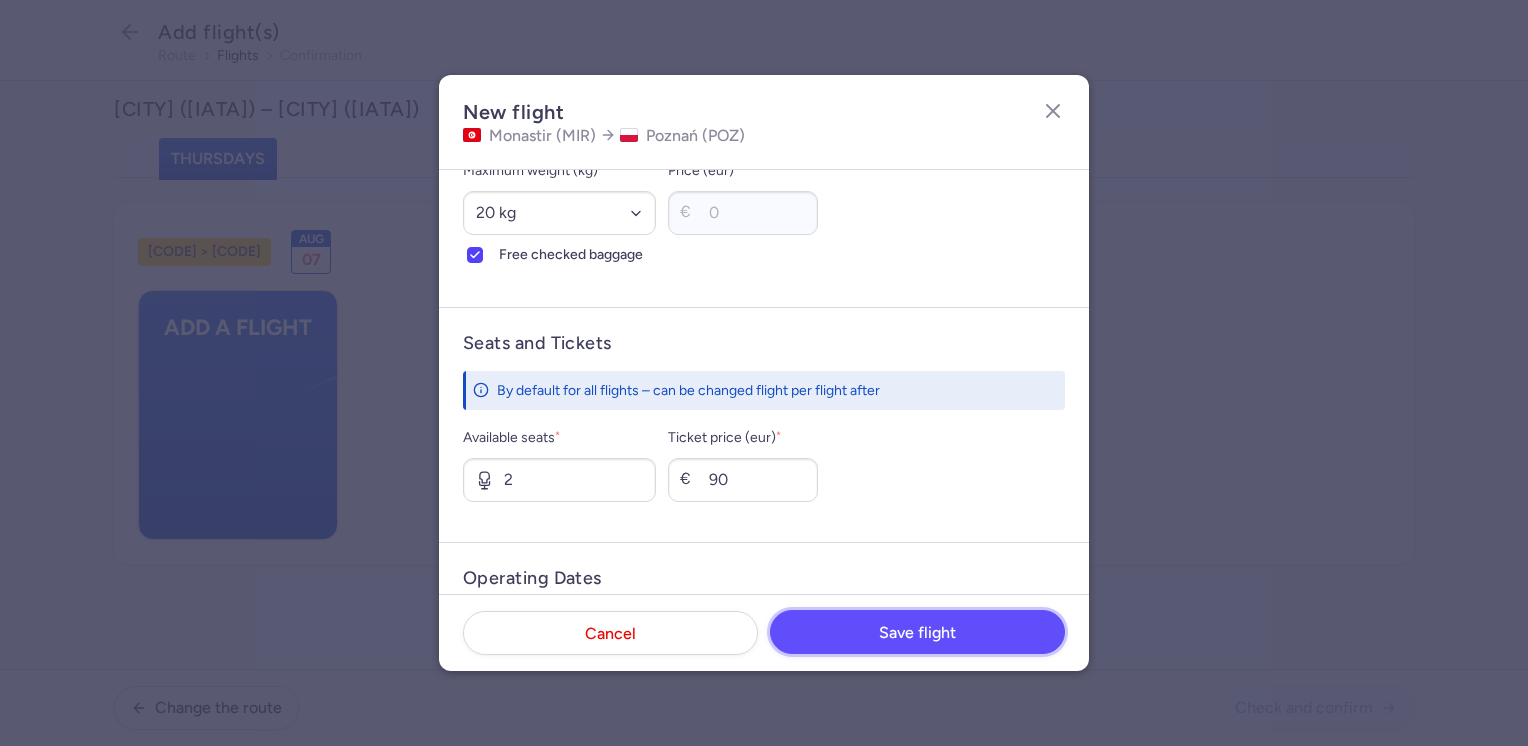 click on "Save flight" at bounding box center [917, 633] 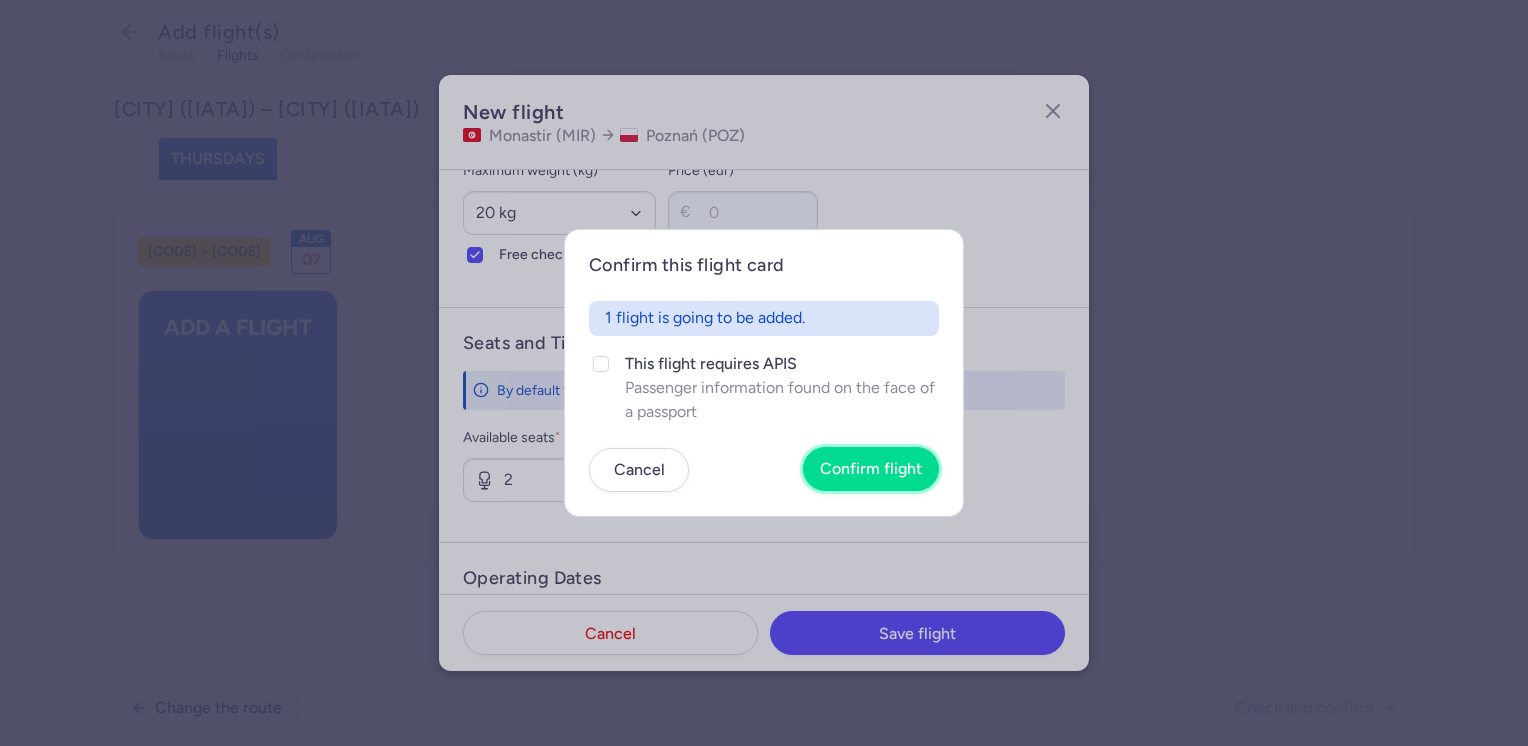 click on "Confirm flight" at bounding box center (871, 469) 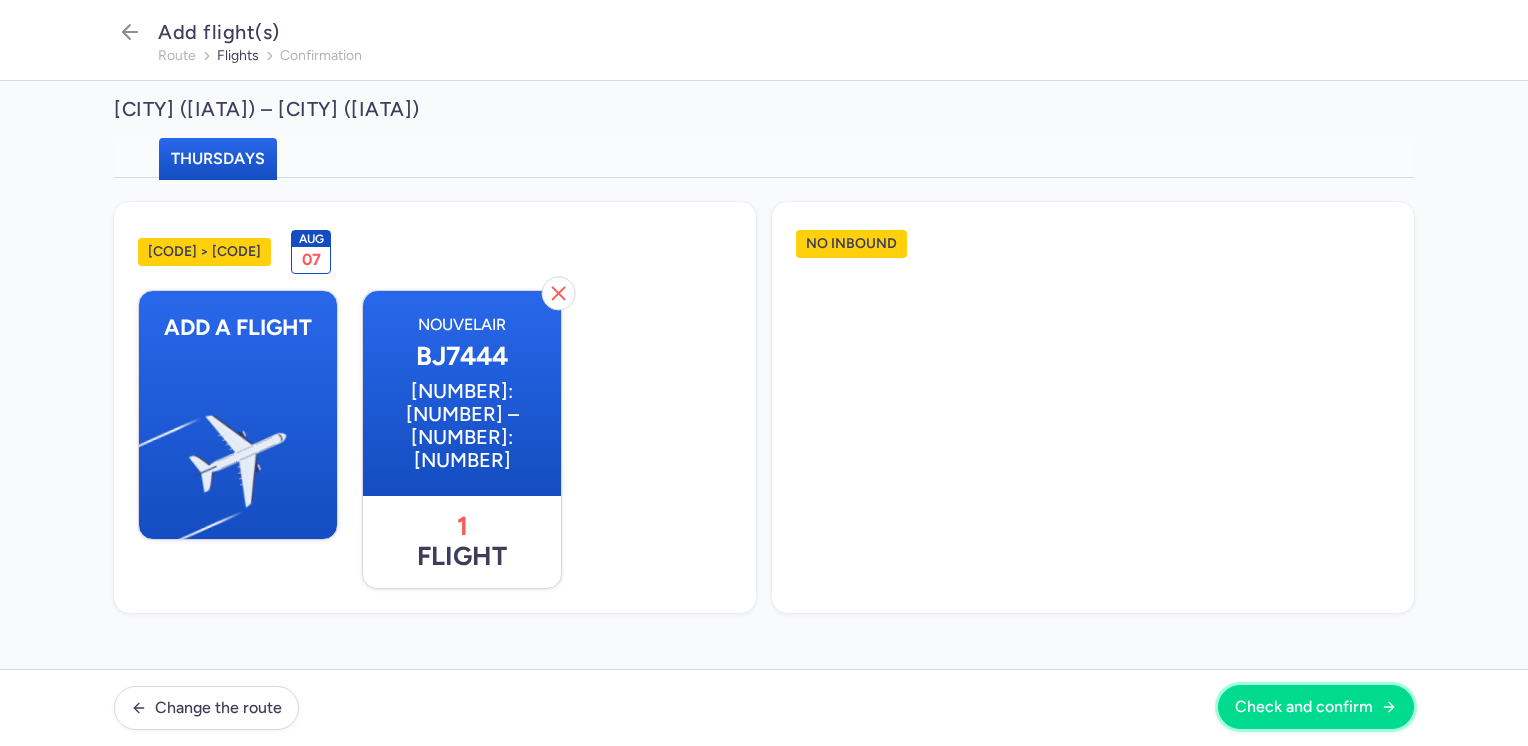 click on "Check and confirm" at bounding box center (1304, 707) 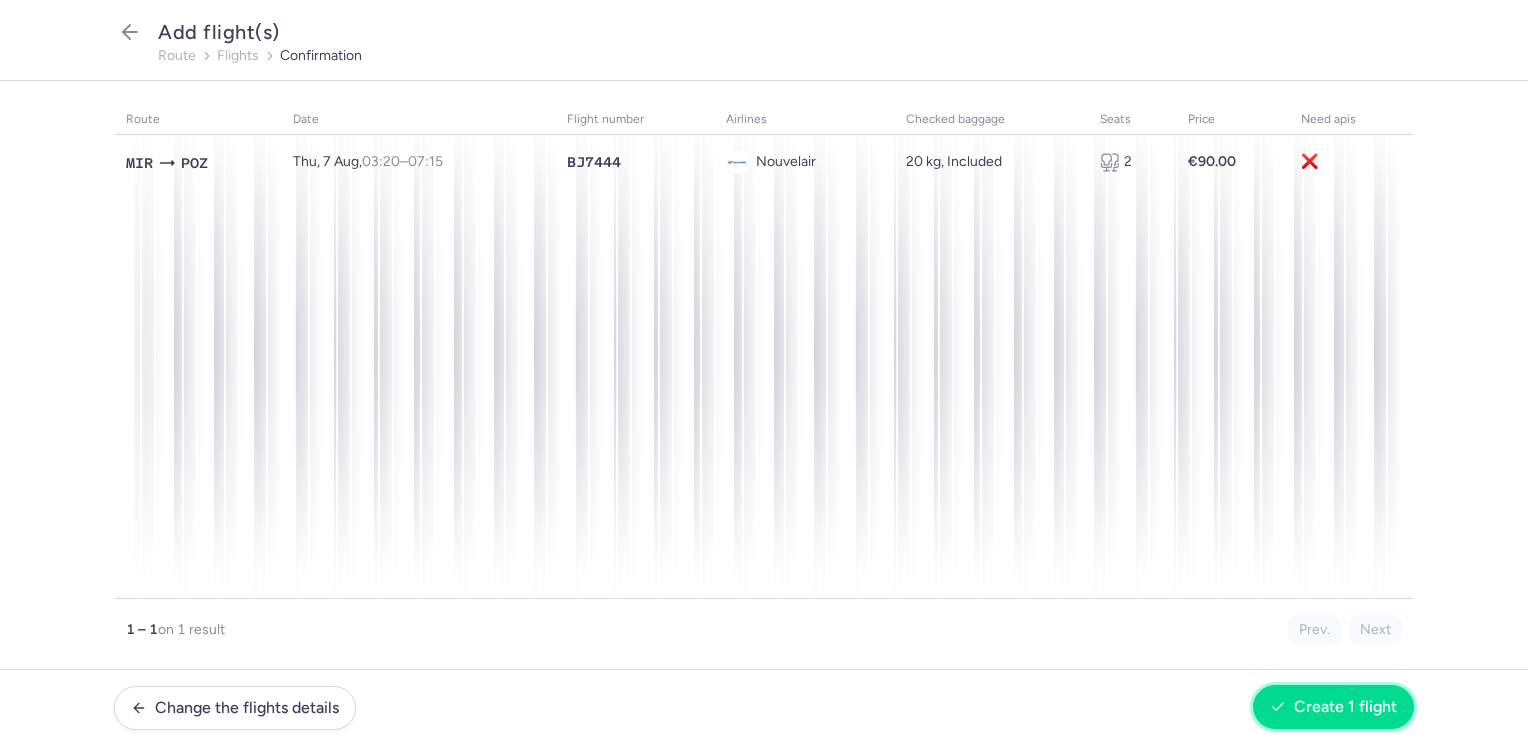 click on "Create 1 flight" at bounding box center [1345, 707] 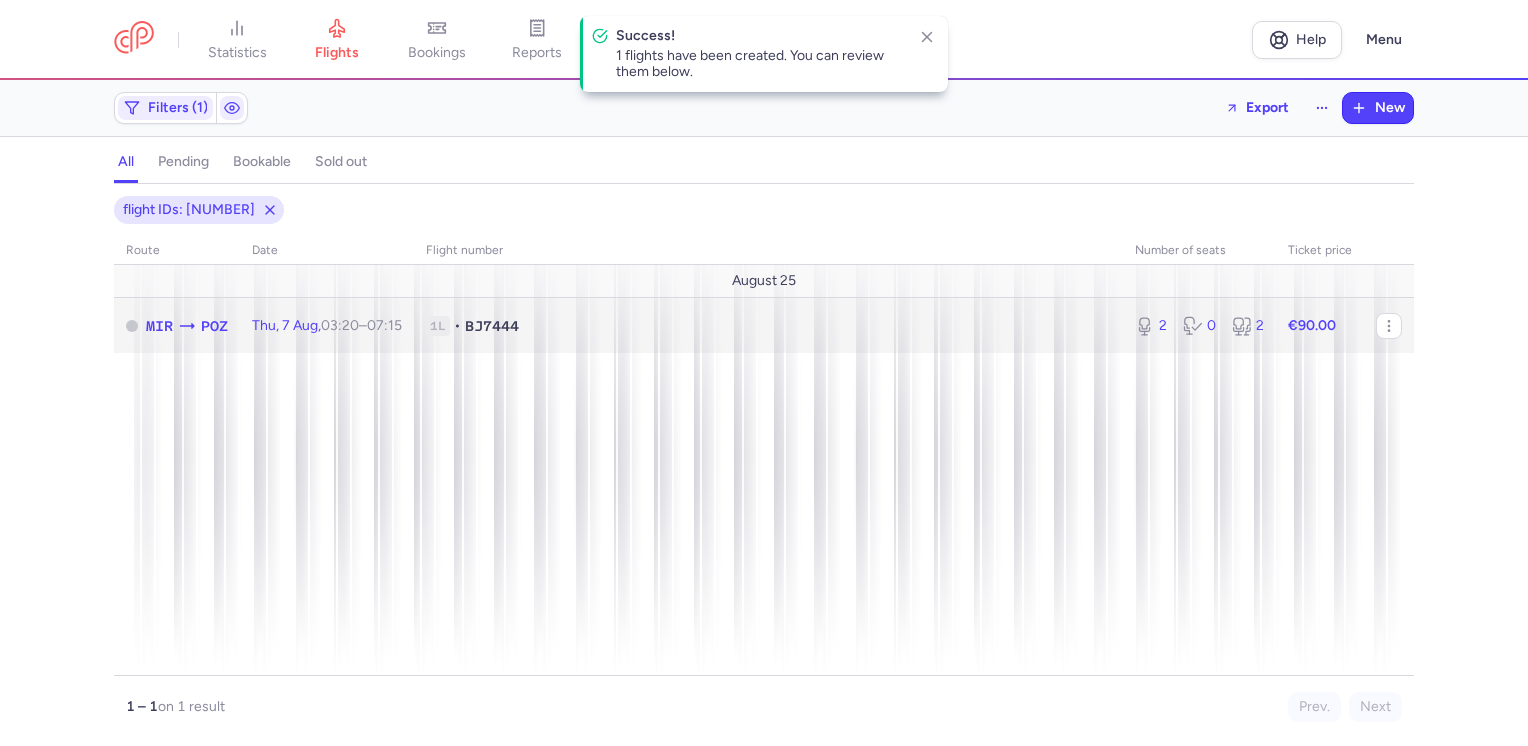 click on "€90.00" 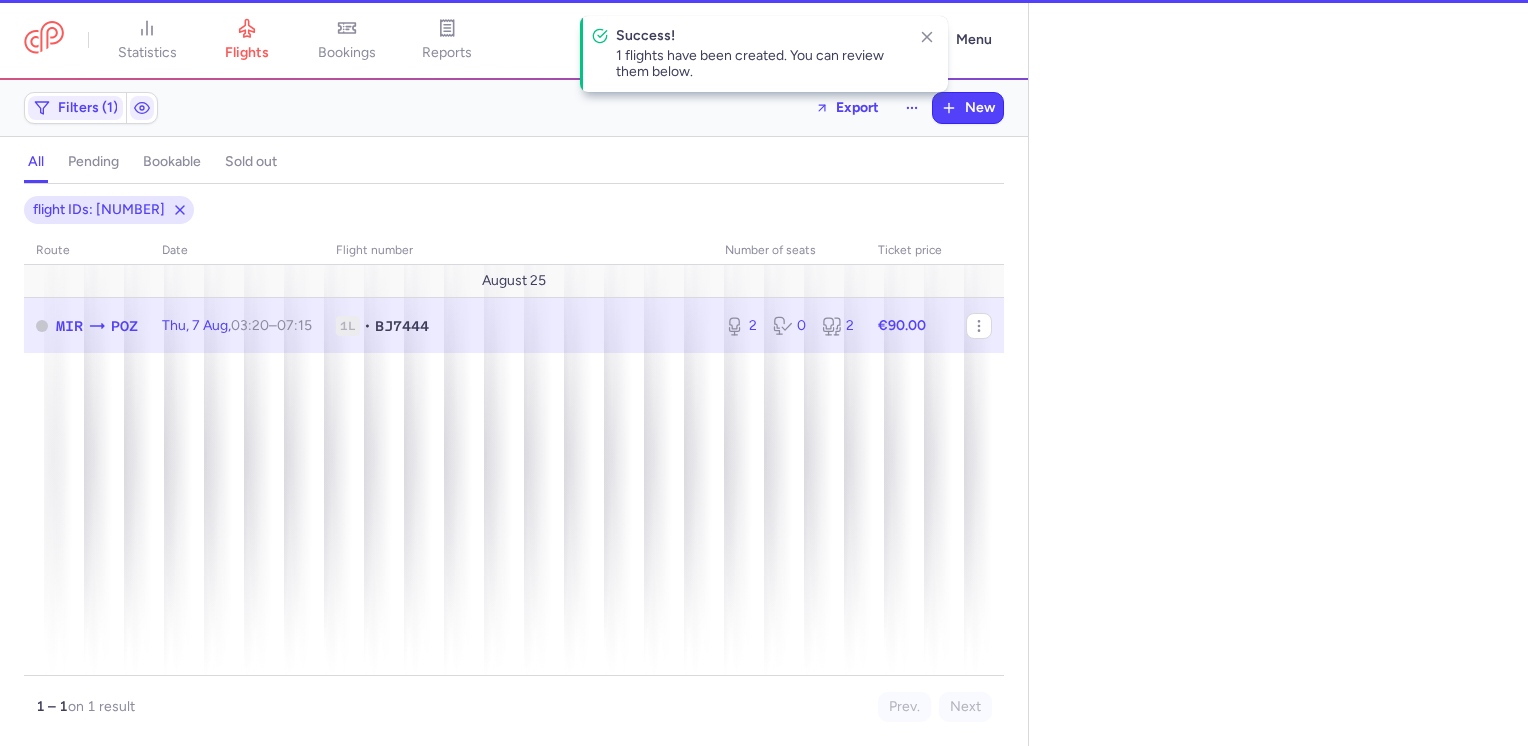 select on "days" 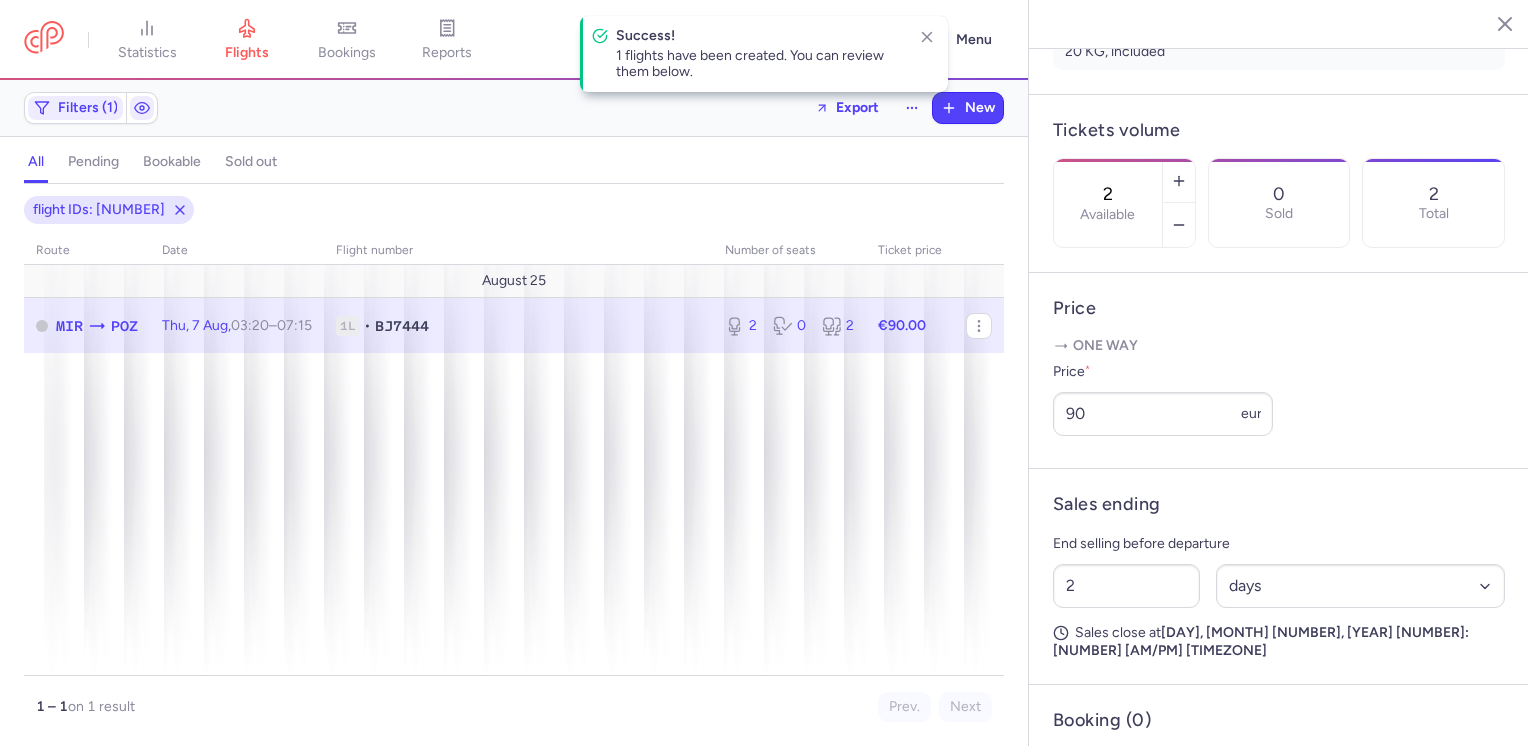 scroll, scrollTop: 632, scrollLeft: 0, axis: vertical 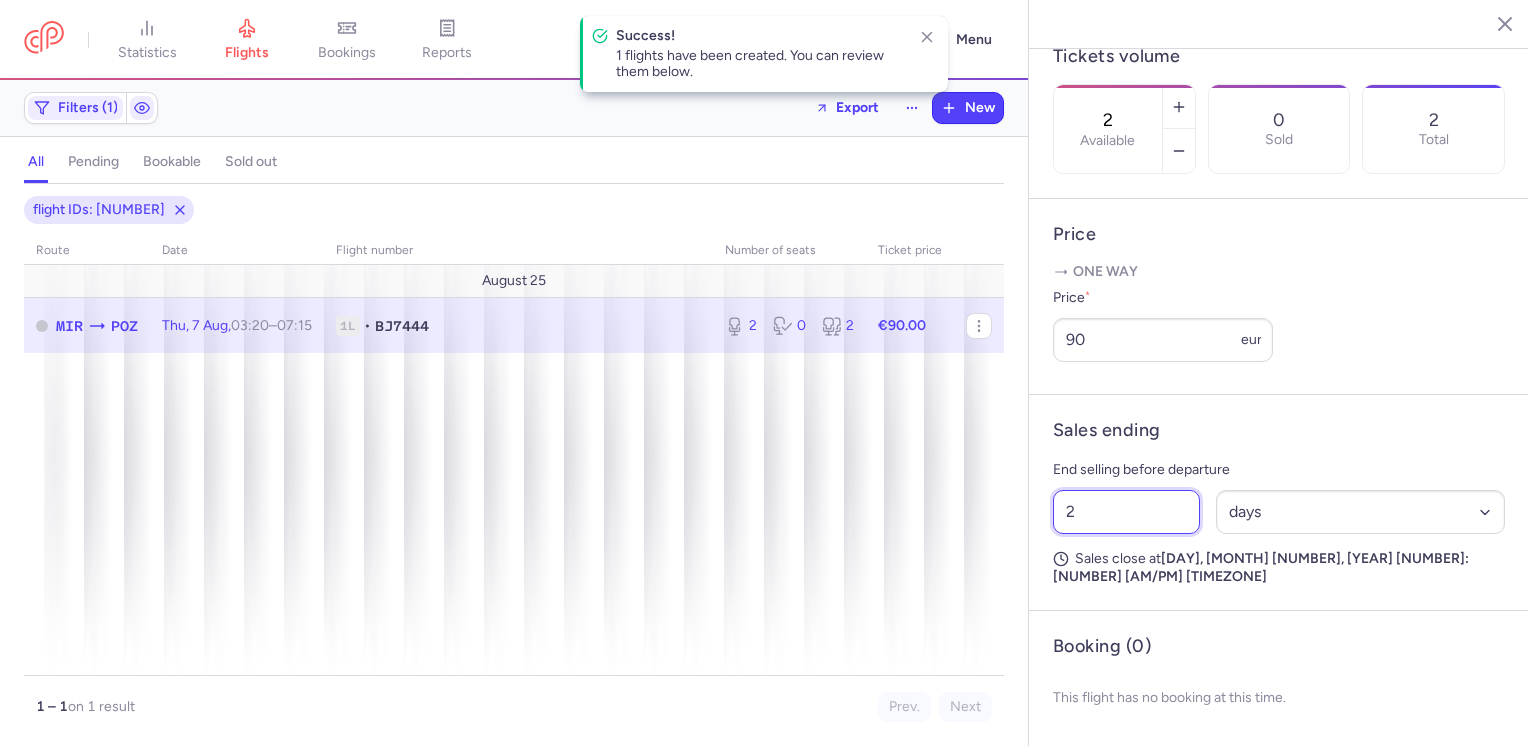 drag, startPoint x: 1075, startPoint y: 530, endPoint x: 1049, endPoint y: 536, distance: 26.683329 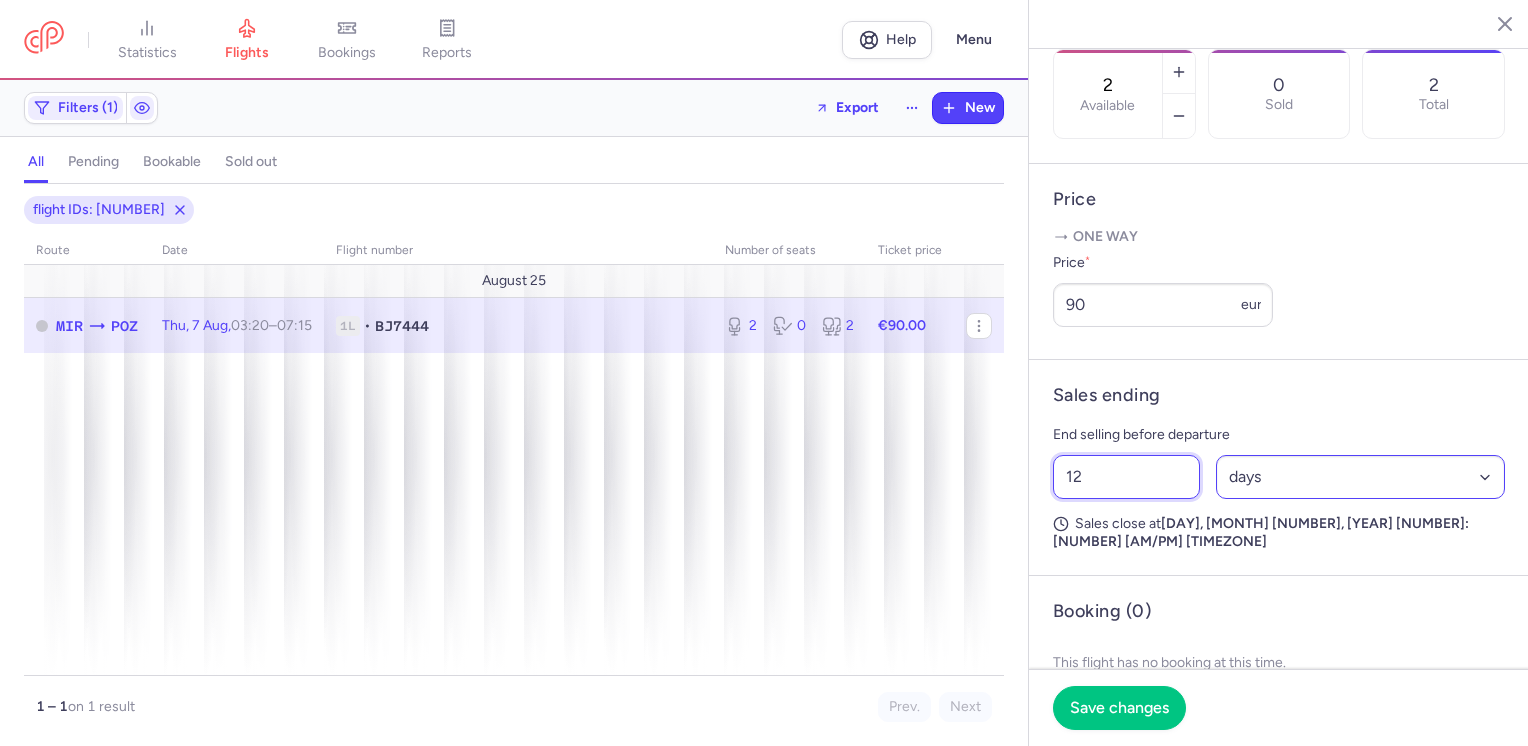 type on "12" 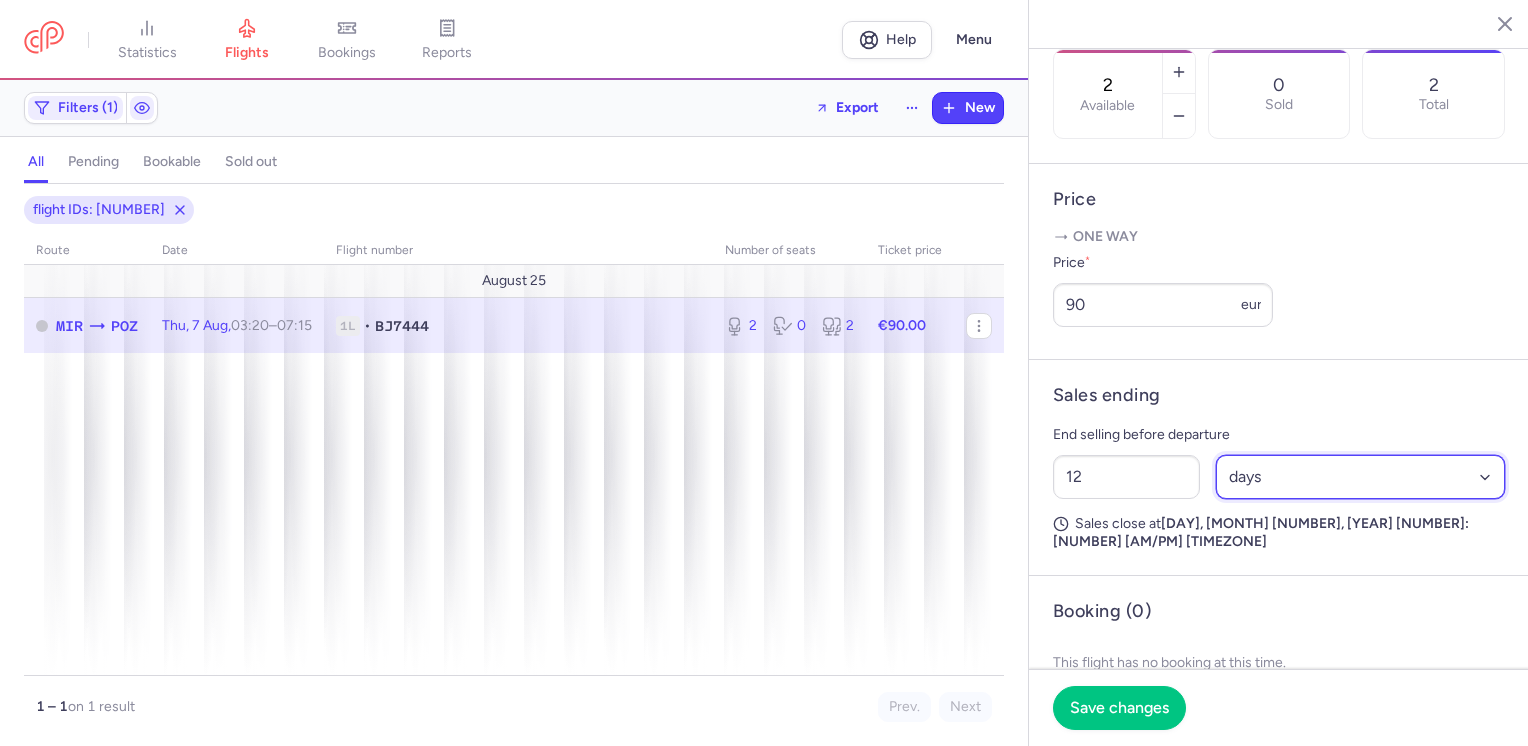 click on "Select an option hours days" at bounding box center (1361, 477) 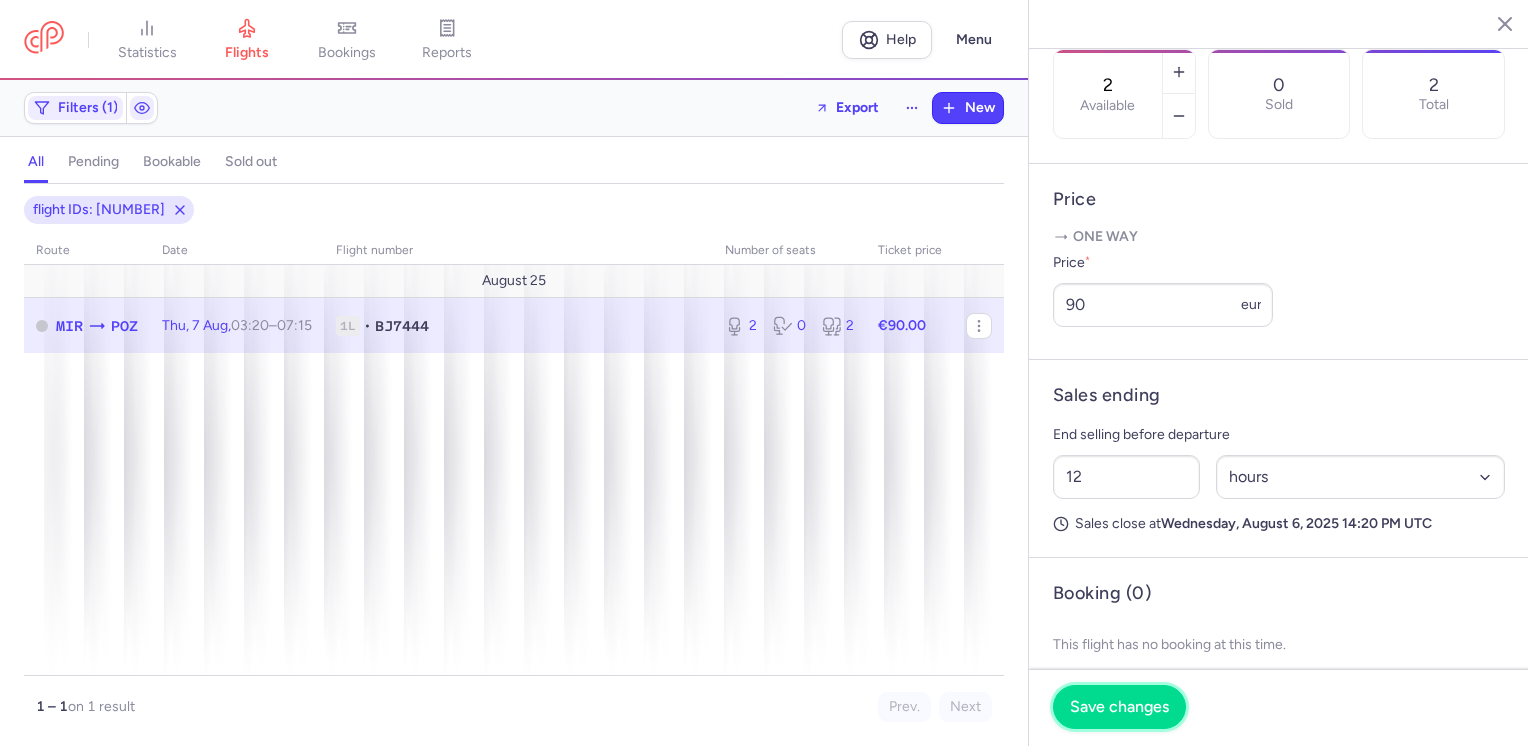 click on "Save changes" at bounding box center (1119, 707) 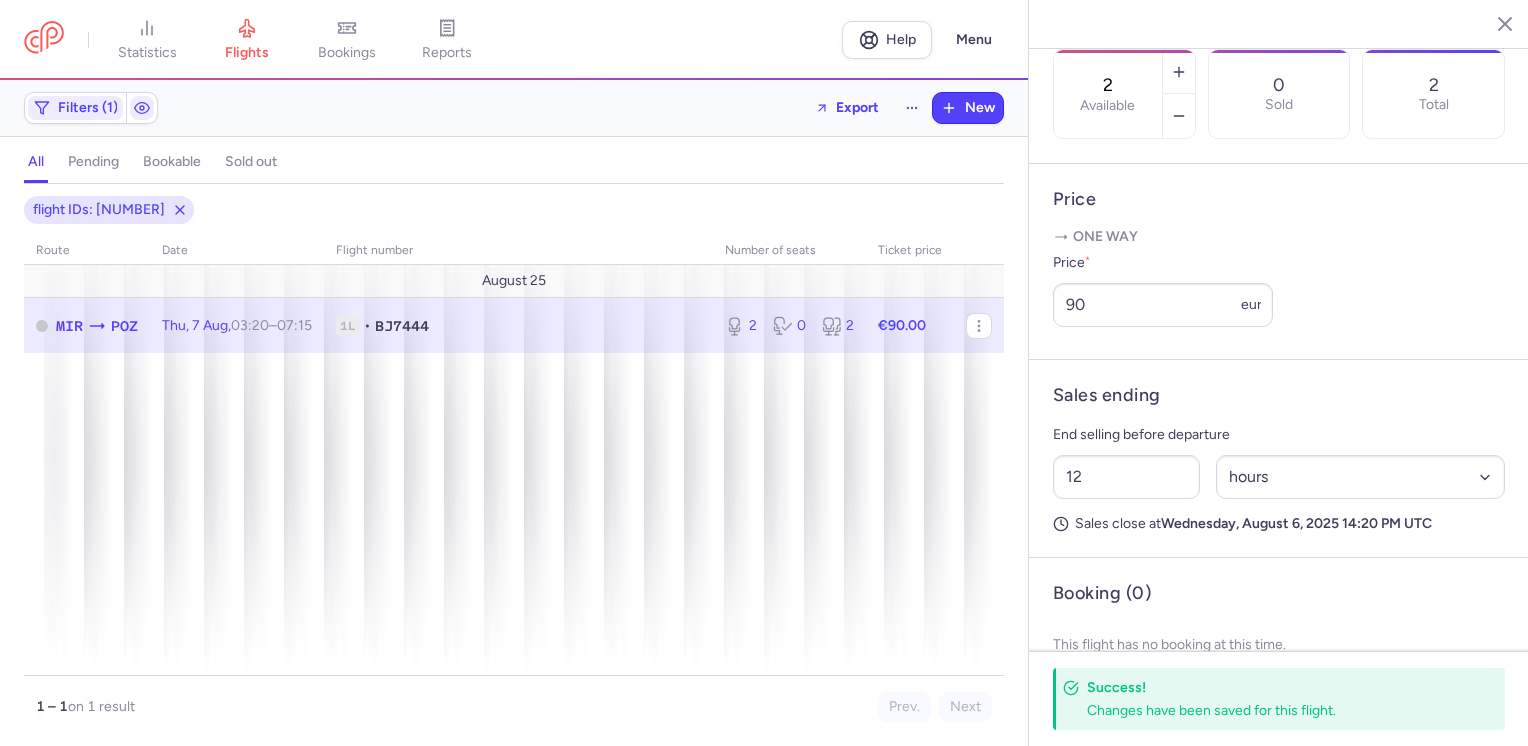 click 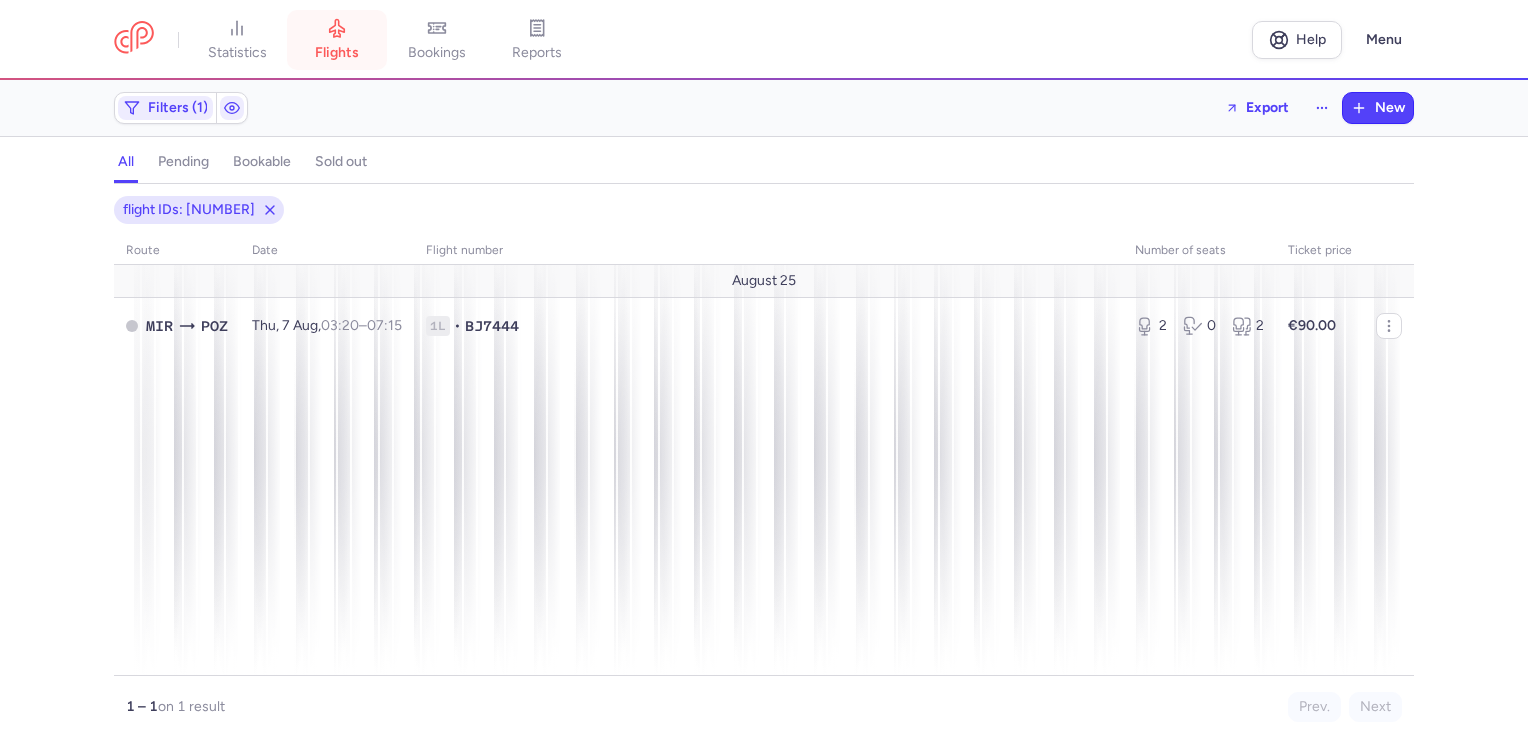 click on "flights" at bounding box center [337, 40] 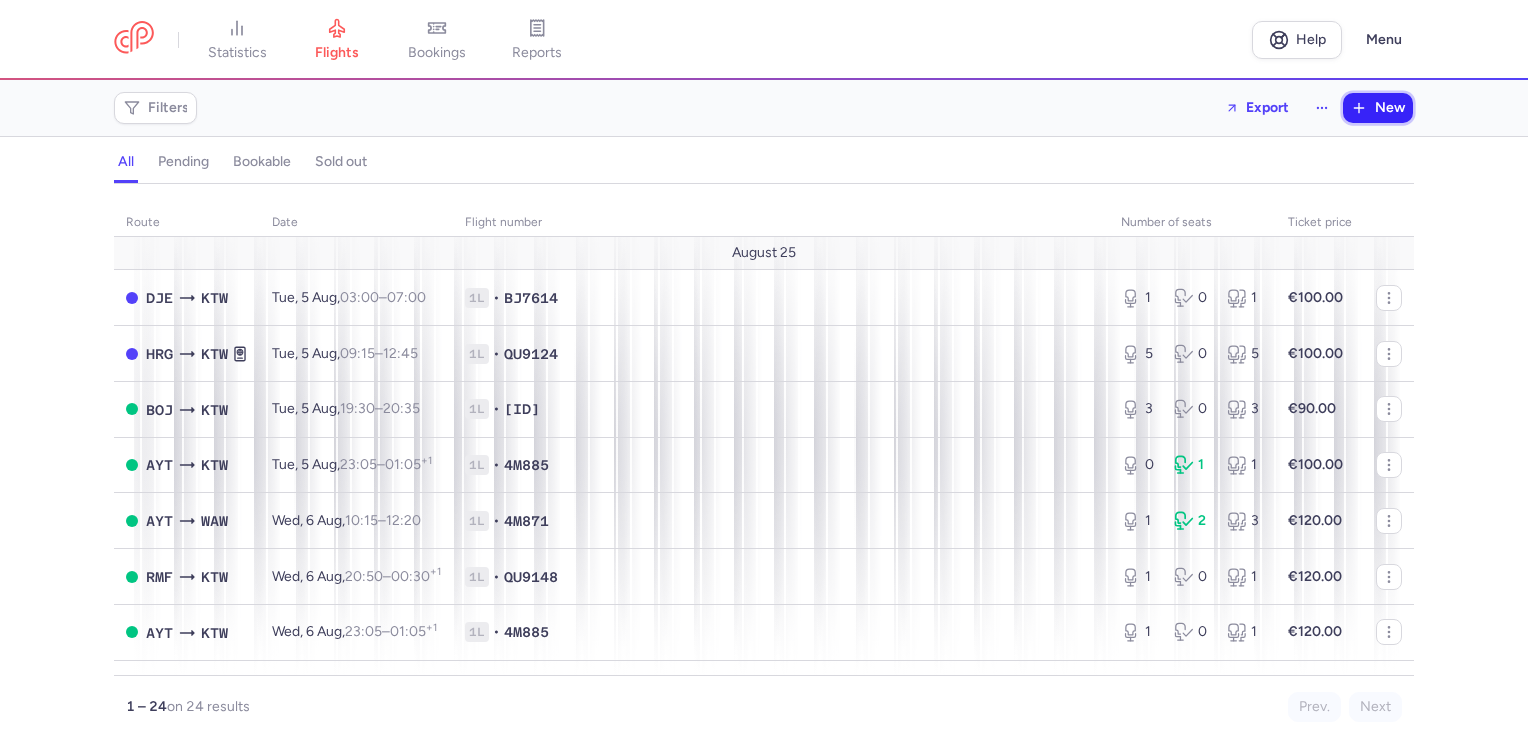 click on "New" at bounding box center (1378, 108) 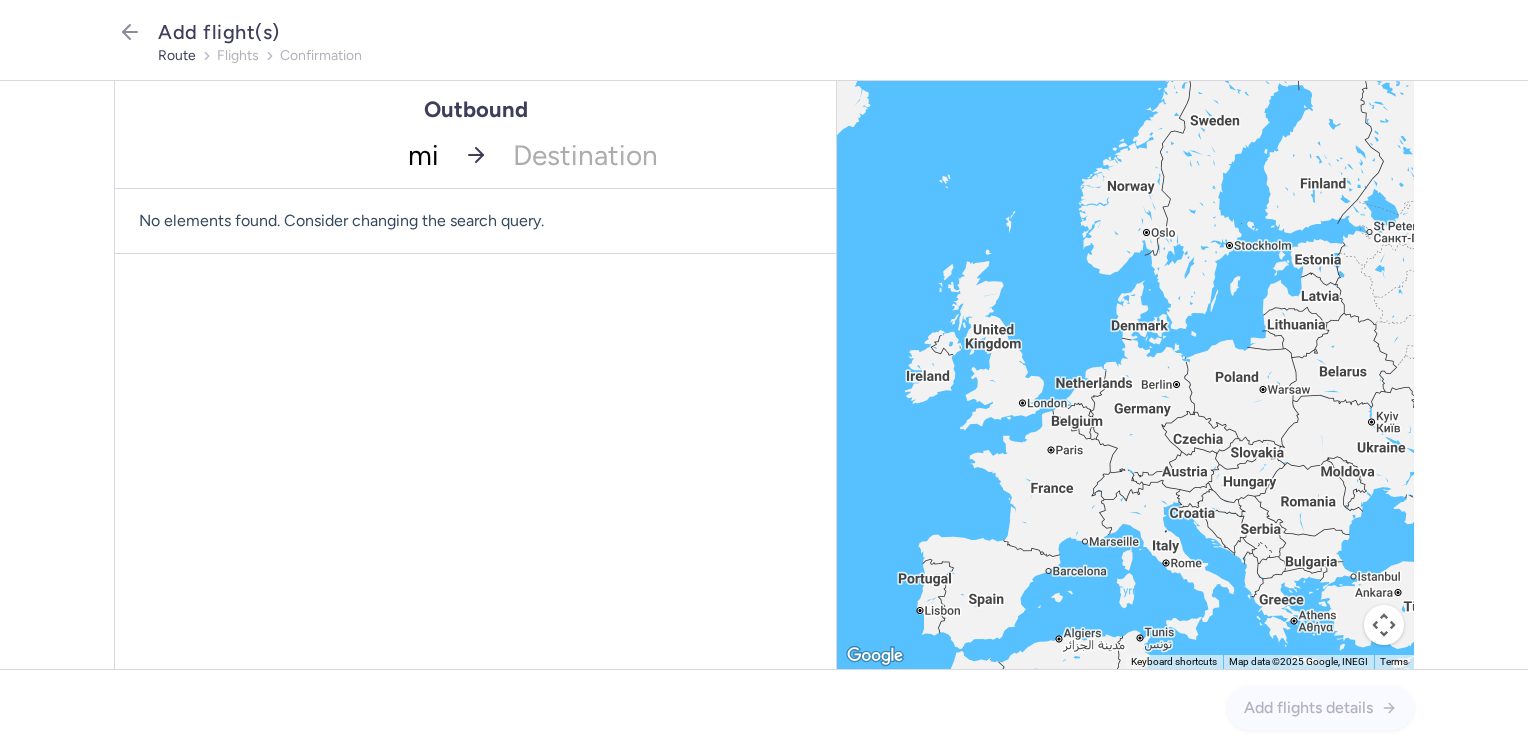 type on "mir" 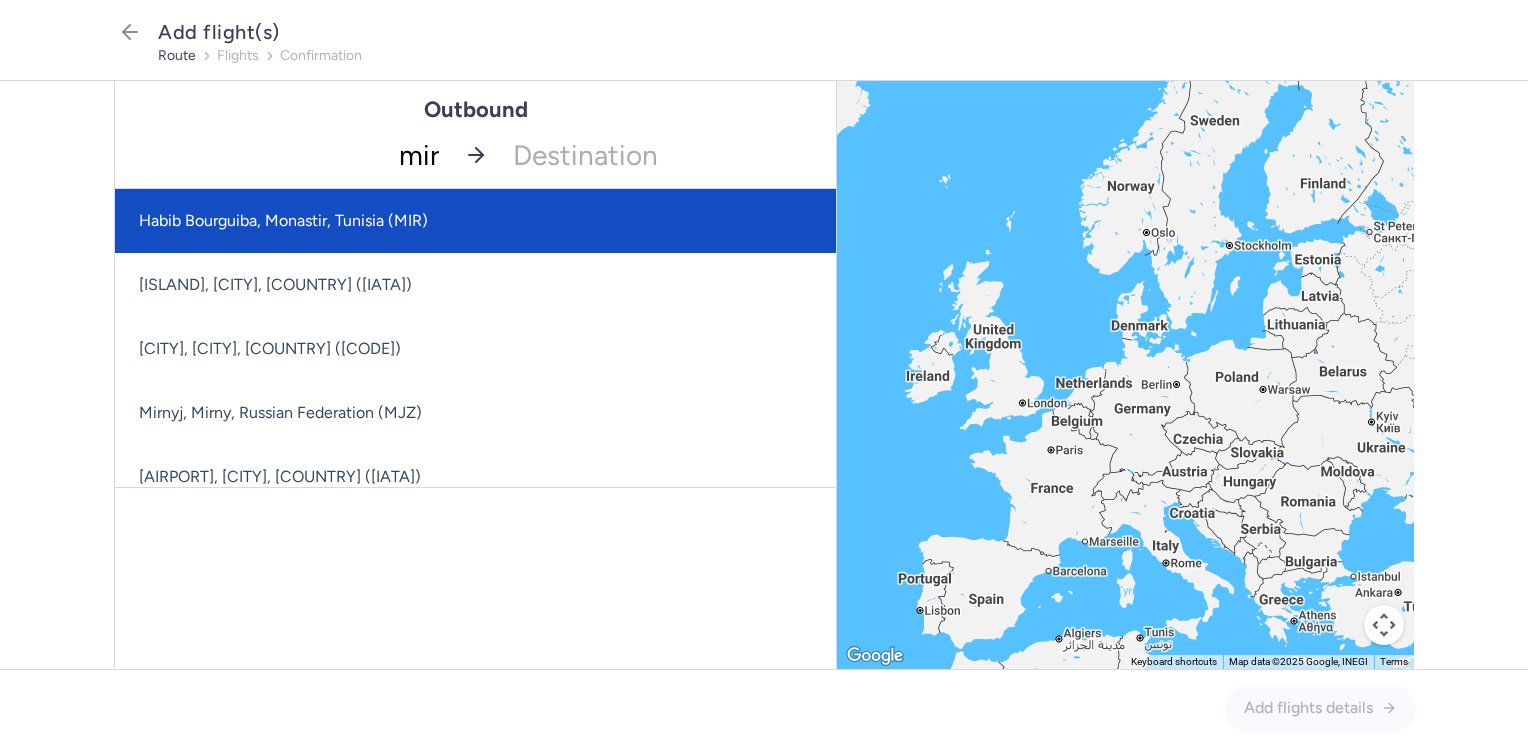 click on "Habib Bourguiba, Monastir, Tunisia (MIR)" 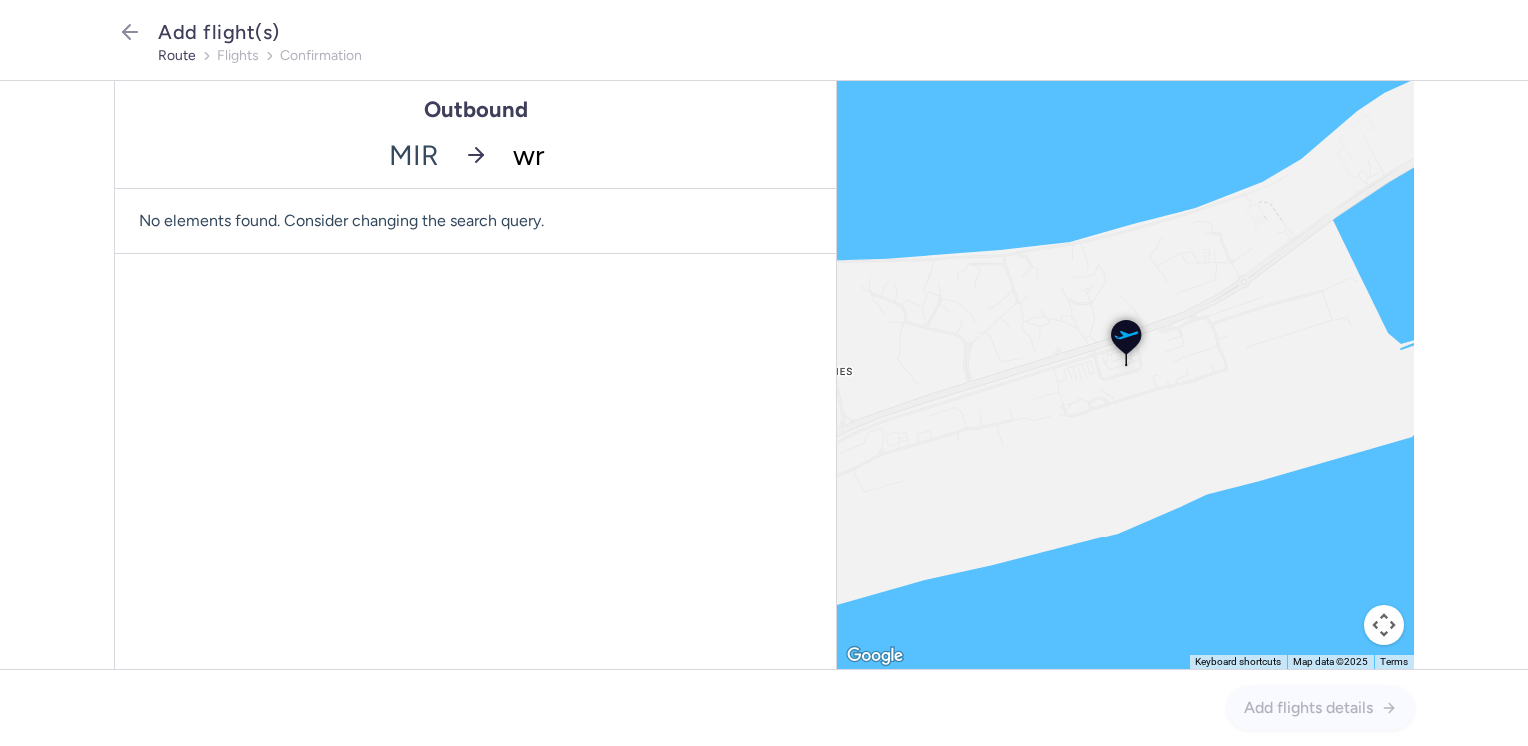 type on "wro" 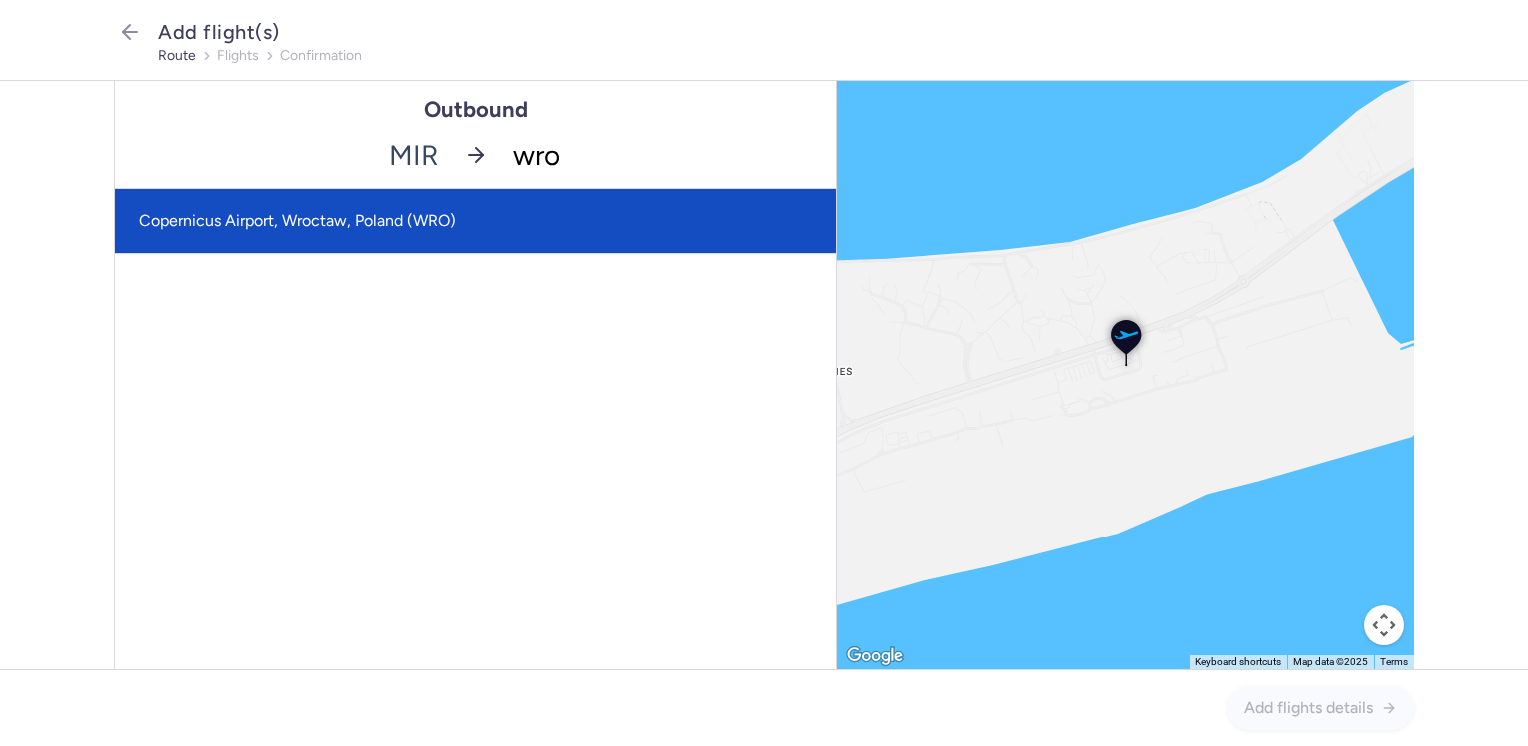 click on "Copernicus Airport, Wroctaw, Poland (WRO)" 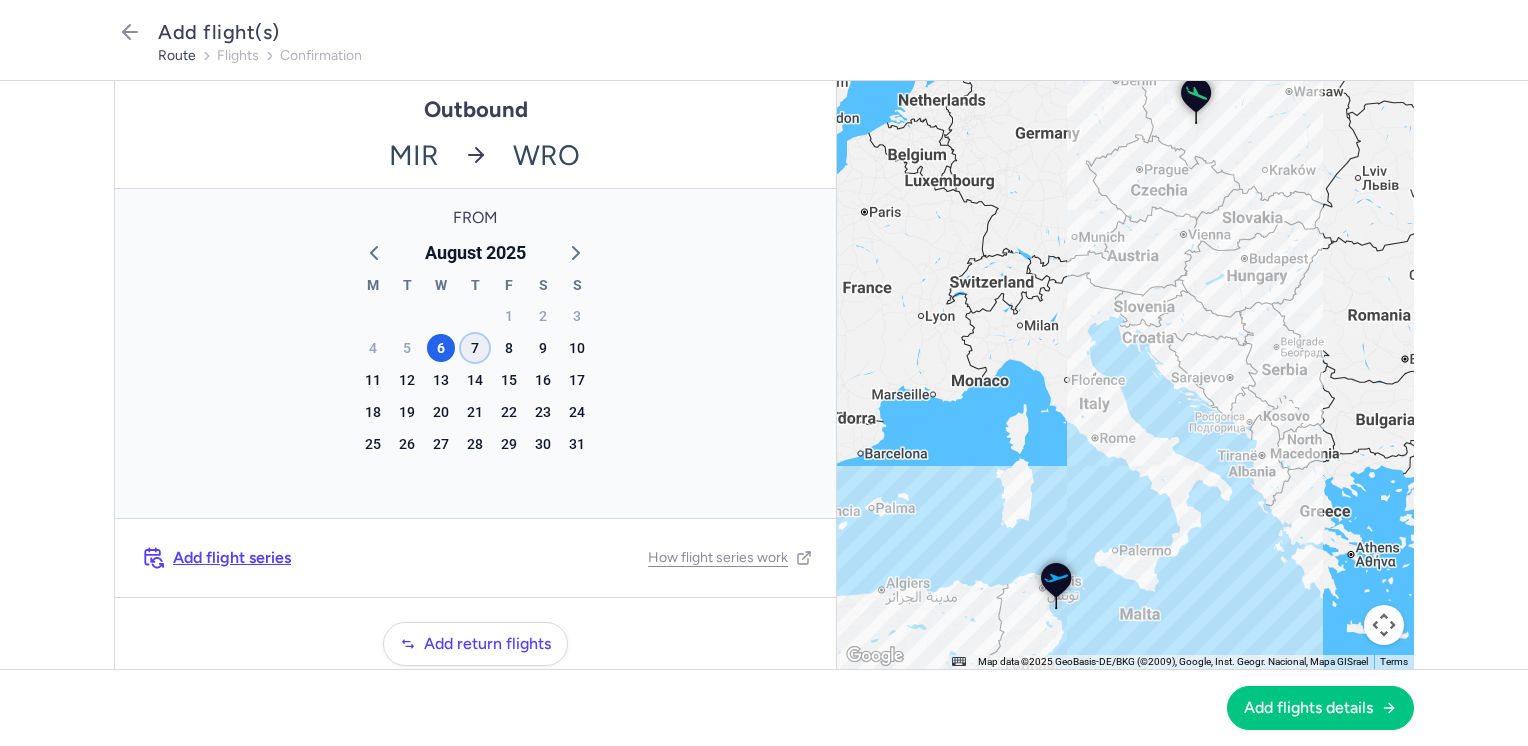 click on "7" 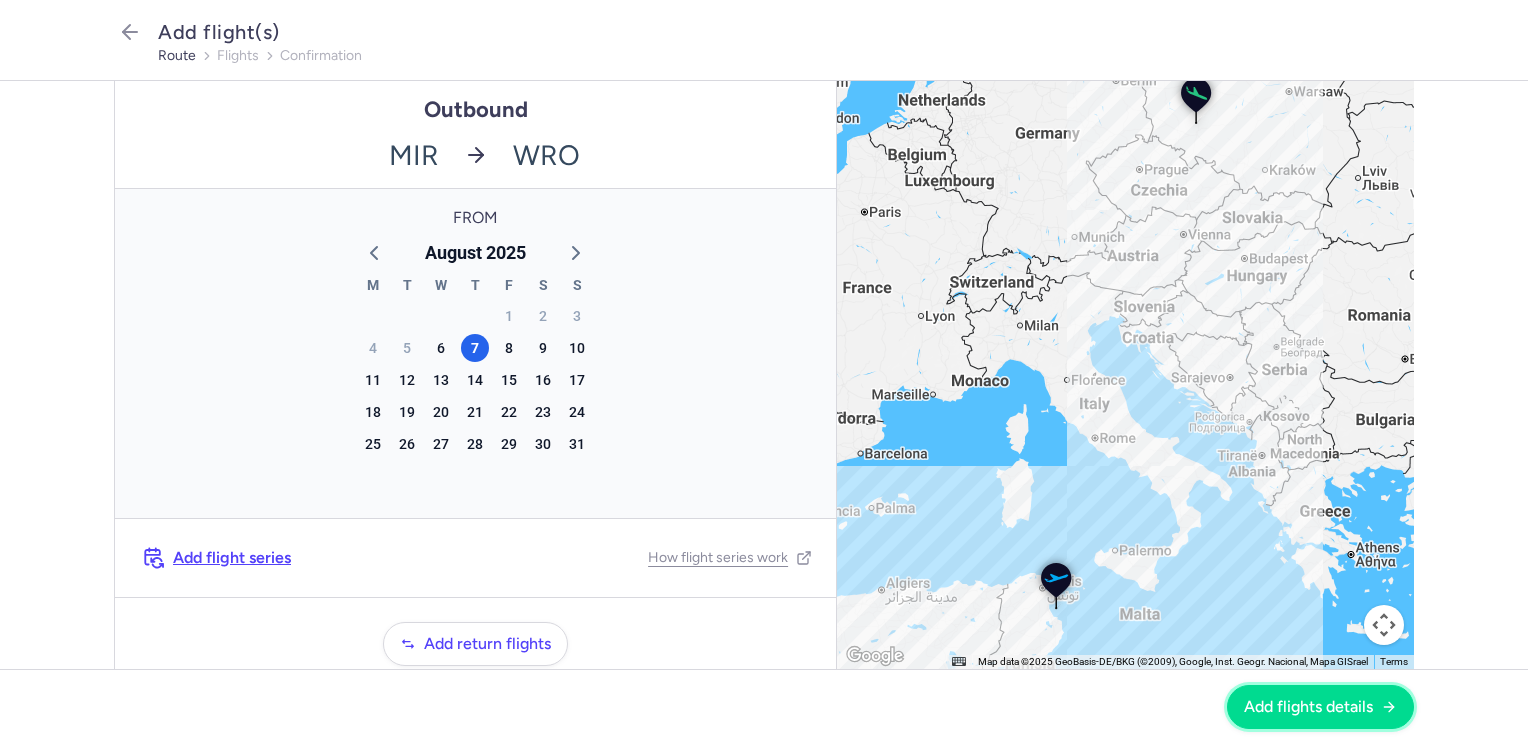 click on "Add flights details" at bounding box center [1308, 707] 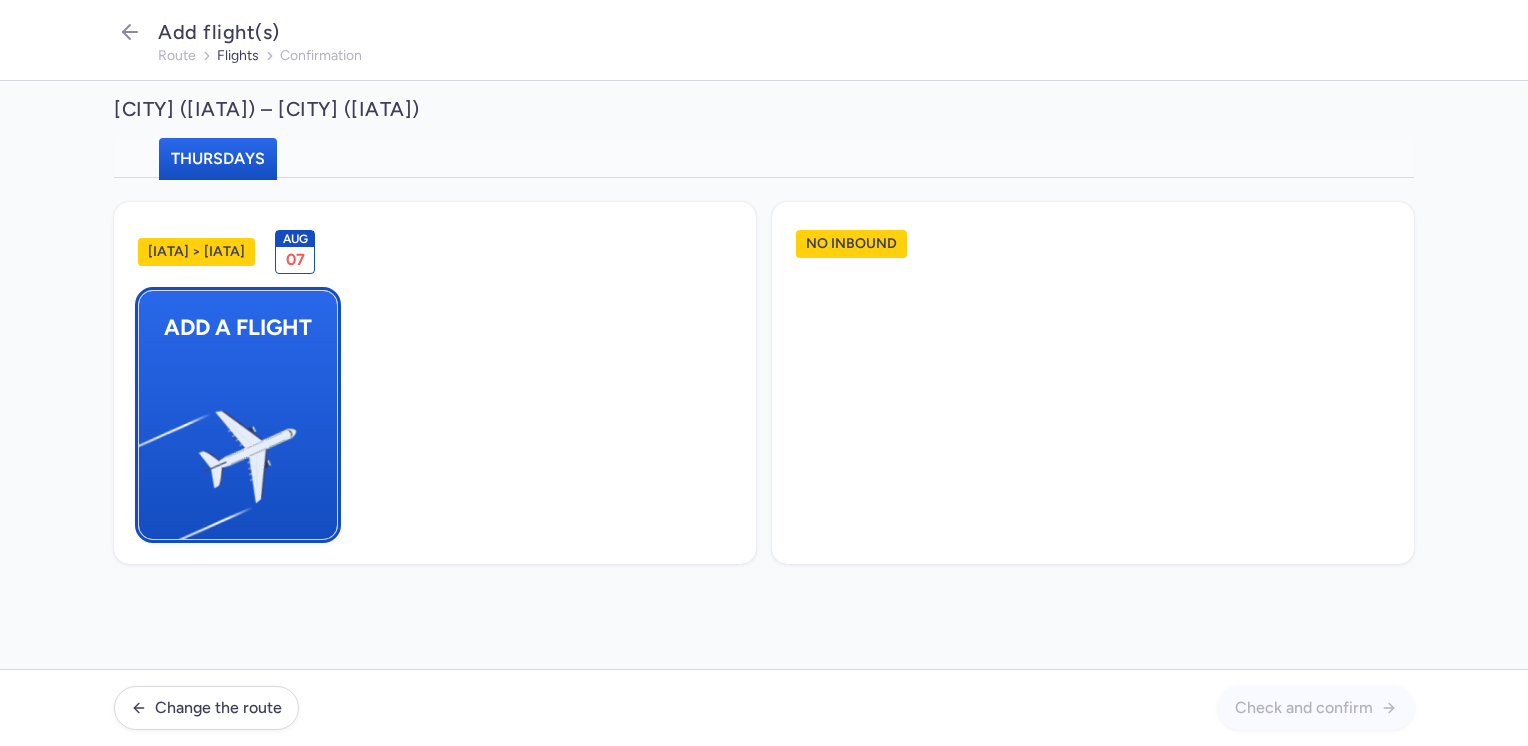 click at bounding box center (149, 448) 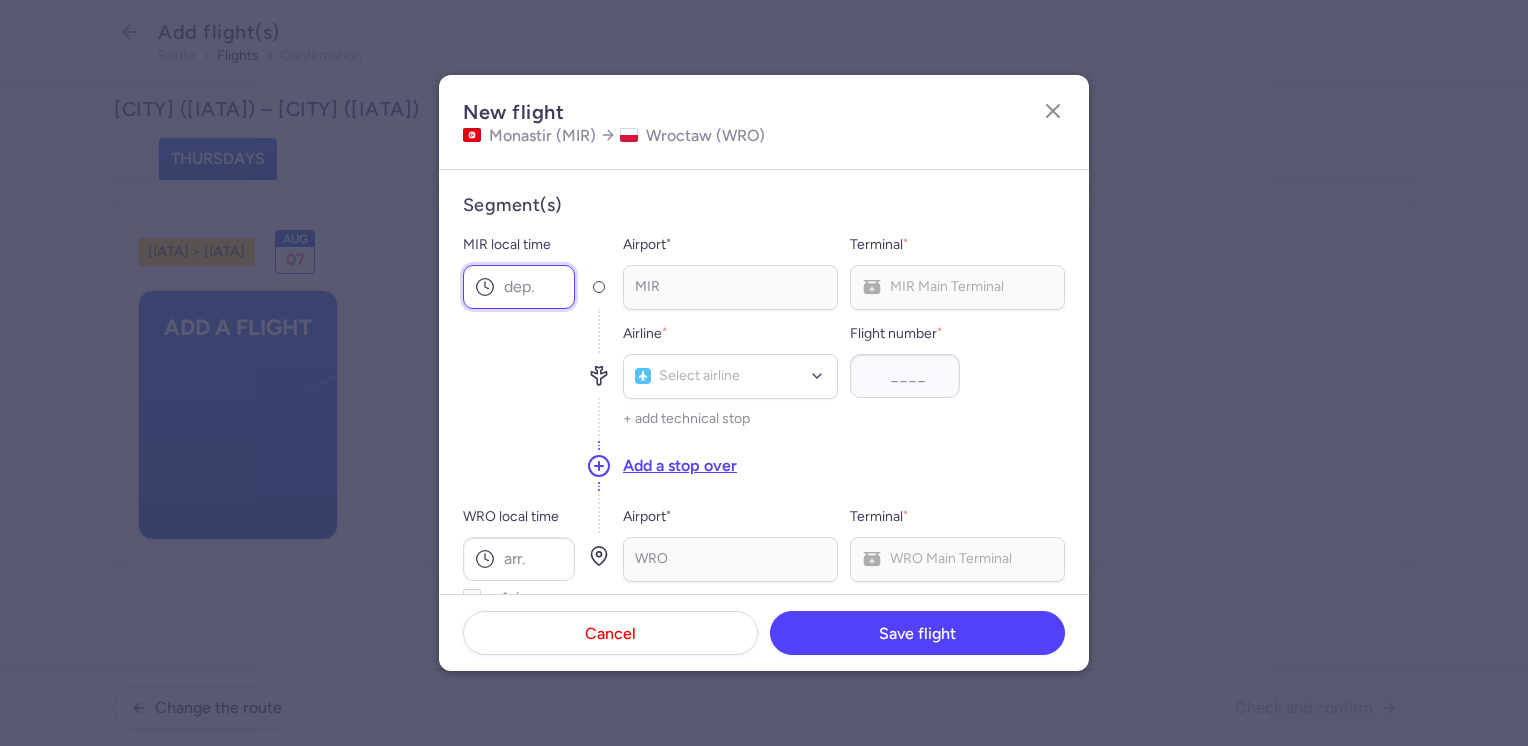 click on "MIR local time" at bounding box center (519, 287) 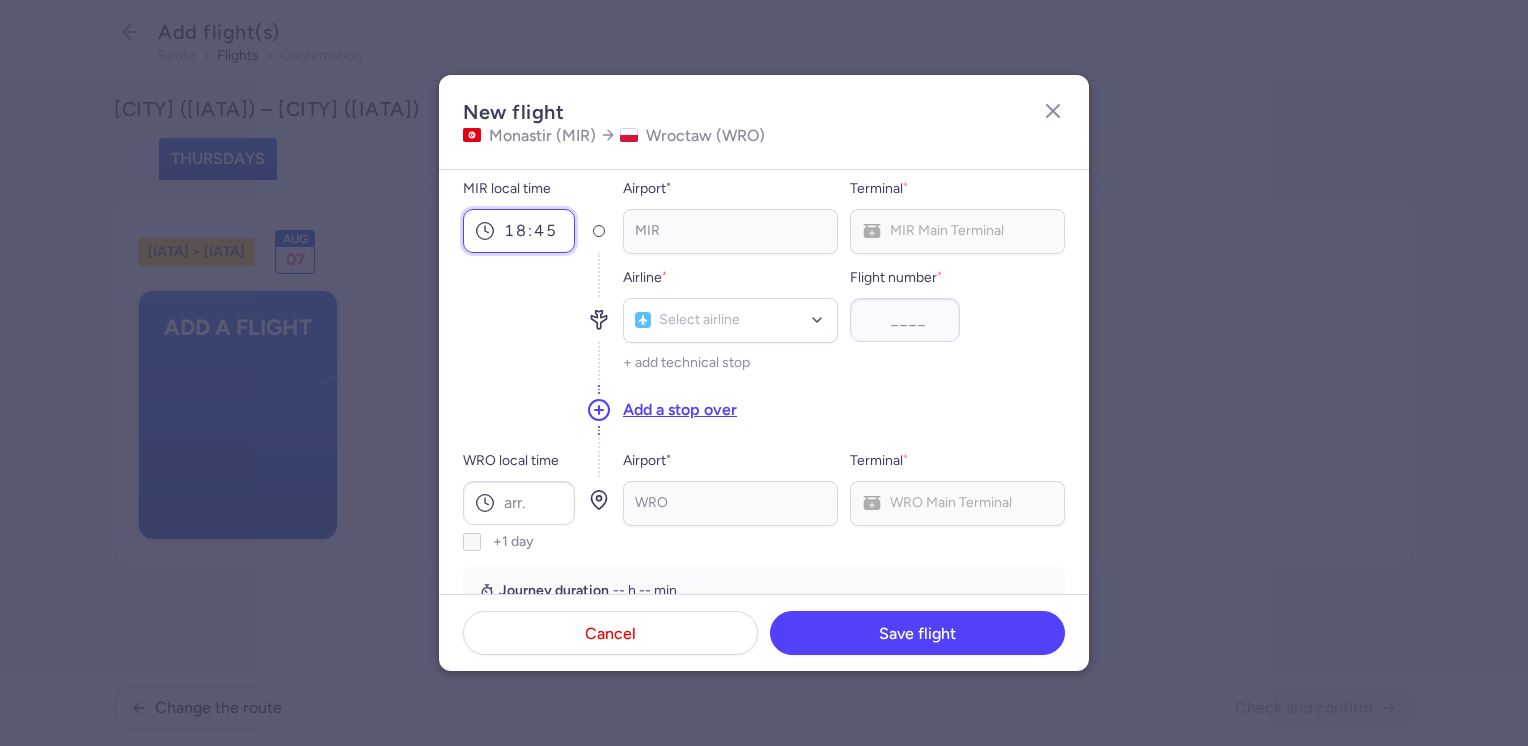 scroll, scrollTop: 100, scrollLeft: 0, axis: vertical 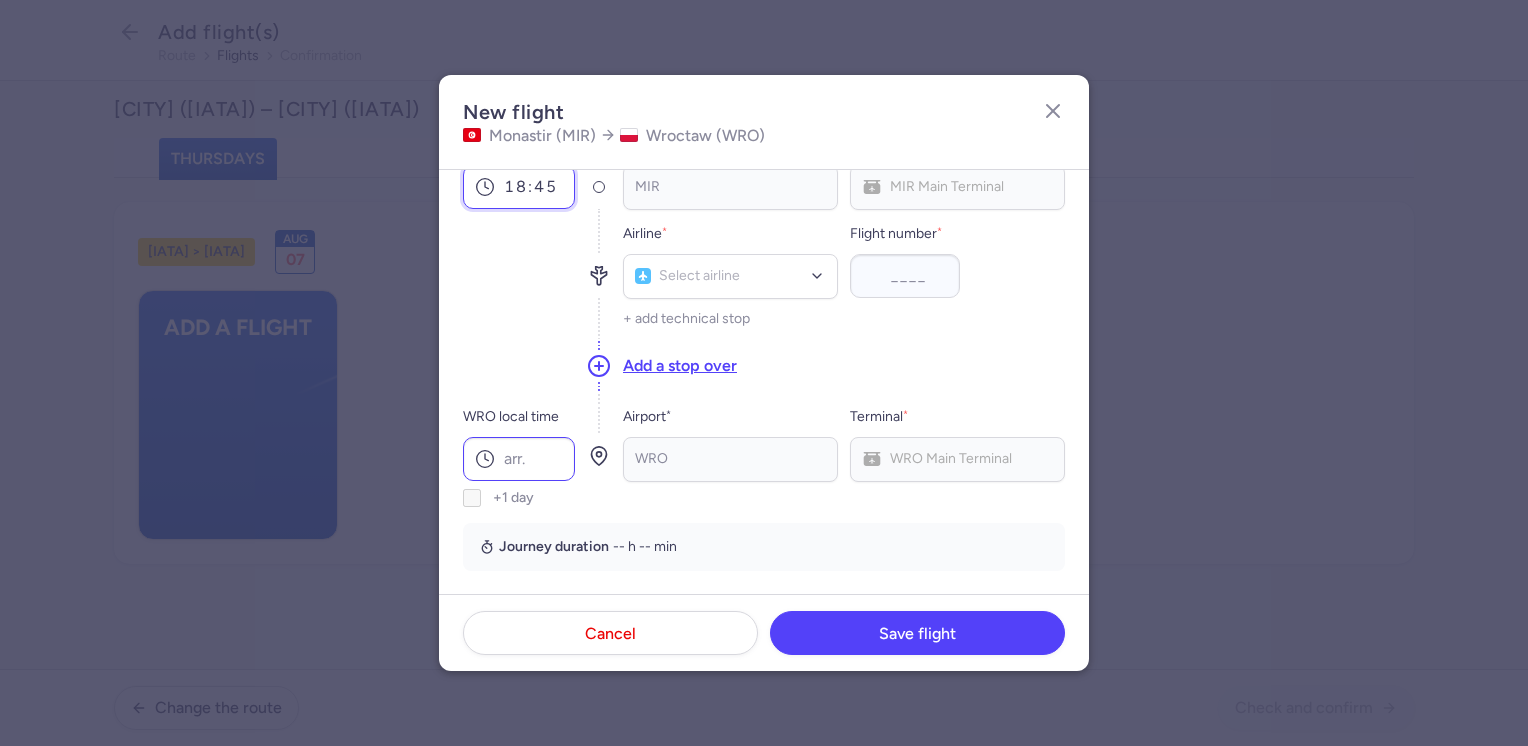 type on "18:45" 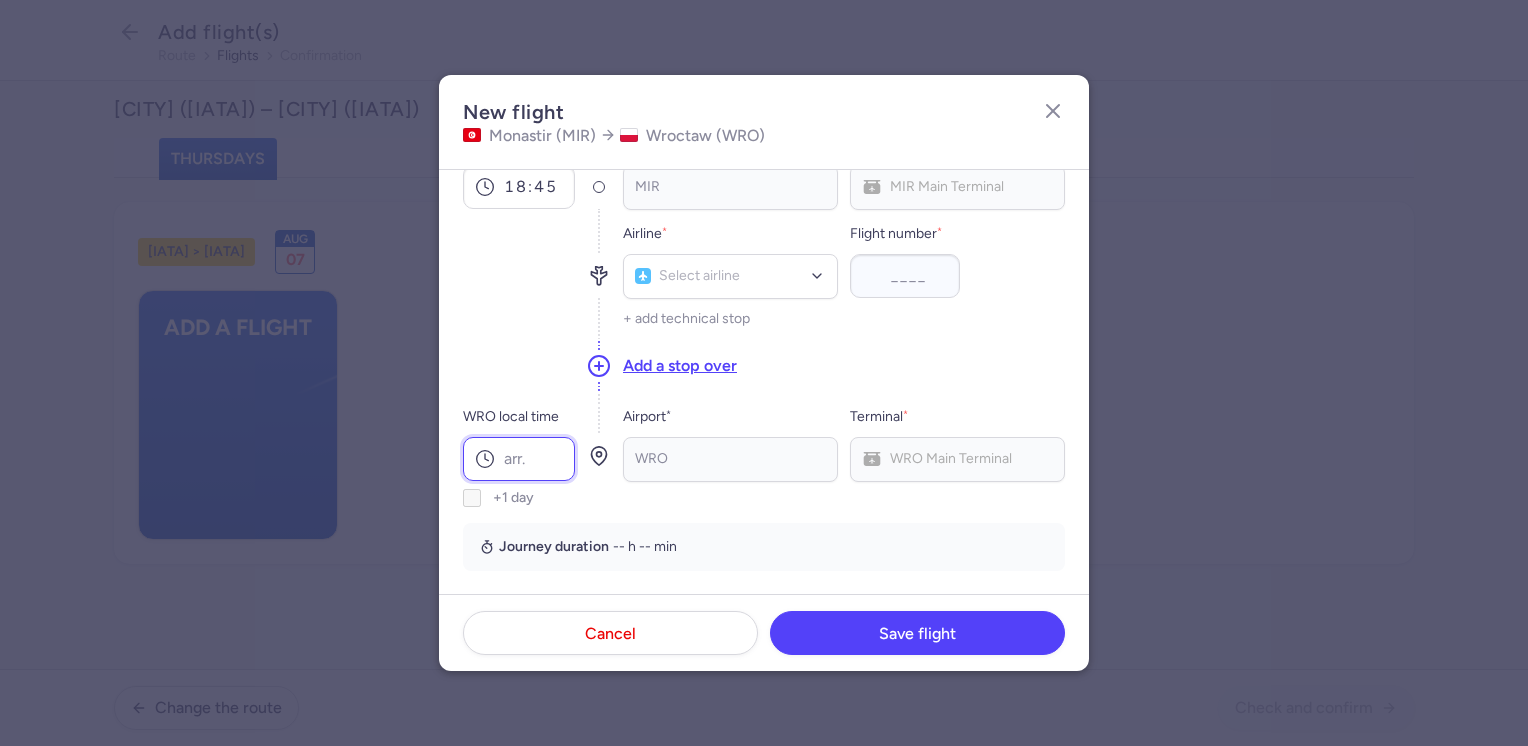 click on "WRO local time" at bounding box center (519, 459) 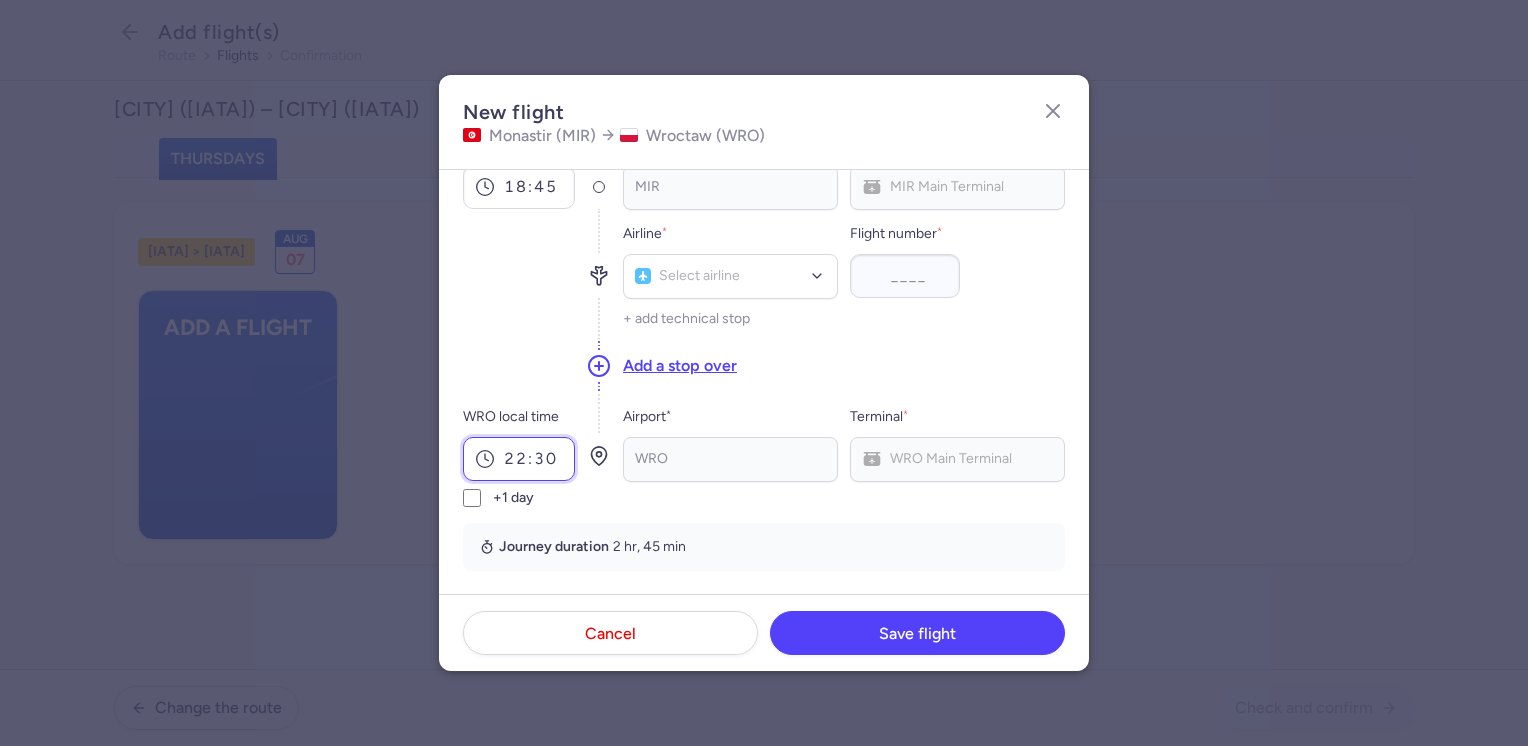 type on "22:30" 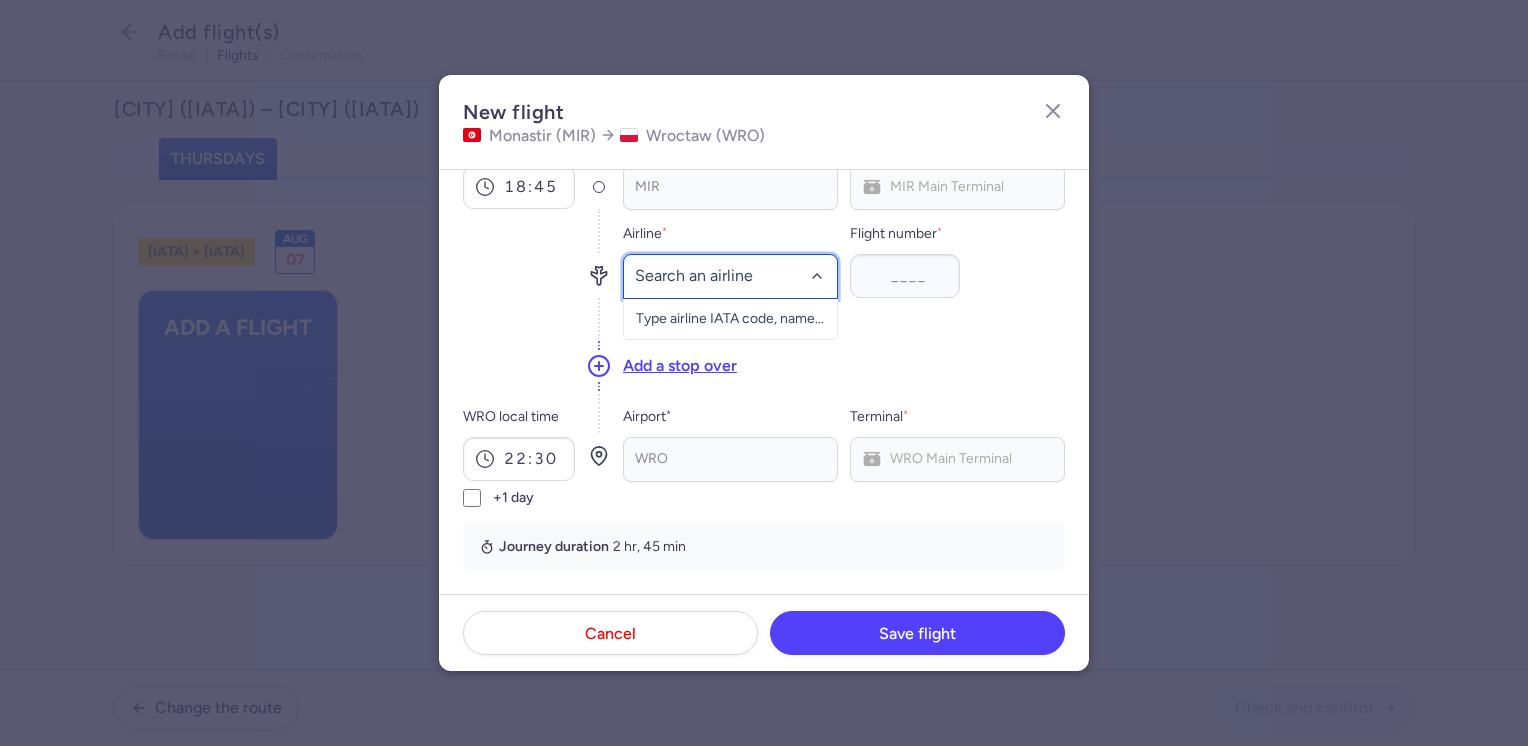 click 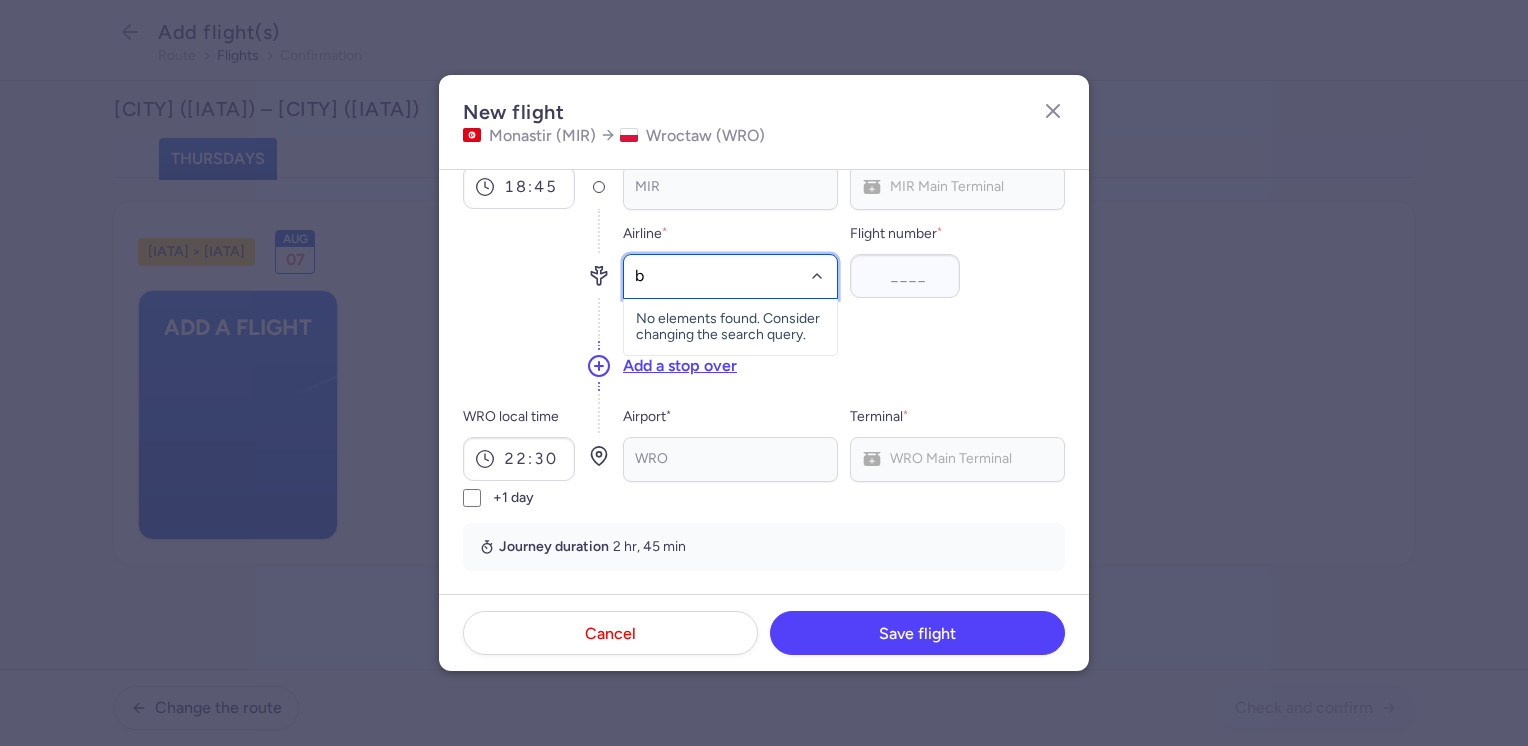 type on "bj" 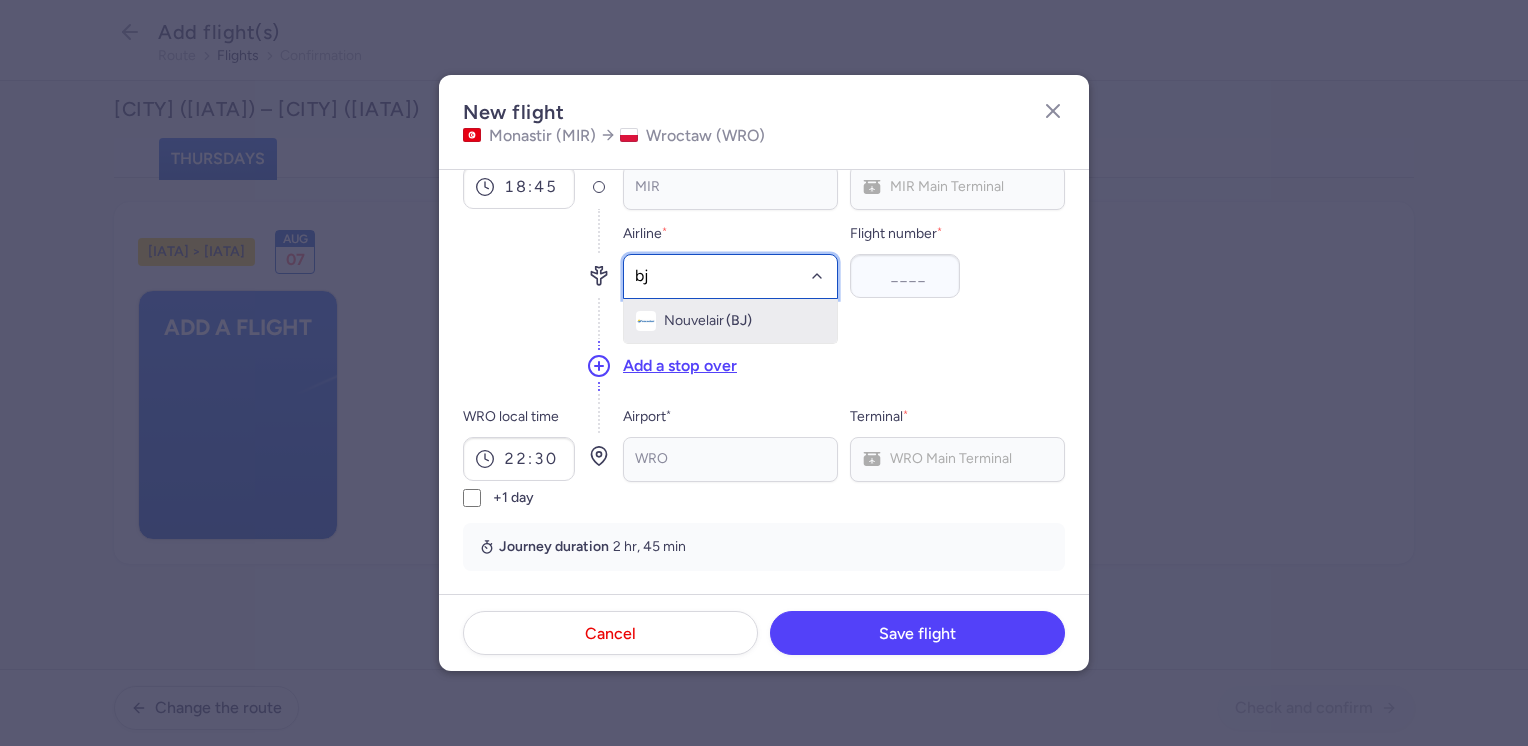 click on "Nouvelair (BJ)" 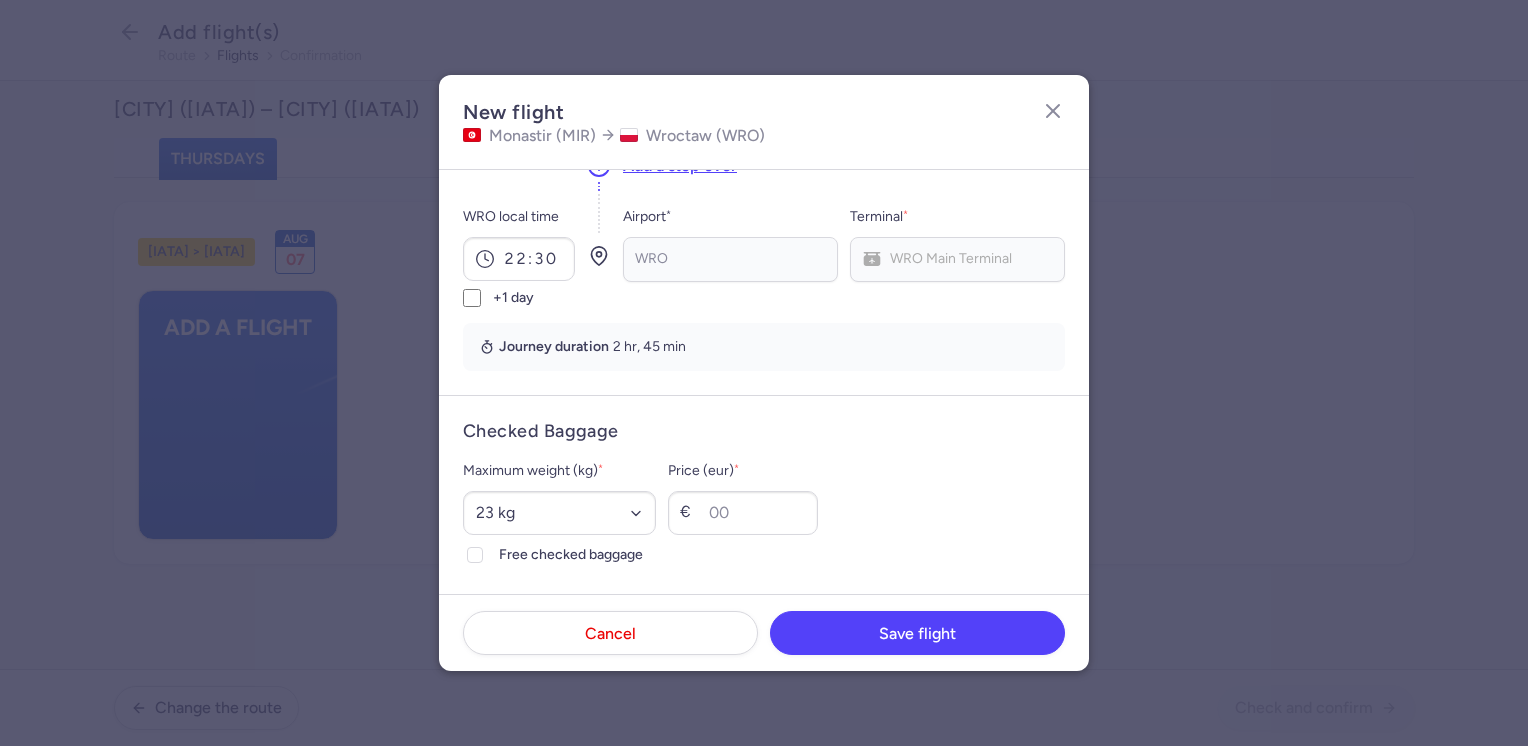 scroll, scrollTop: 400, scrollLeft: 0, axis: vertical 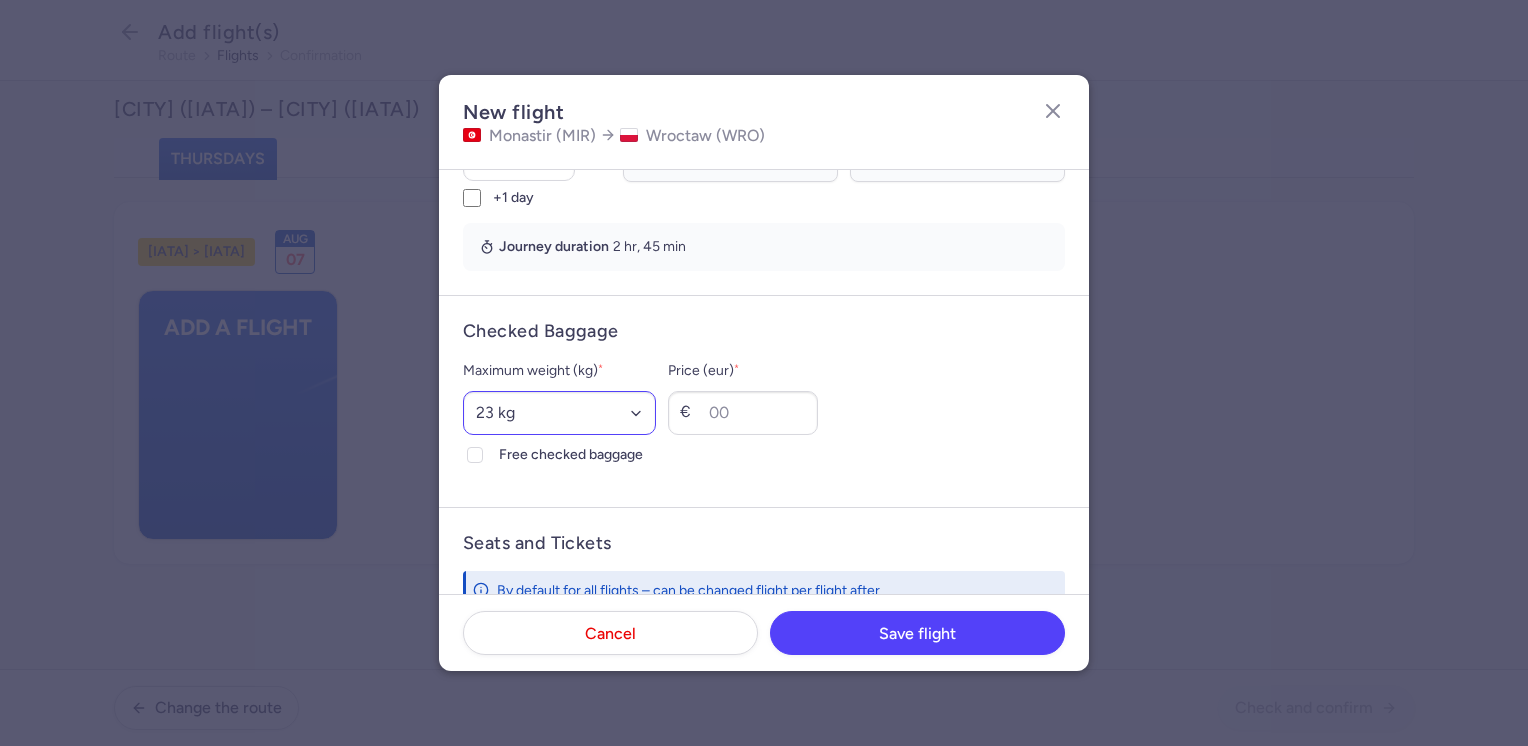 type on "[NUMBER]" 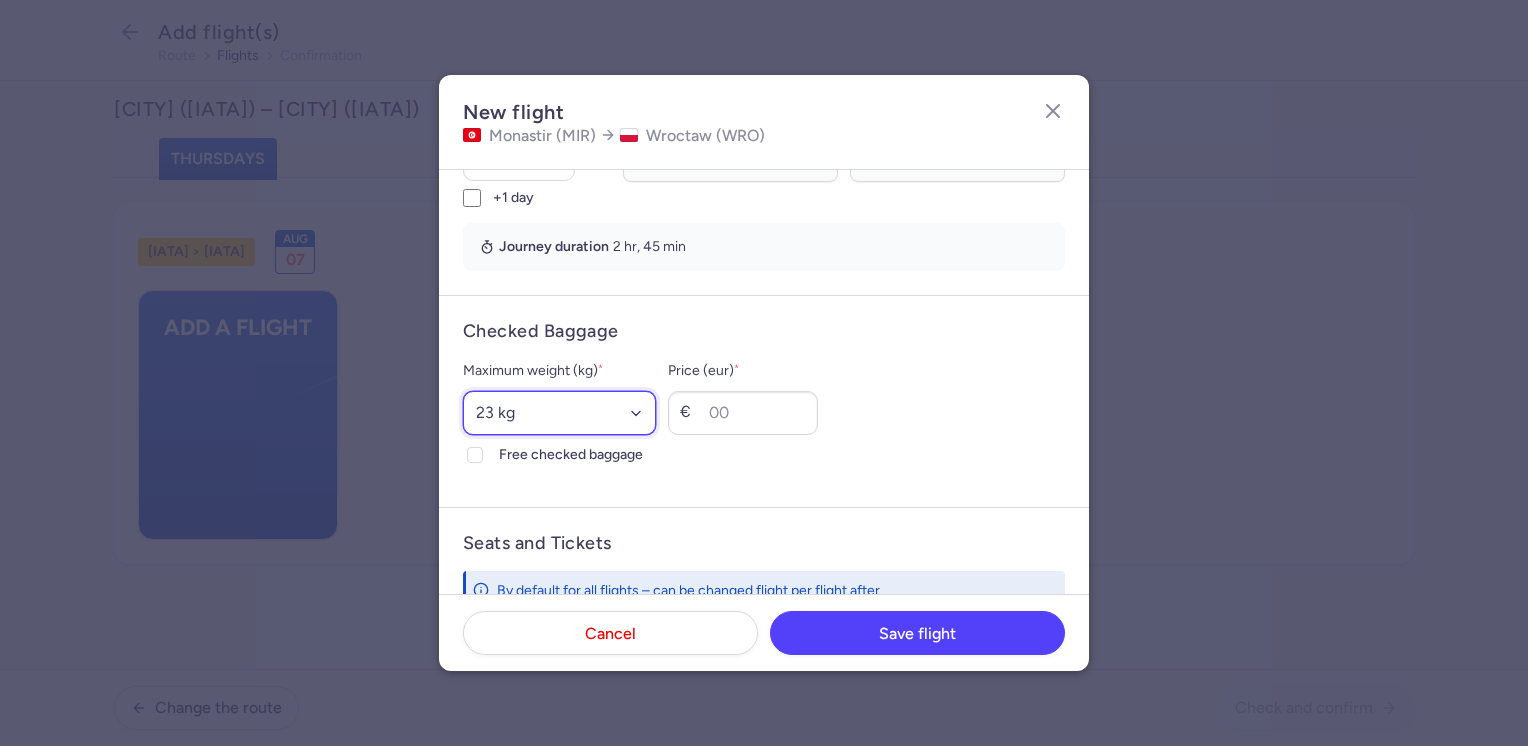 click on "Select an option 15 kg 16 kg 17 kg 18 kg 19 kg 20 kg 21 kg 22 kg 23 kg 24 kg 25 kg 26 kg 27 kg 28 kg 29 kg 30 kg 31 kg 32 kg 33 kg 34 kg 35 kg" at bounding box center (559, 413) 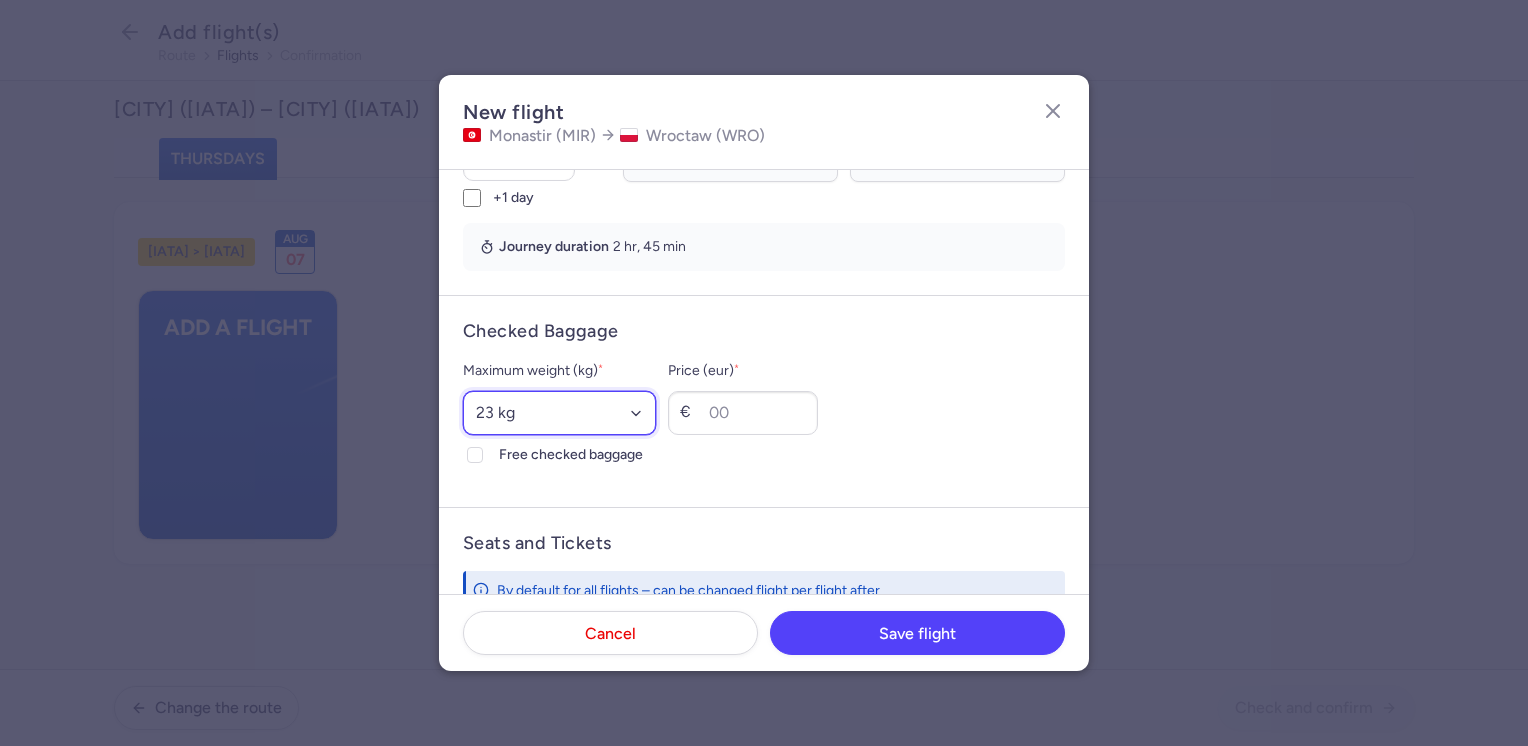 select on "20" 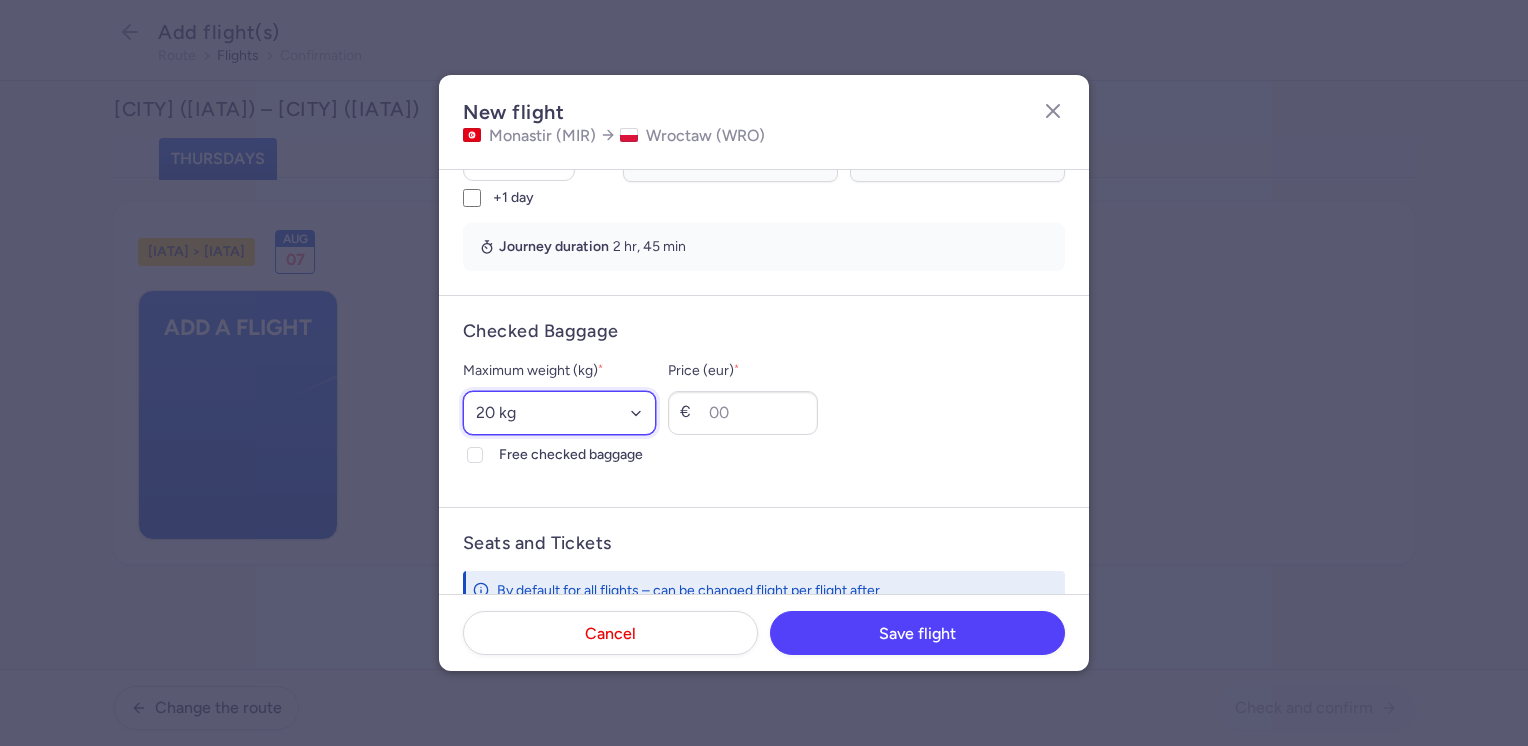 click on "Select an option 15 kg 16 kg 17 kg 18 kg 19 kg 20 kg 21 kg 22 kg 23 kg 24 kg 25 kg 26 kg 27 kg 28 kg 29 kg 30 kg 31 kg 32 kg 33 kg 34 kg 35 kg" at bounding box center (559, 413) 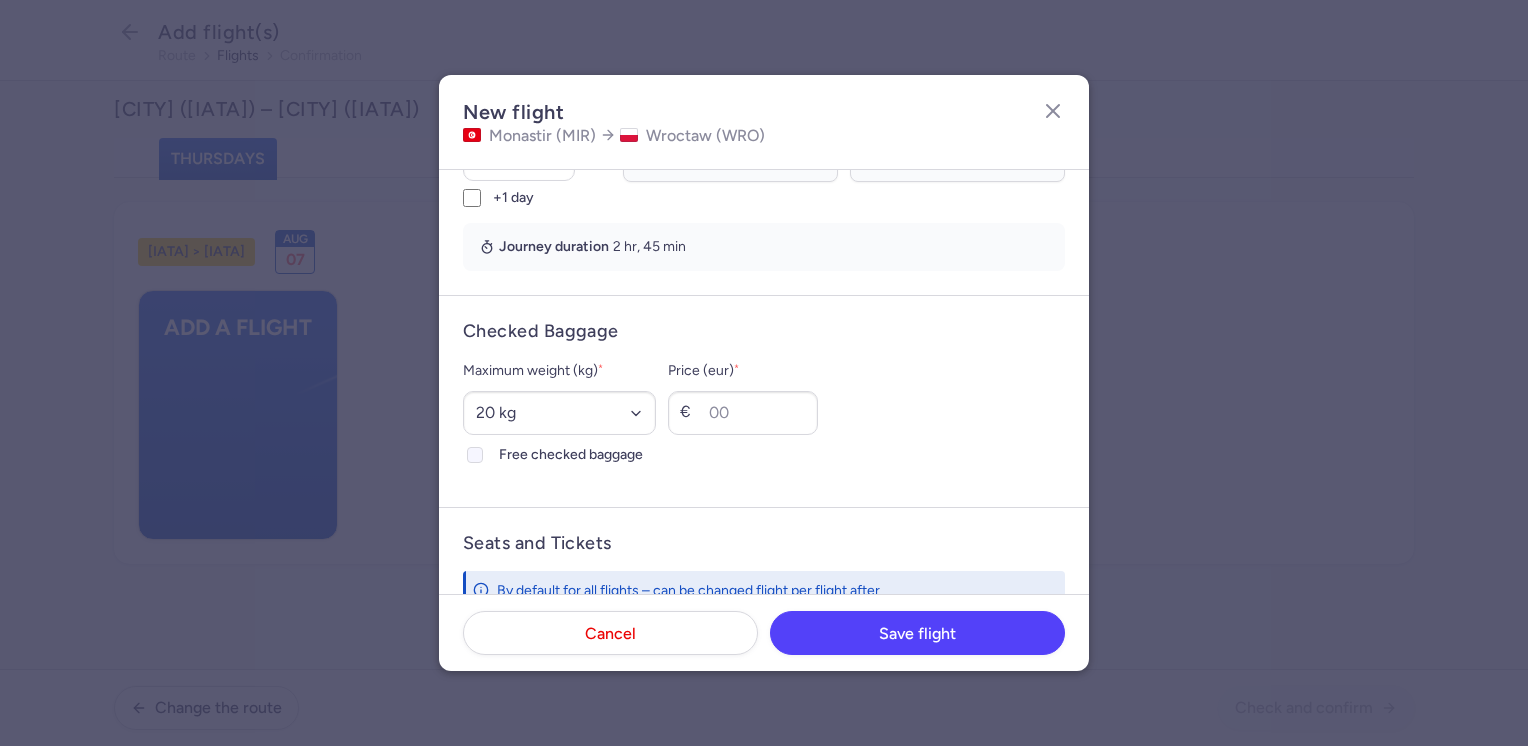click on "Free checked baggage" 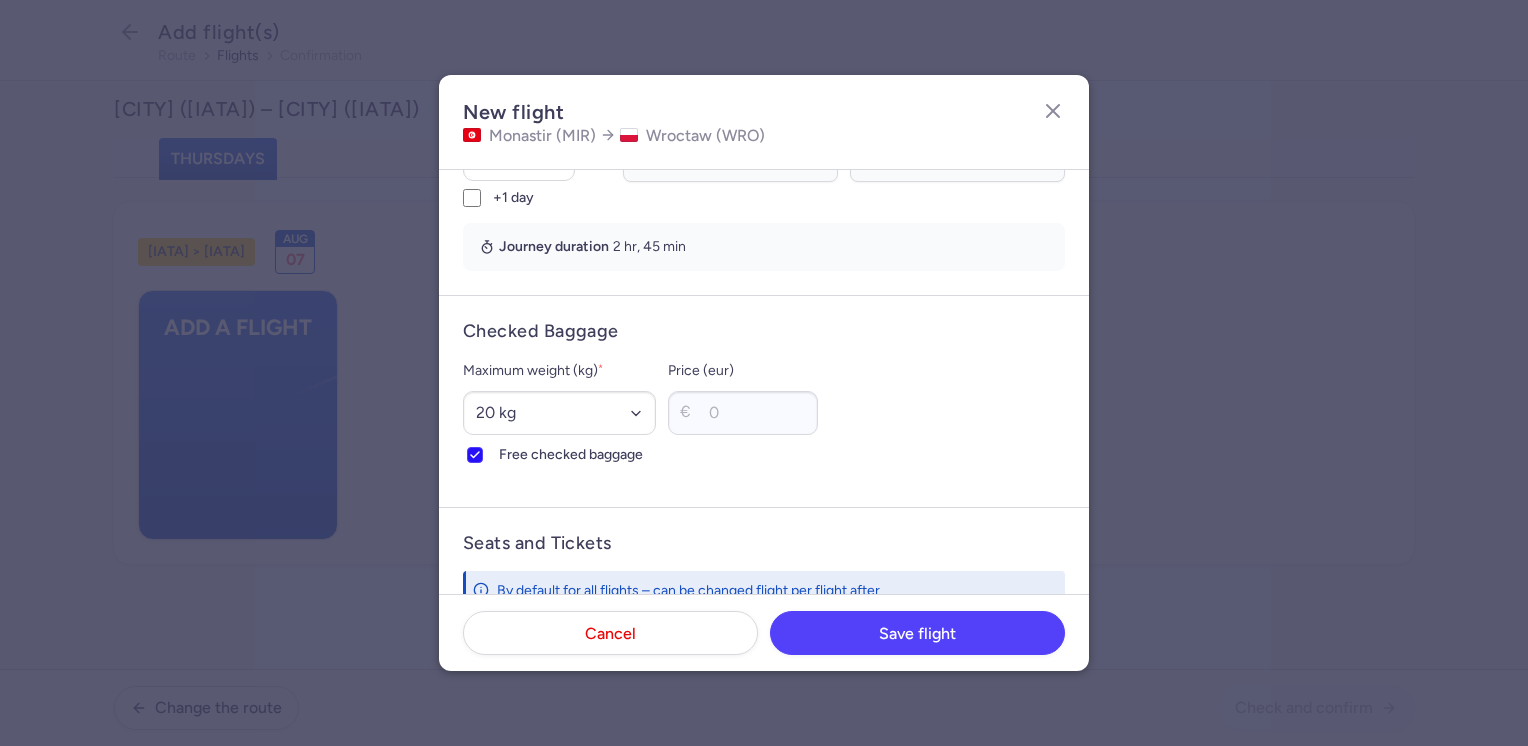 scroll, scrollTop: 600, scrollLeft: 0, axis: vertical 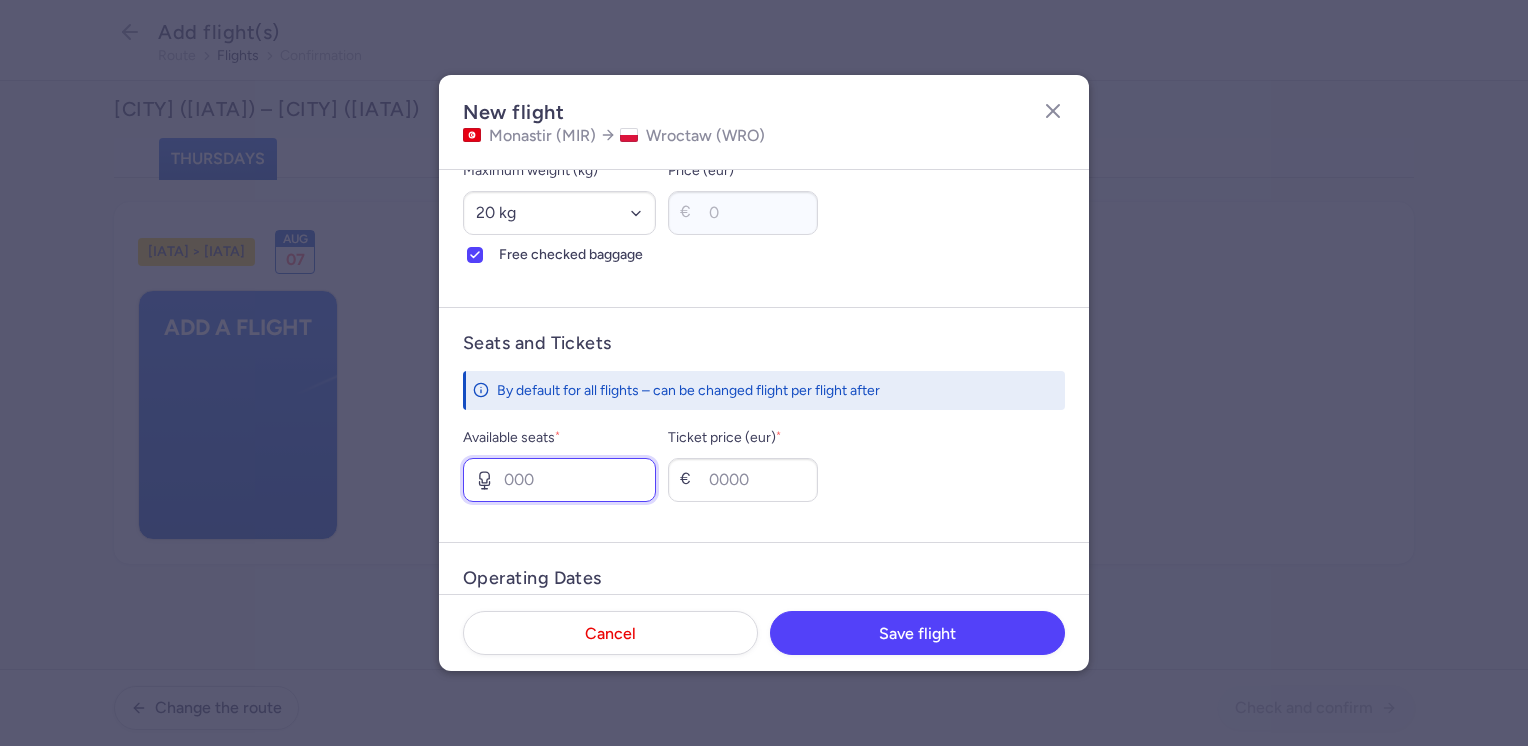 click on "Available seats  *" at bounding box center [559, 480] 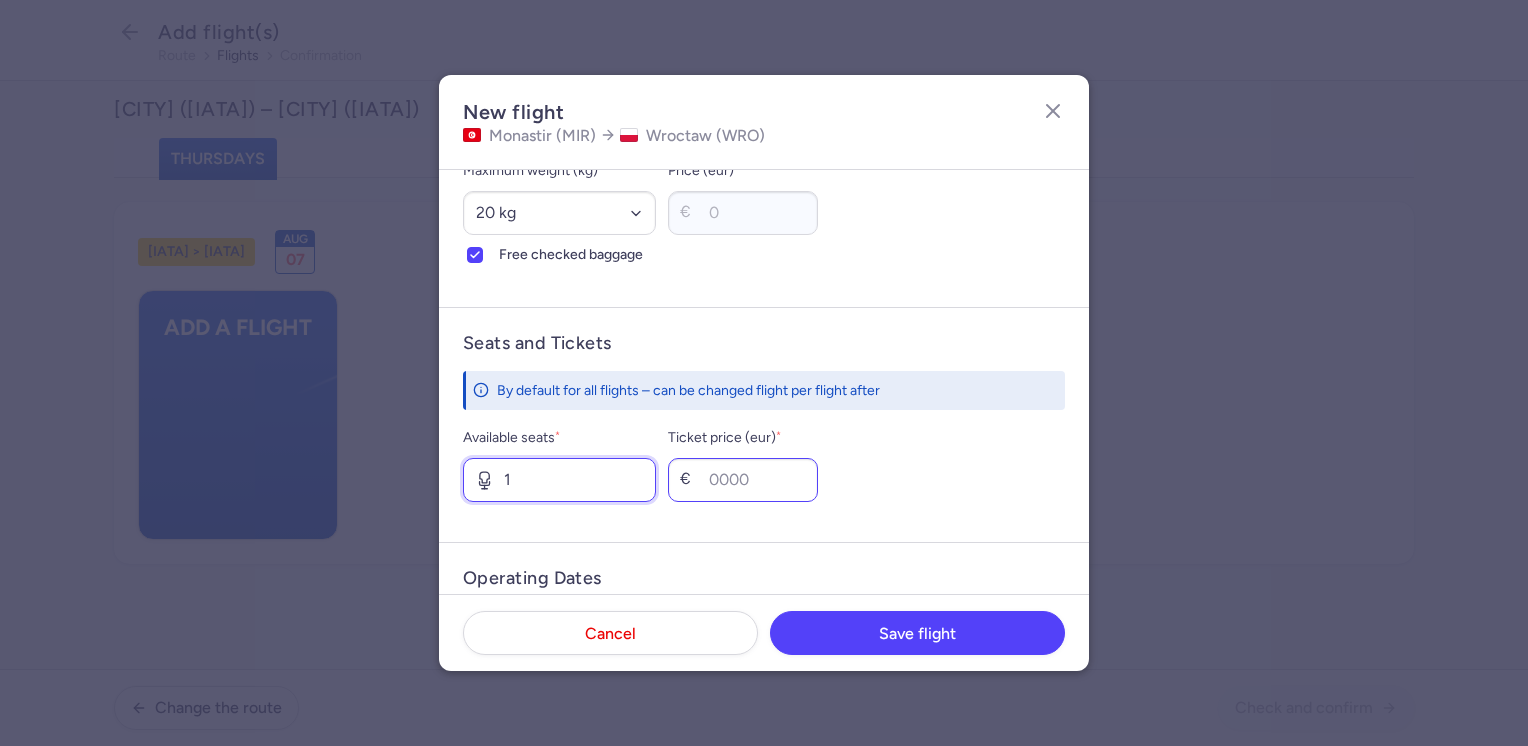type on "1" 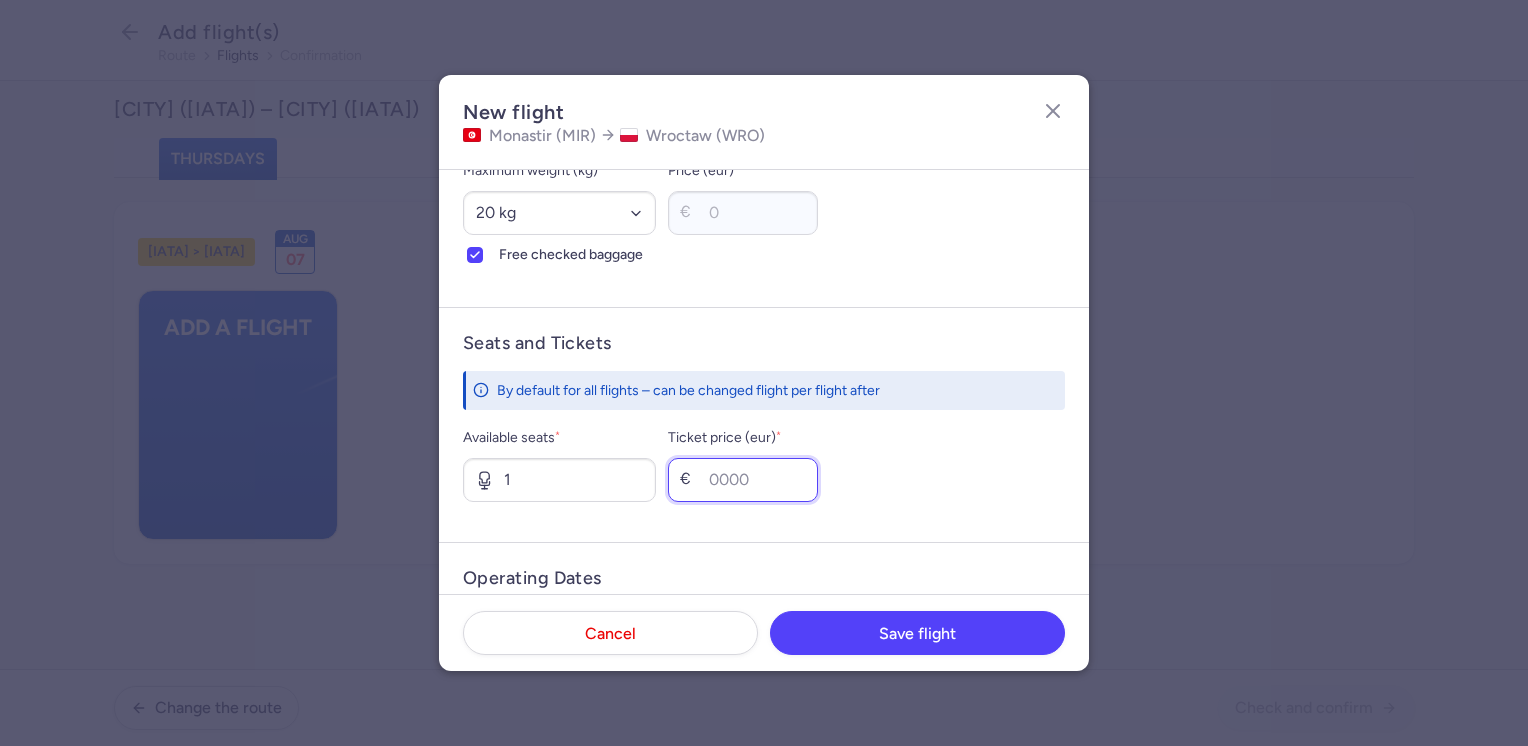 drag, startPoint x: 772, startPoint y: 462, endPoint x: 779, endPoint y: 482, distance: 21.189621 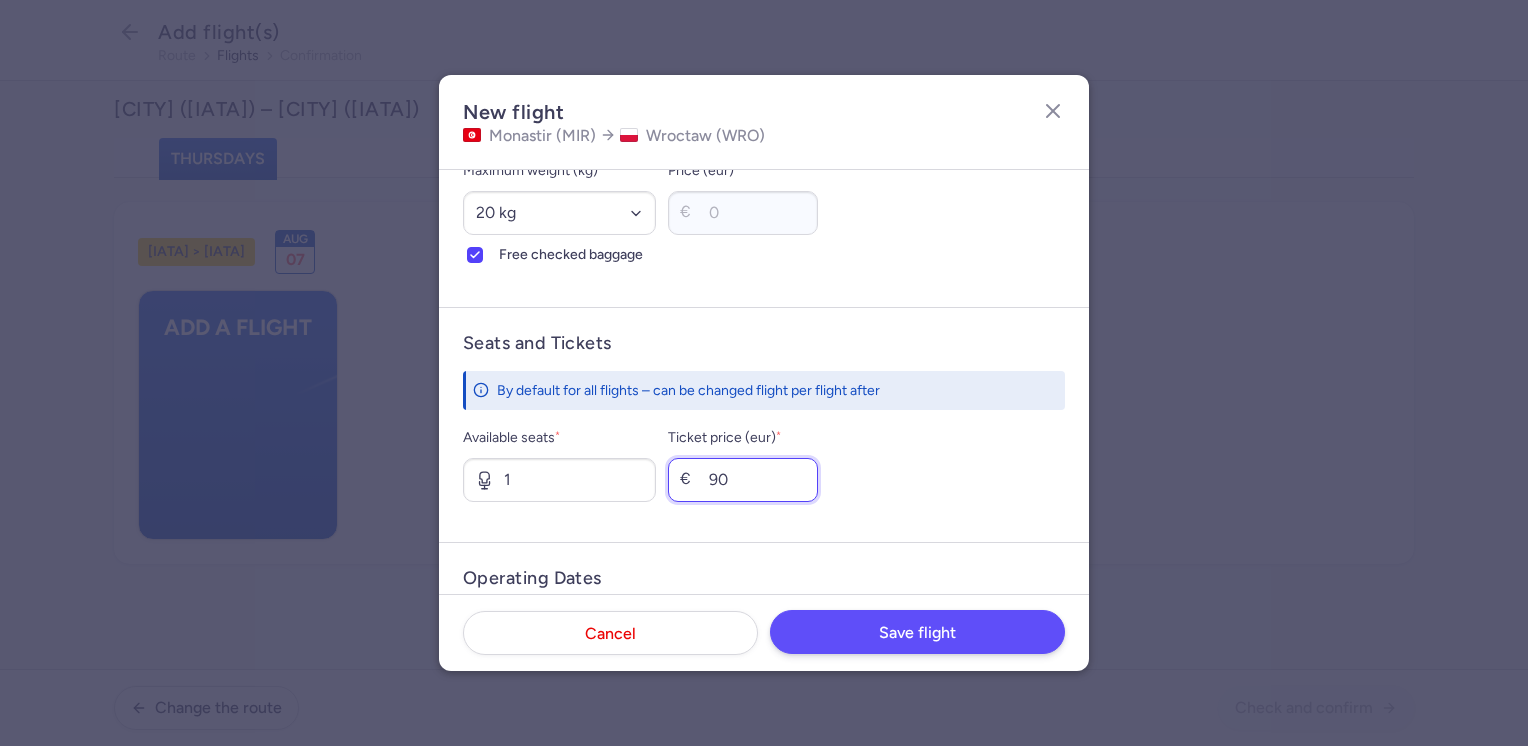 type on "90" 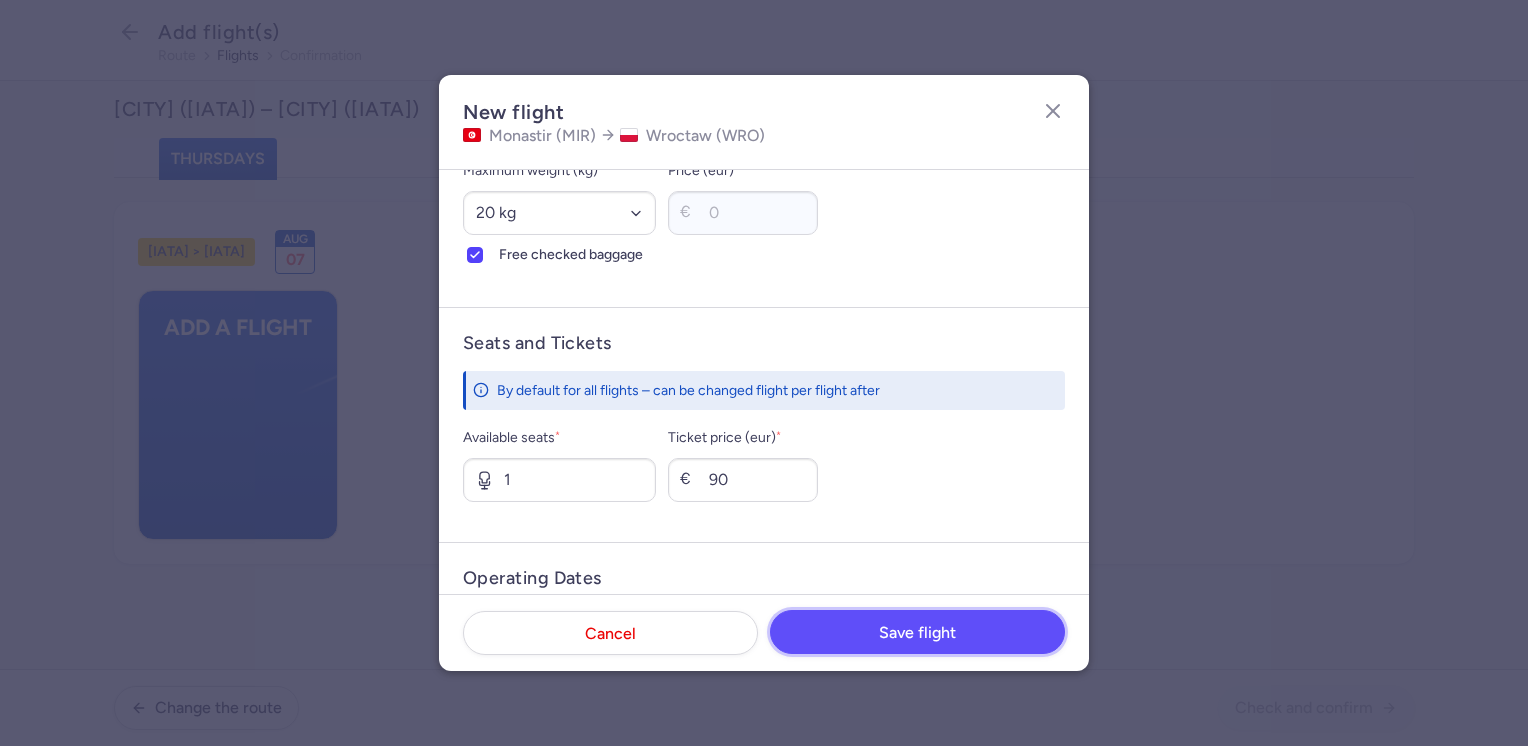 click on "Save flight" at bounding box center [917, 633] 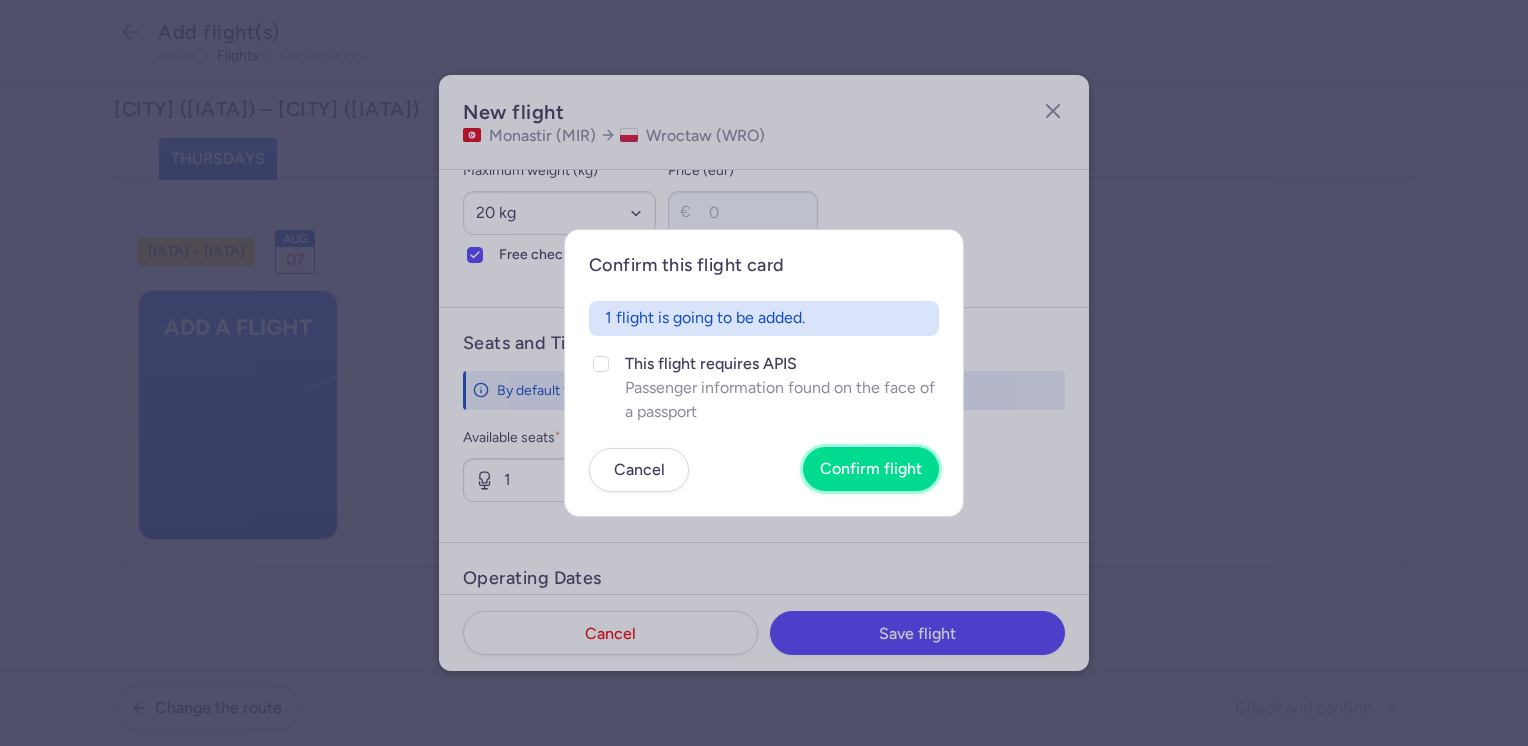 click on "Confirm flight" at bounding box center [871, 469] 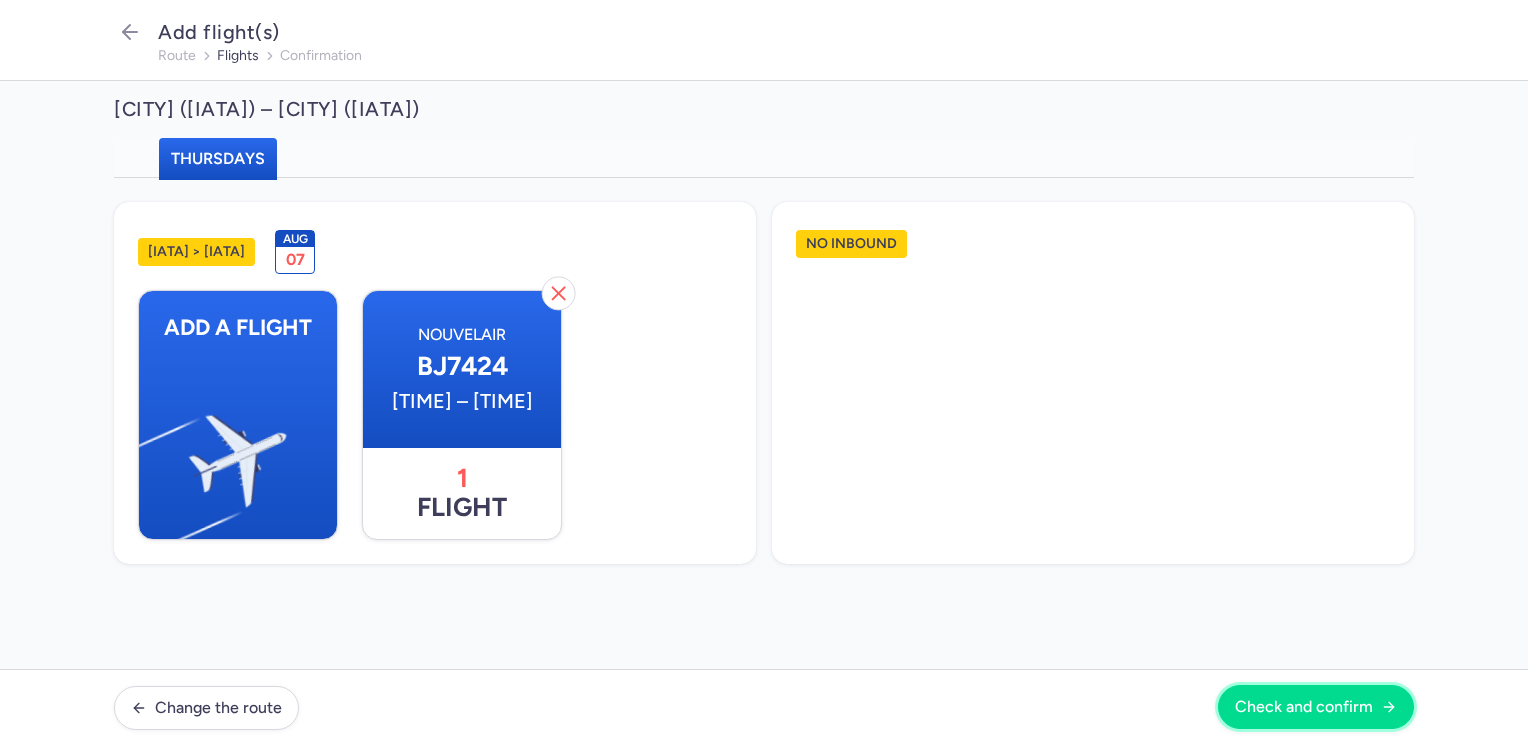 click on "Check and confirm" at bounding box center (1304, 707) 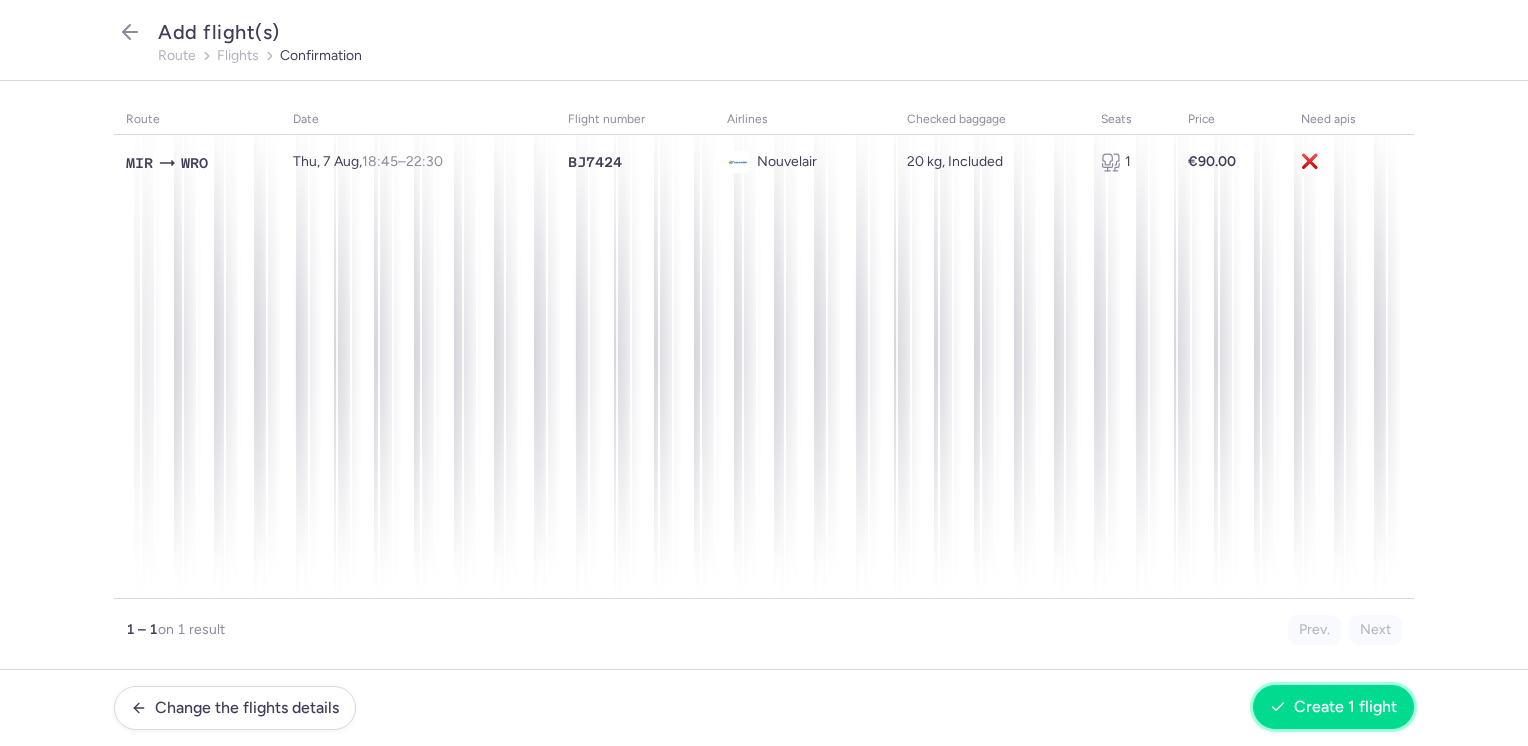 click on "Create 1 flight" at bounding box center (1345, 707) 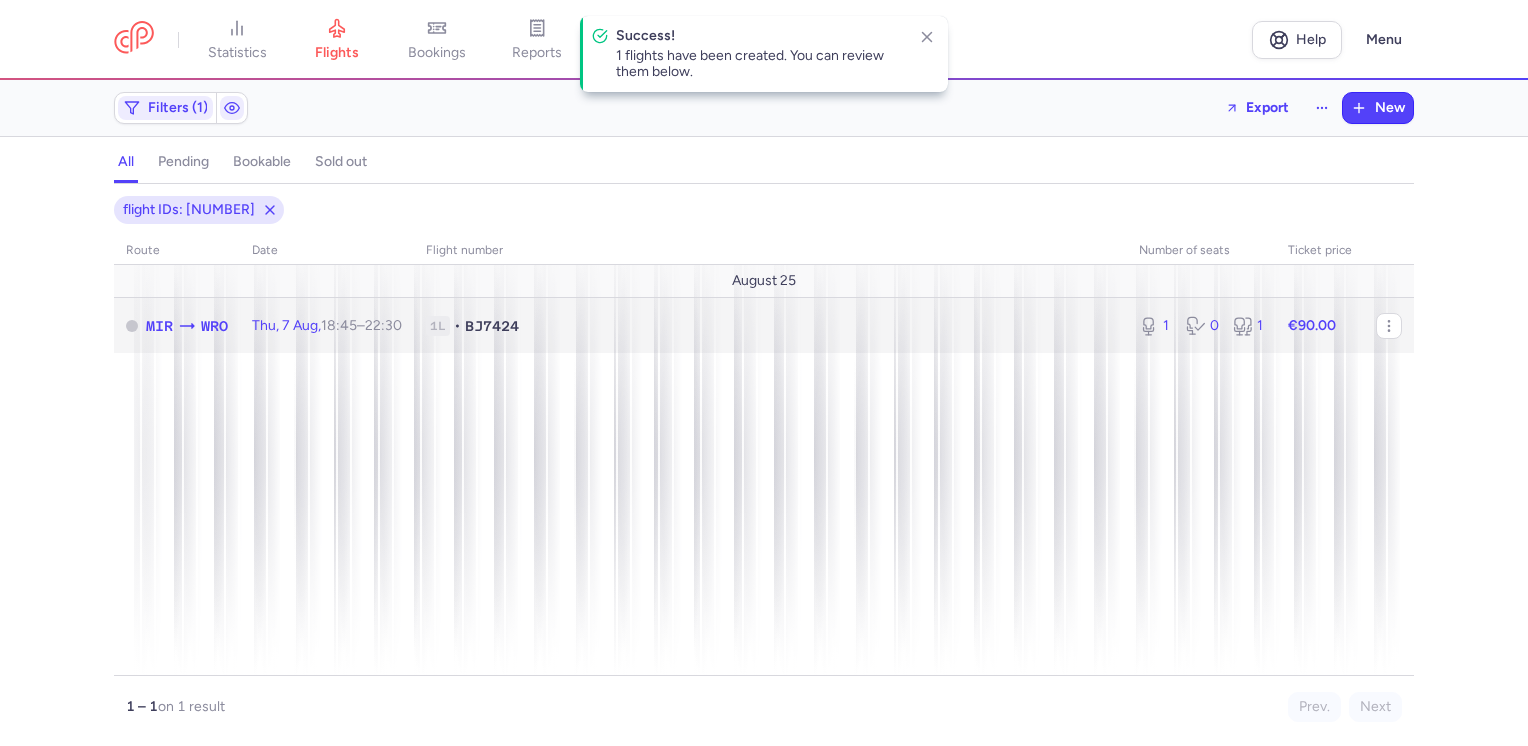 click on "€90.00" 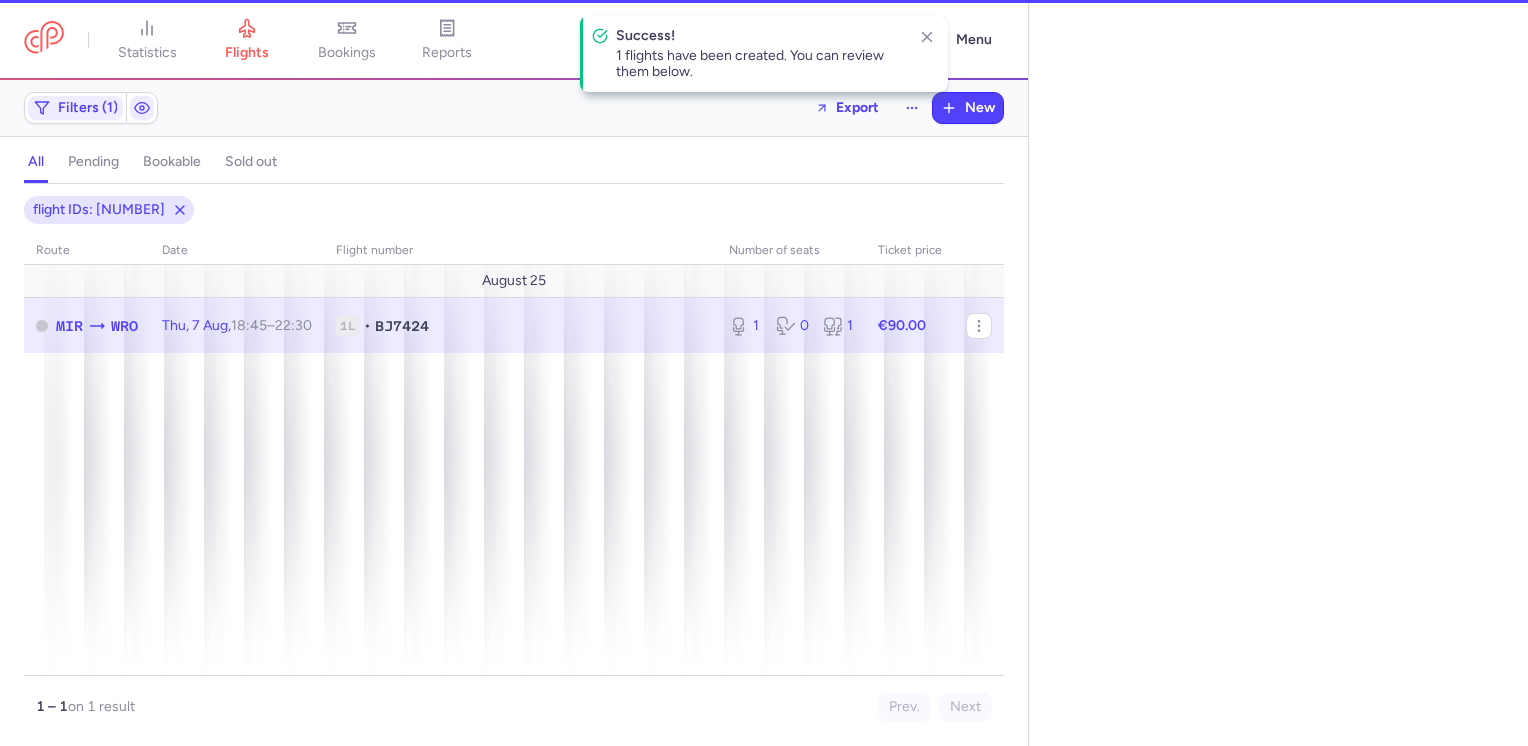select on "days" 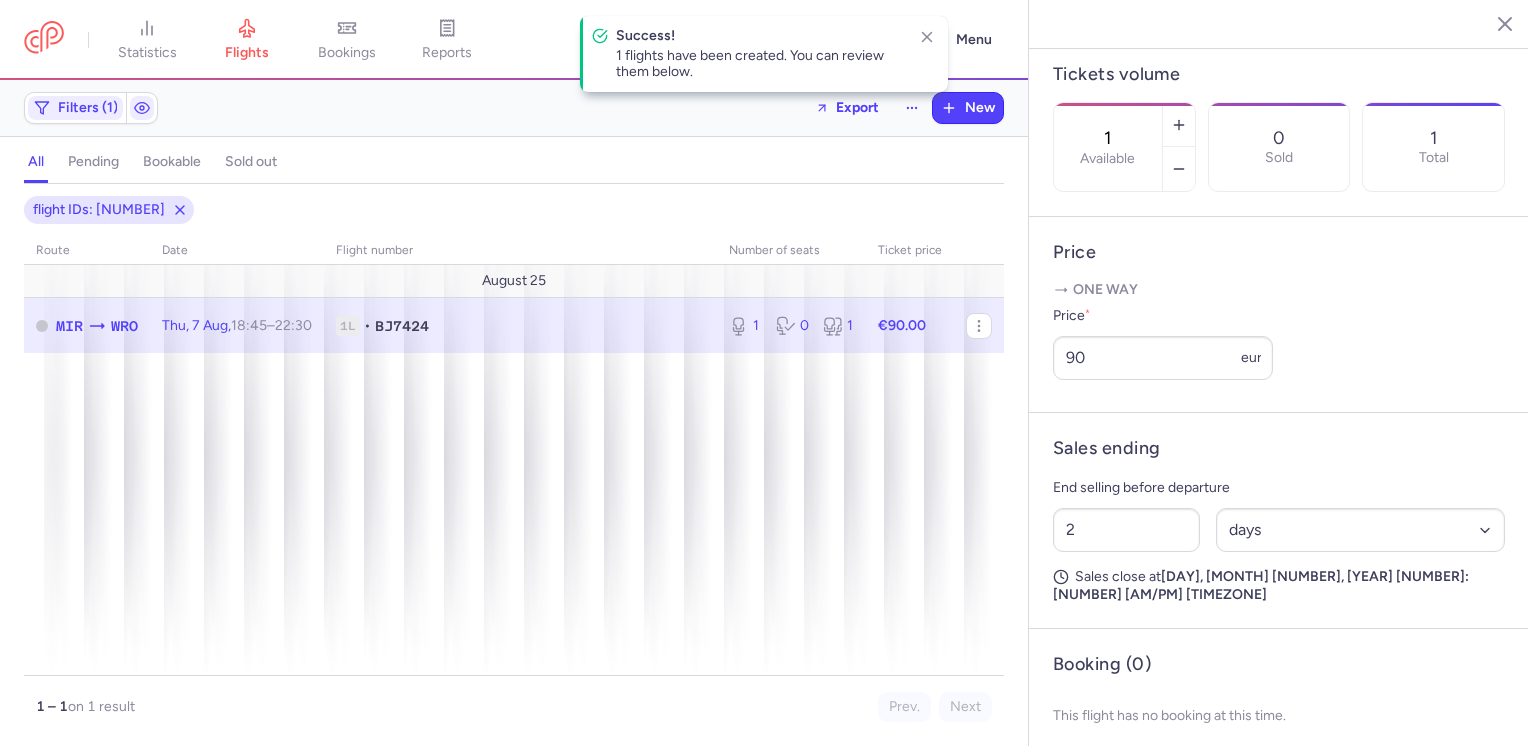 scroll, scrollTop: 632, scrollLeft: 0, axis: vertical 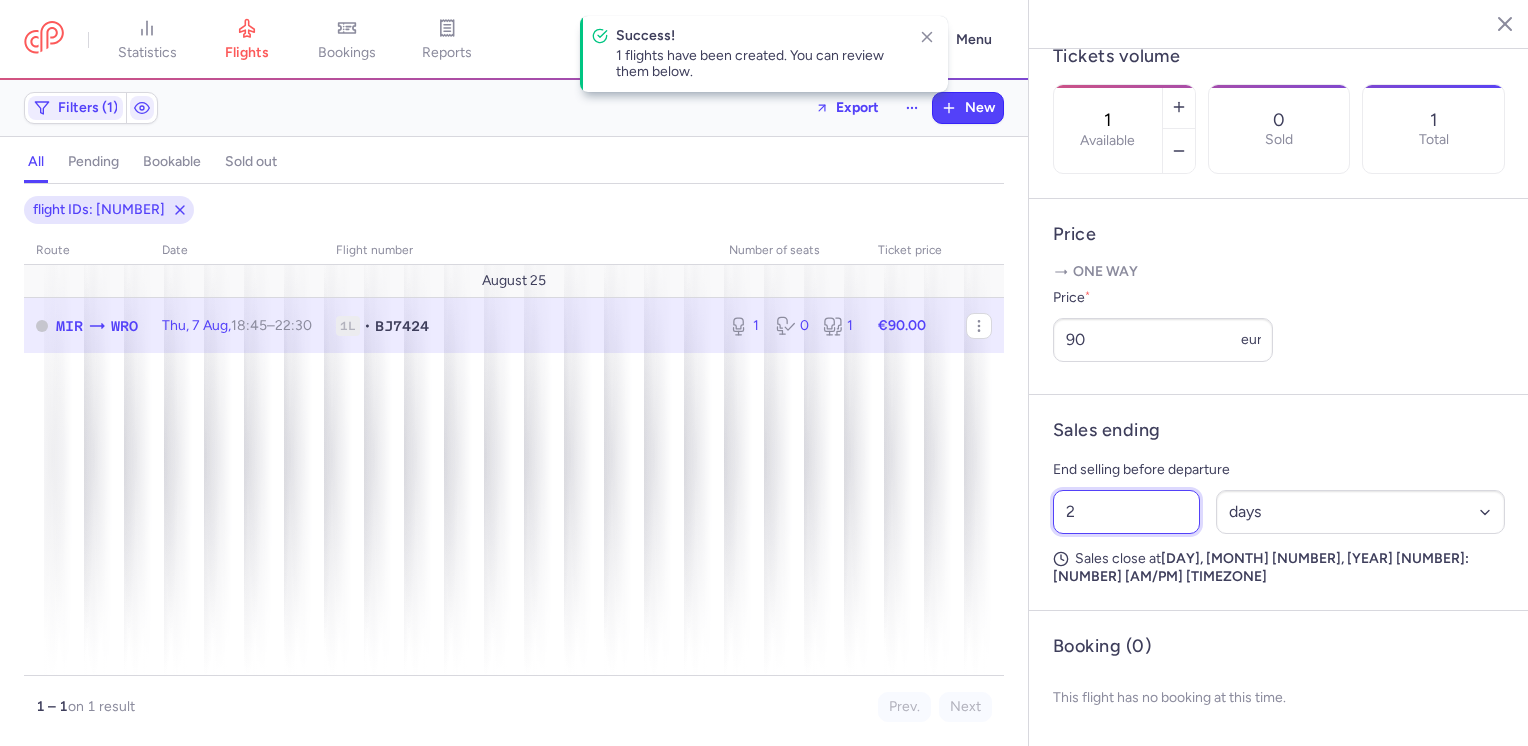 drag, startPoint x: 1079, startPoint y: 538, endPoint x: 1052, endPoint y: 537, distance: 27.018513 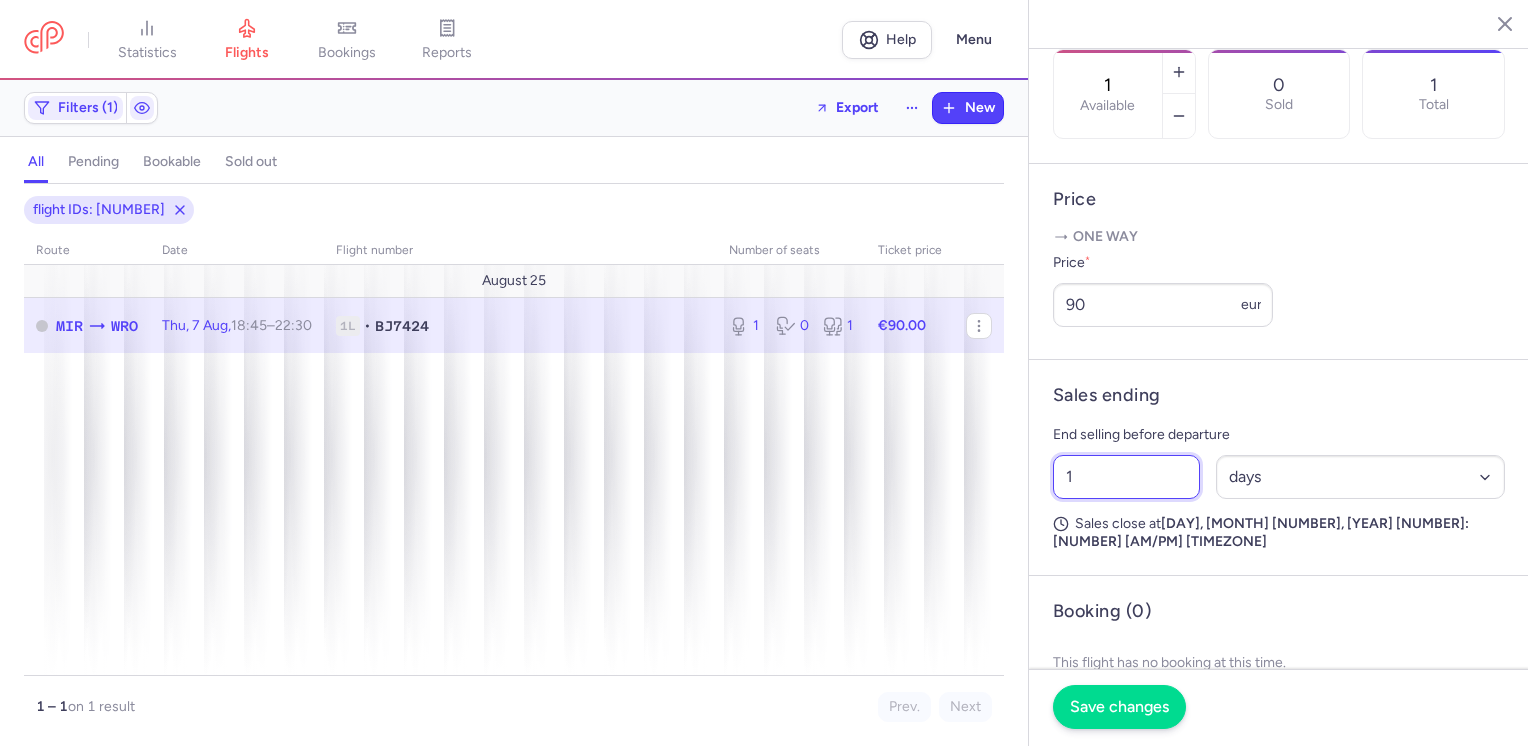 type on "1" 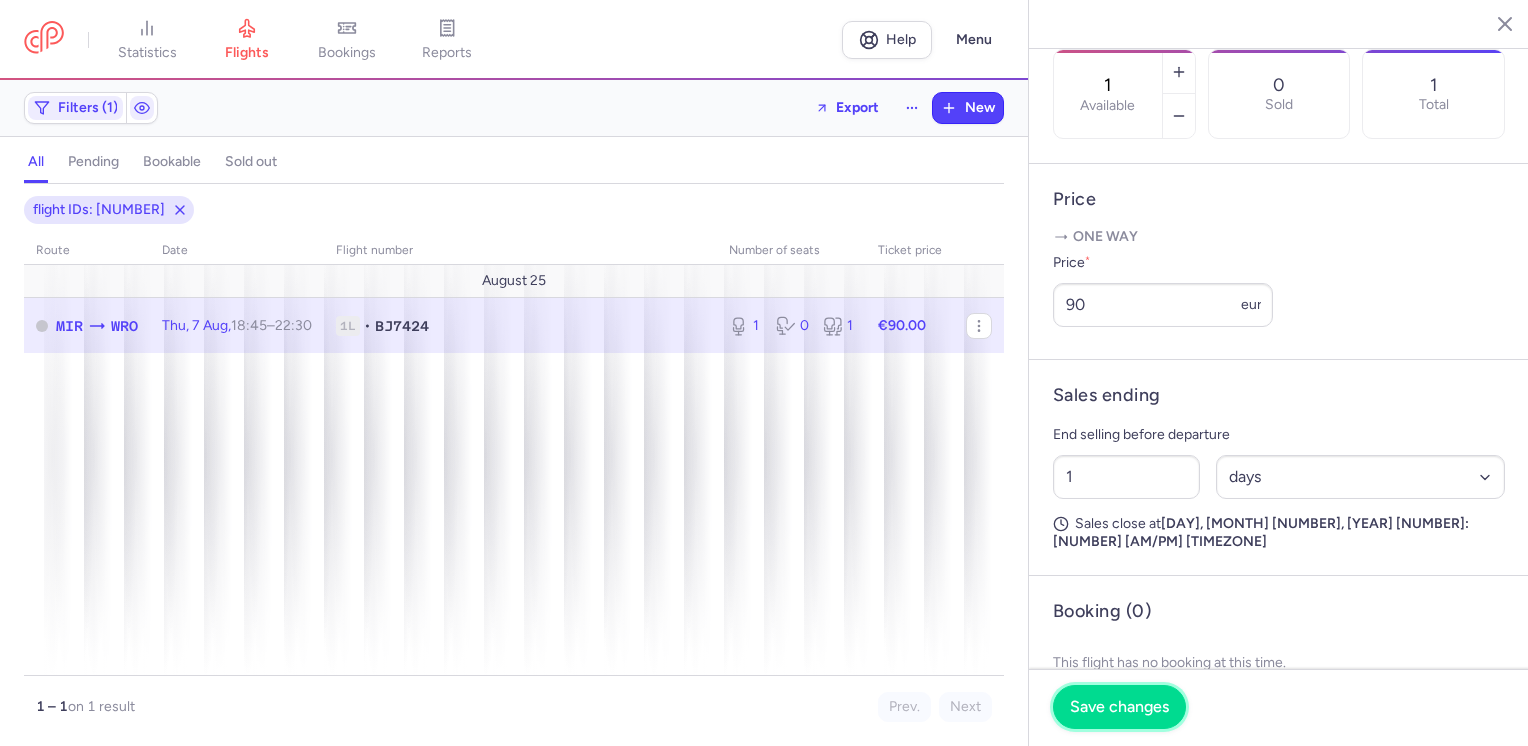 click on "Save changes" at bounding box center (1119, 707) 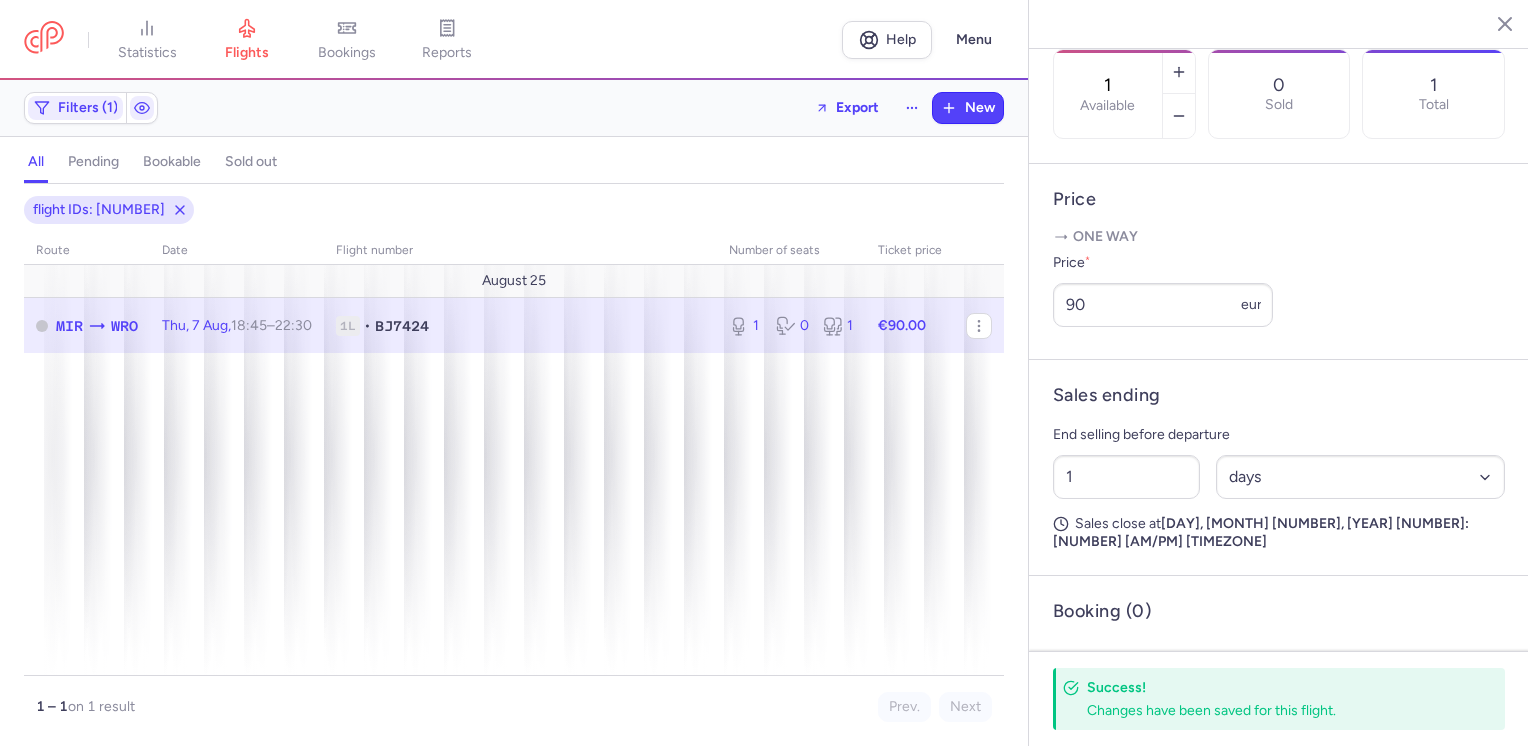 click 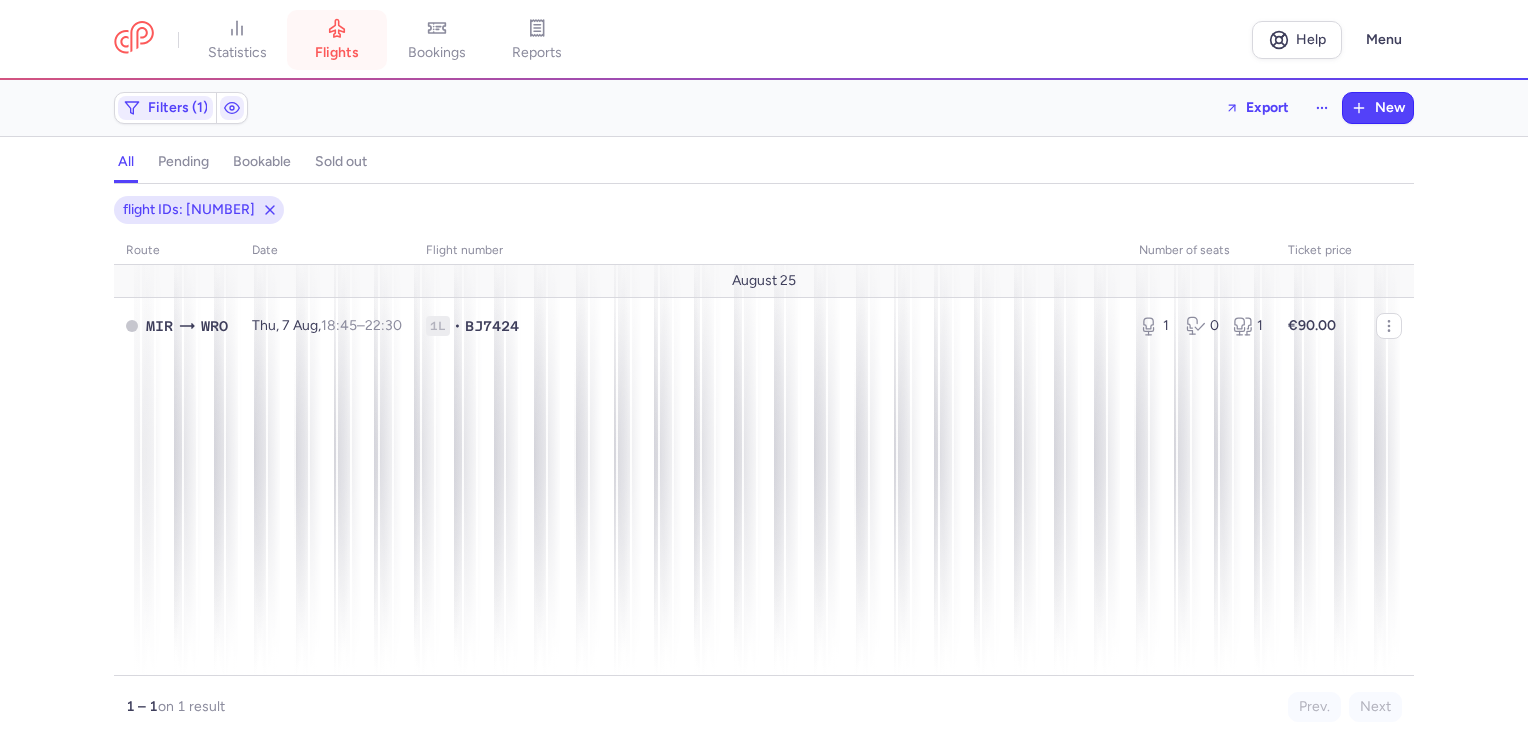 click on "flights" at bounding box center [337, 40] 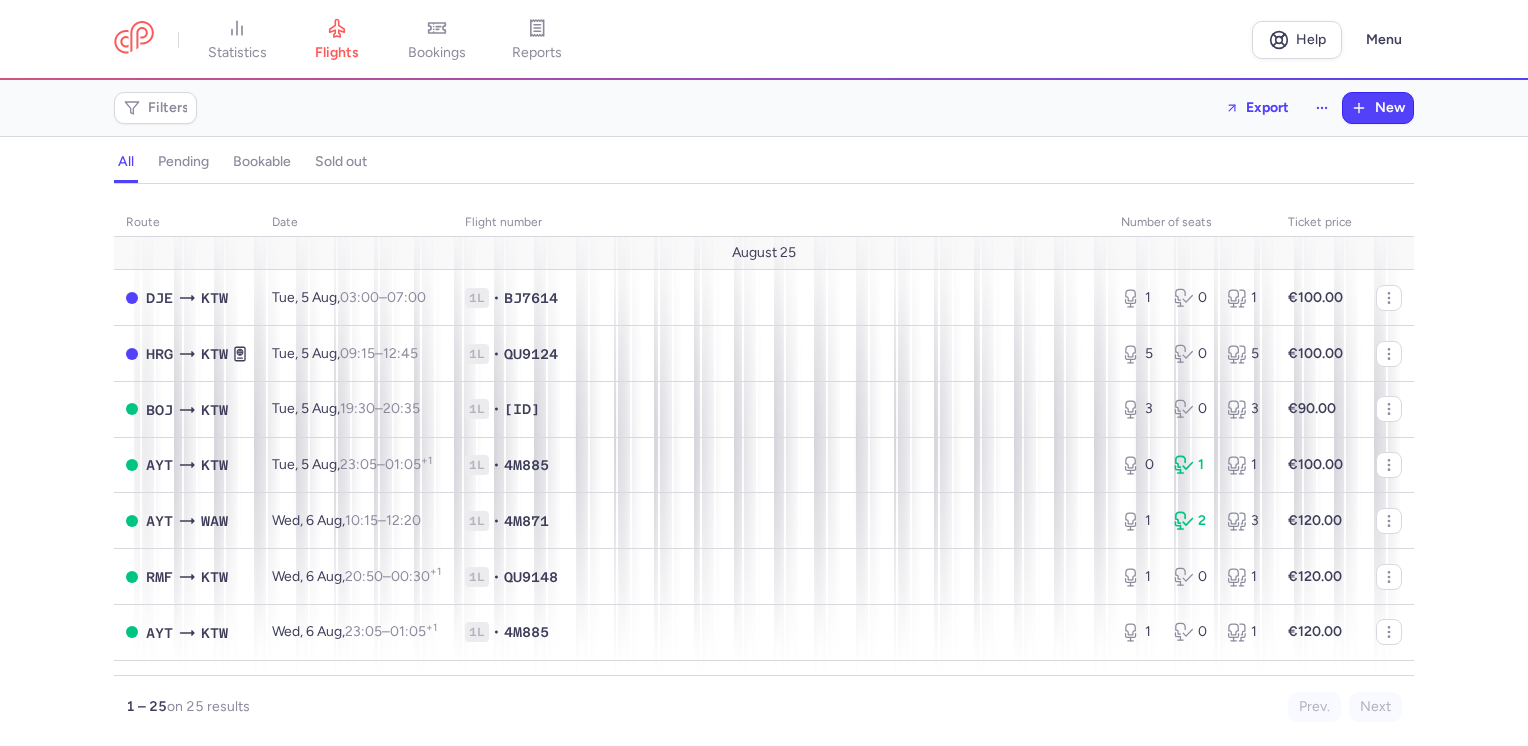 drag, startPoint x: 570, startPoint y: 52, endPoint x: 623, endPoint y: 116, distance: 83.09633 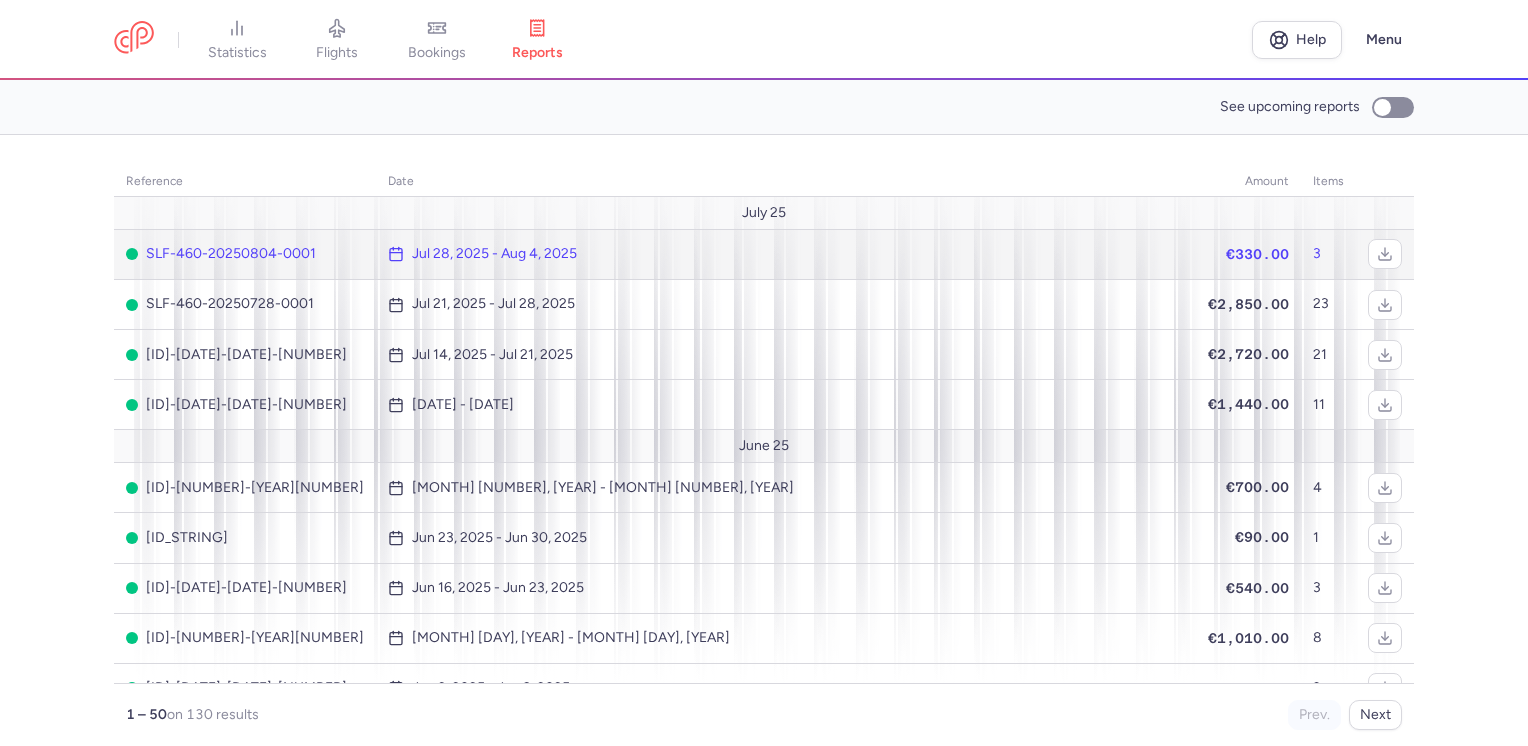 click on "€330.00" 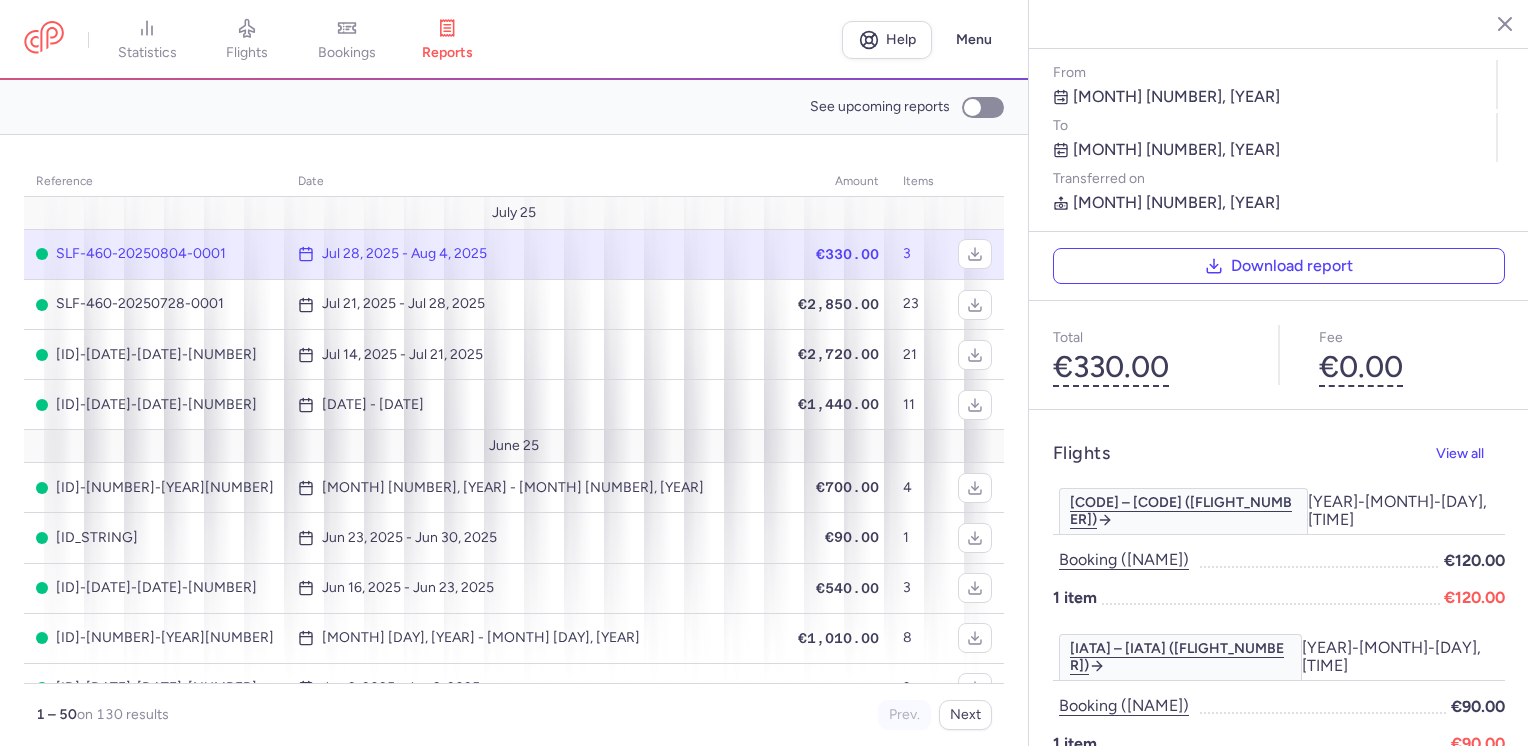 scroll, scrollTop: 0, scrollLeft: 0, axis: both 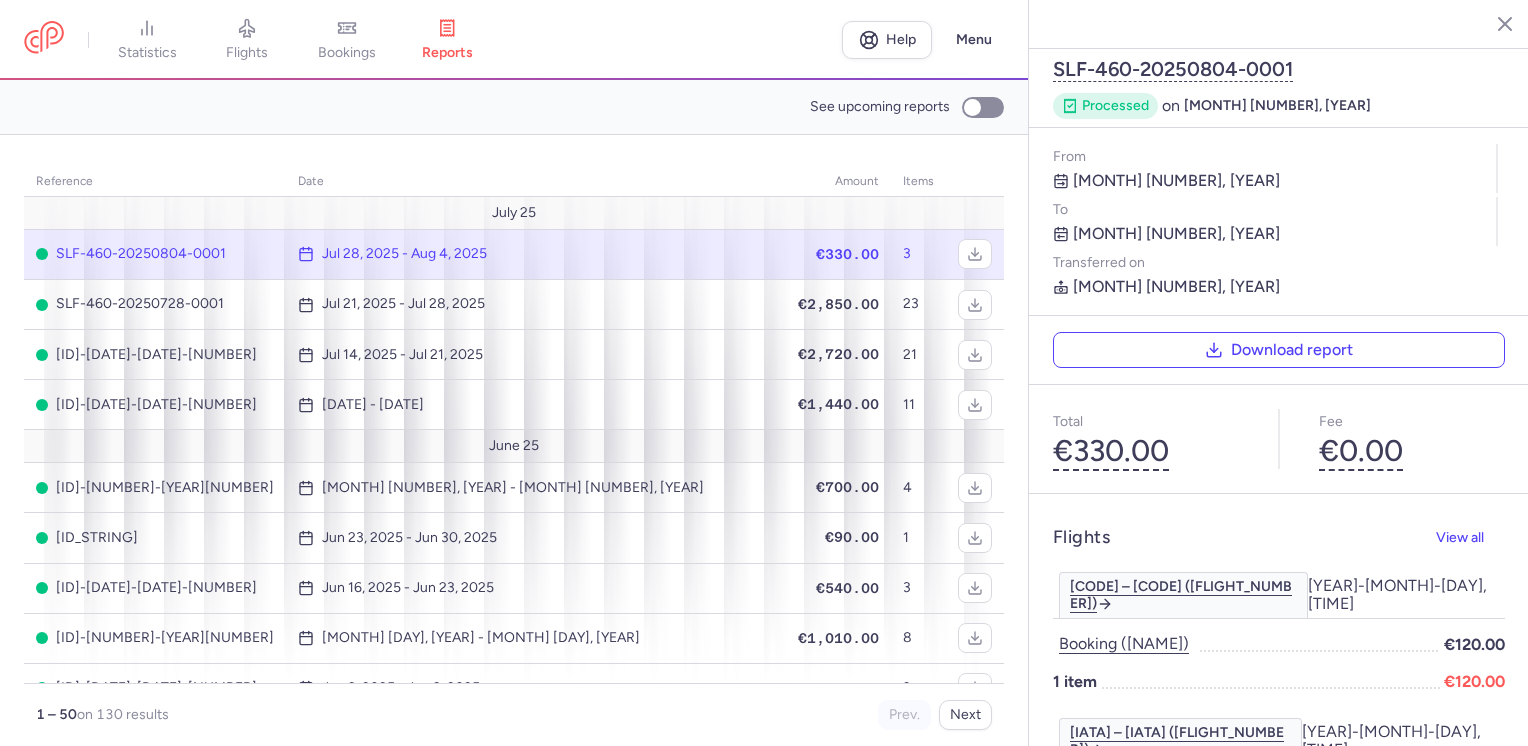 click 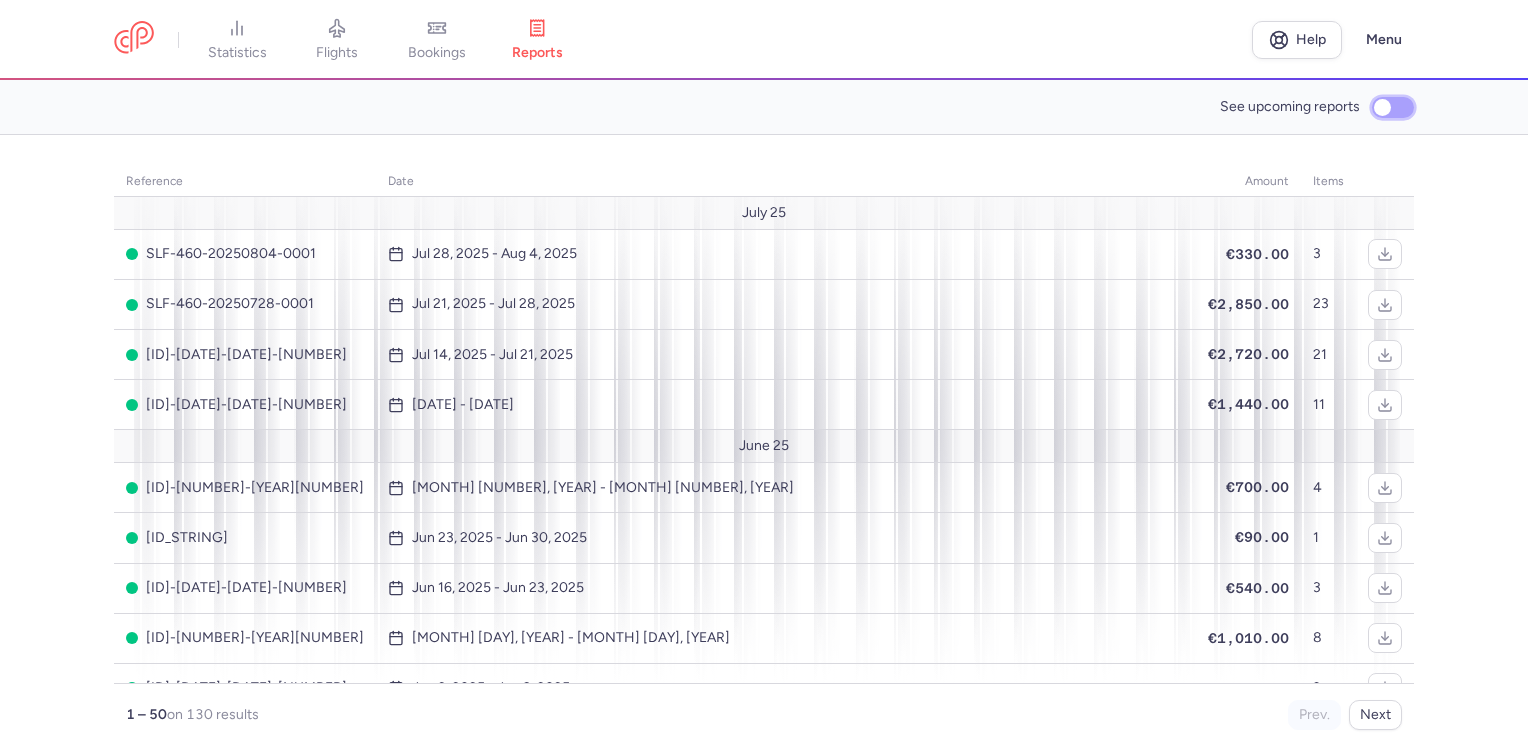 click on "See upcoming reports" at bounding box center (1393, 107) 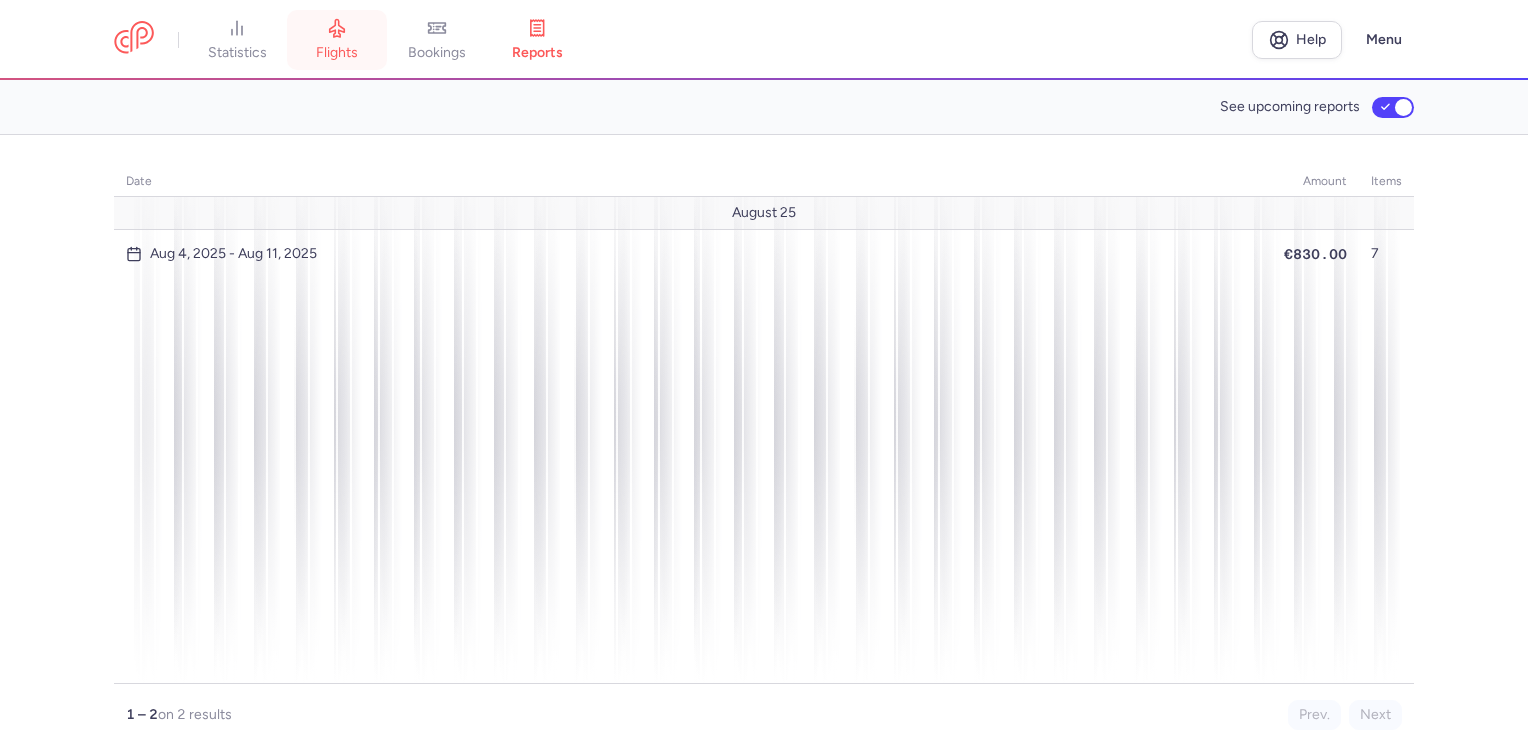 click 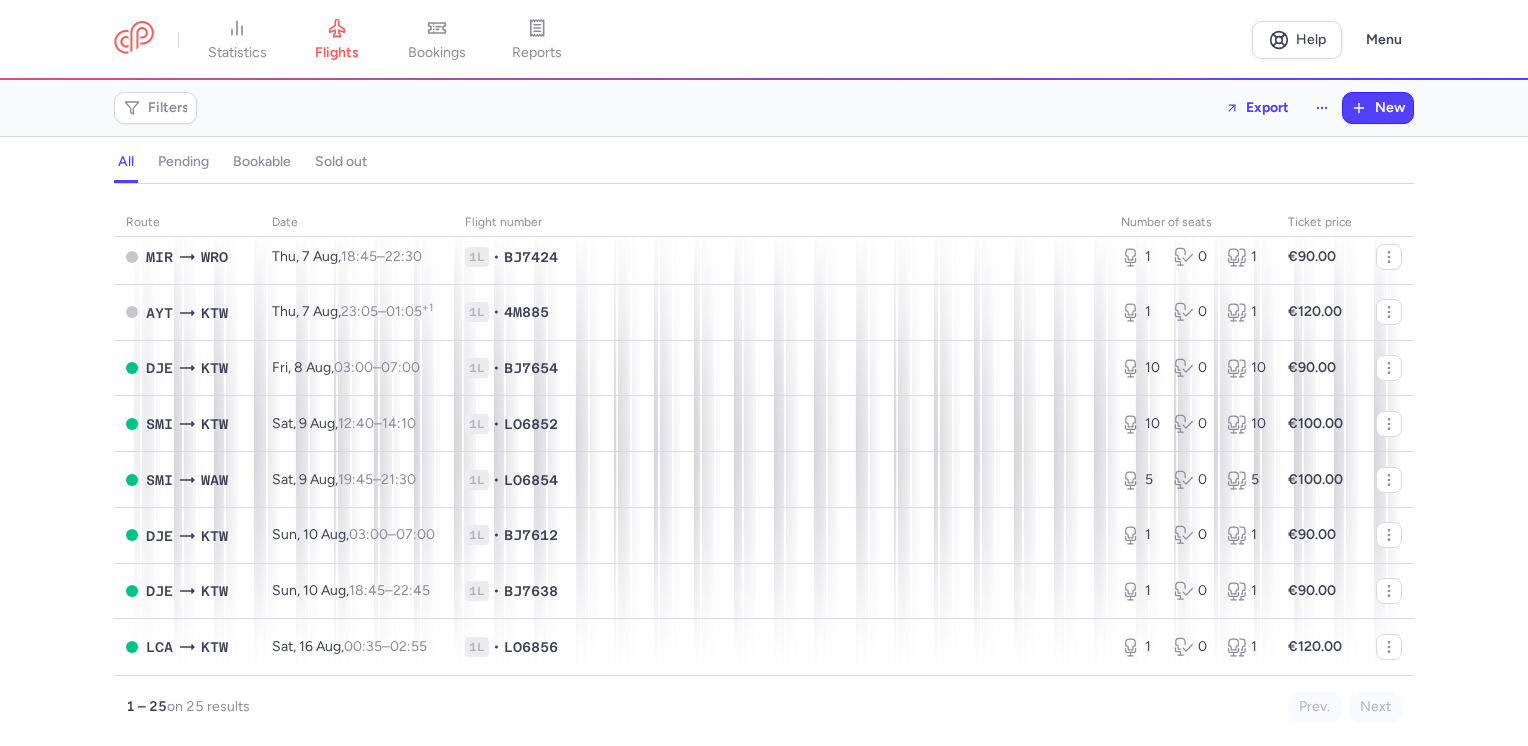 scroll, scrollTop: 1019, scrollLeft: 0, axis: vertical 